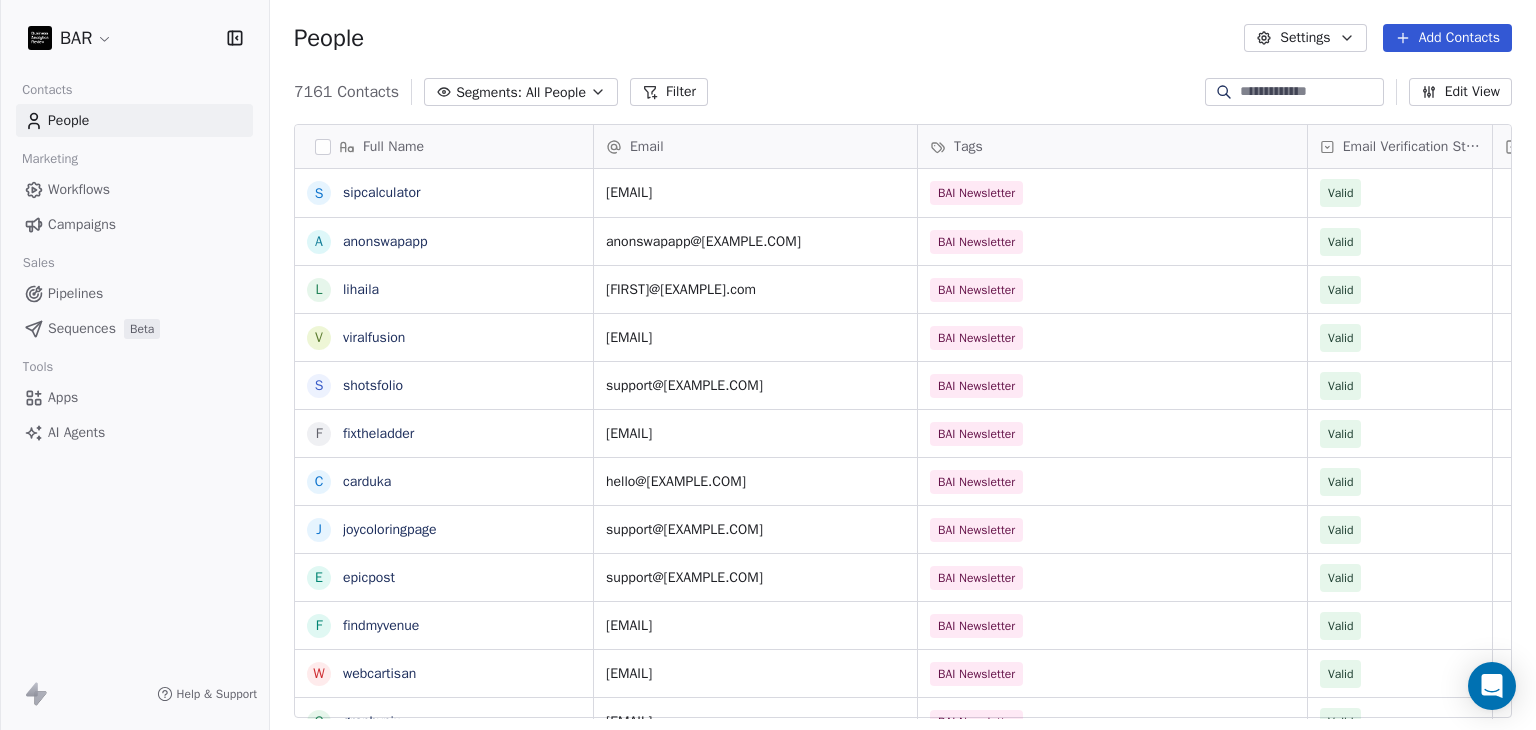 scroll, scrollTop: 0, scrollLeft: 0, axis: both 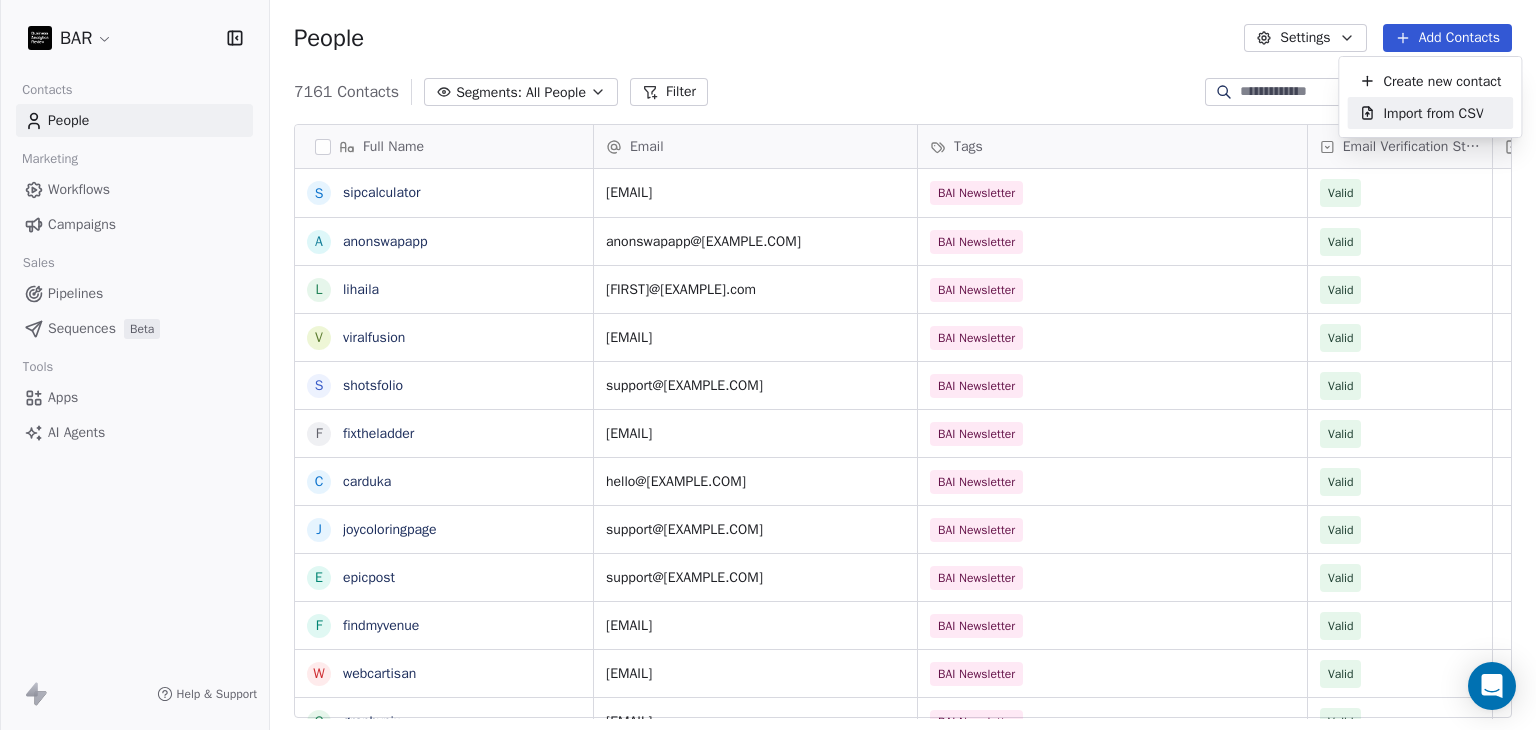 click on "Import from CSV" at bounding box center (1433, 113) 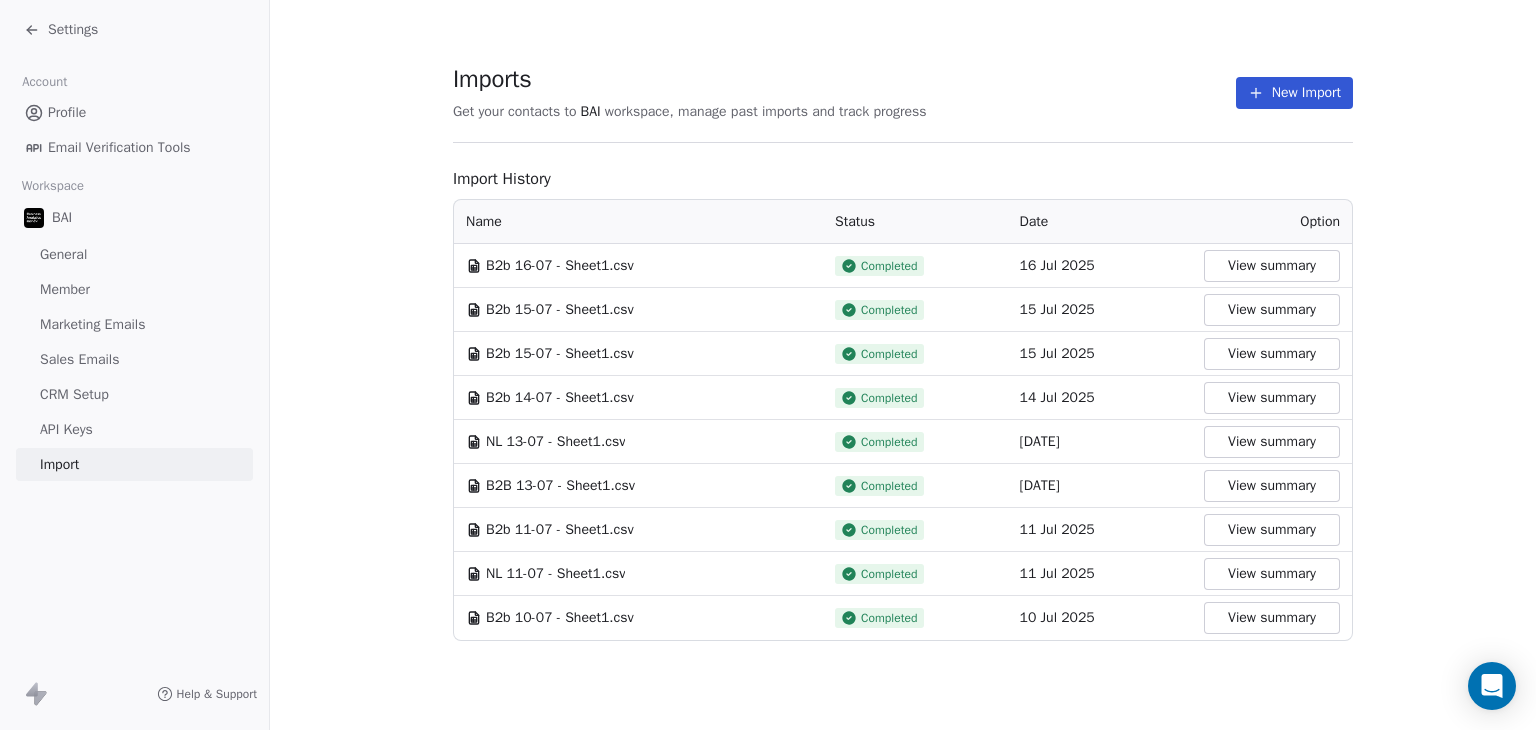 click on "Imports Get your contacts to BAI workspace, manage past imports and track progress  New Import" at bounding box center (903, 93) 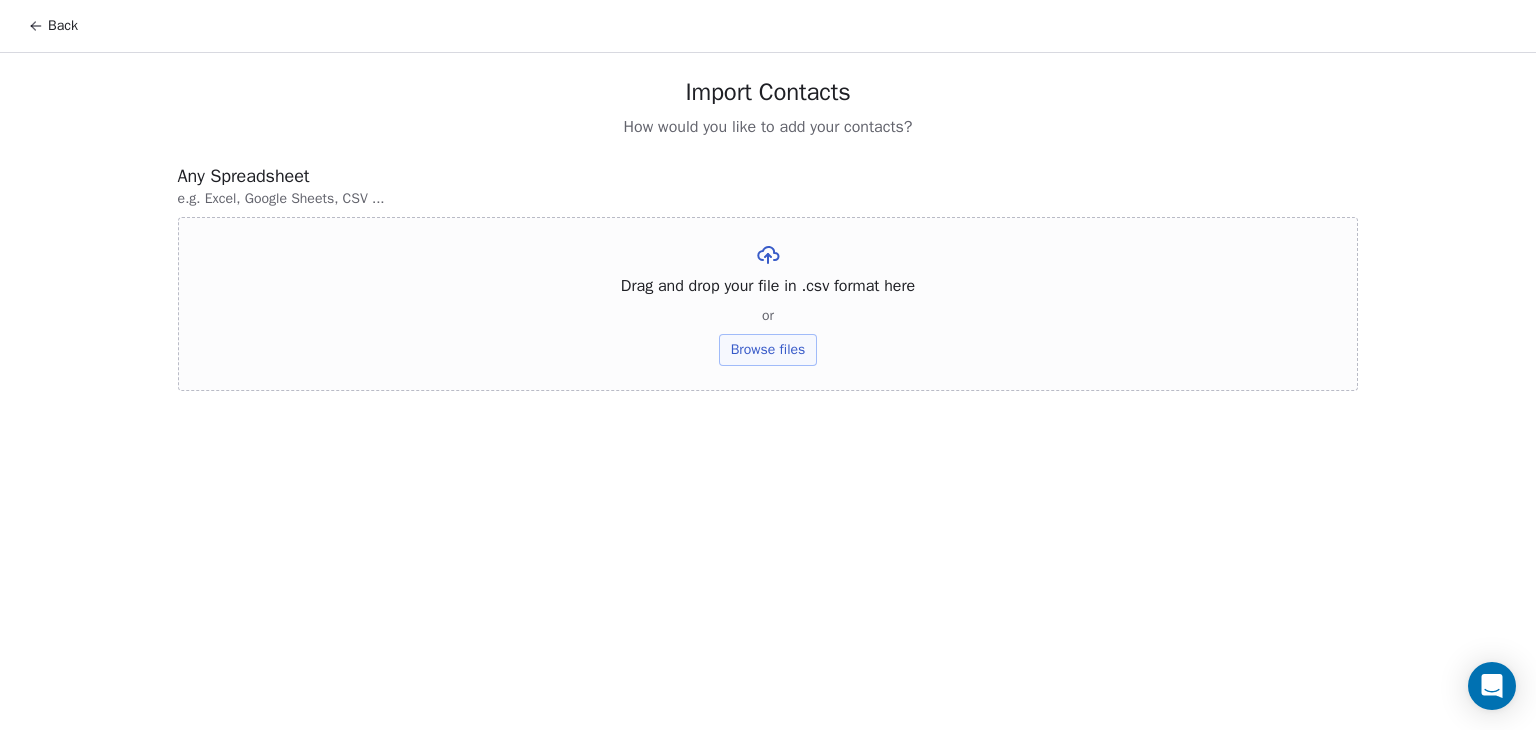 click on "Browse files" at bounding box center [768, 350] 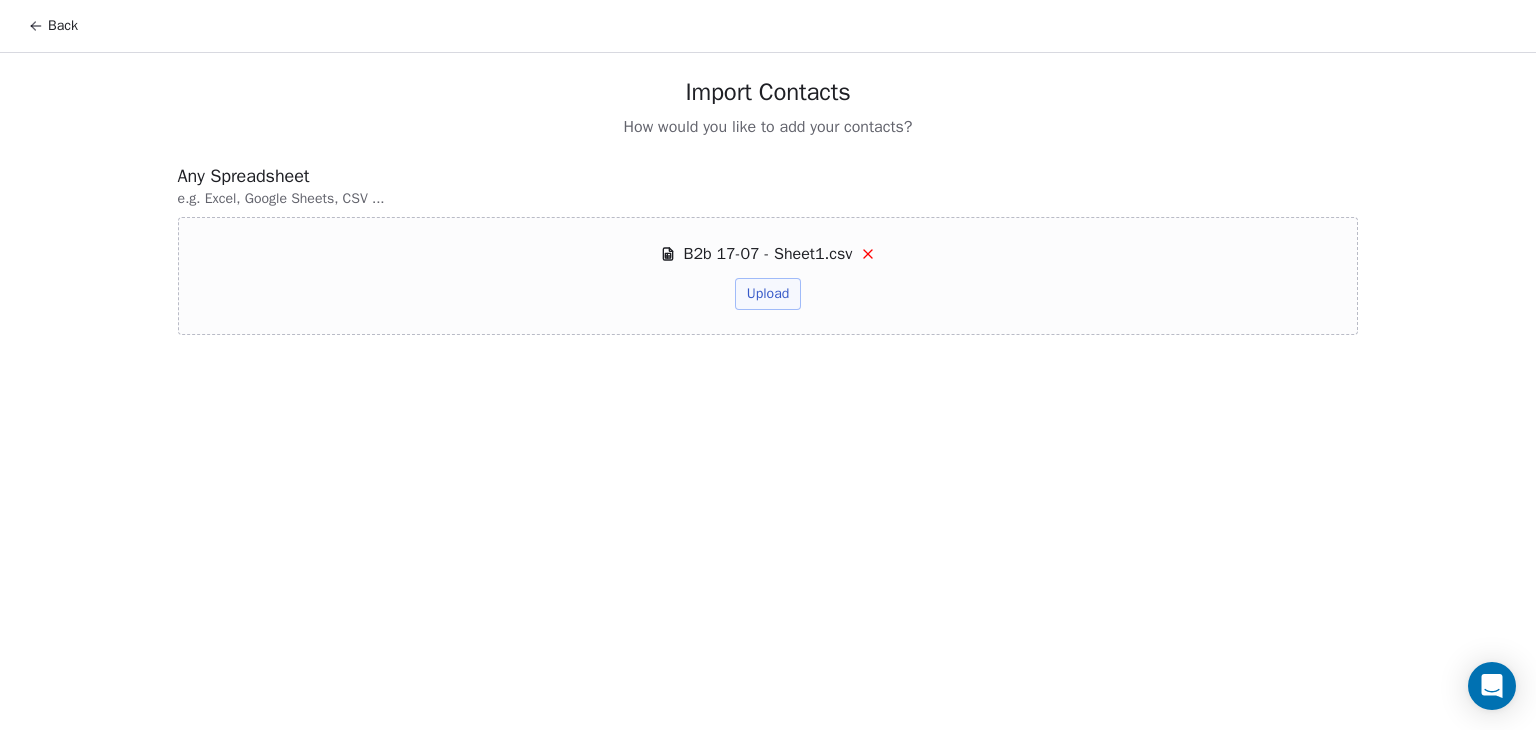 click on "B2b 17-07 - Sheet1.csv Upload" at bounding box center [768, 276] 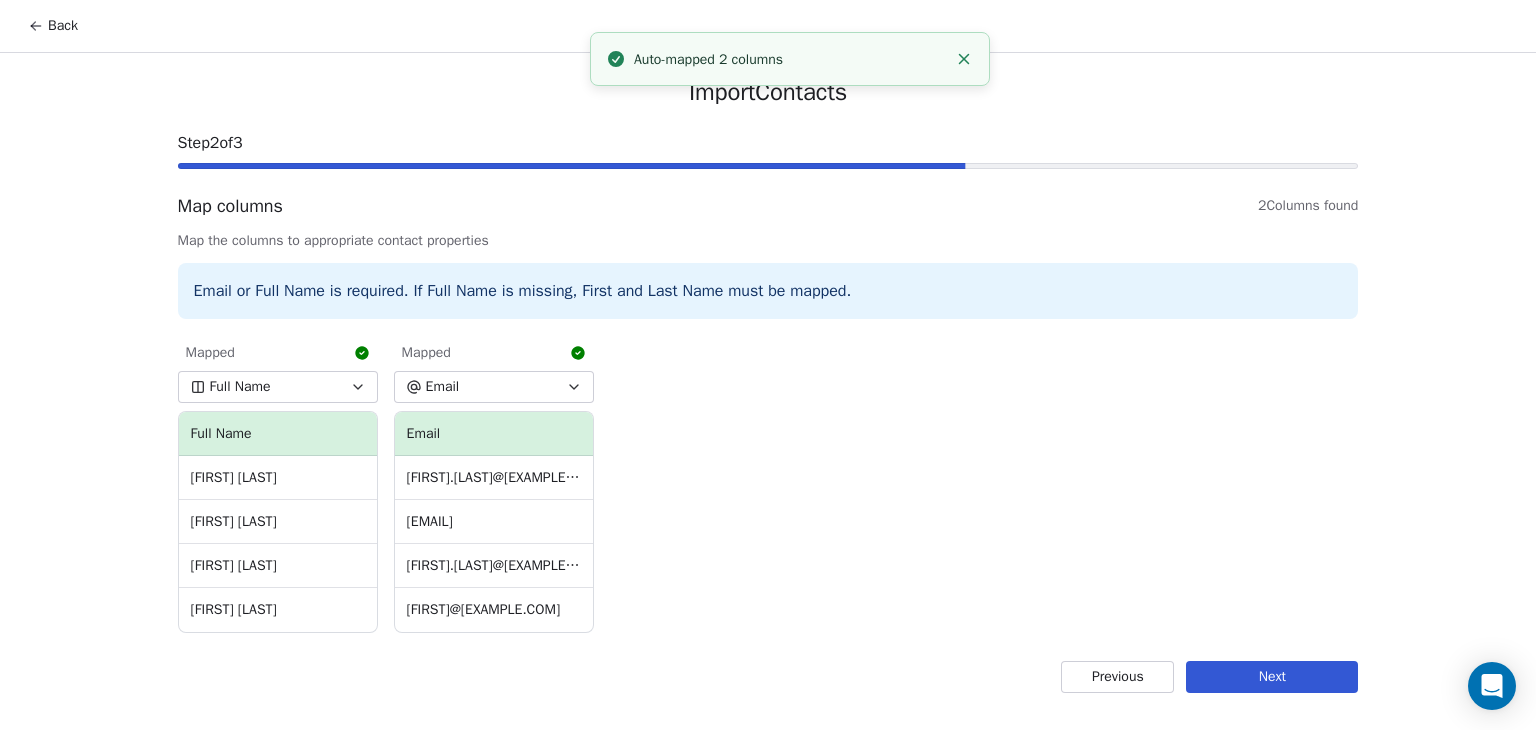 click on "Next" at bounding box center [1272, 677] 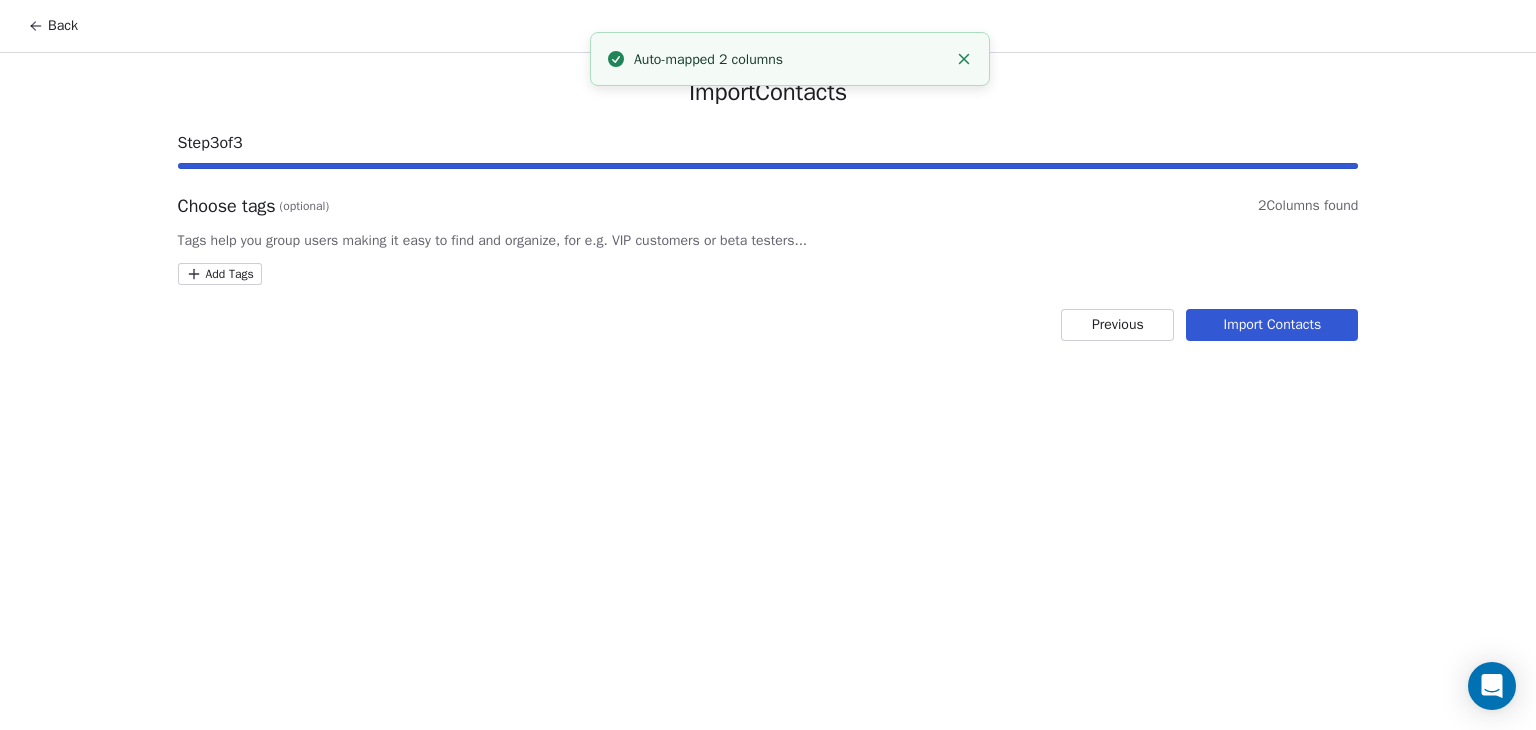 click on "Back Import  Contacts Step  3  of  3 Choose tags (optional) 2  Columns found Tags help you group users making it easy to find and organize, for e.g. VIP customers or beta testers...  Add Tags Previous Import Contacts   Auto-mapped 2 columns" at bounding box center (768, 365) 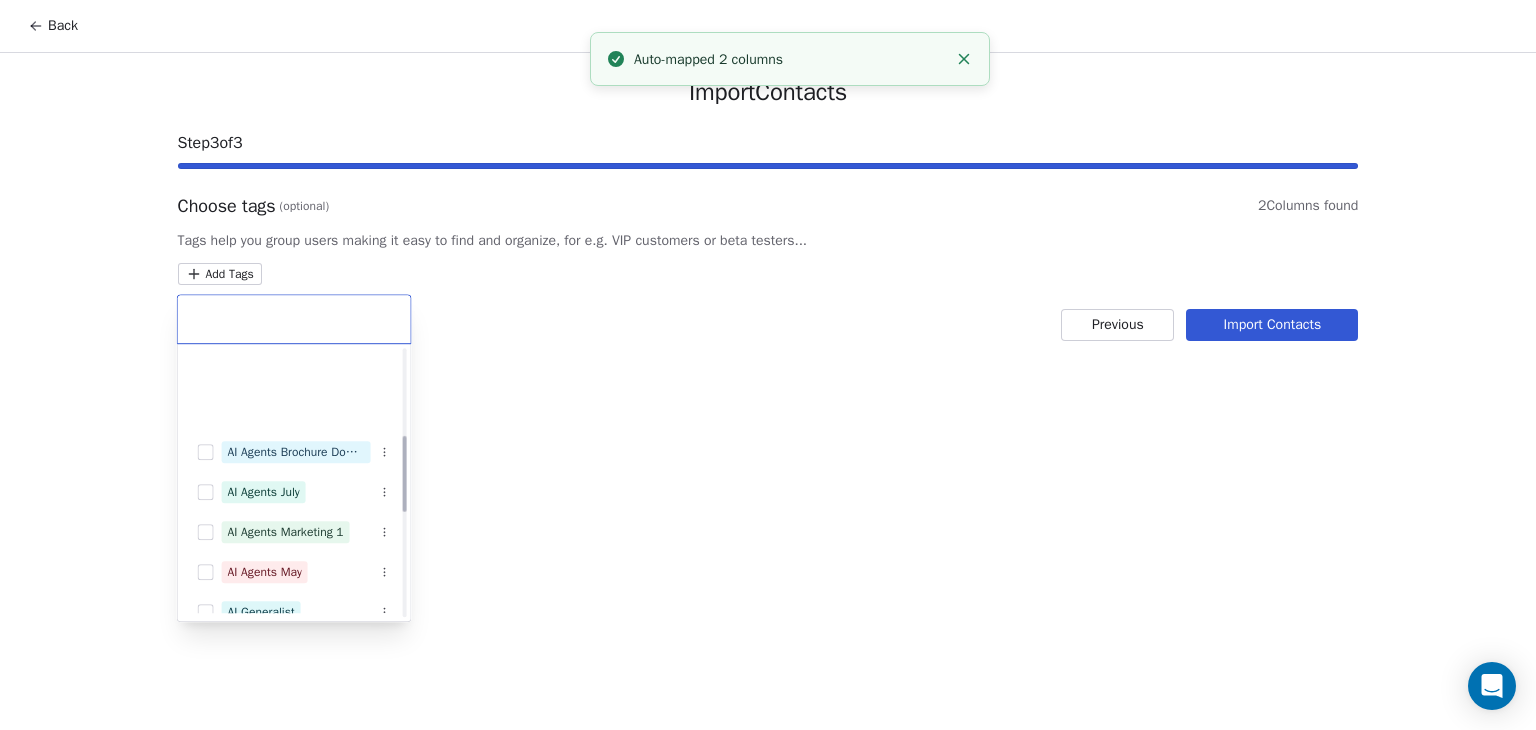 scroll, scrollTop: 300, scrollLeft: 0, axis: vertical 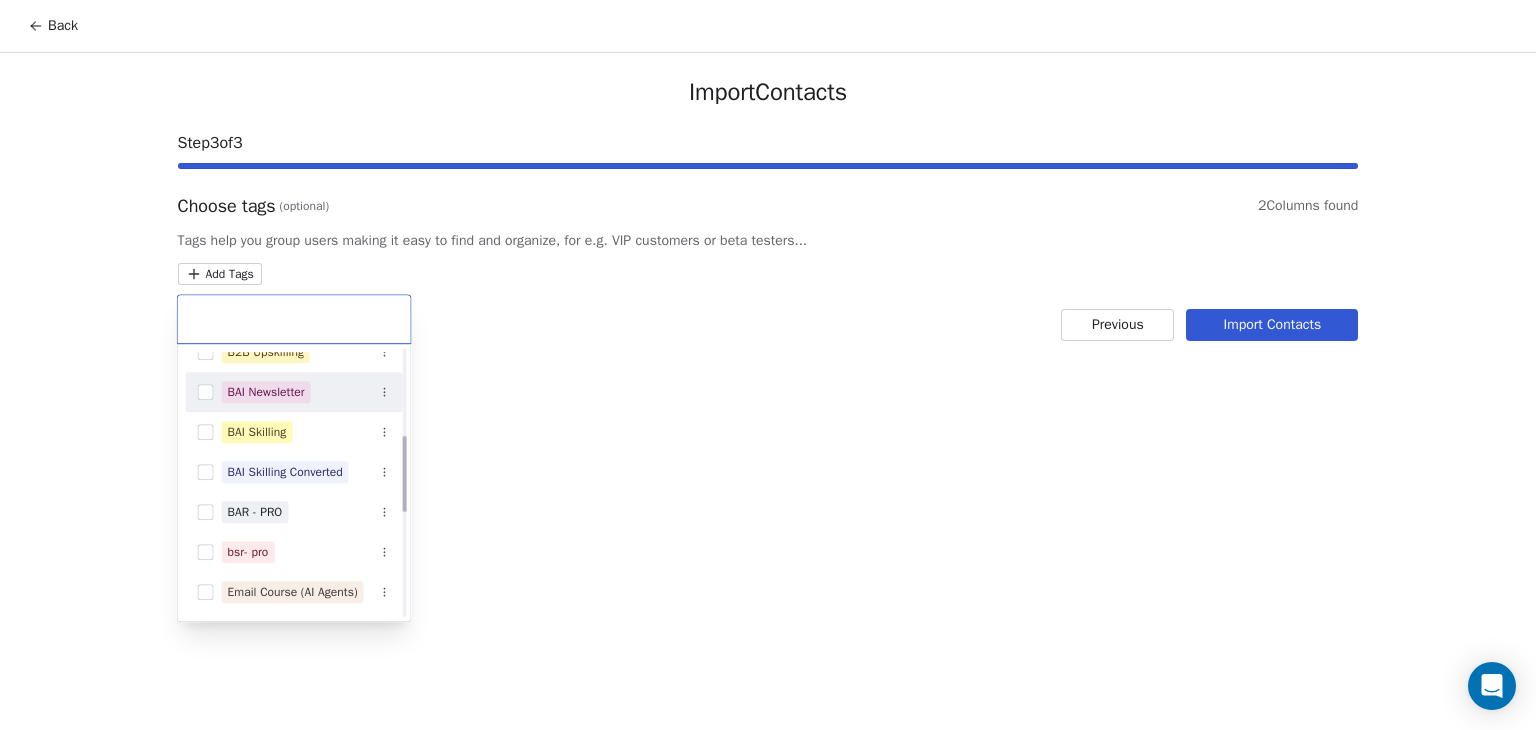 click on "BAI Newsletter" at bounding box center (266, 392) 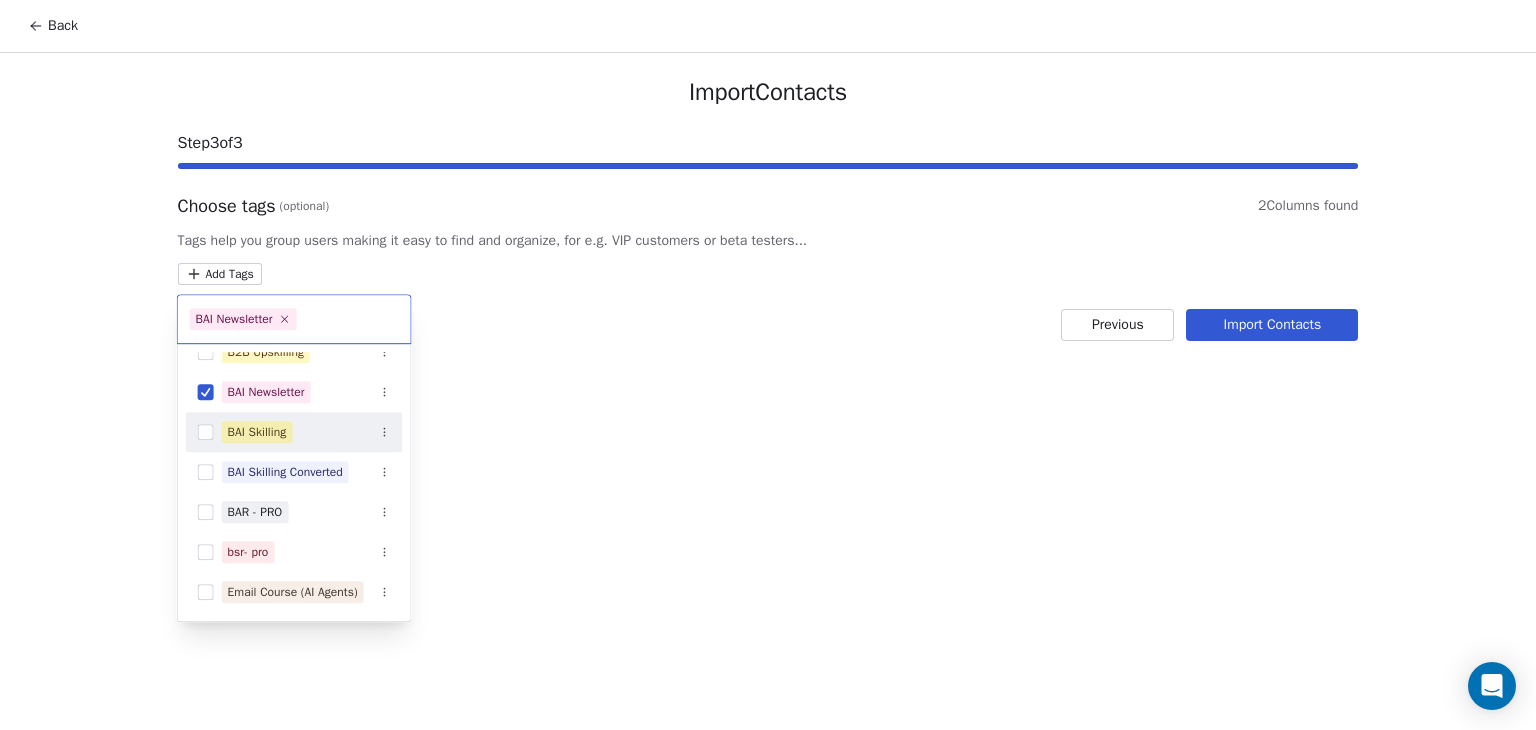 click on "Back Import  Contacts Step  3  of  3 Choose tags (optional) 2  Columns found Tags help you group users making it easy to find and organize, for e.g. VIP customers or beta testers...  Add Tags Previous Import Contacts
BAI Newsletter AI Agents Brochure Download AI Agents July AI Agents Marketing 1 AI Agents May AI Generalist B2B Upskilling BAI Newsletter BAI Skilling BAI Skilling Converted BAR - PRO bsr- pro Email Course (AI Agents) Generative AI Bootcamp - April 25 Generative AI Student Feb 25 Marketin Leads Marketing Leads ML Generalist (April 25) ML Masterclass (March 25)" at bounding box center (768, 365) 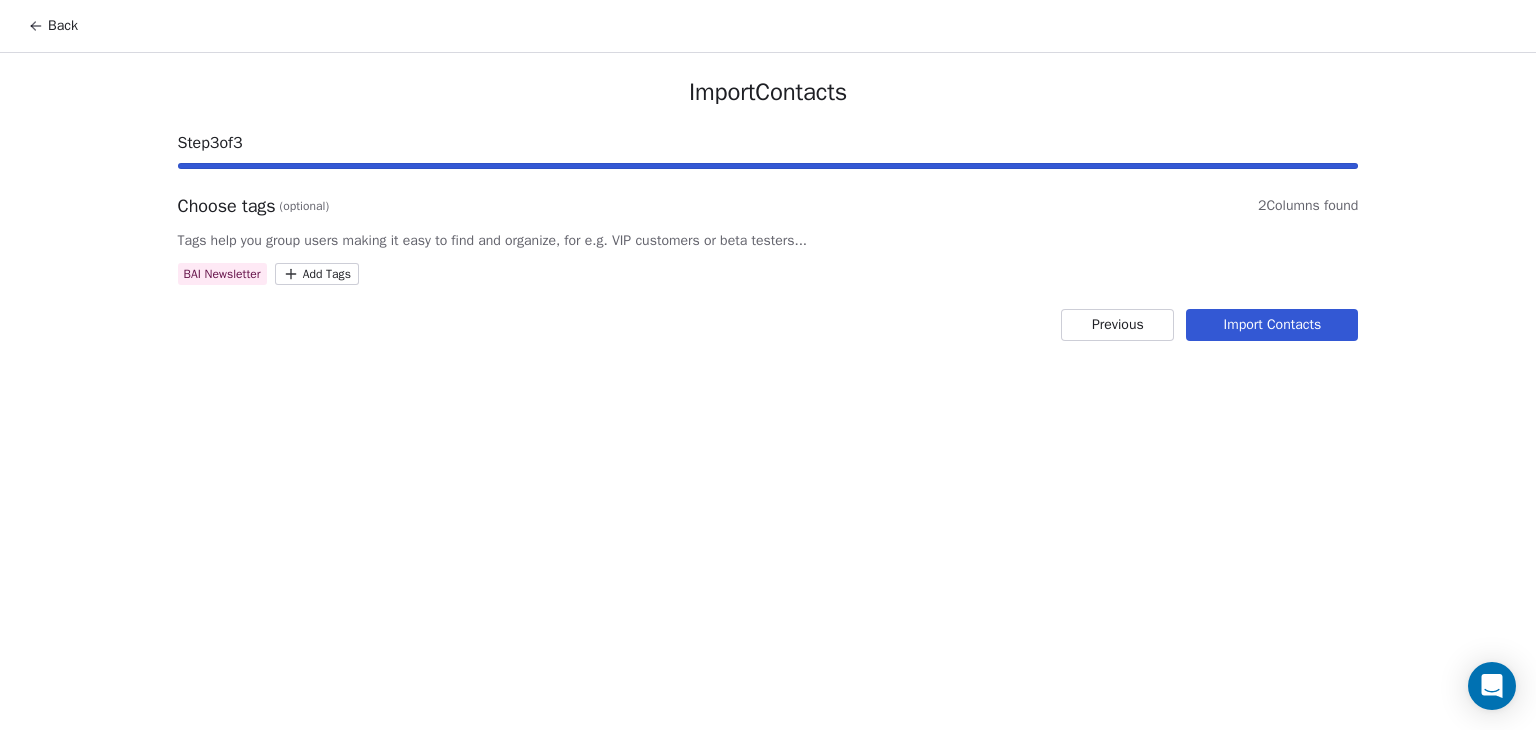 click on "Import Contacts" at bounding box center (1272, 325) 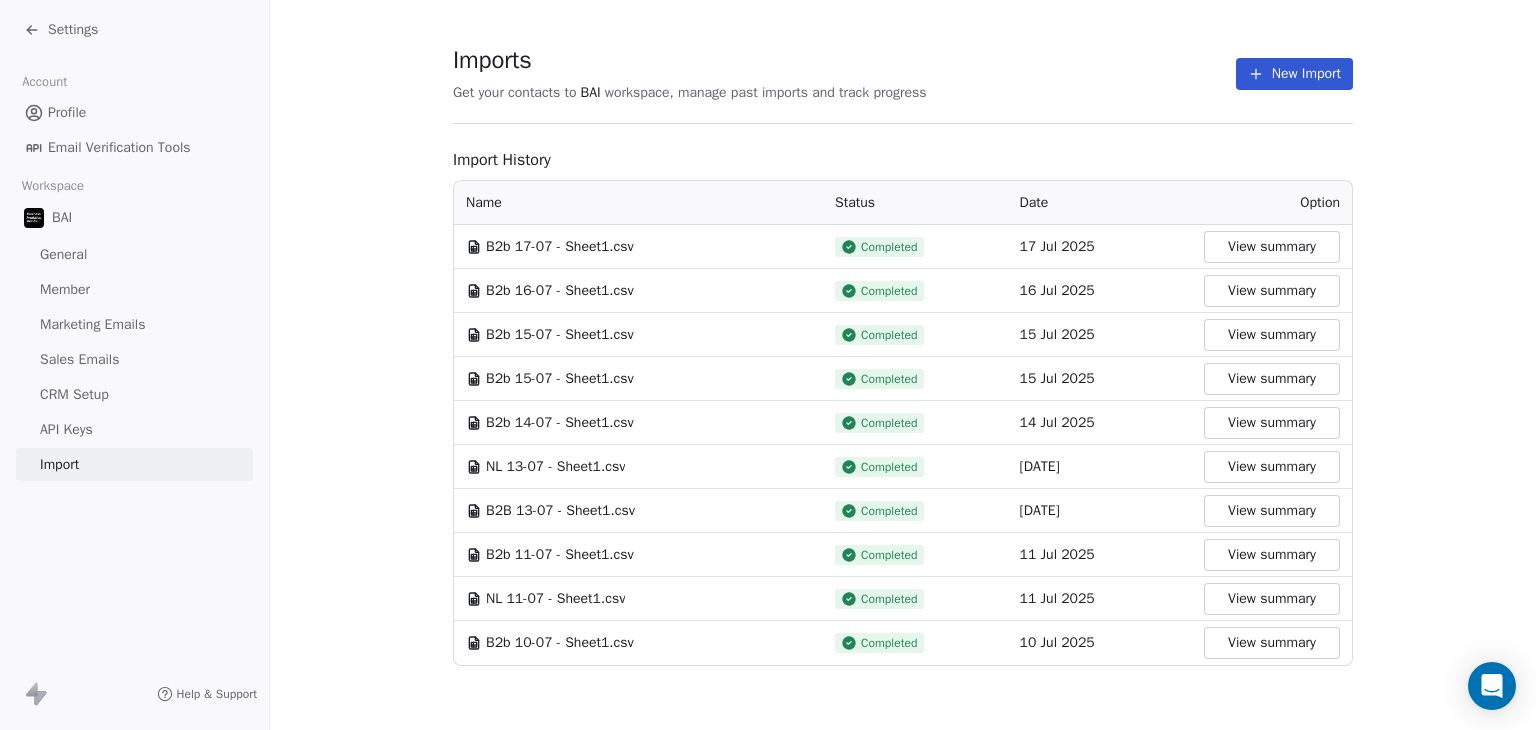 scroll, scrollTop: 0, scrollLeft: 0, axis: both 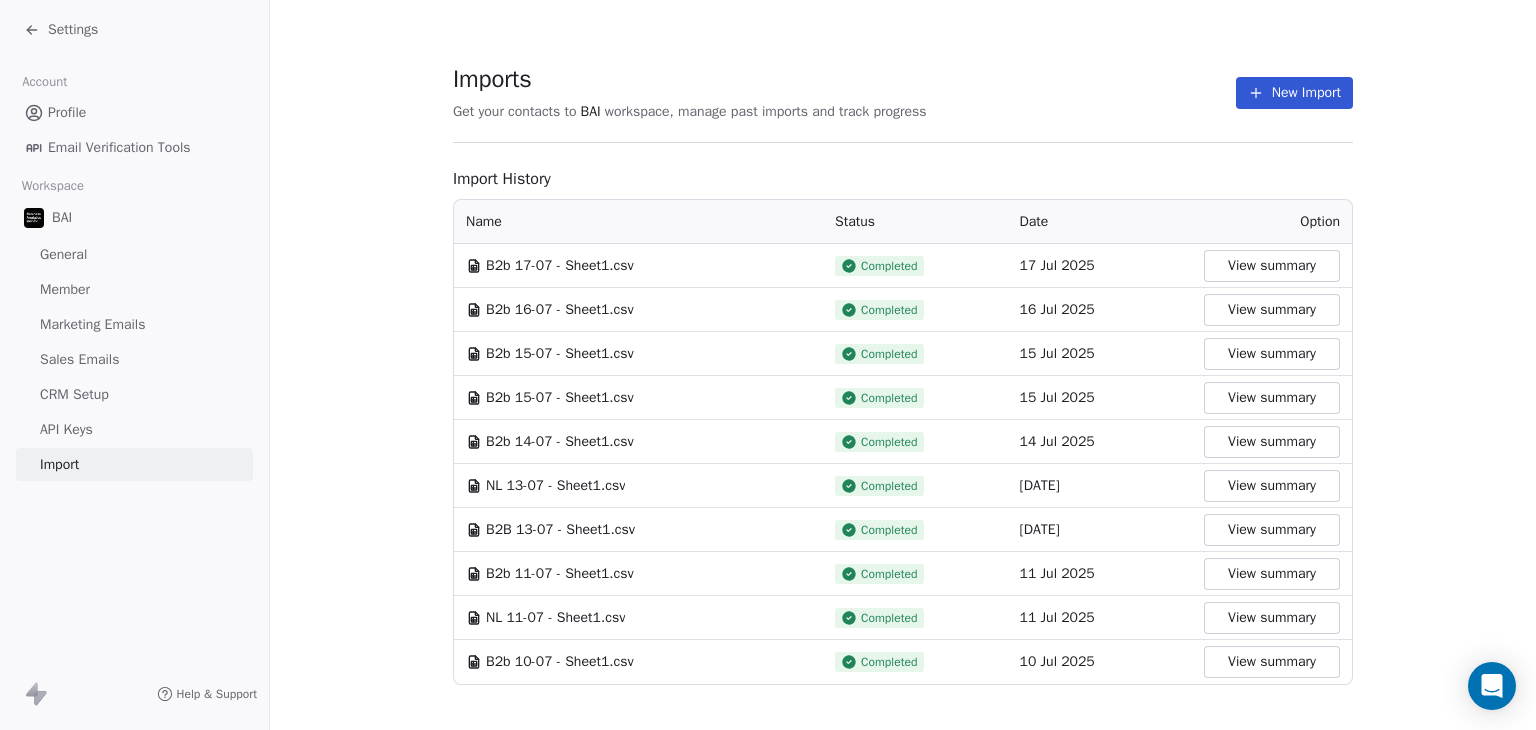 click 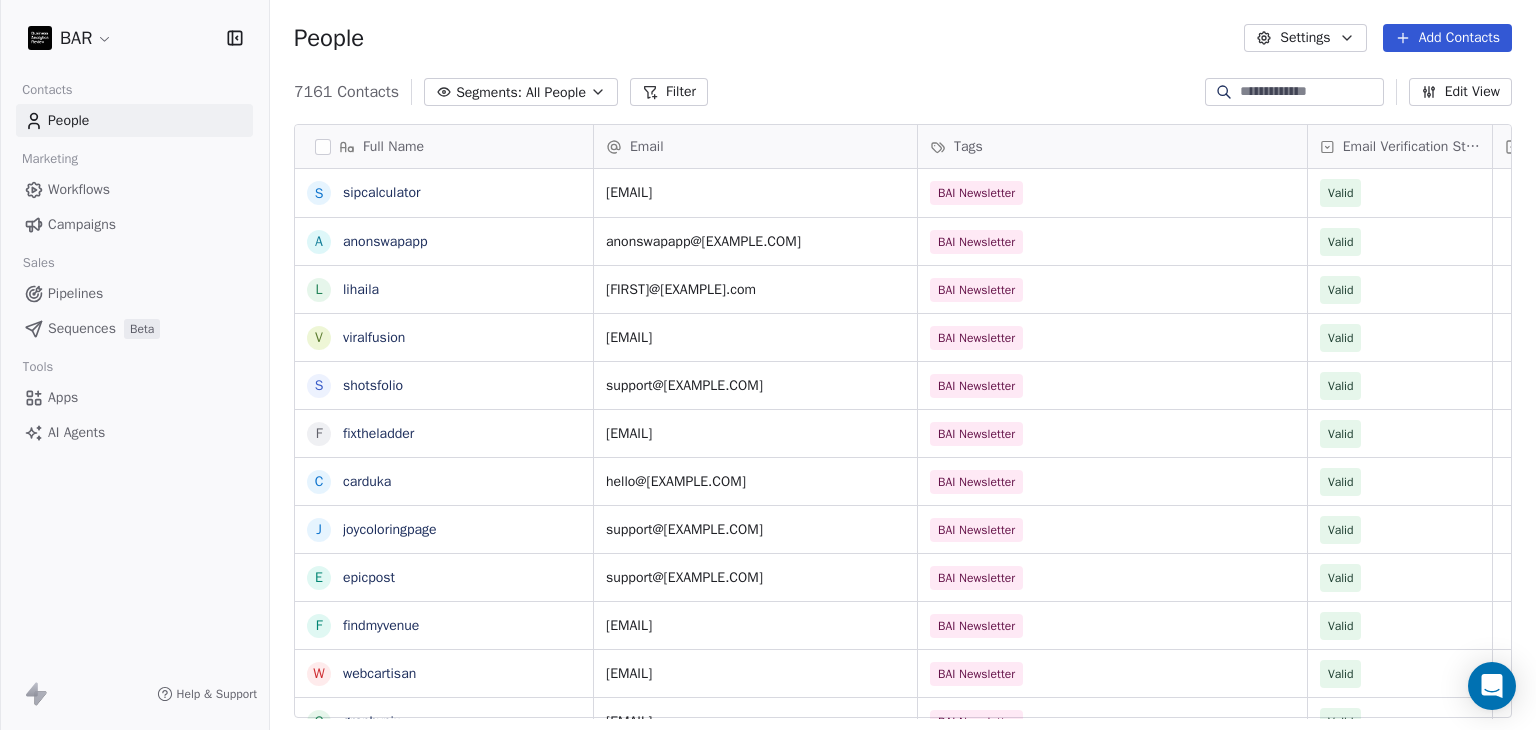 scroll, scrollTop: 16, scrollLeft: 16, axis: both 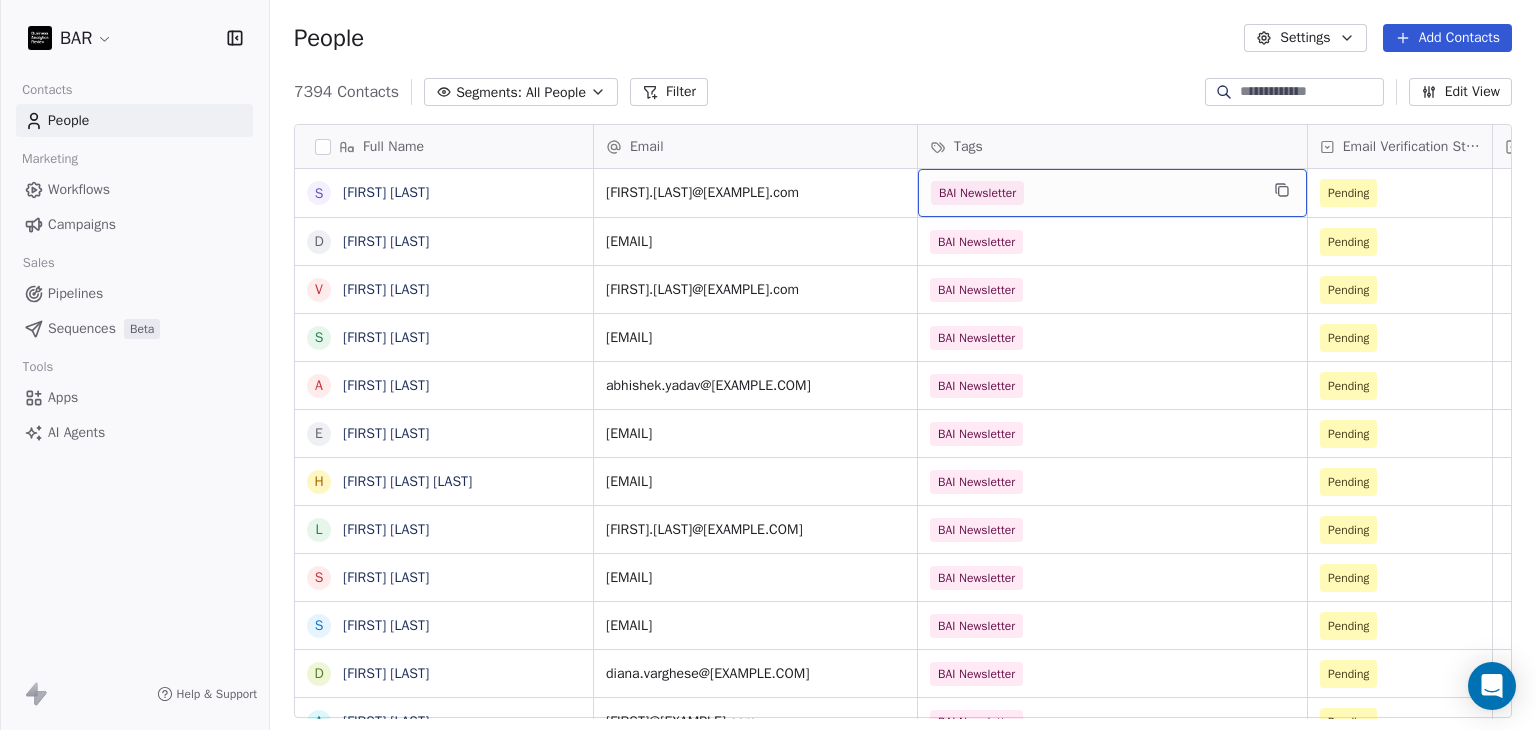 click on "BAI Newsletter" at bounding box center (1094, 193) 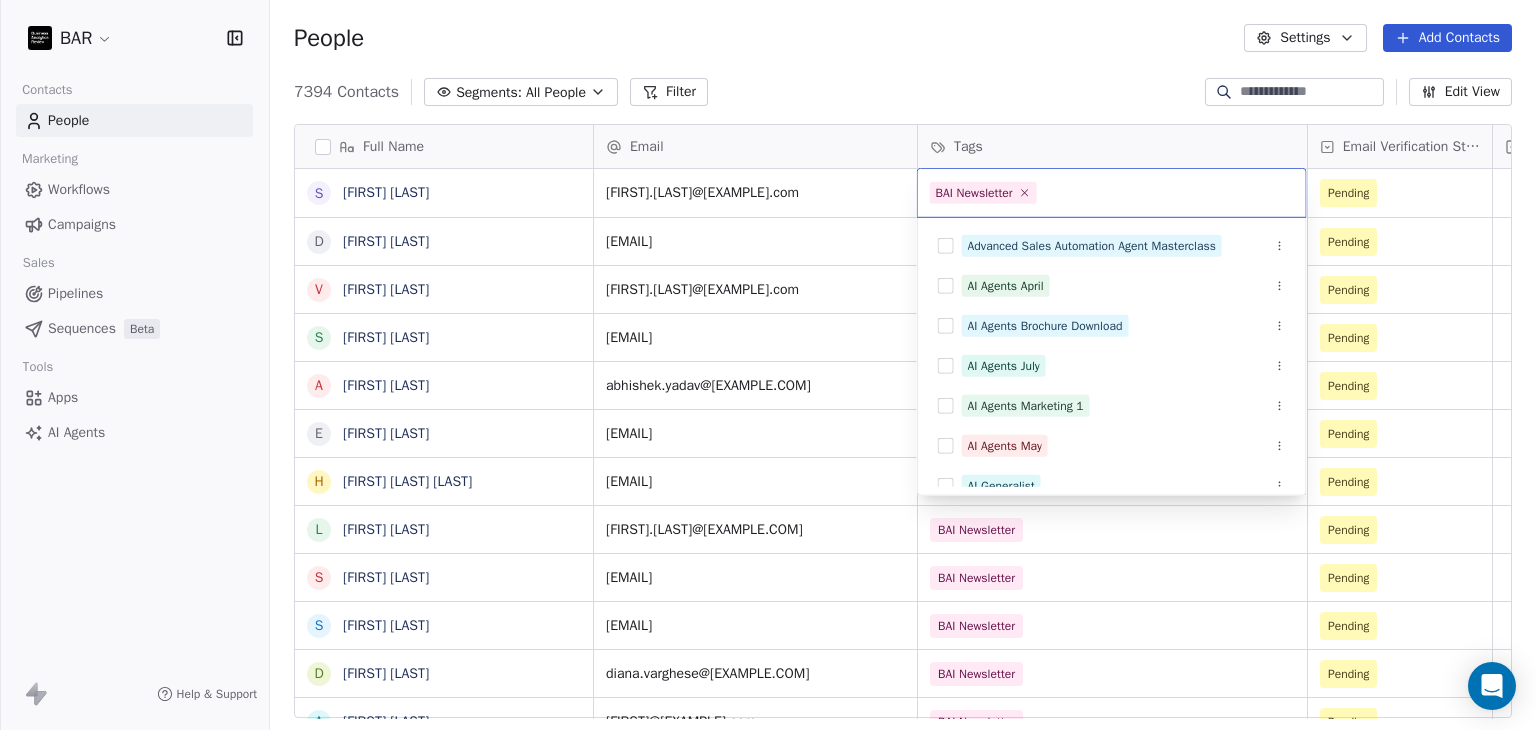 click on "Email Tags Email Verification Status Status [FIRST].[LAST]@[EXAMPLE.COM] BAI Newsletter Pending [FIRST]@[EXAMPLE.COM] BAI Newsletter Pending [FIRST].[LAST]@[EXAMPLE.COM] BAI Newsletter Pending [FIRST].[LAST]@[EXAMPLE.COM] BAI Newsletter Pending" at bounding box center (768, 365) 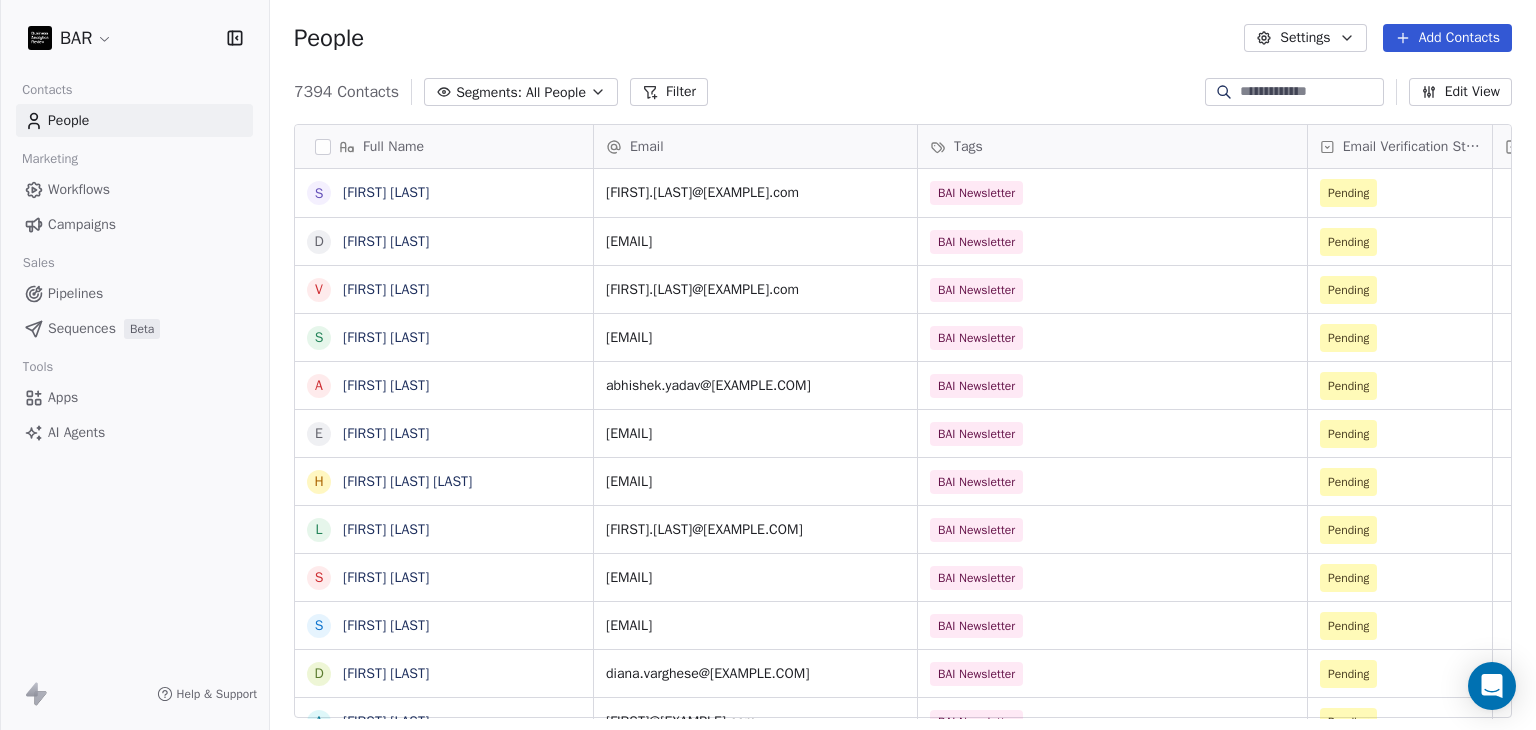 click on "Add Contacts" at bounding box center (1447, 38) 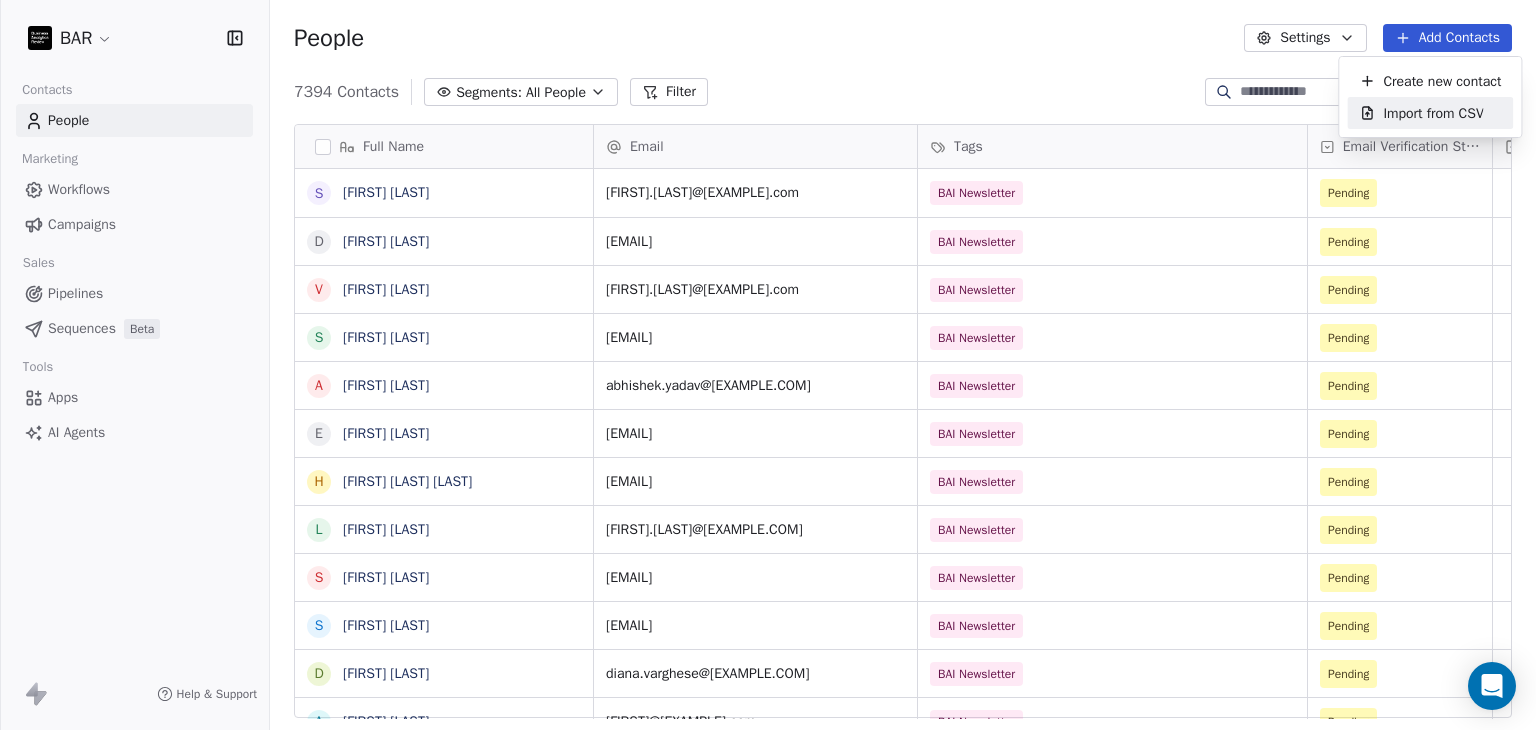 click on "Import from CSV" at bounding box center (1433, 113) 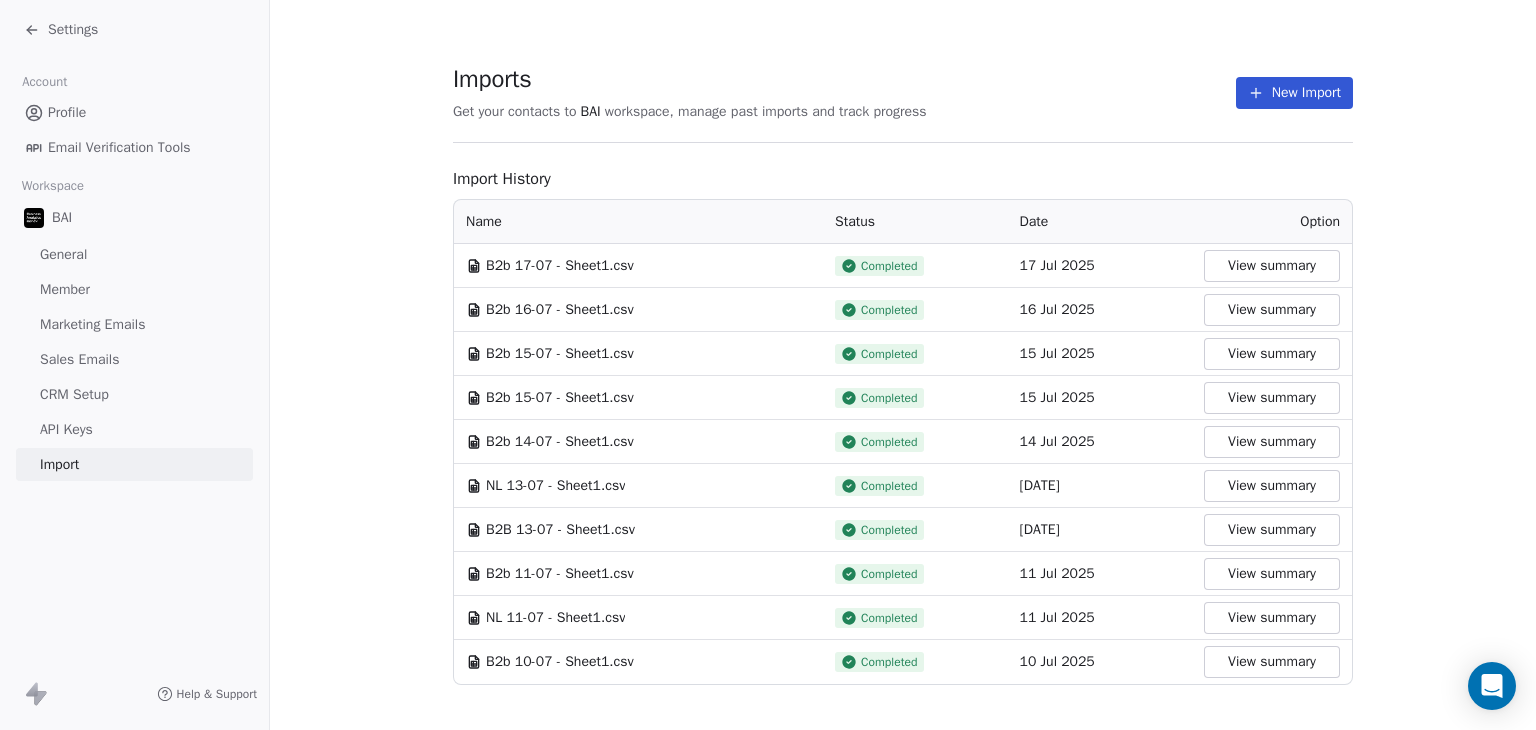 click on "New Import" at bounding box center [1294, 93] 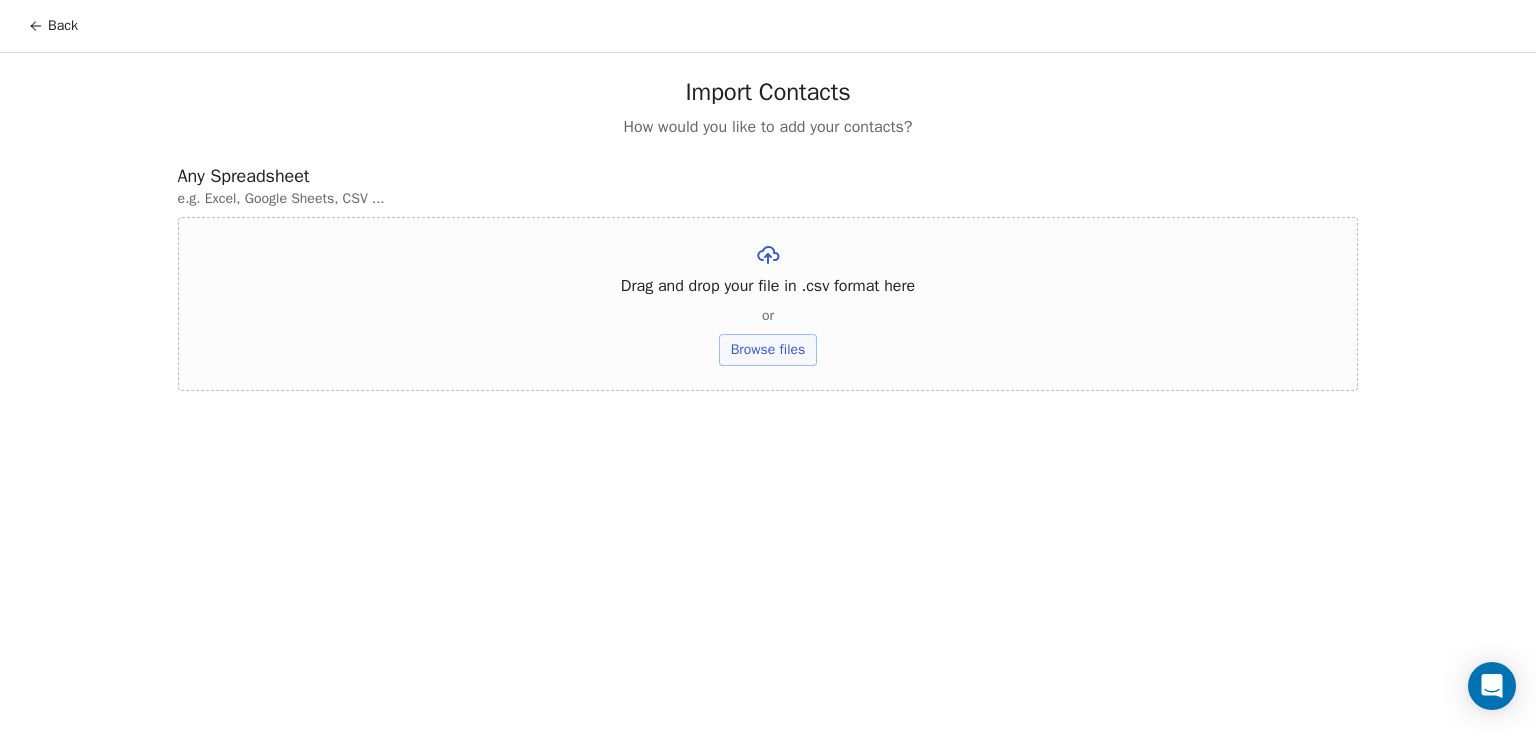 click on "Browse files" at bounding box center [768, 350] 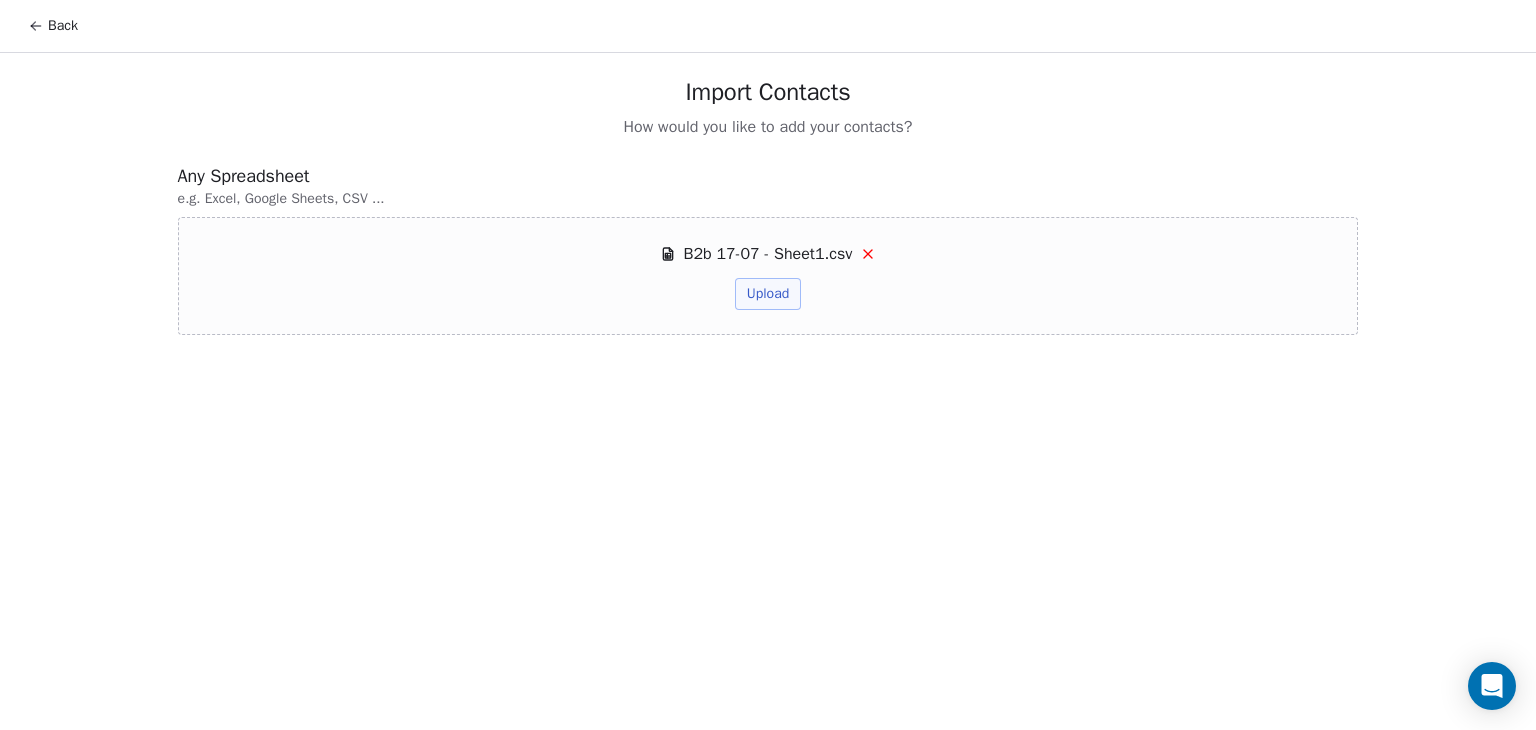 click on "Upload" at bounding box center [768, 294] 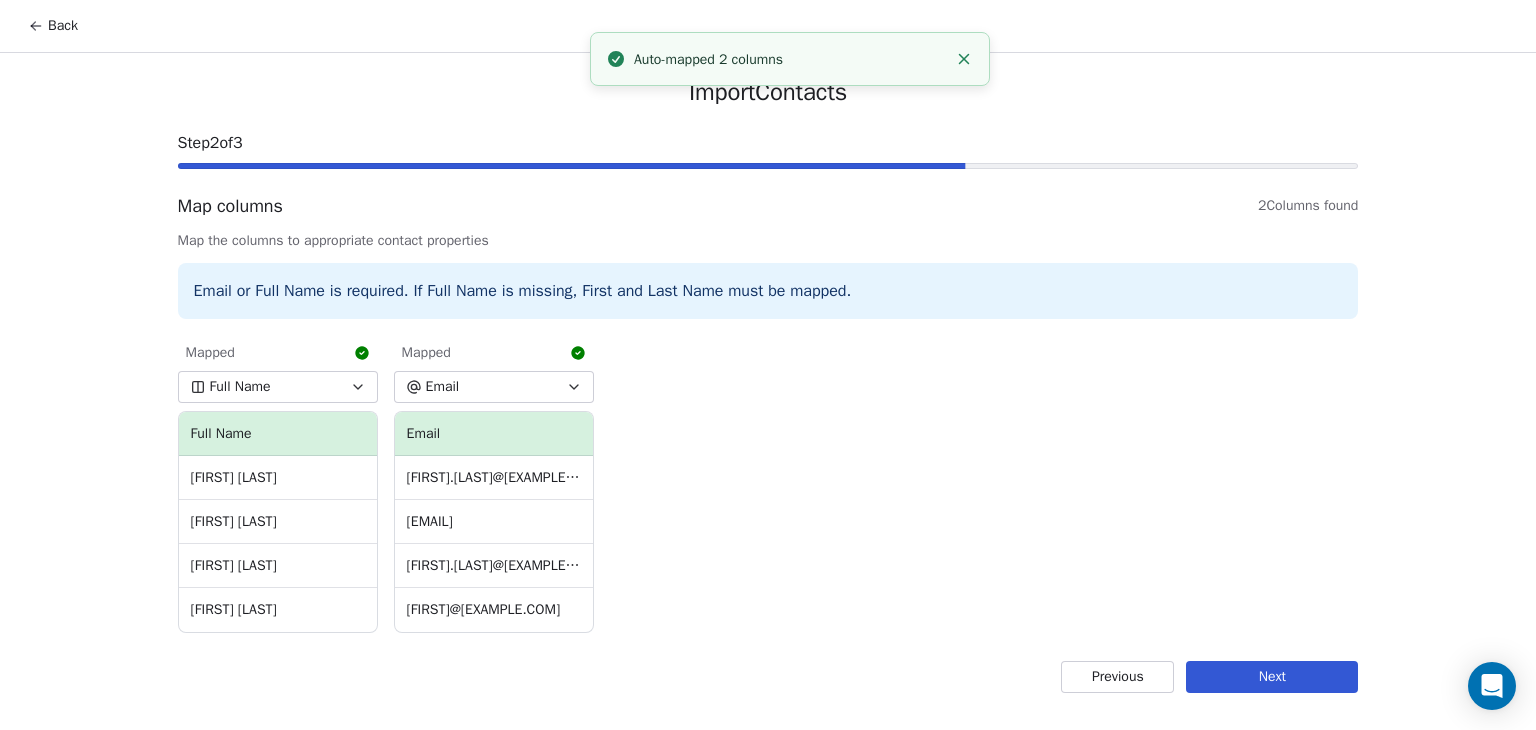 drag, startPoint x: 1325, startPoint y: 677, endPoint x: 852, endPoint y: 596, distance: 479.8854 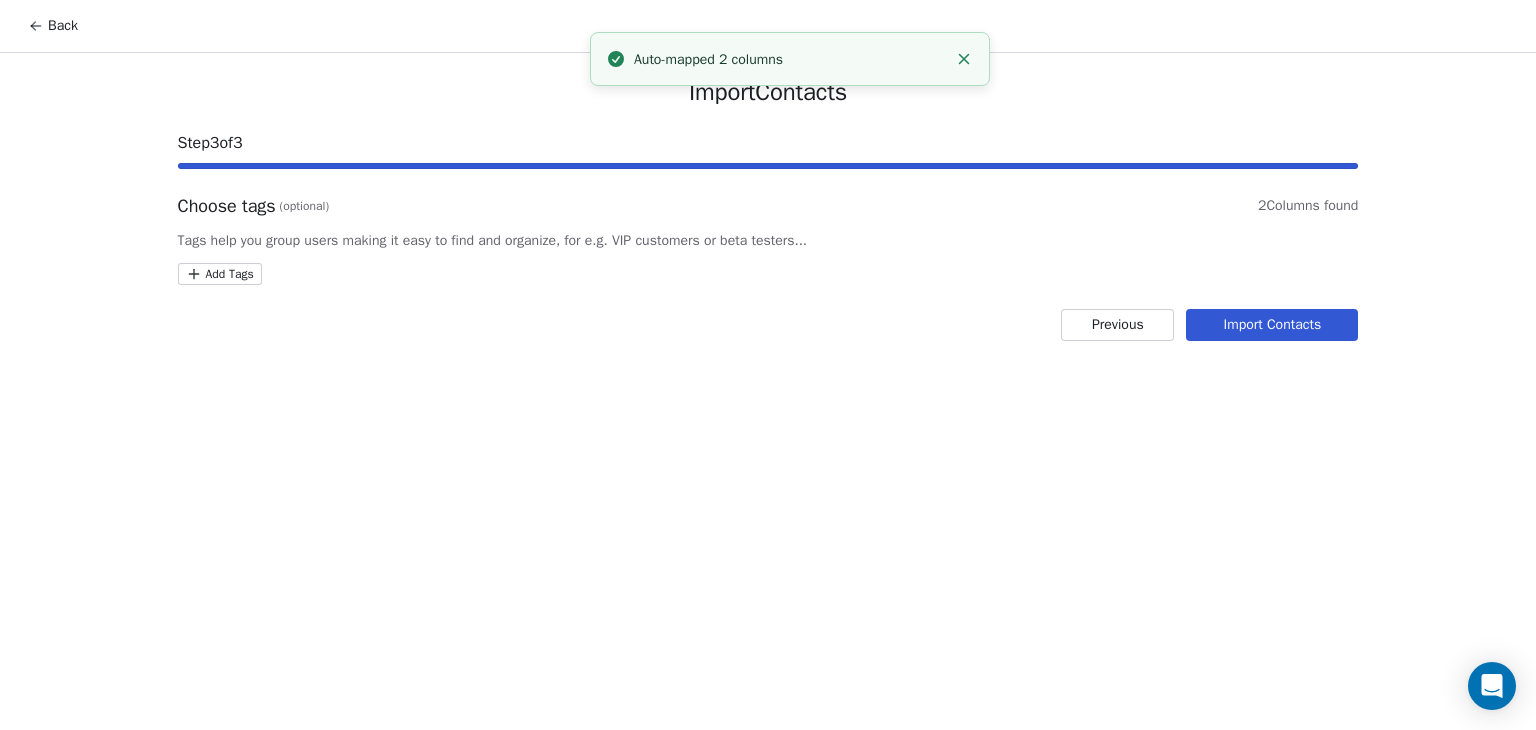 click on "Back Import  Contacts Step  3  of  3 Choose tags (optional) 2  Columns found Tags help you group users making it easy to find and organize, for e.g. VIP customers or beta testers...  Add Tags Previous Import Contacts   Auto-mapped 2 columns" at bounding box center (768, 365) 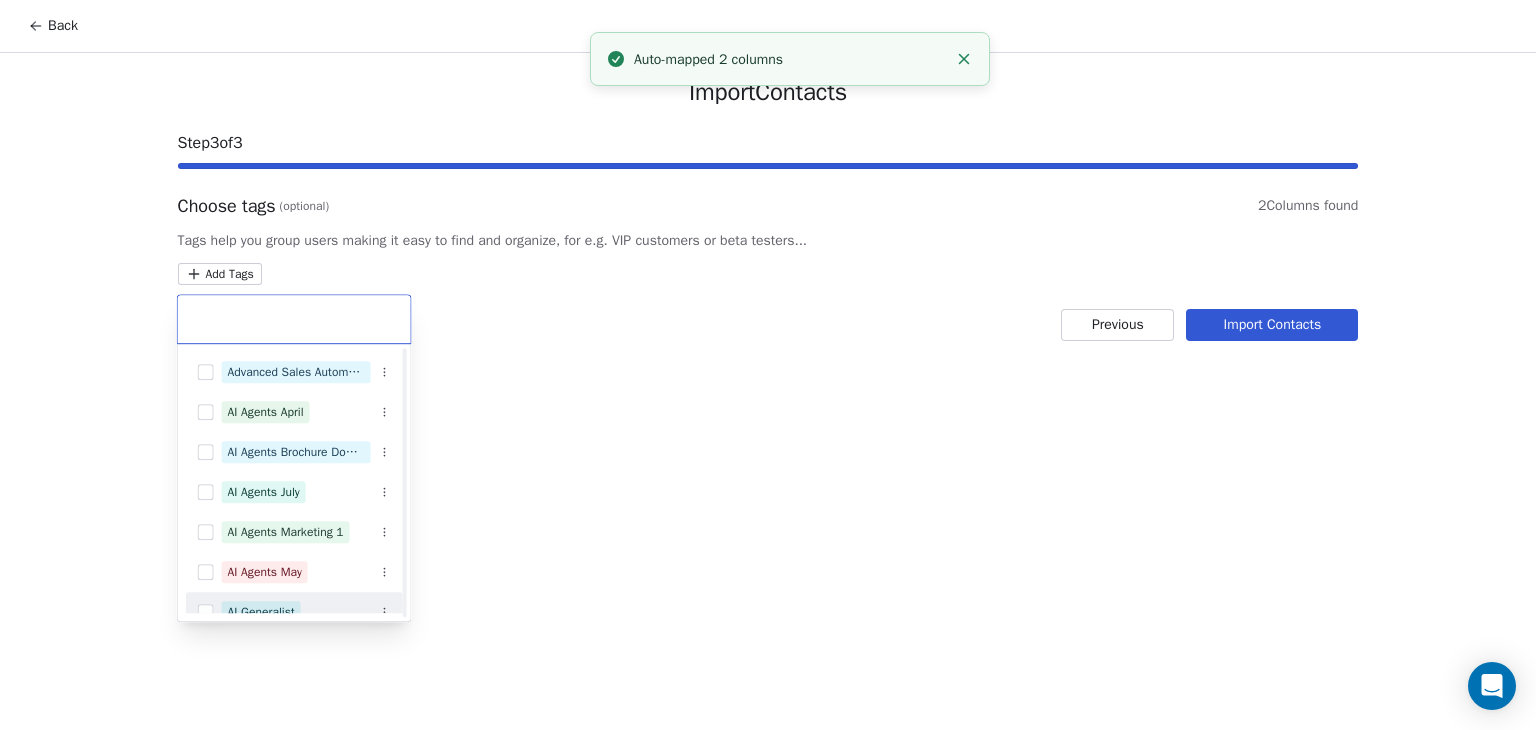 scroll, scrollTop: 200, scrollLeft: 0, axis: vertical 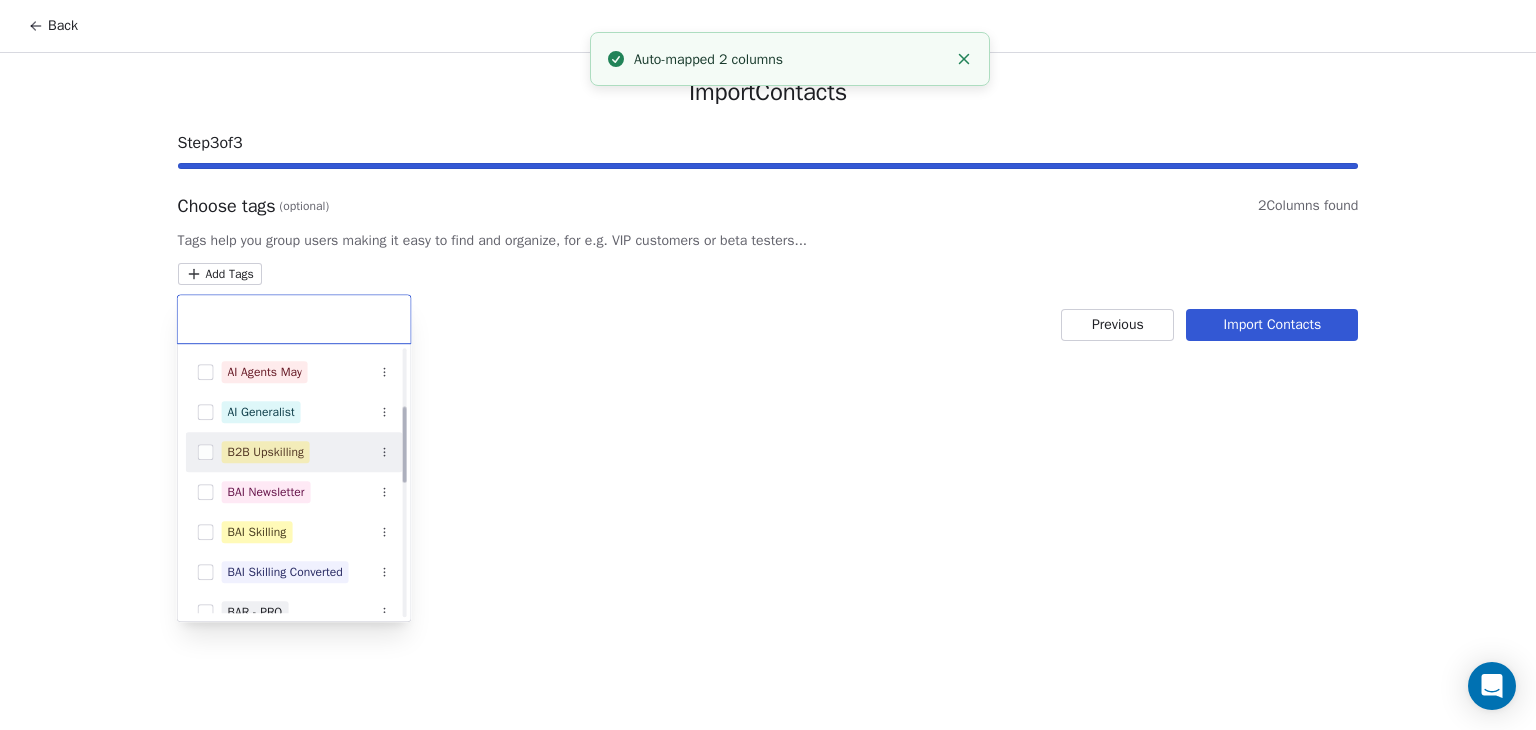 click on "B2B Upskilling" at bounding box center [266, 452] 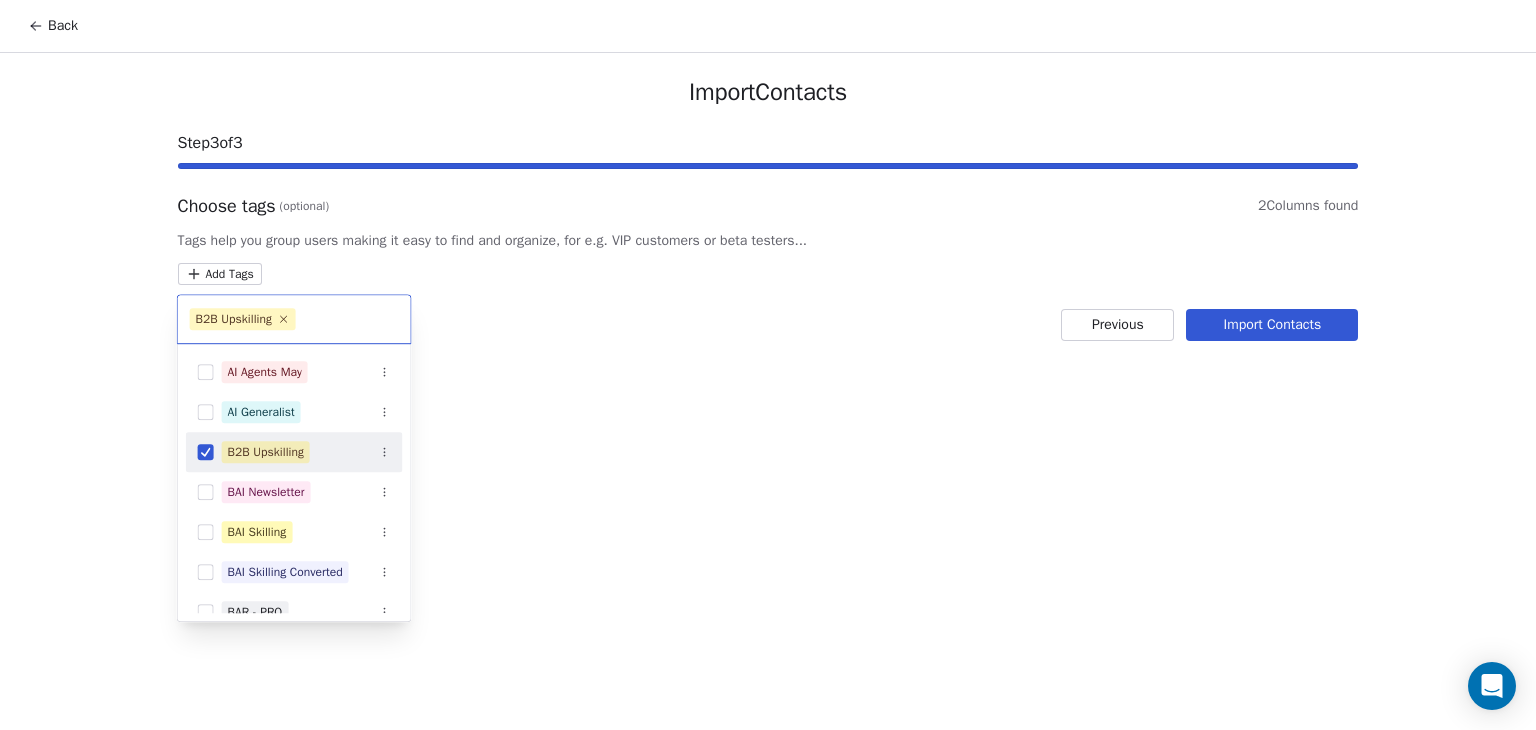 drag, startPoint x: 832, startPoint y: 469, endPoint x: 975, endPoint y: 468, distance: 143.0035 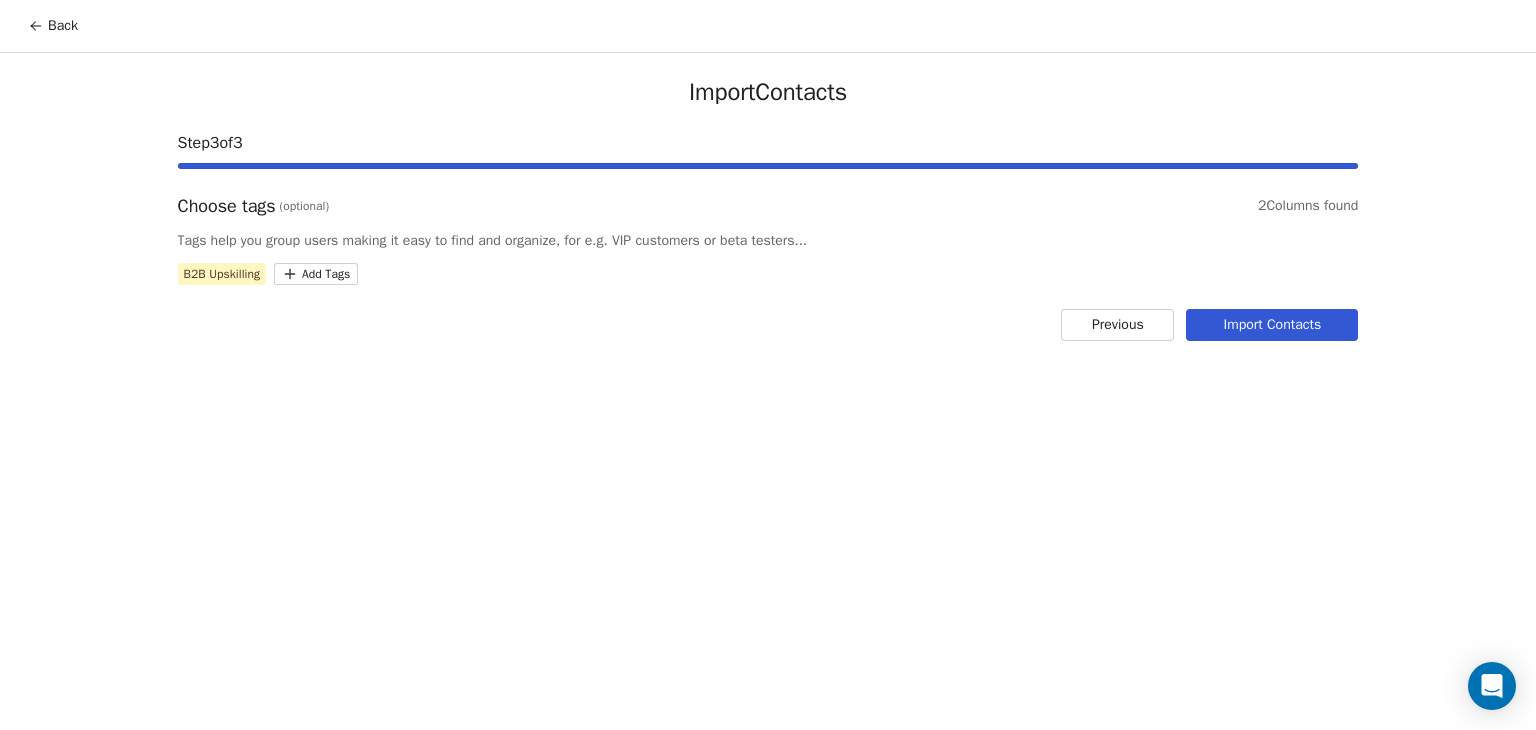click on "Import Contacts" at bounding box center (1272, 325) 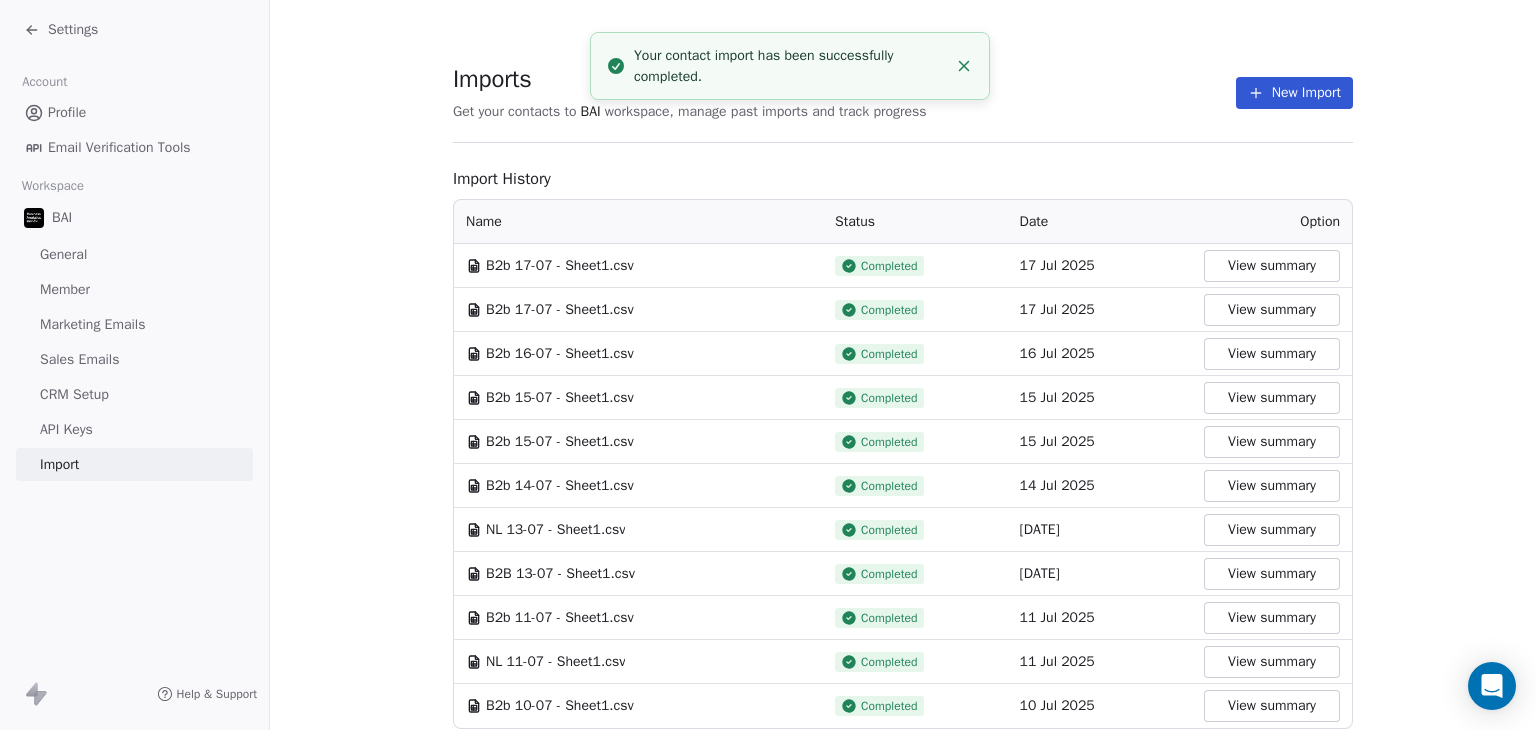 click 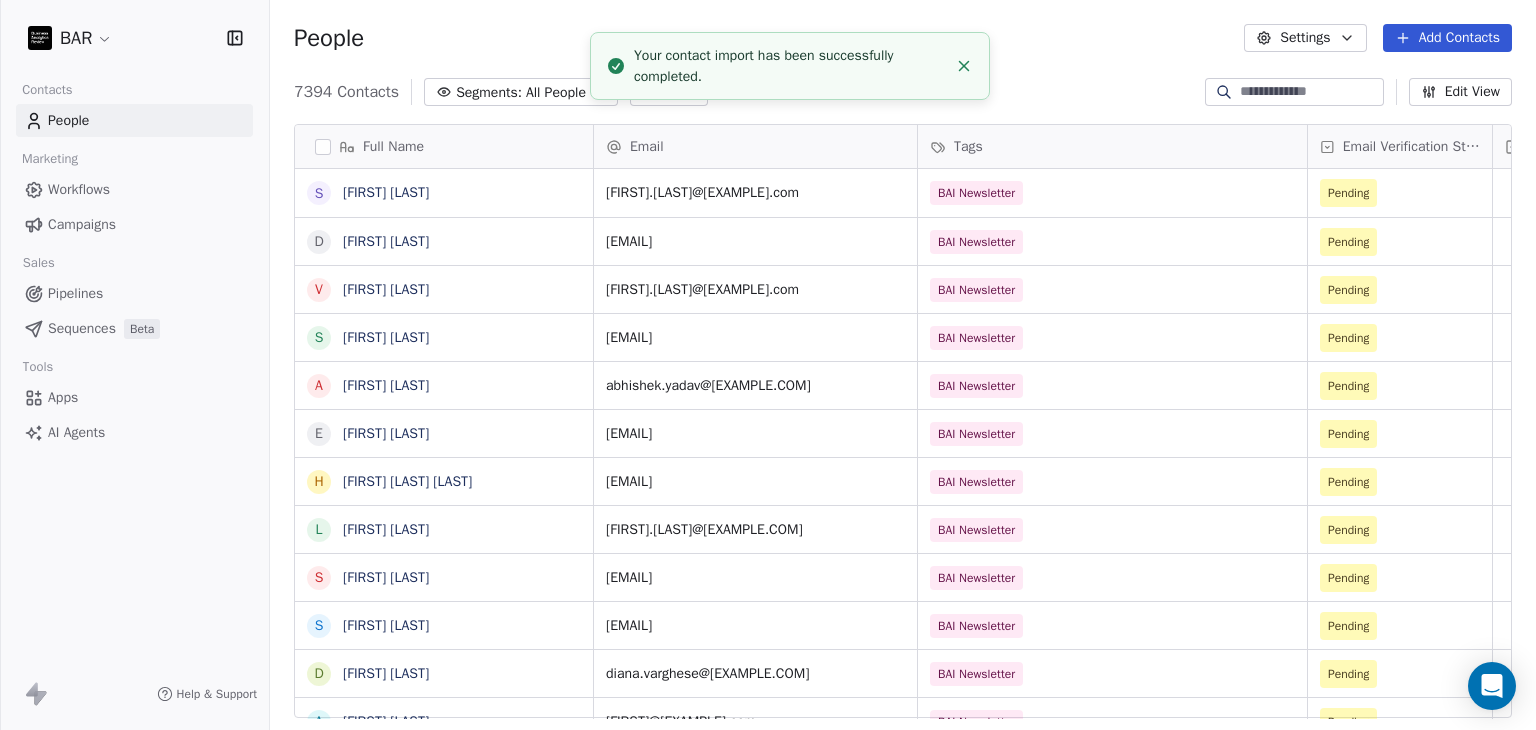 scroll, scrollTop: 16, scrollLeft: 16, axis: both 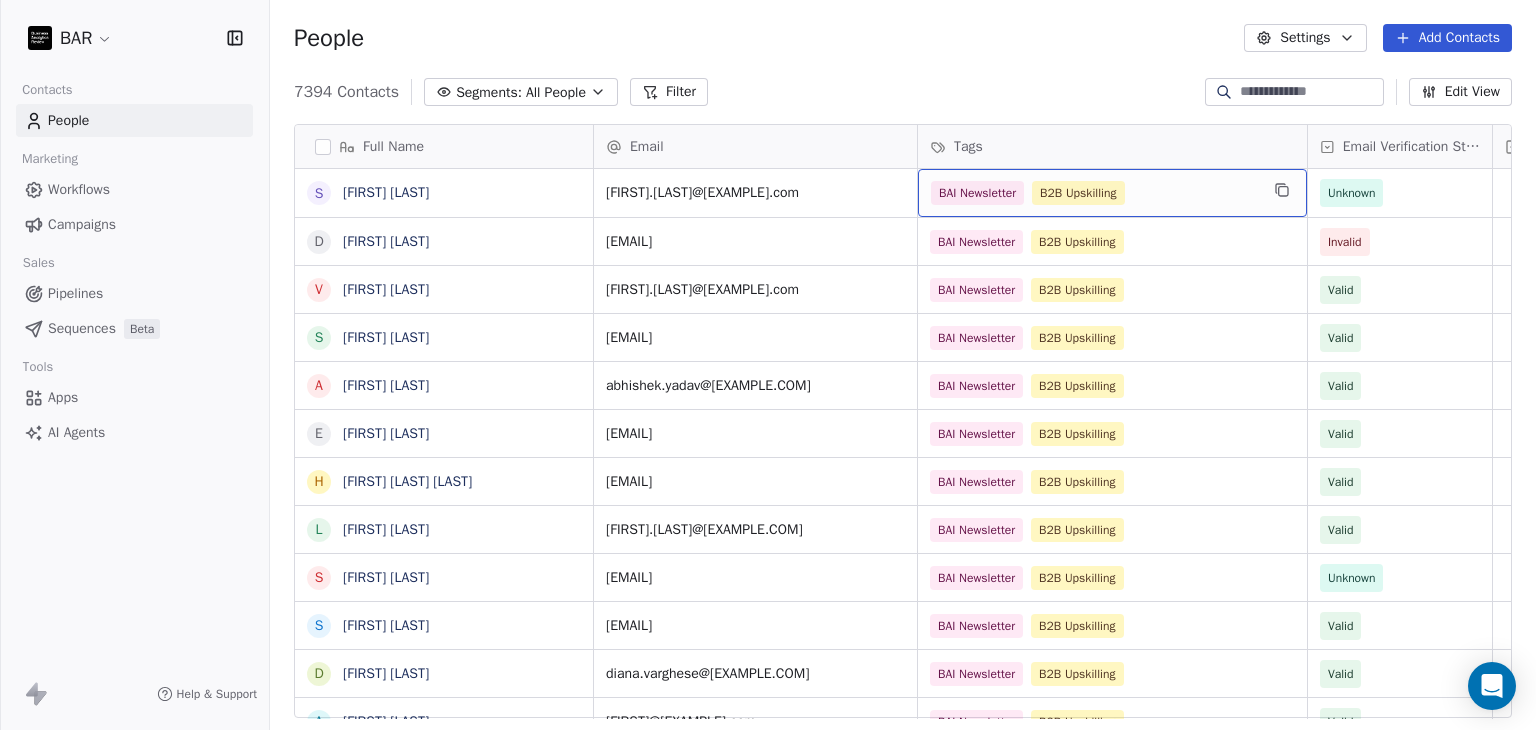 click on "B2B Upskilling BAI Newsletter" at bounding box center (1112, 193) 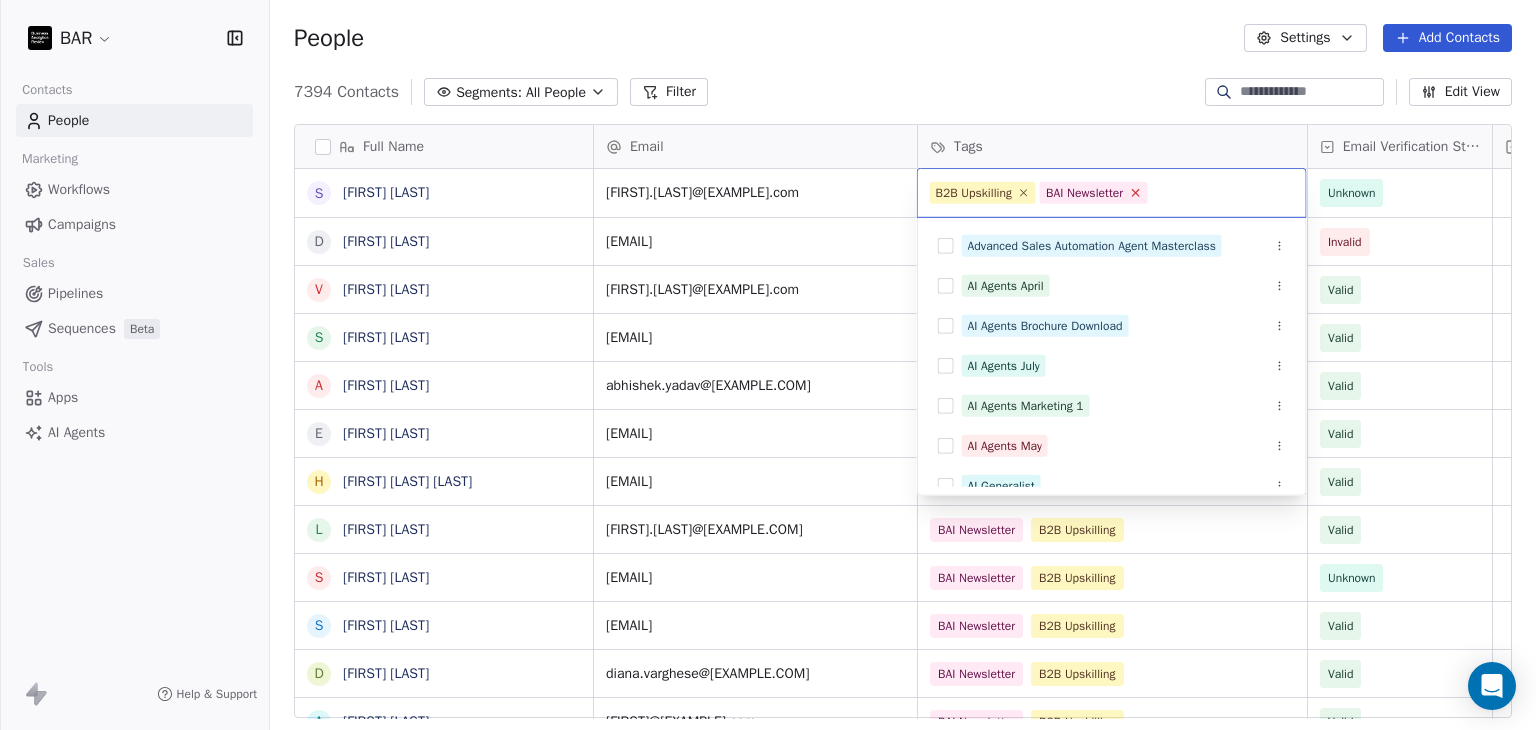 click 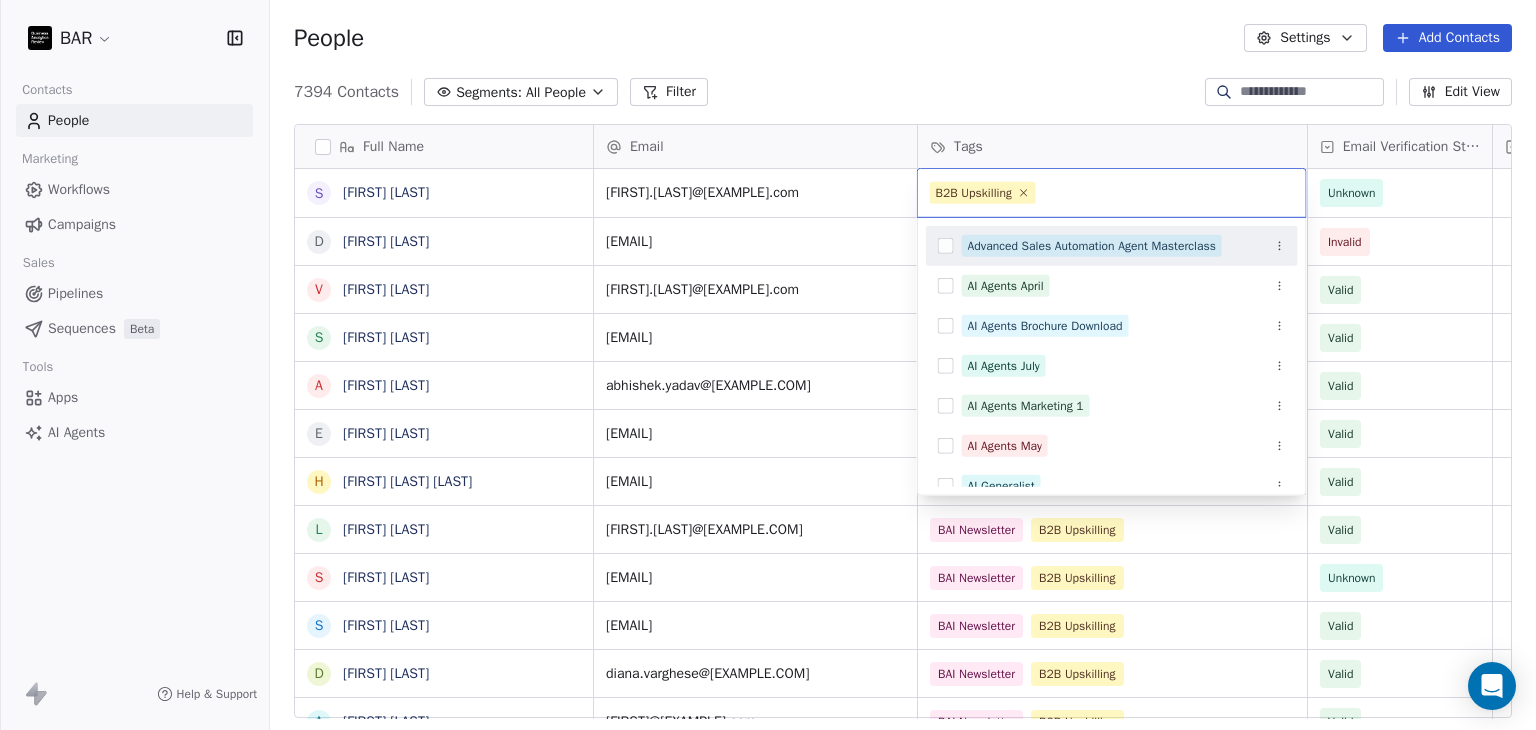 click on "sherwood.yan@[EMAIL] BAI Newsletter B2B Upskilling Unknown dheerajy@[EMAIL] B2B Upskilling Invalid vijender.yadav@[EMAIL] BAI Newsletter B2B Upskilling Valid Valid" at bounding box center [768, 365] 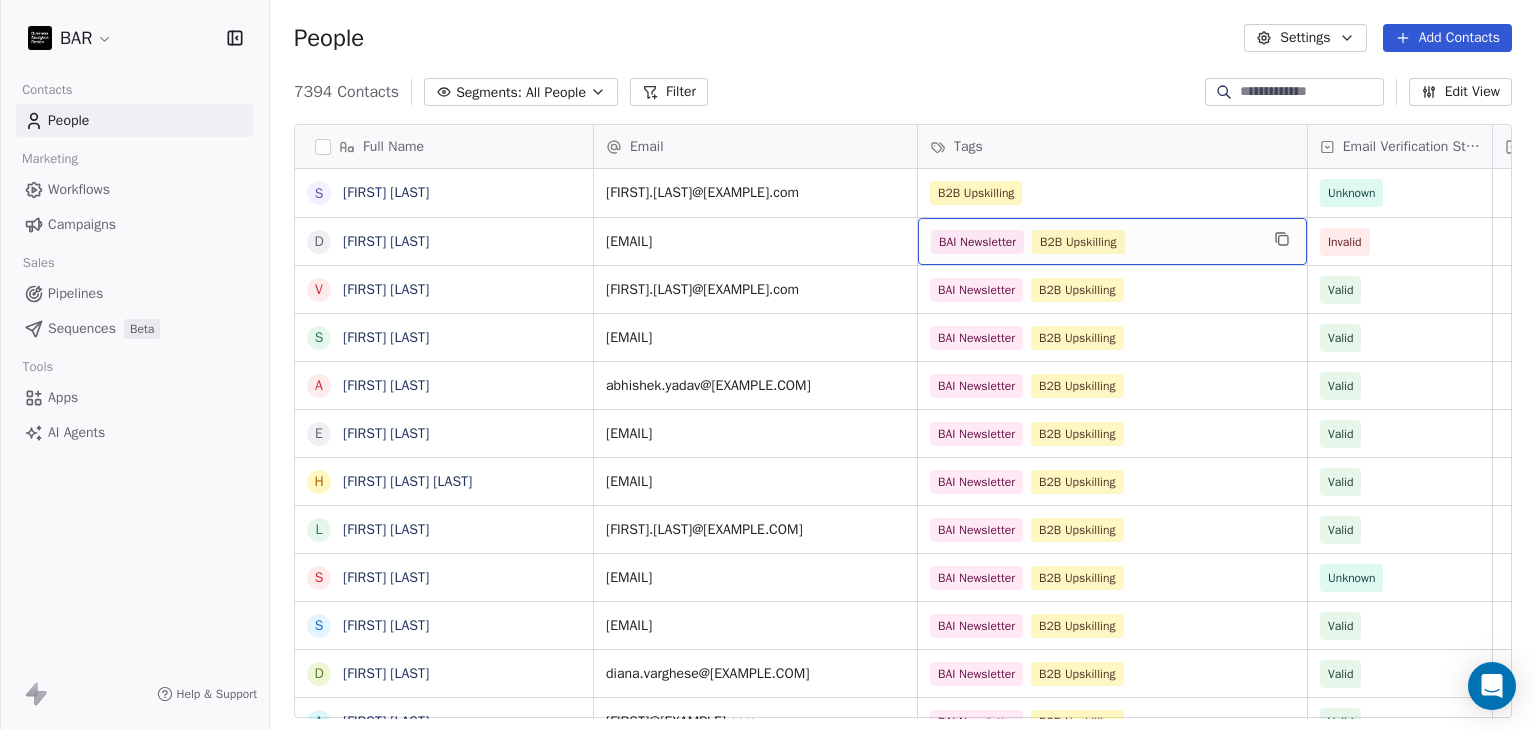 click on "B2B Upskilling BAI Newsletter" at bounding box center [1094, 242] 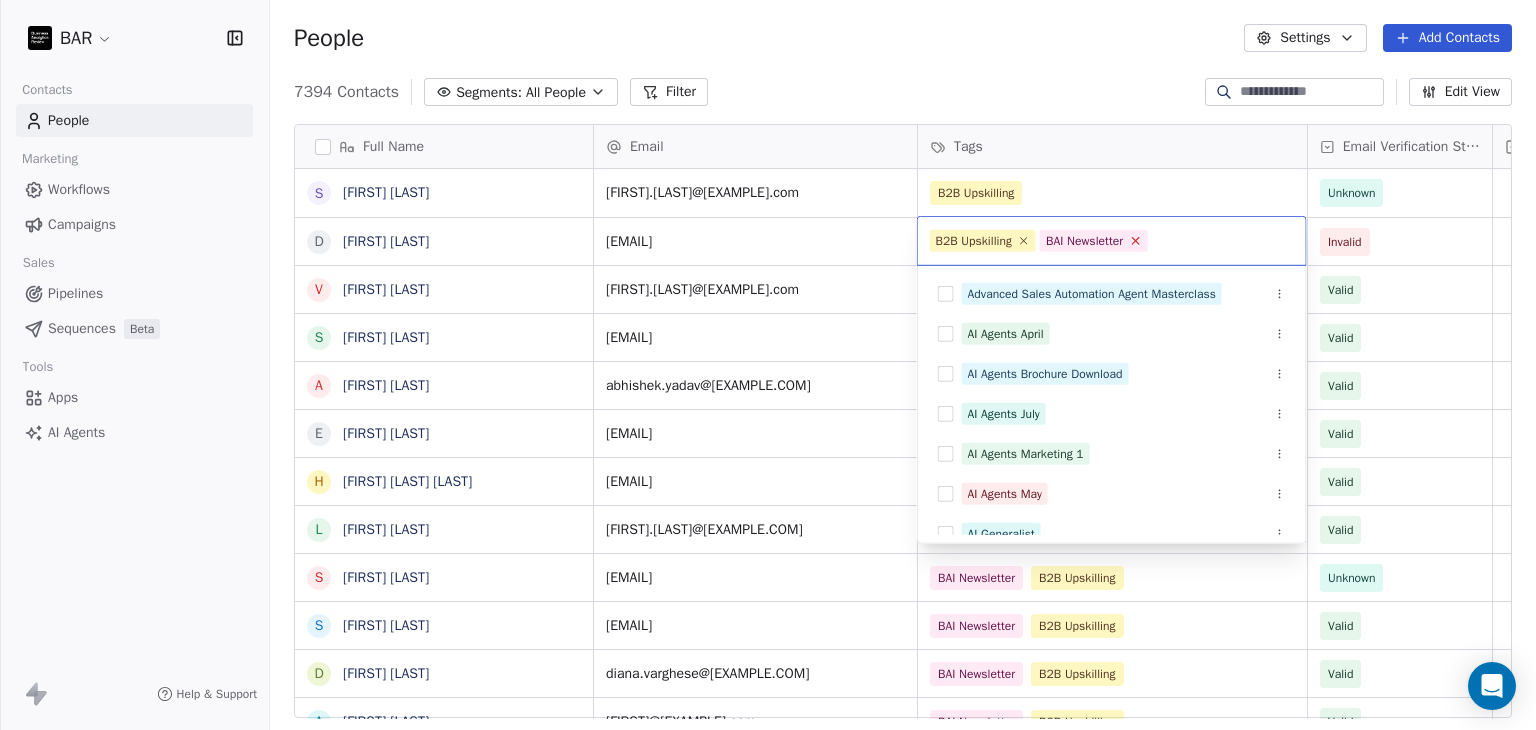 click 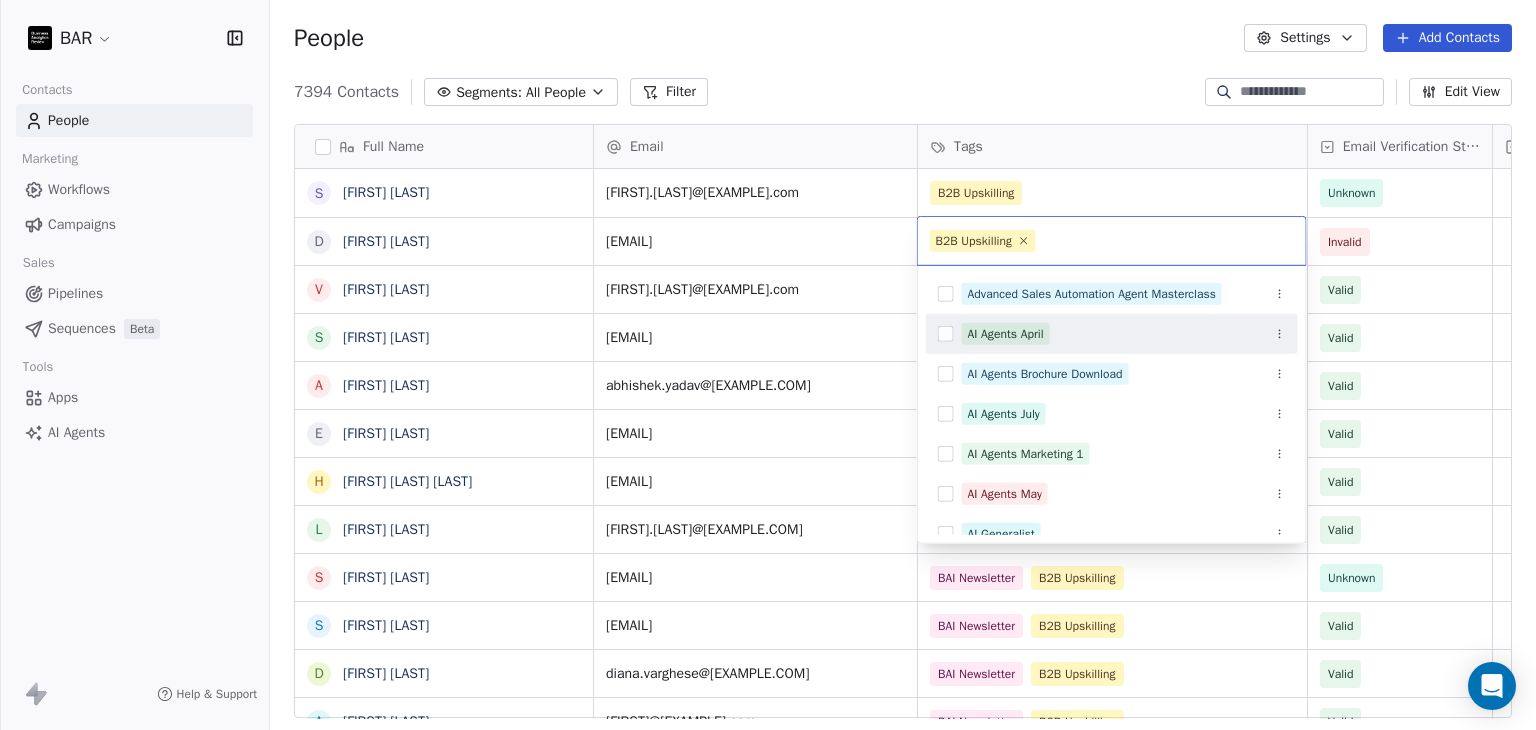 click on "BAR Contacts People Marketing Workflows Campaigns Sales Pipelines Sequences Beta Tools Apps AI Agents Help & Support People Settings Add Contacts 7394 Contacts Segments: All People Filter Edit View Tag Add to Sequence Full Name S [LAST] [LAST] D [LAST] [LAST] V [LAST] [LAST] S [LAST] [LAST] A [LAST] [LAST] E [LAST] [LAST] H [LAST] [LAST] [LAST] L [LAST] [LAST] [LAST] S [LAST] [LAST] [LAST] S [LAST] [LAST] [LAST] D [LAST] [LAST] [LAST] A [LAST] [LAST] [LAST] G [LAST] [LAST] [LAST] [LAST] A [LAST] [LAST] [LAST] R [LAST] [LAST] [LAST] V [LAST] [LAST] [LAST] [LAST] A [LAST] [LAST] [LAST] S [LAST] [LAST] [LAST] A [LAST] [LAST] [LAST] D [LAST] [LAST] [LAST] J [LAST] [LAST] [LAST] N [LAST] [LAST] [LAST] S [LAST] [LAST] [LAST] S [LAST] [LAST] [LAST] a [LAST] [LAST] [LAST] U [LAST] [LAST] [LAST] A [LAST] [LAST] [LAST] P [LAST] [LAST] [LAST] V [LAST] [LAST] [LAST] b [LAST] [LAST] [LAST] A [LAST] [LAST] [LAST] V [LAST] [LAST] [LAST] Email Tags Email Verification Status Status [FIRST].[LAST]@[EXAMPLE].com BAI Newsletter B2B Upskilling Invalid BAI Newsletter Valid" at bounding box center [768, 365] 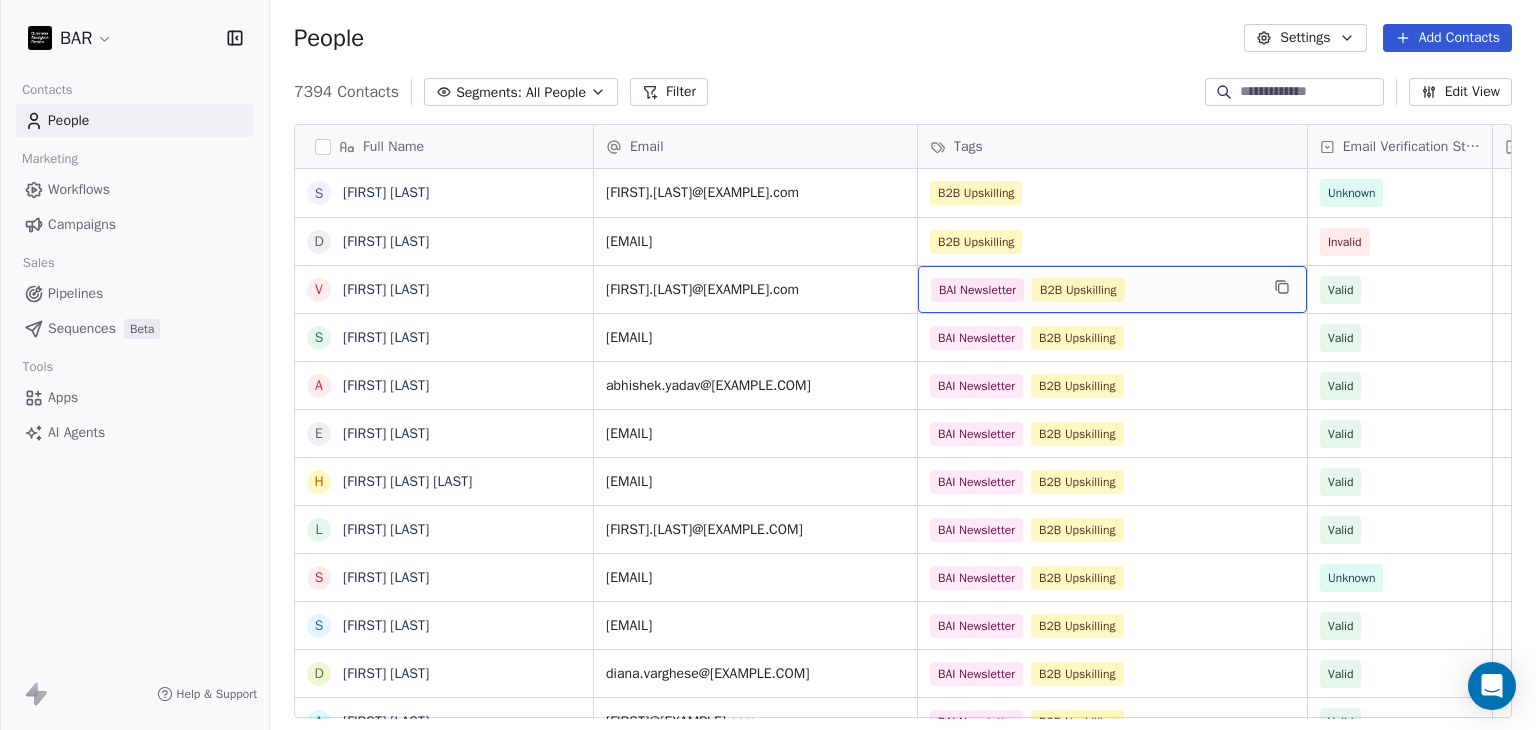 click on "B2B Upskilling BAI Newsletter" at bounding box center [1094, 290] 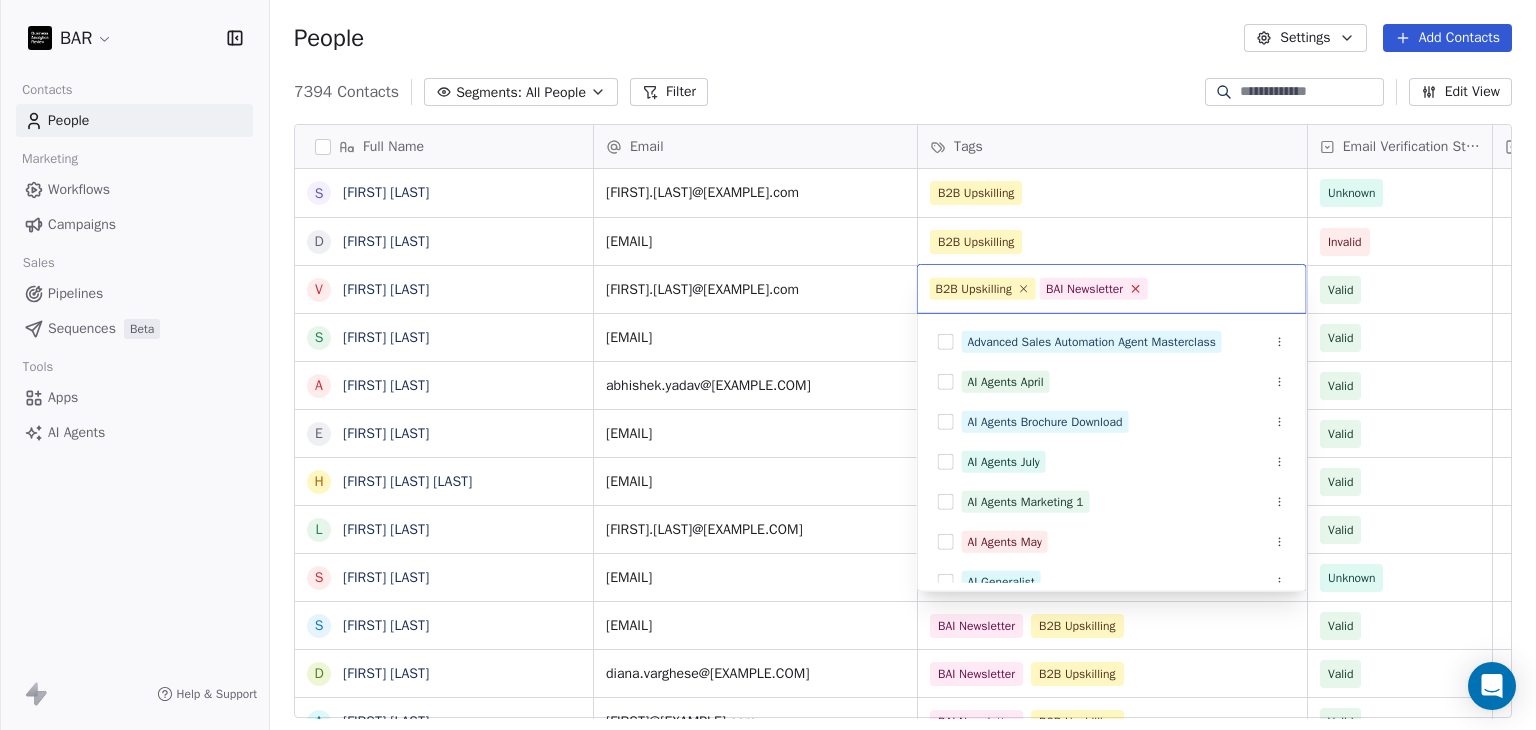 click 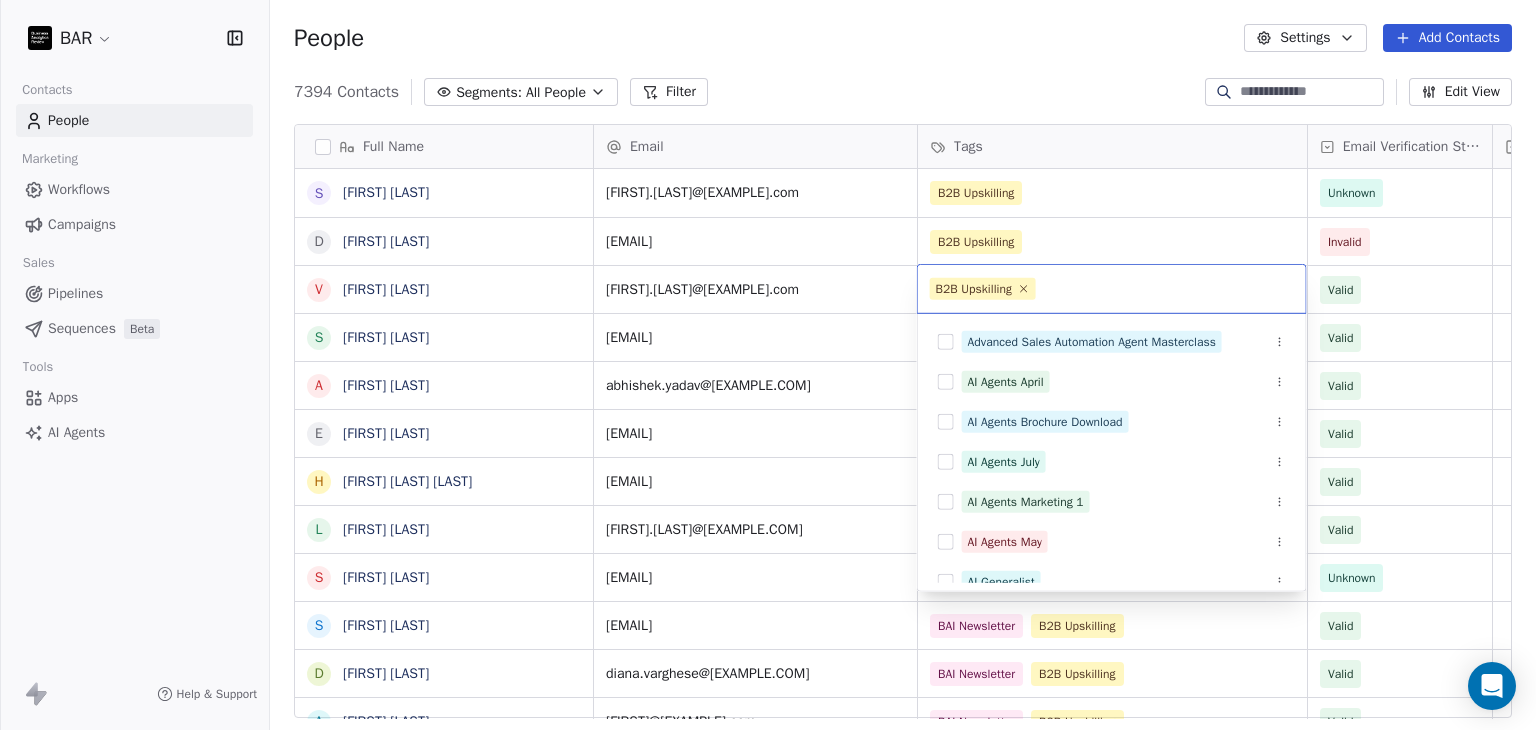 click on "sherwood.yan@[EMAIL] B2B Upskilling Unknown dheerajy@[EMAIL] B2B Upskilling Invalid vijender.yadav@[EMAIL] BAI Newsletter B2B Upskilling Valid sonam.yadav@[EMAIL] Valid" at bounding box center (768, 365) 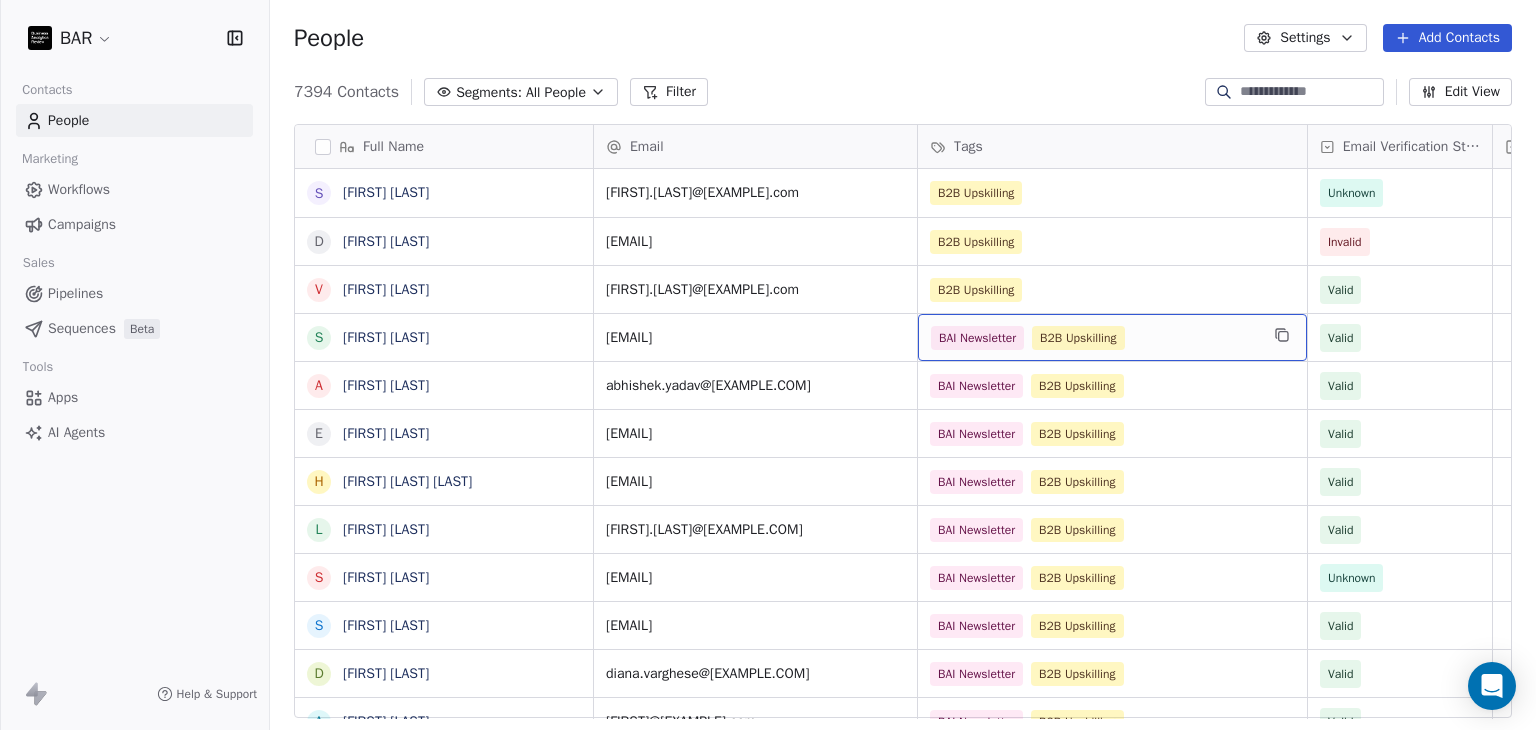 click on "B2B Upskilling BAI Newsletter" at bounding box center [1094, 338] 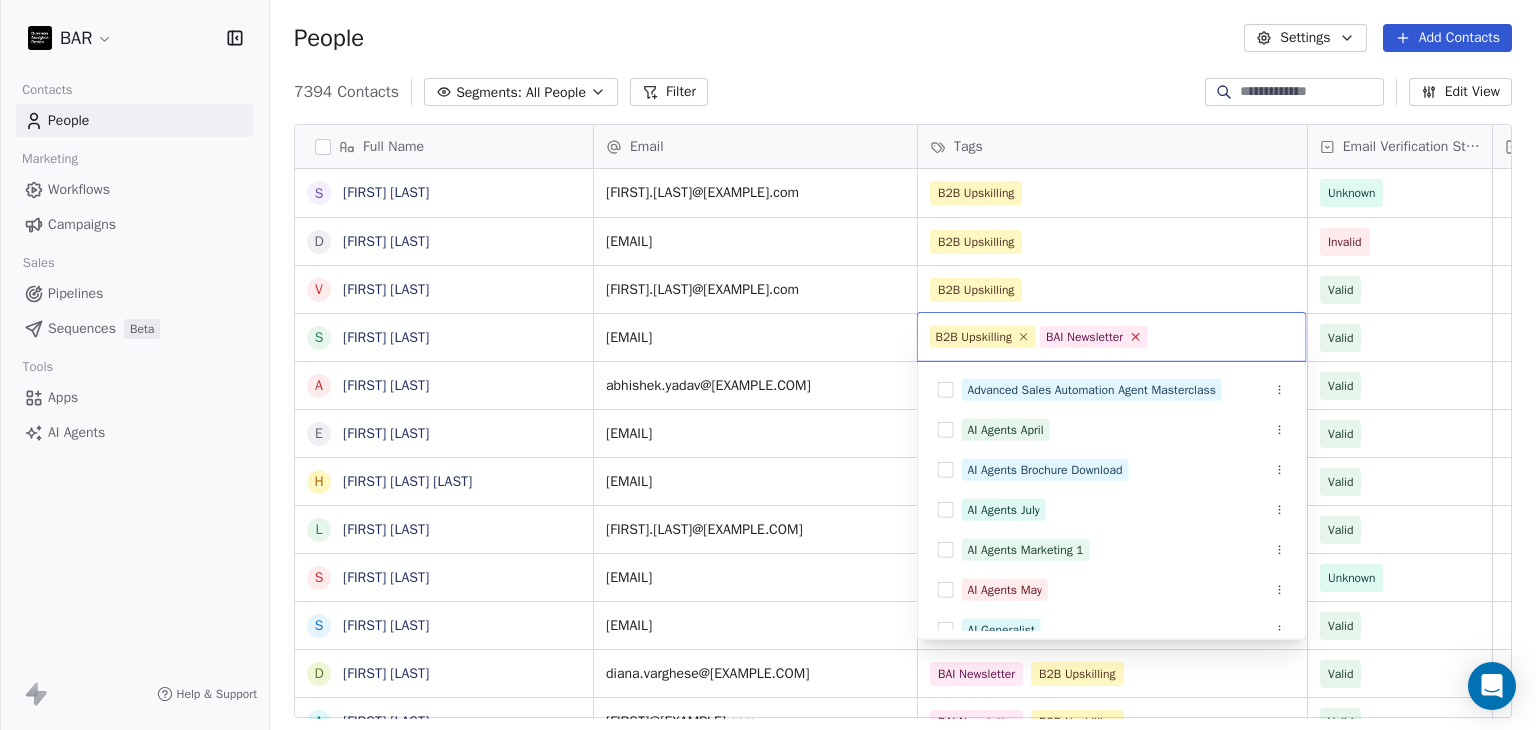 click 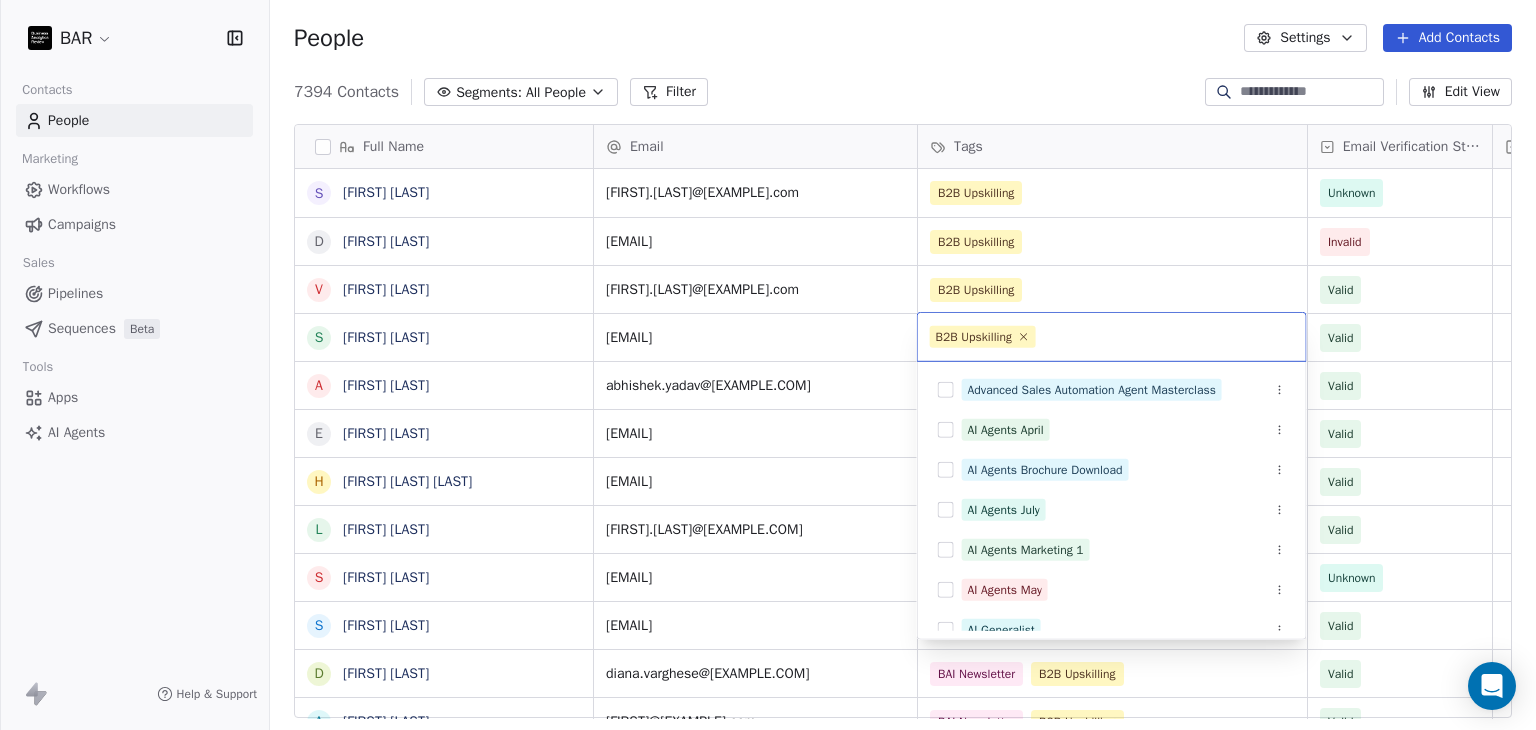 click on "BAR Contacts People Marketing Workflows Campaigns Sales Pipelines Sequences Beta Tools Apps AI Agents Help & Support People Settings Add Contacts 7394 Contacts Segments: All People Filter Edit View Tag Add to Sequence Full Name S [LAST] [LAST] D [LAST] [LAST] V [LAST] [LAST] S [LAST] [LAST] A [LAST] [LAST] E [LAST] [LAST] H [LAST] [LAST] [LAST] L [LAST] [LAST] [LAST] S [LAST] [LAST] [LAST] S [LAST] [LAST] [LAST] D [LAST] [LAST] [LAST] A [LAST] [LAST] [LAST] G [LAST] [LAST] [LAST] [LAST] A [LAST] [LAST] [LAST] R [LAST] [LAST] [LAST] V [LAST] [LAST] [LAST] [LAST] A [LAST] [LAST] [LAST] S [LAST] [LAST] [LAST] A [LAST] [LAST] [LAST] D [LAST] [LAST] [LAST] J [LAST] [LAST] [LAST] N [LAST] [LAST] [LAST] S [LAST] [LAST] [LAST] S [LAST] [LAST] [LAST] a [LAST] [LAST] [LAST] U [LAST] [LAST] [LAST] A [LAST] [LAST] [LAST] P [LAST] [LAST] [LAST] V [LAST] [LAST] [LAST] b [LAST] [LAST] [LAST] A [LAST] [LAST] [LAST] V [LAST] [LAST] [LAST] Email Tags Email Verification Status Status [FIRST].[LAST]@[EXAMPLE].com B2B Upskilling Unknown [FIRST].[LAST]@[EXAMPLE].com B2B Upskilling Invalid [FIRST].[LAST]@[EXAMPLE].com B2B Upskilling Valid [FIRST].[LAST]@[EXAMPLE].in BAI Newsletter Valid" at bounding box center [768, 365] 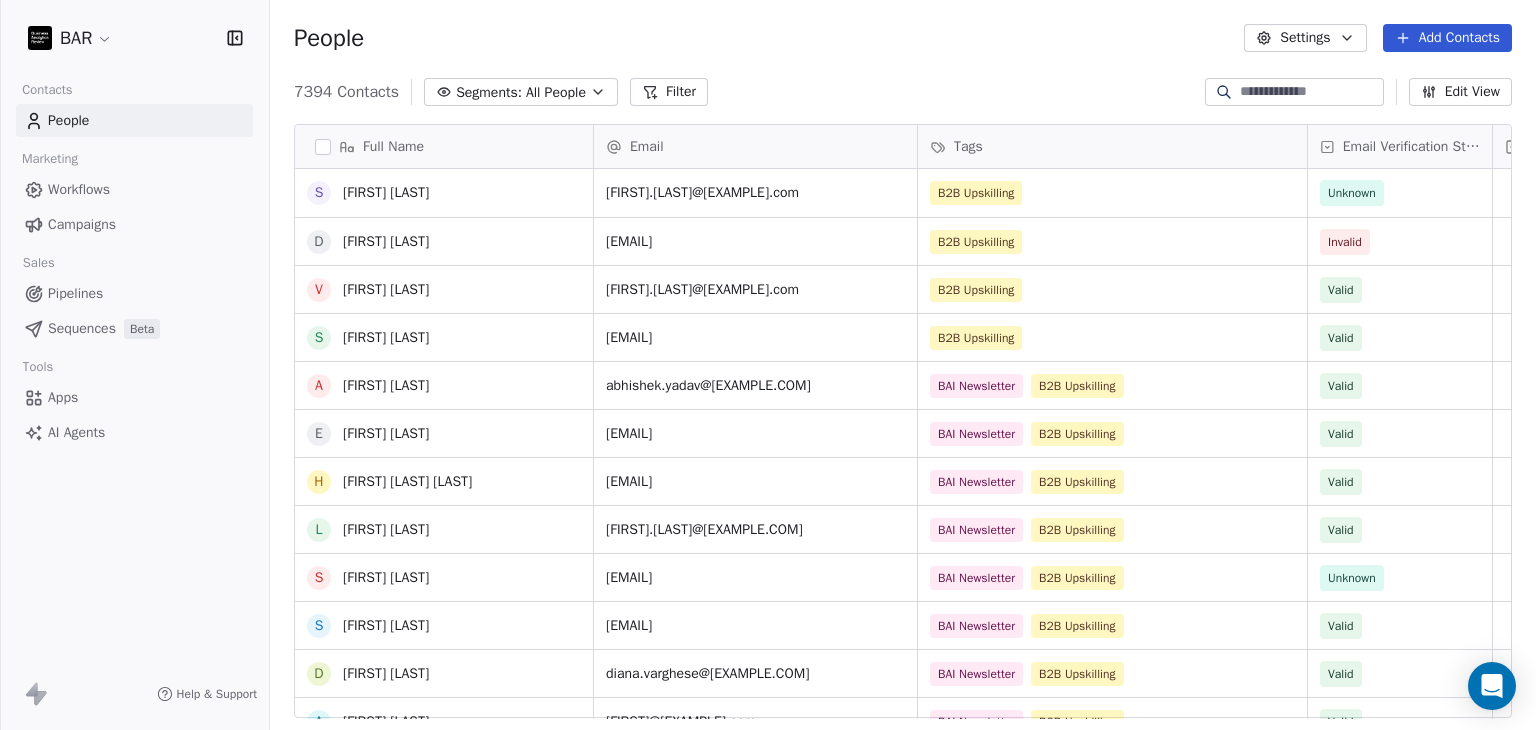 scroll, scrollTop: 200, scrollLeft: 0, axis: vertical 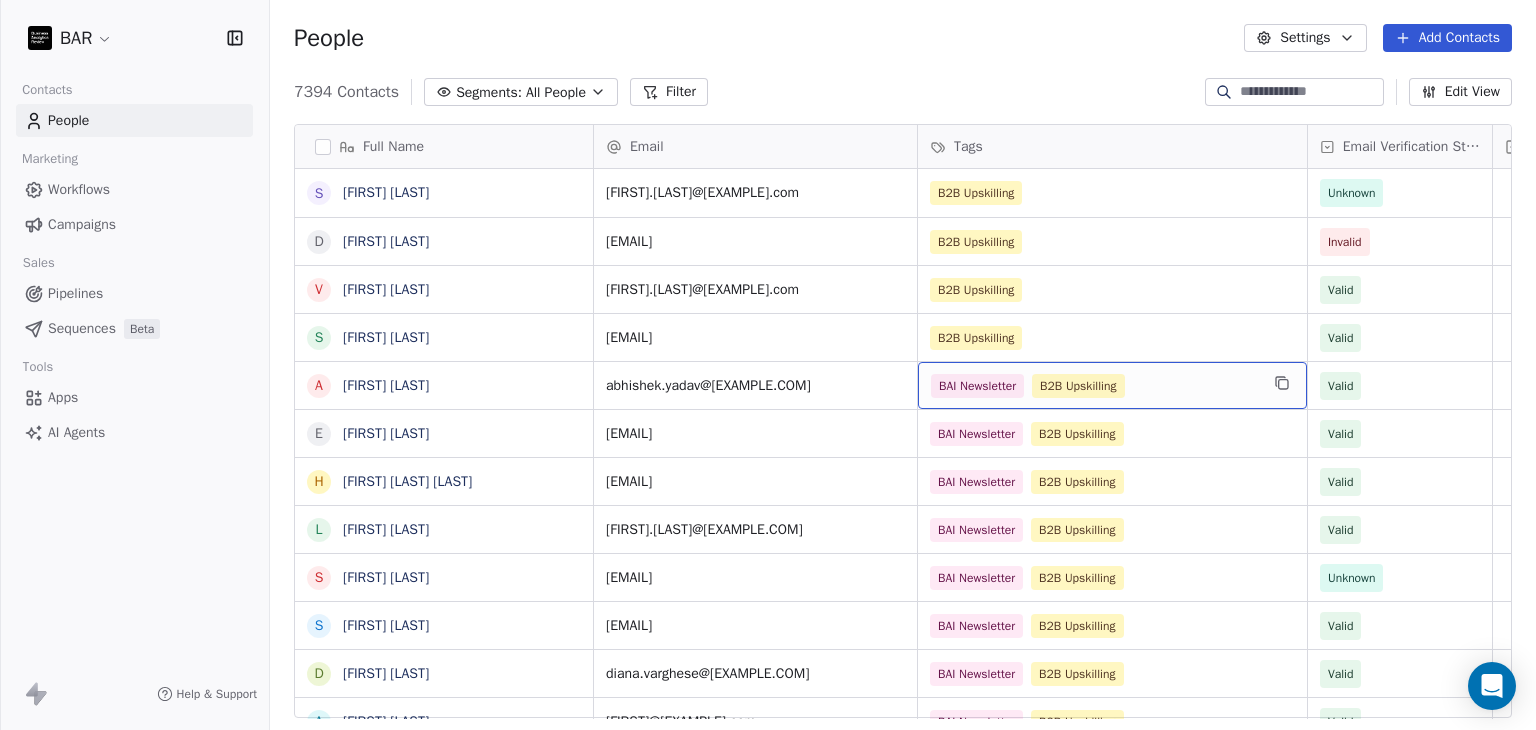 click on "B2B Upskilling BAI Newsletter" at bounding box center (1094, 386) 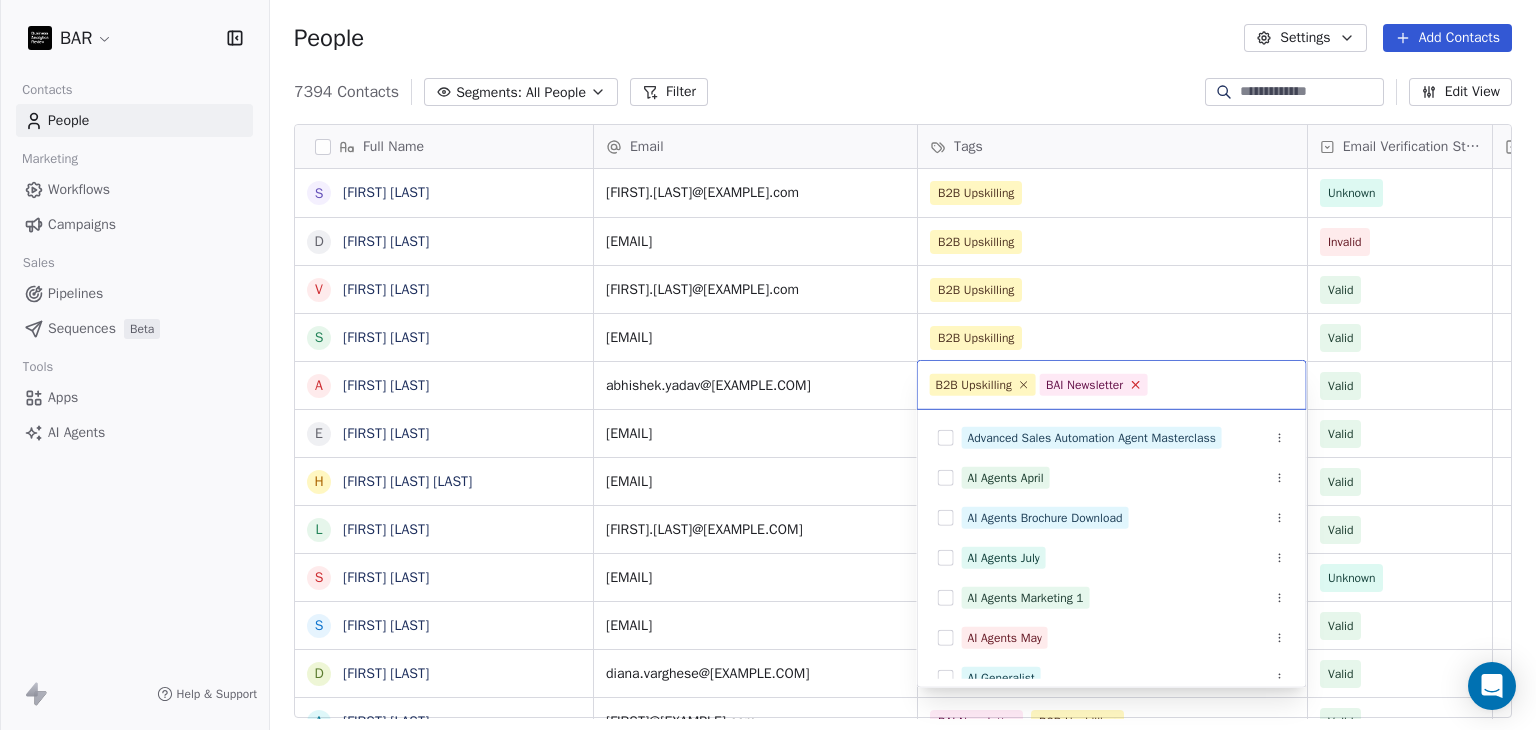 click 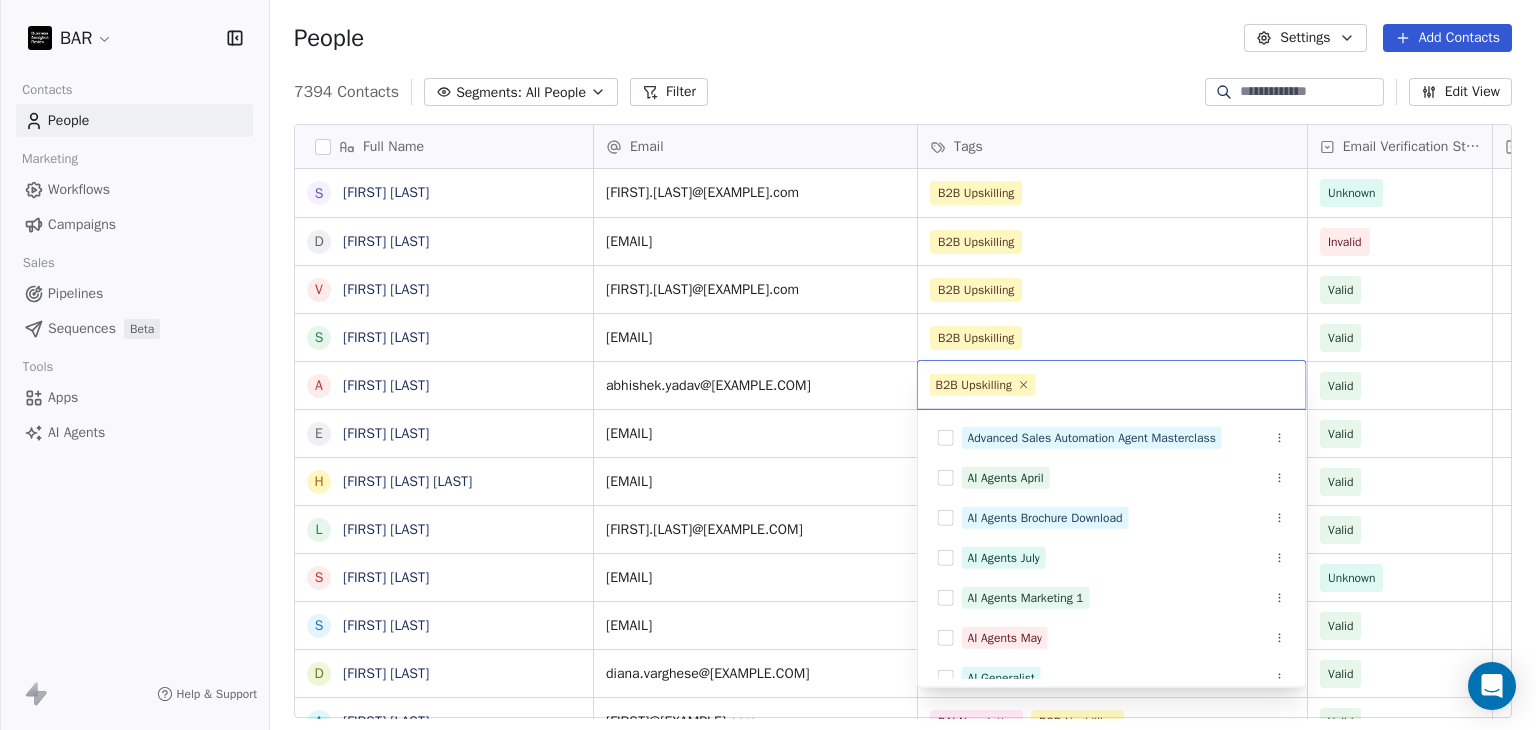 click on "BAR Contacts People Marketing Workflows Campaigns Sales Pipelines Sequences Beta Tools Apps AI Agents Help & Support People Settings  Add Contacts 7394 Contacts Segments: All People Filter  Edit View Tag Add to Sequence Full Name S Sherwood Woody Yan D Dheeraj Yadav D Dheeraj Yadav V Vijender Yadav S Sonam Yadav A Abhishek Yadav E Eu Win Wong H Hemant Kumar Viswakarma L Lathaa Vishwanathan S Sundar Velan S Sanidhya Vats D Diana Varghese A Amith Valappil G Ganesh Sudalai Vadivoo A Atul Upadhyay R Ramesh Ummati V Visveswaran Umashankar A Akshay Tuteja S Sakshi Tripathi A Ambika Tiwari D Drew Teo J Joyce Tan N Ninad Taksande S Sharmila Sundarraj S Suraj Stephen a apurva srivastava U Utsav Soni A Ayush Solanki P Pranay Siri V Vaibhav Singhal b baljeet singh A Arvinder Singh V Vidushi Singh A Amit Kumar Singh D Divyanjay Singh M MANISH SINGH A Arpit Singh G Gregory Sim U Utkarsh Shukla S Shashwat Shrivastava J JANSAN SHIVHARE N Neha Sharma G Gopal Sharma N Nawaj Shaikh Email Tags Email Verification Status Status [EMAIL] B2B Upskilling Unknown [EMAIL] B2B Upskilling Invalid [EMAIL] B2B Upskilling Valid [EMAIL] B2B Upskilling Valid" at bounding box center (768, 365) 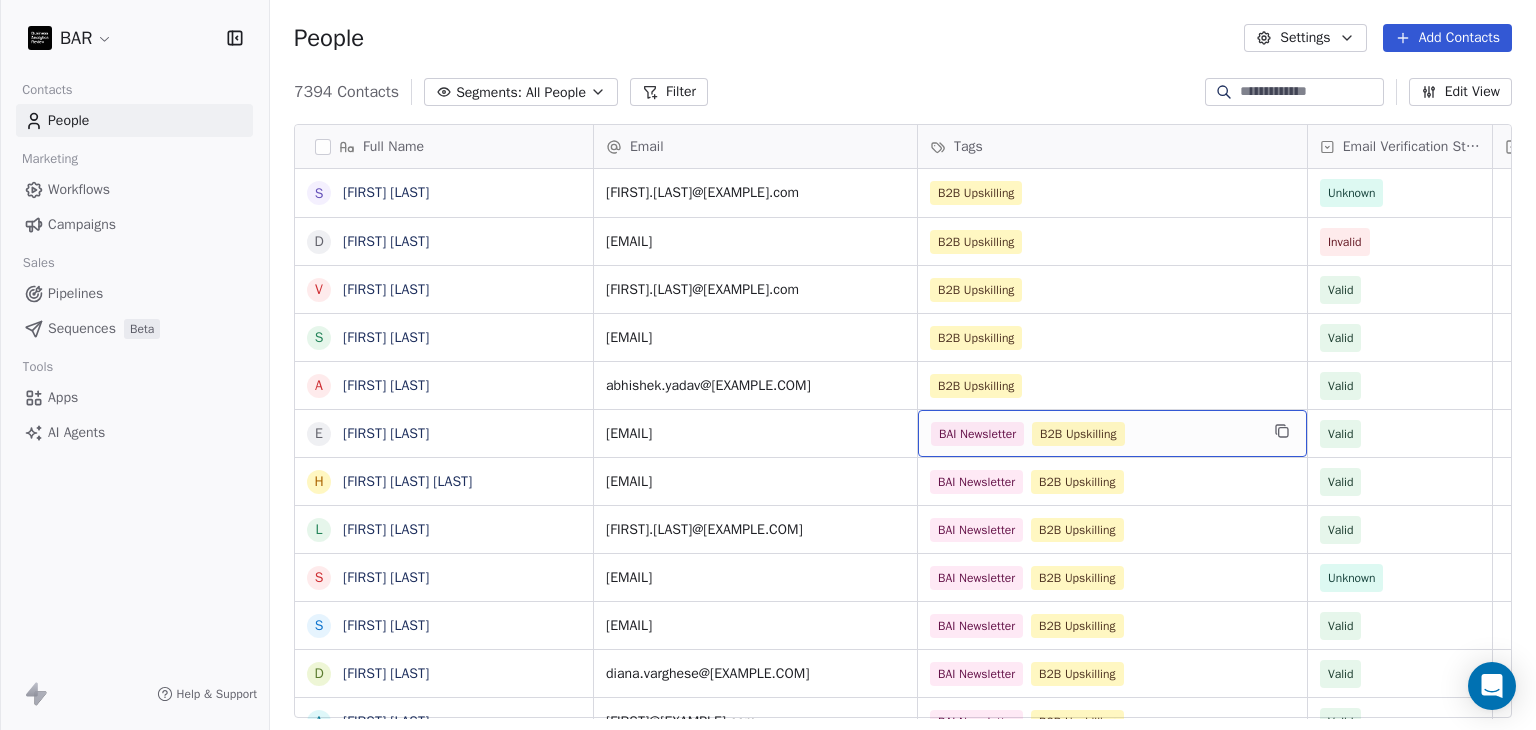 click on "B2B Upskilling BAI Newsletter" at bounding box center (1094, 434) 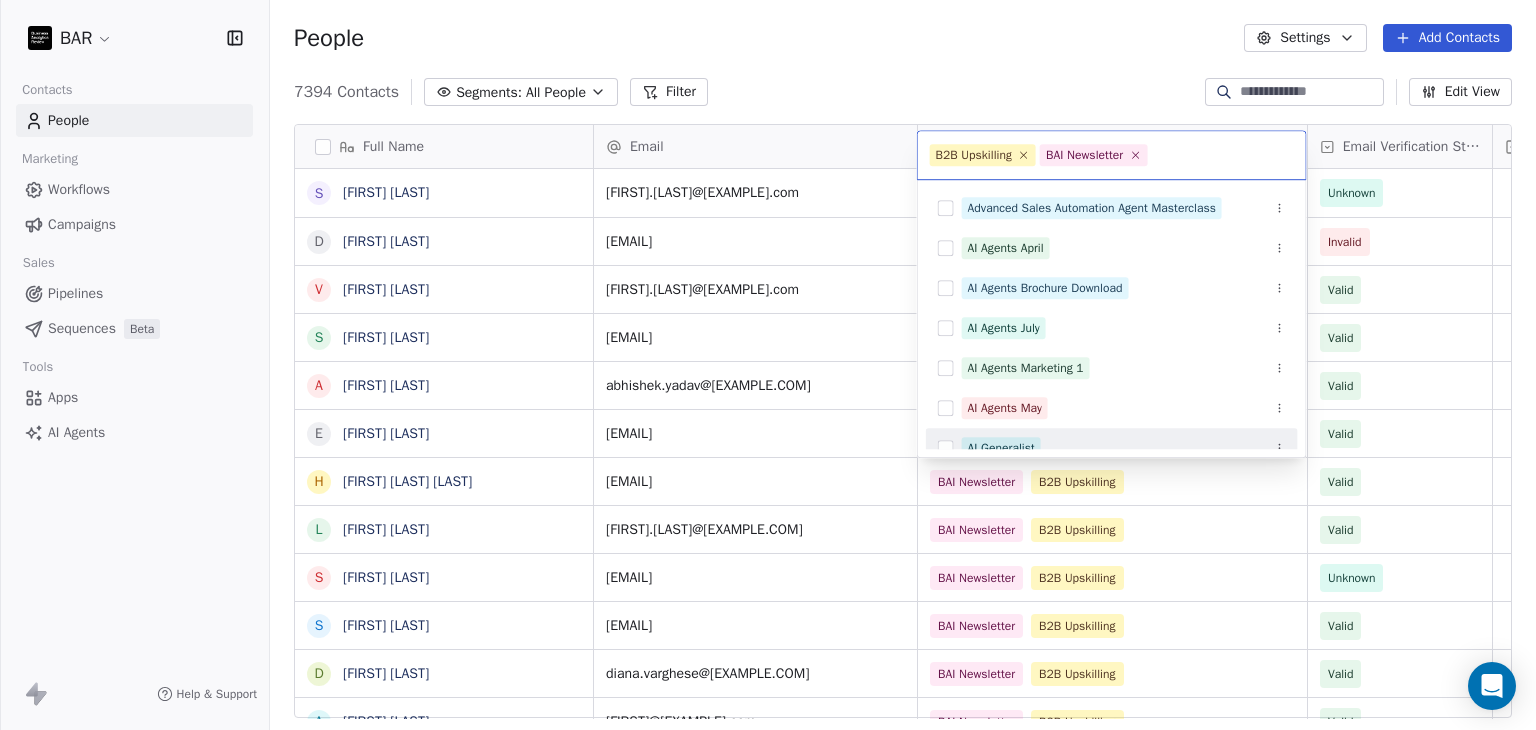 click on "AI Generalist" at bounding box center (1112, 448) 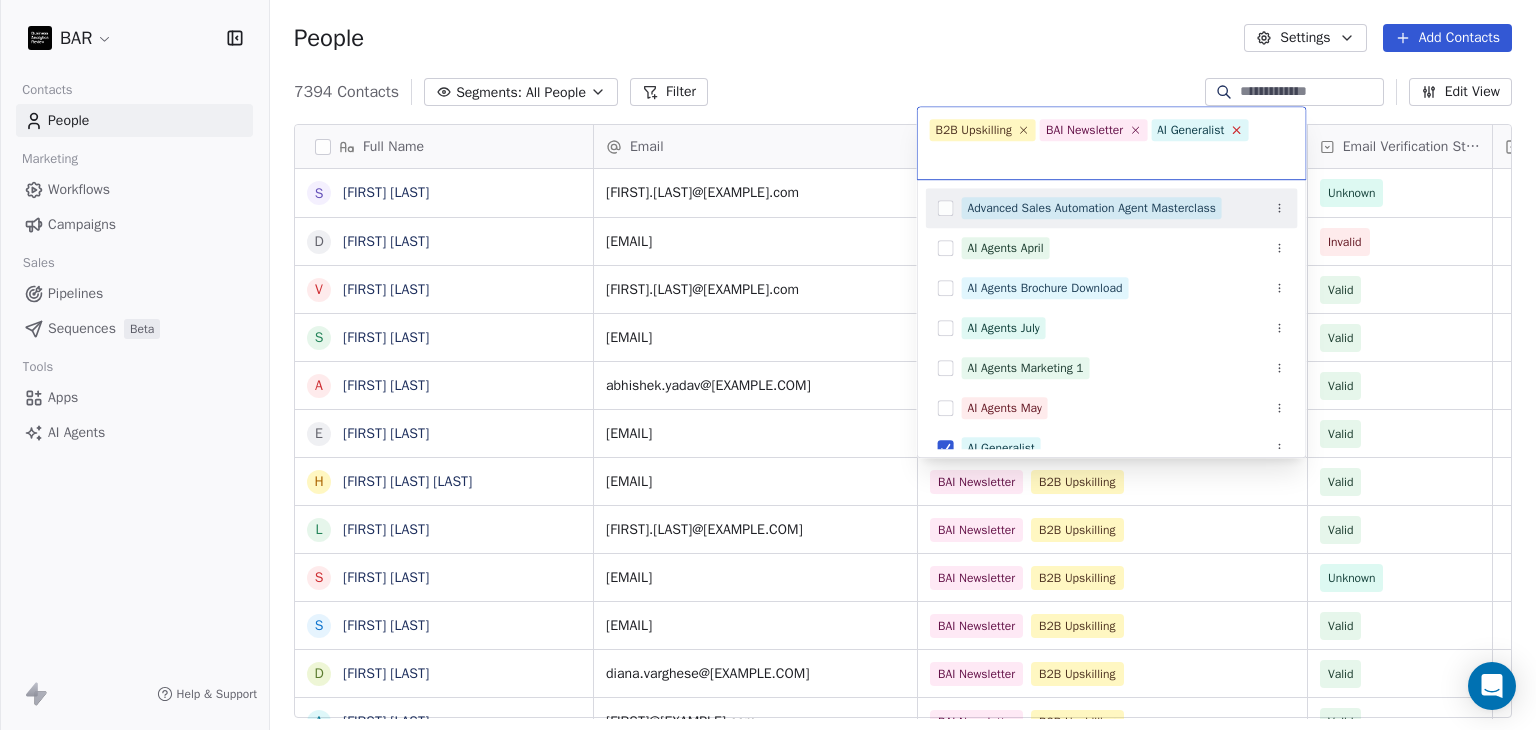 click 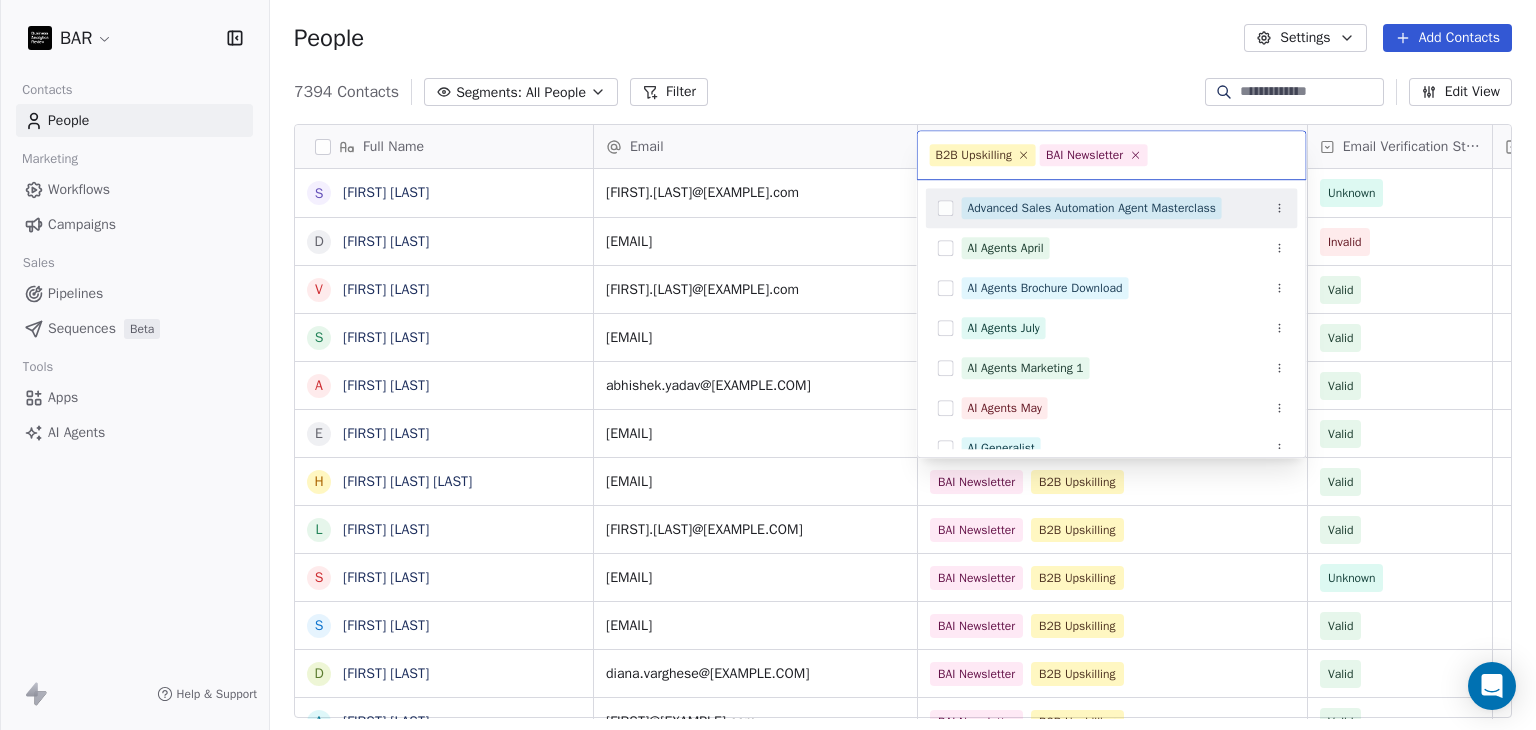 click 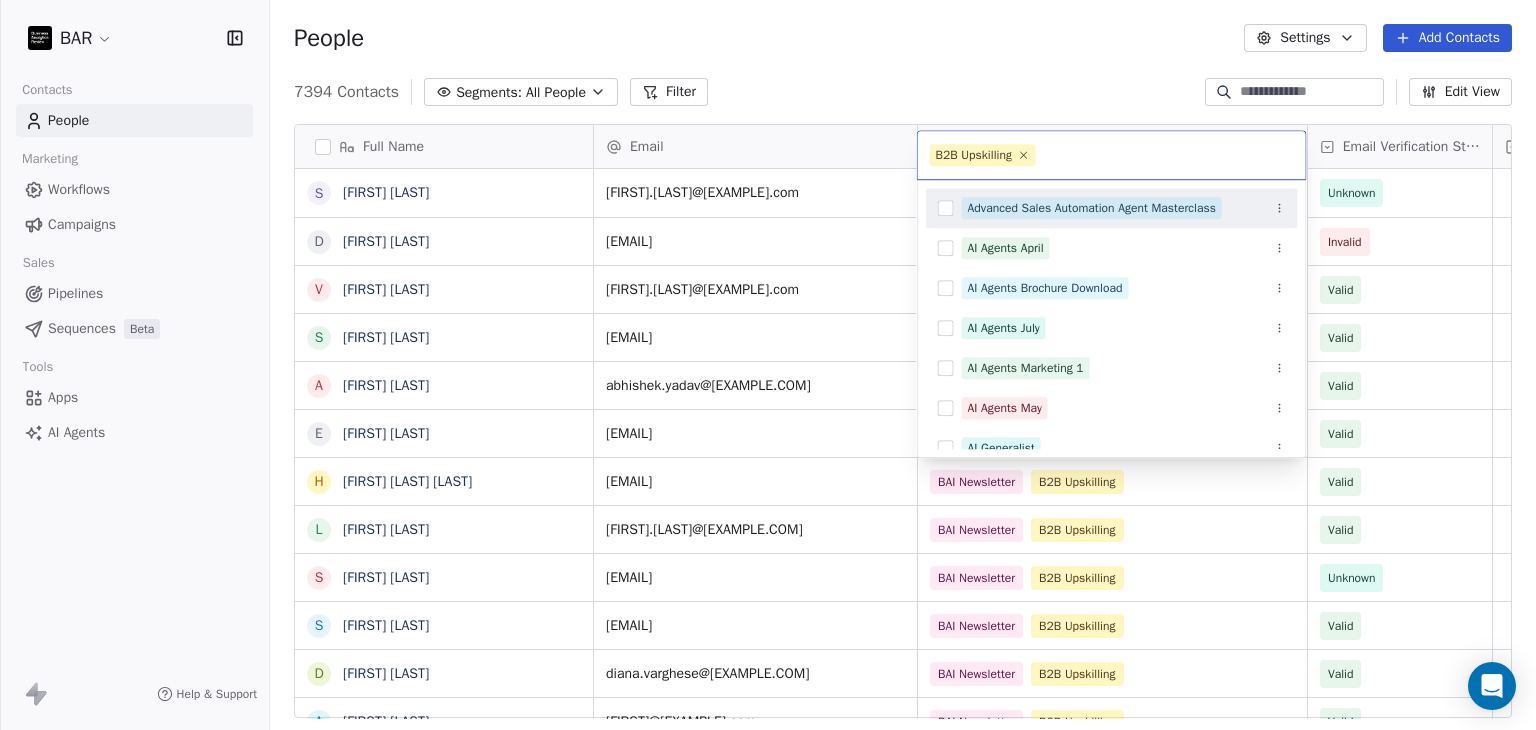 click on "BAR Contacts People Marketing Workflows Campaigns Sales Pipelines Sequences Beta Tools Apps AI Agents Help & Support People Settings  Add Contacts 7394 Contacts Segments: All People Filter  Edit View Tag Add to Sequence Full Name S Sherwood Woody Yan D Dheeraj Yadav D Dheeraj Yadav V Vijender Yadav S Sonam Yadav A Abhishek Yadav E Eu Win Wong H Hemant Kumar Viswakarma L Lathaa Vishwanathan S Sundar Velan S Sanidhya Vats D Diana Varghese A Amith Valappil G Ganesh Sudalai Vadivoo A Atul Upadhyay R Ramesh Ummati V Visveswaran Umashankar A Akshay Tuteja S Sakshi Tripathi A Ambika Tiwari D Drew Teo J Joyce Tan N Ninad Taksande S Sharmila Sundarraj S Suraj Stephen a apurva srivastava U Utsav Soni A Ayush Solanki P Pranay Siri V Vaibhav Singhal b baljeet singh A Arvinder Singh V Vidushi Singh A Amit Kumar Singh D Divyanjay Singh M MANISH SINGH A Arpit Singh G Gregory Sim U Utkarsh Shukla S Shashwat Shrivastava J JANSAN SHIVHARE N Neha Sharma G Gopal Sharma N Nawaj Shaikh Email Tags Email Verification Status Status [EMAIL] B2B Upskilling Unknown [EMAIL] B2B Upskilling Invalid [EMAIL] B2B Upskilling Valid [EMAIL] B2B Upskilling Valid" at bounding box center [768, 365] 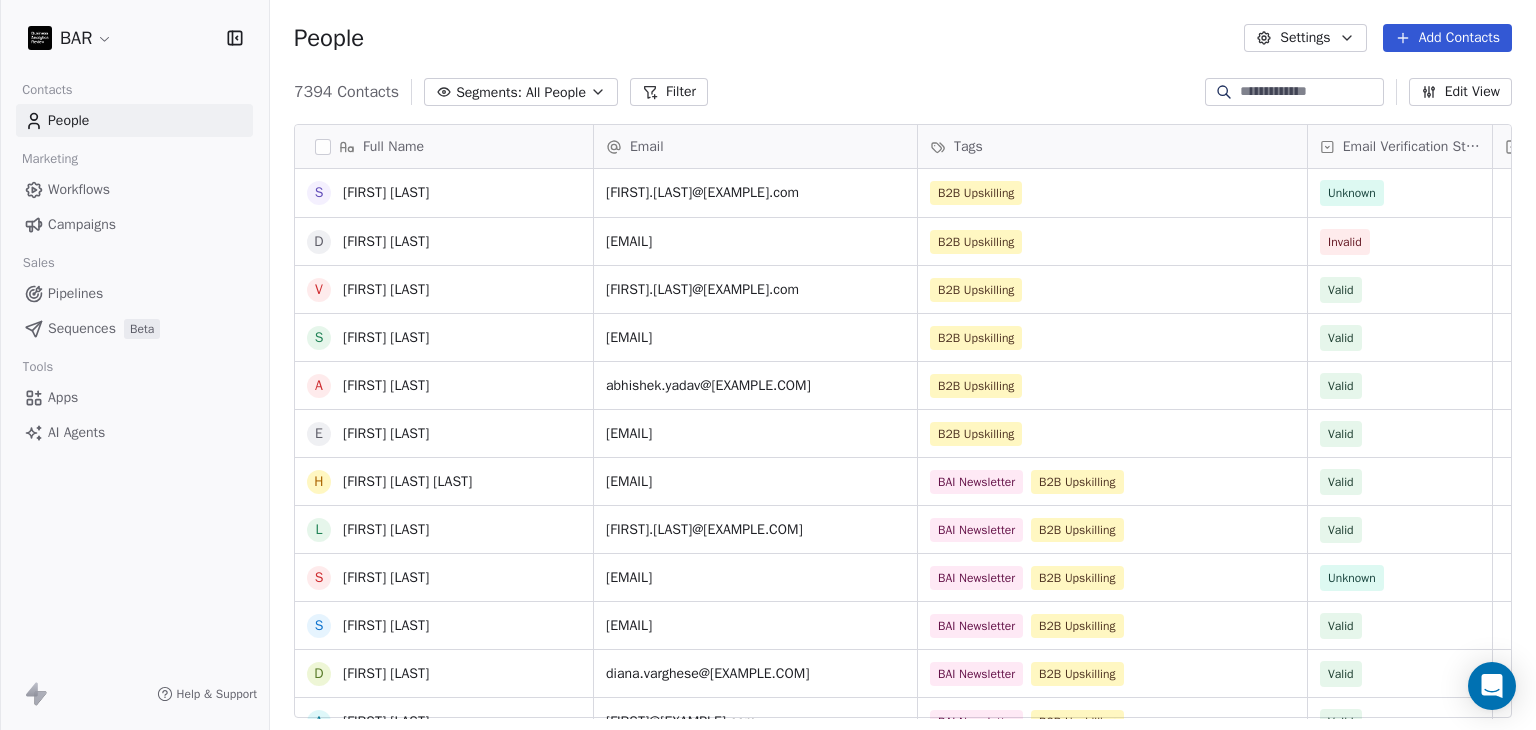scroll, scrollTop: 200, scrollLeft: 0, axis: vertical 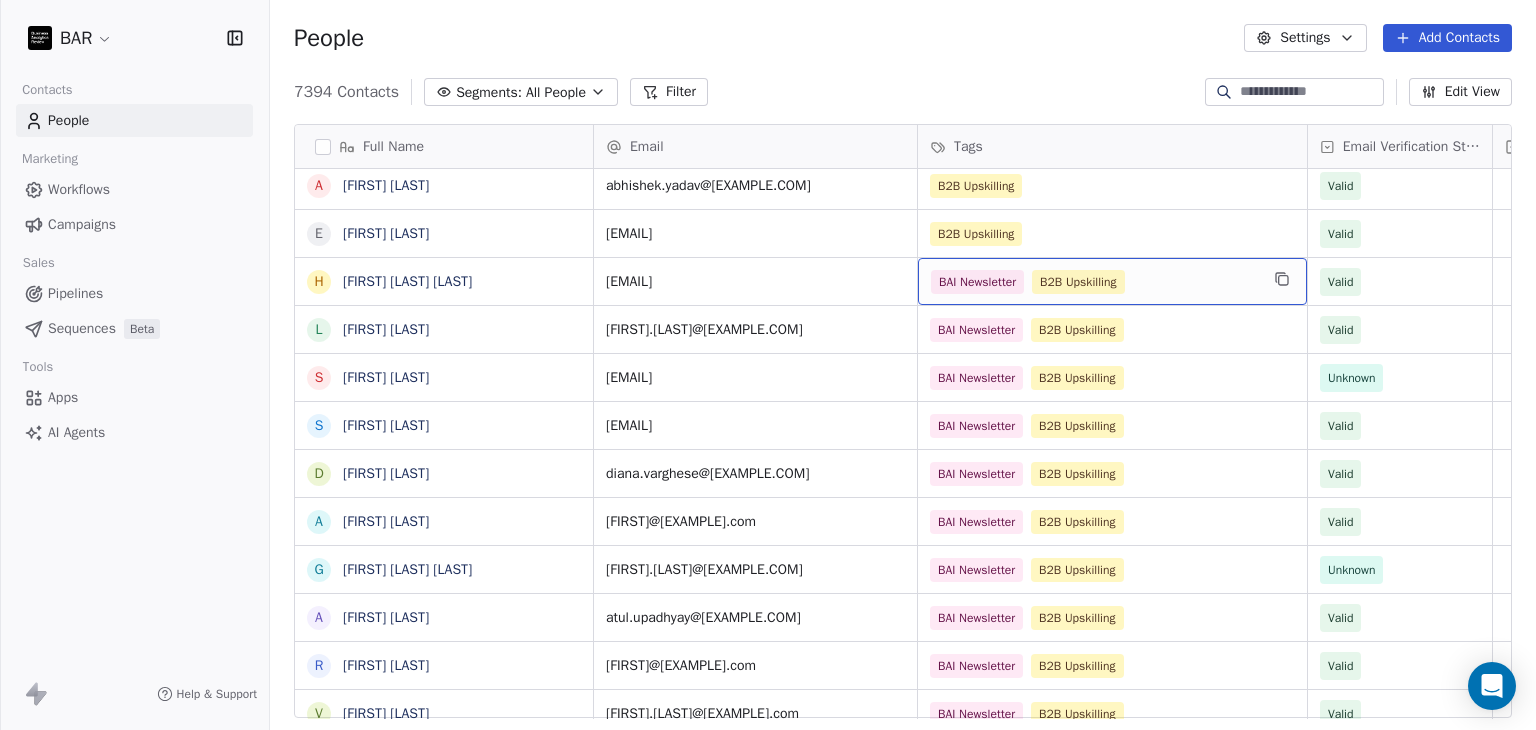 click on "B2B Upskilling BAI Newsletter" at bounding box center [1094, 282] 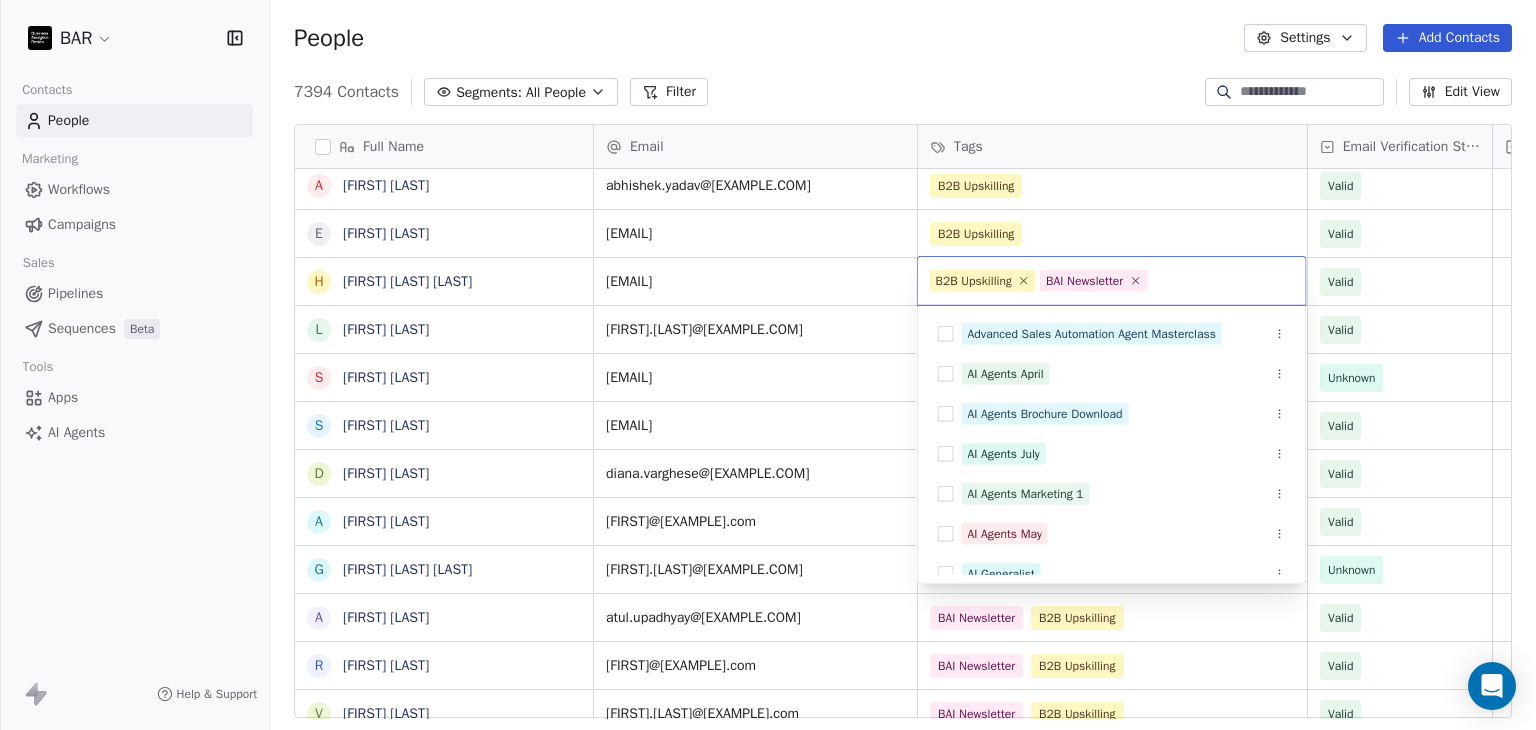 drag, startPoint x: 1152, startPoint y: 280, endPoint x: 1142, endPoint y: 275, distance: 11.18034 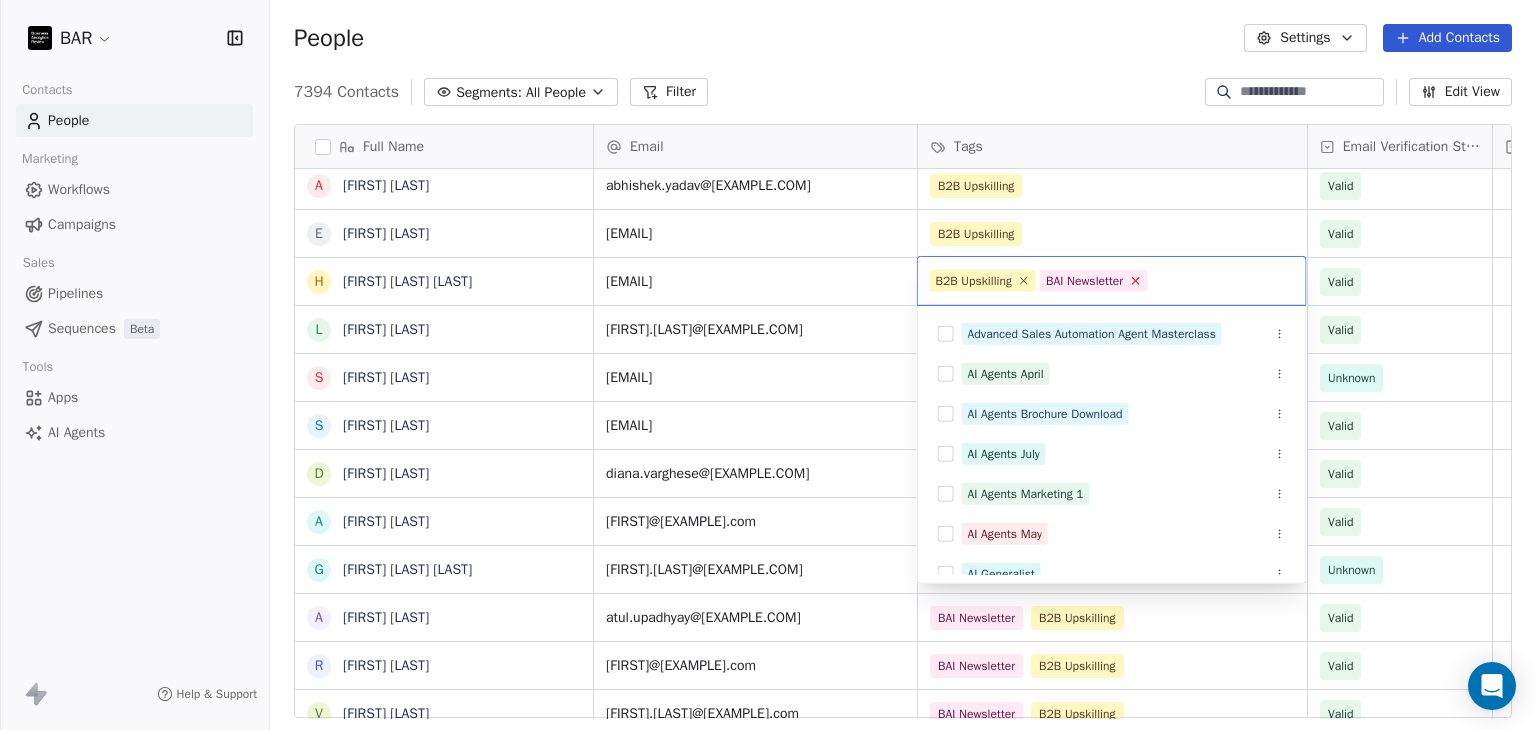 click 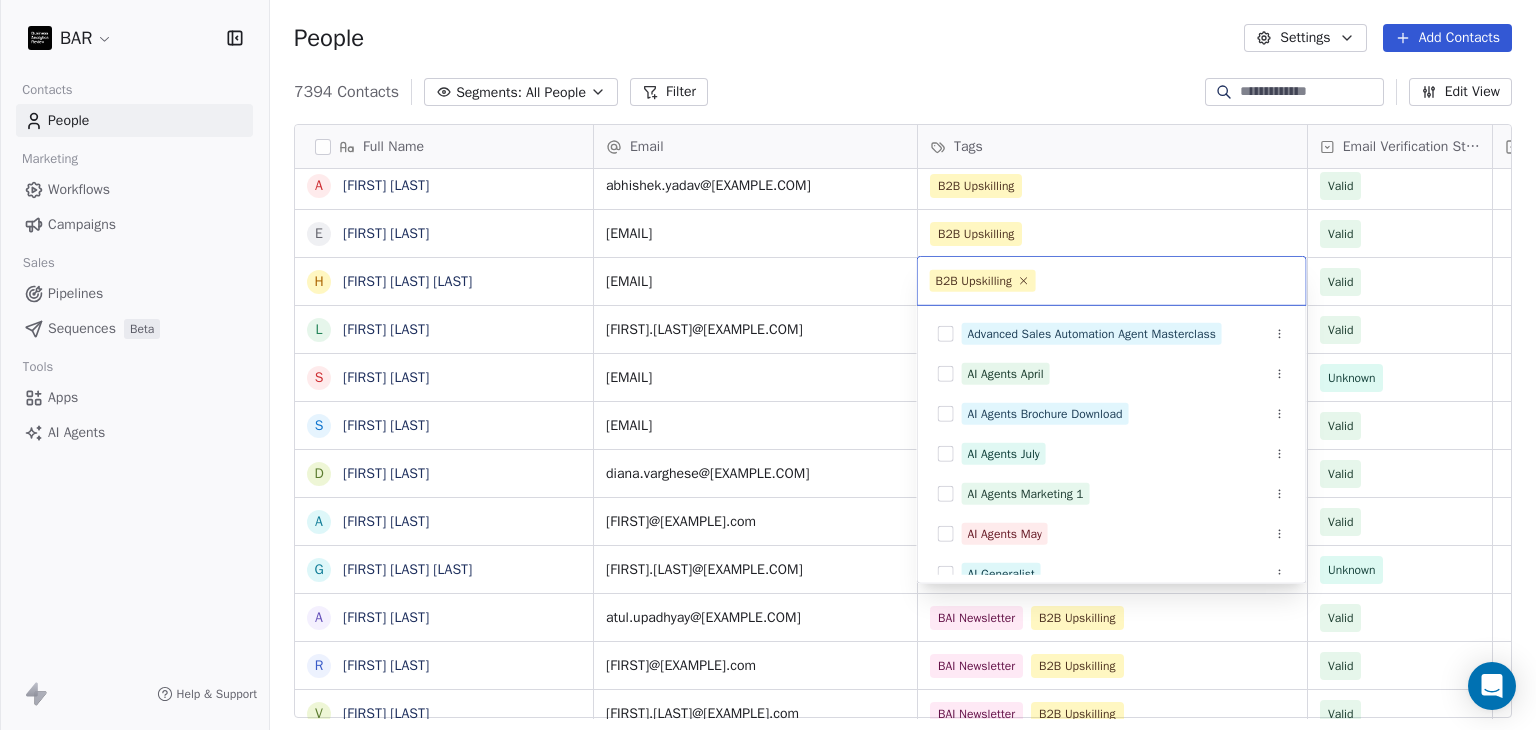click on "BAR Contacts People Marketing Workflows Campaigns Sales Pipelines Sequences Beta Tools Apps AI Agents Help & Support People Settings Add Contacts 7394 Contacts Segments: All People Filter Edit View Tag Add to Sequence Full Name S [LAST] [LAST] D [LAST] [LAST] V [LAST] [LAST] S [LAST] [LAST] A [LAST] [LAST] E [LAST] [LAST] H [LAST] [LAST] [LAST] L [LAST] [LAST] [LAST] S [LAST] [LAST] [LAST] S [LAST] [LAST] [LAST] D [LAST] [LAST] [LAST] A [LAST] [LAST] [LAST] G [LAST] [LAST] [LAST] [LAST] A [LAST] [LAST] [LAST] R [LAST] [LAST] [LAST] V [LAST] [LAST] [LAST] [LAST] A [LAST] [LAST] [LAST] S [LAST] [LAST] [LAST] A [LAST] [LAST] [LAST] D [LAST] [LAST] [LAST] J [LAST] [LAST] [LAST] N [LAST] [LAST] [LAST] G [LAST] [LAST] [LAST] N [LAST] [LAST] [LAST] R [LAST] [LAST] [LAST] N [LAST] [LAST] [LAST] H [LAST] [LAST] [LAST] A [LAST] [LAST] [LAST] S [LAST] [LAST] [LAST] S [LAST] [LAST] [LAST] S [LAST] [LAST] [LAST] A [LAST] [LAST] [LAST] A [LAST] [LAST] [LAST] Email Tags Email Verification Status Status [FIRST].[LAST]@[EXAMPLE].com B2B Upskilling Unknown [FIRST]@[EXAMPLE].com B2B Upskilling Invalid [FIRST].[LAST]@[EXAMPLE].com Valid" at bounding box center [768, 365] 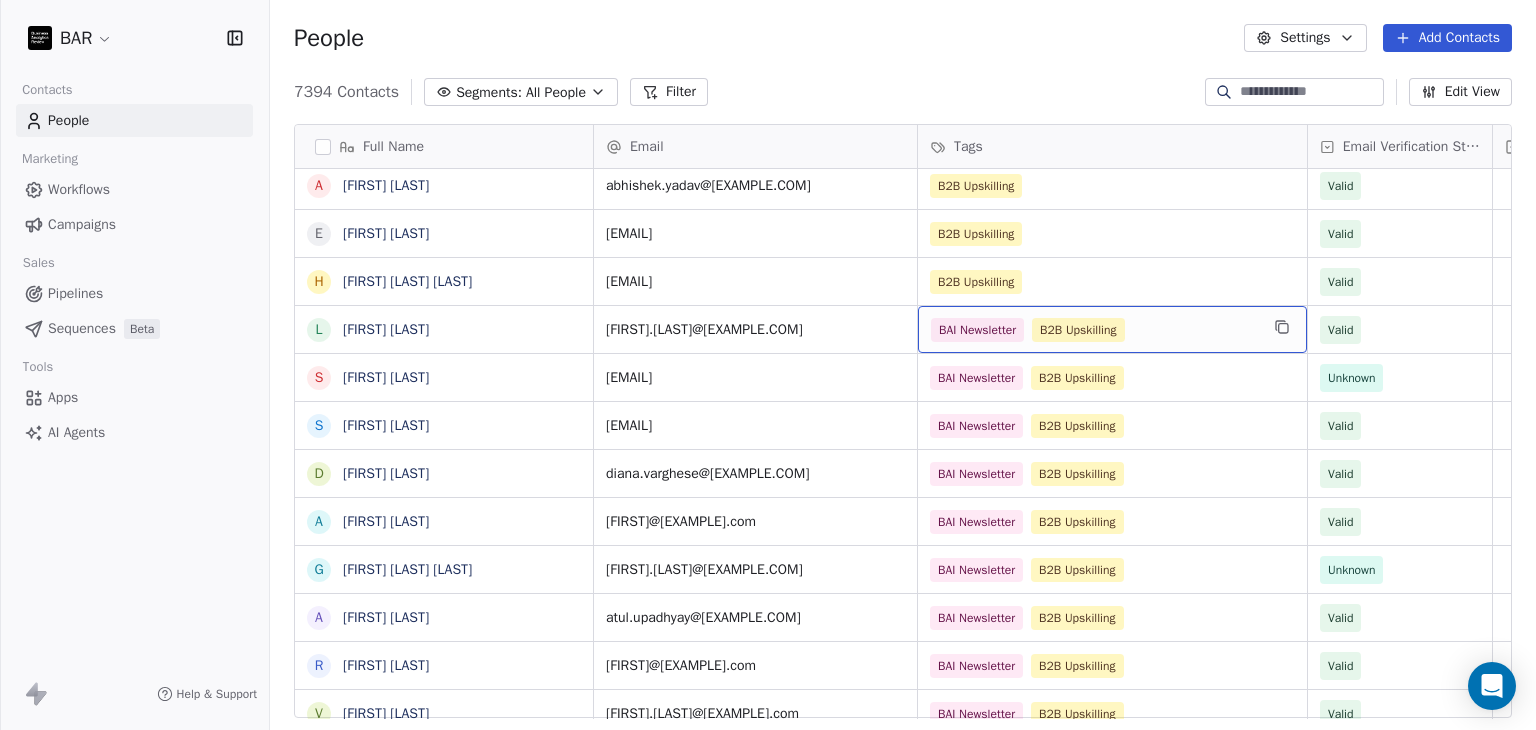 click on "B2B Upskilling BAI Newsletter" at bounding box center [1094, 330] 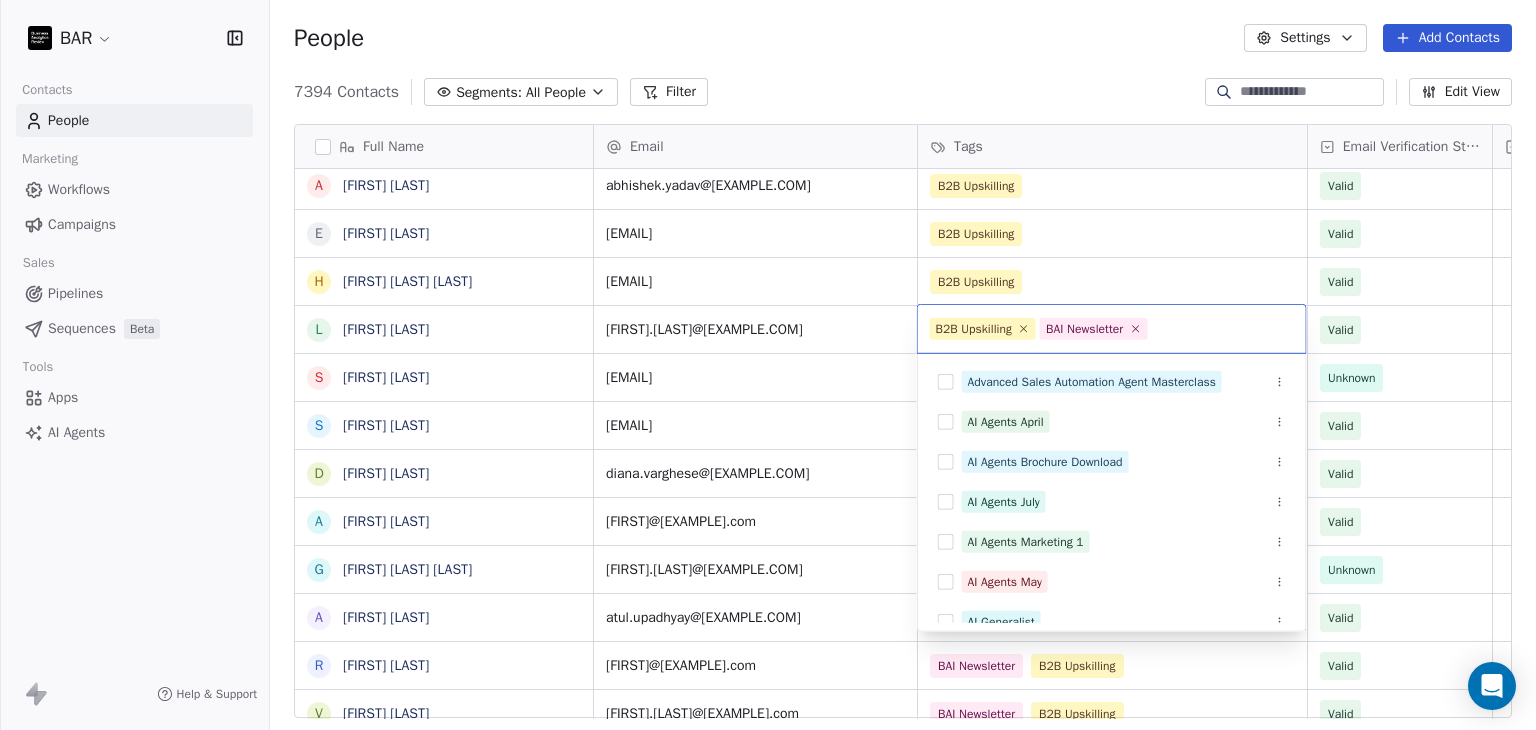 click on "BAI Newsletter" at bounding box center [1093, 329] 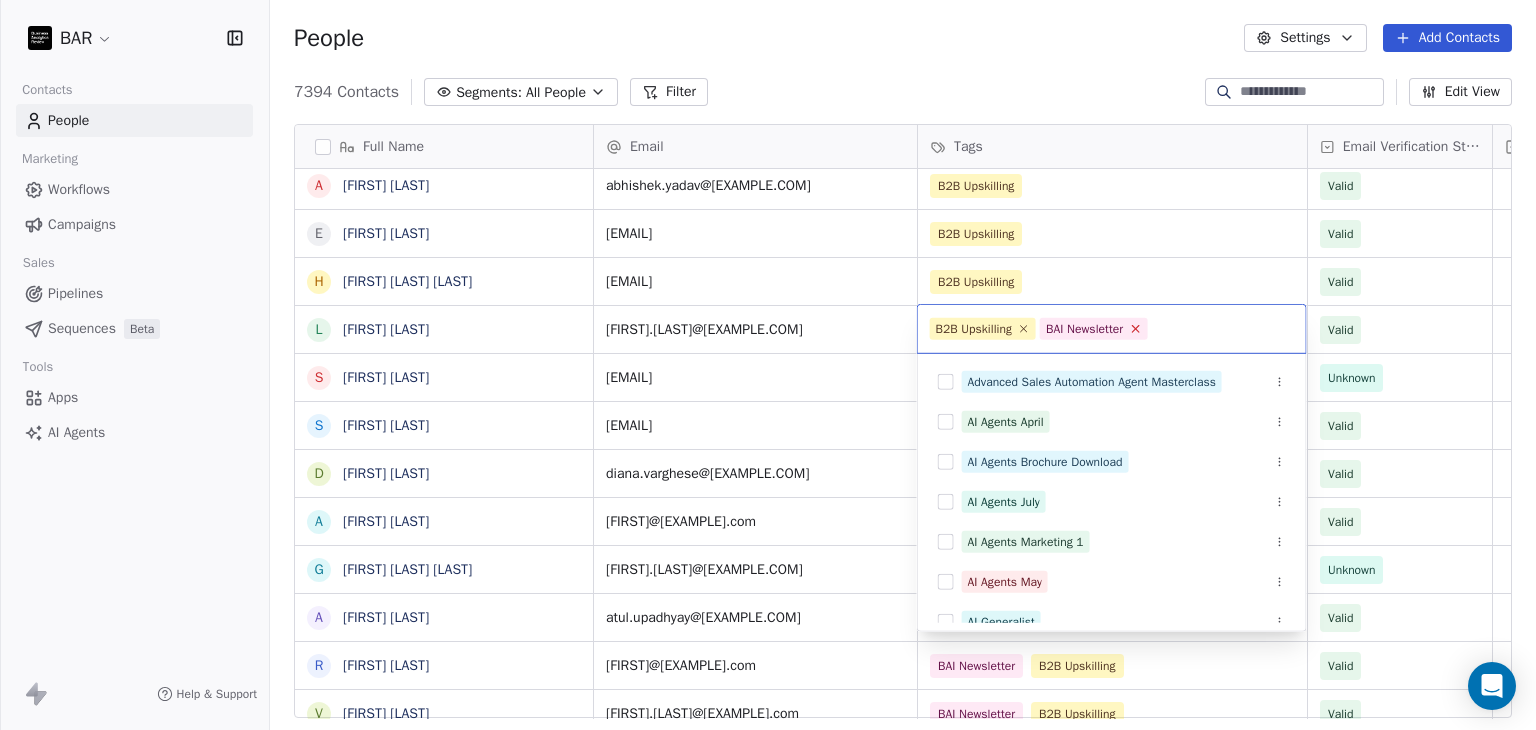 click 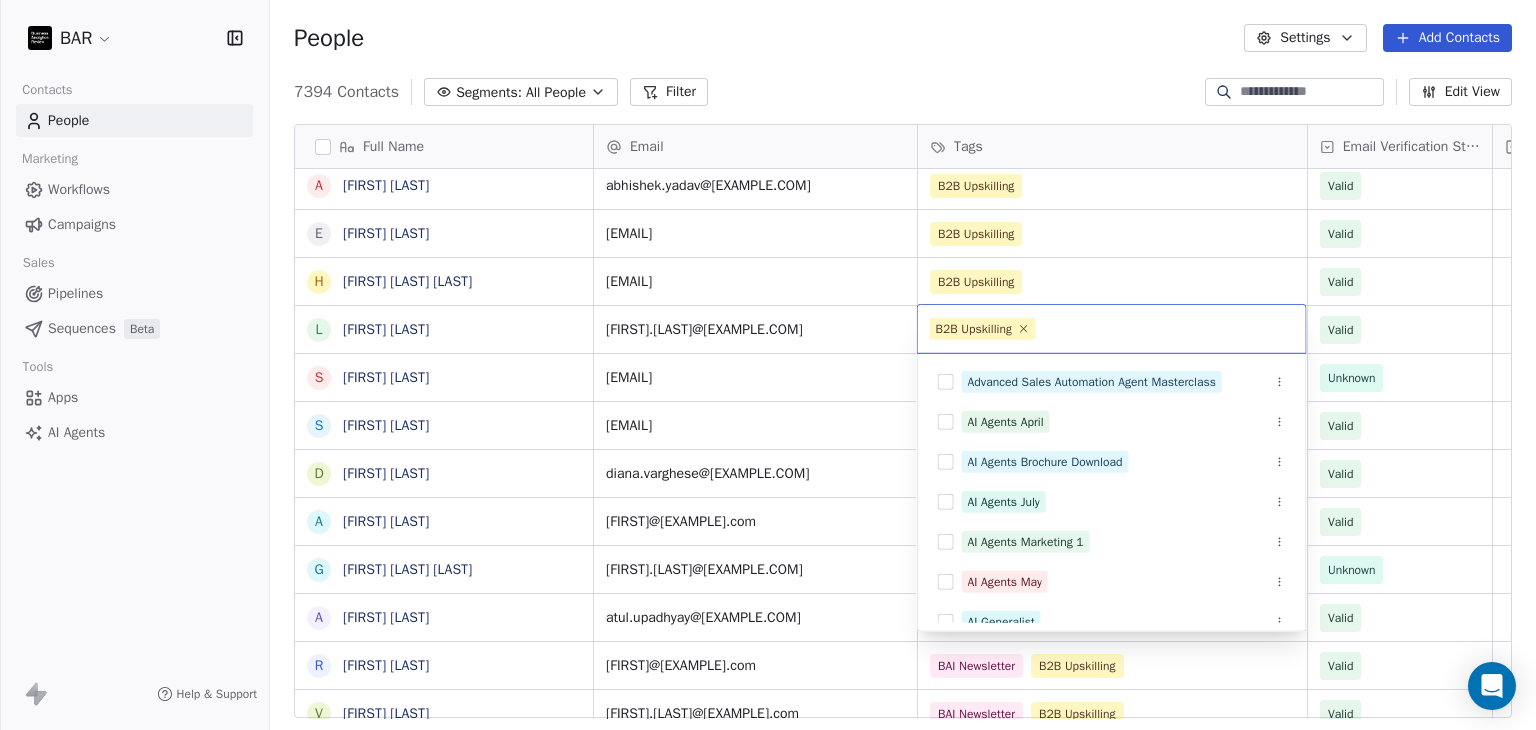 click on "BAR Contacts People Marketing Workflows Campaigns Sales Pipelines Sequences Beta Tools Apps AI Agents Help & Support People Settings Add Contacts 7394 Contacts Segments: All People Filter Edit View Tag Add to Sequence Full Name S [LAST] [LAST] D [LAST] [LAST] V [LAST] [LAST] S [LAST] [LAST] A [LAST] [LAST] E [LAST] [LAST] H [LAST] [LAST] [LAST] L [LAST] [LAST] [LAST] S [LAST] [LAST] [LAST] S [LAST] [LAST] [LAST] D [LAST] [LAST] [LAST] A [LAST] [LAST] [LAST] G [LAST] [LAST] [LAST] [LAST] A [LAST] [LAST] [LAST] R [LAST] [LAST] [LAST] V [LAST] [LAST] [LAST] [LAST] A [LAST] [LAST] [LAST] S [LAST] [LAST] [LAST] A [LAST] [LAST] [LAST] D [LAST] [LAST] [LAST] J [LAST] [LAST] [LAST] N [LAST] [LAST] [LAST] G [LAST] [LAST] [LAST] N [LAST] [LAST] [LAST] R [LAST] [LAST] [LAST] N [LAST] [LAST] [LAST] H [LAST] [LAST] [LAST] A [LAST] [LAST] [LAST] S [LAST] [LAST] [LAST] S [LAST] [LAST] [LAST] S [LAST] [LAST] [LAST] A [LAST] [LAST] [LAST] A [LAST] [LAST] [LAST] Email Tags Email Verification Status Status [FIRST].[LAST]@[EXAMPLE].com B2B Upskilling Unknown [FIRST]@[EXAMPLE].com B2B Upskilling Invalid [FIRST].[LAST]@[EXAMPLE].com Valid" at bounding box center [768, 365] 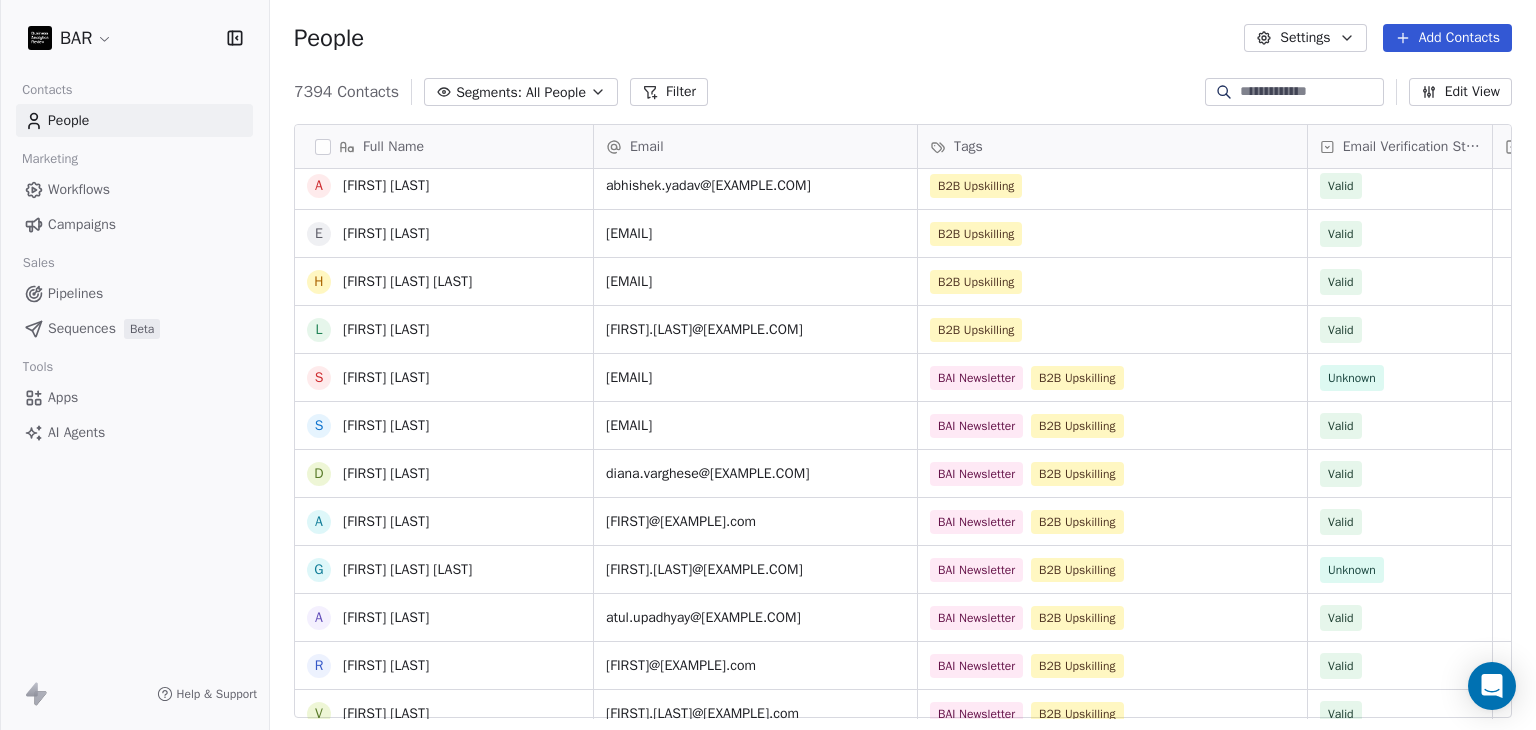 scroll, scrollTop: 400, scrollLeft: 0, axis: vertical 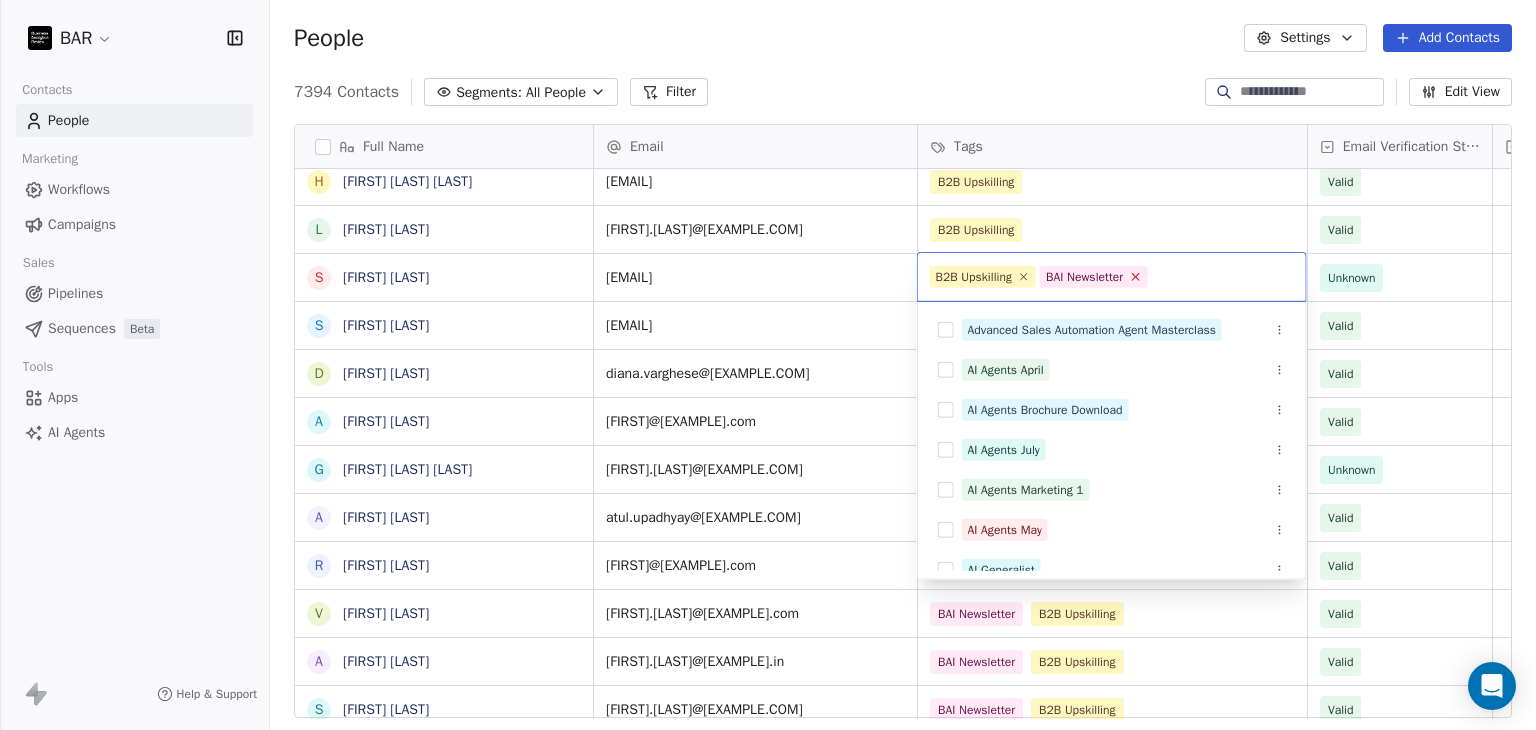 click 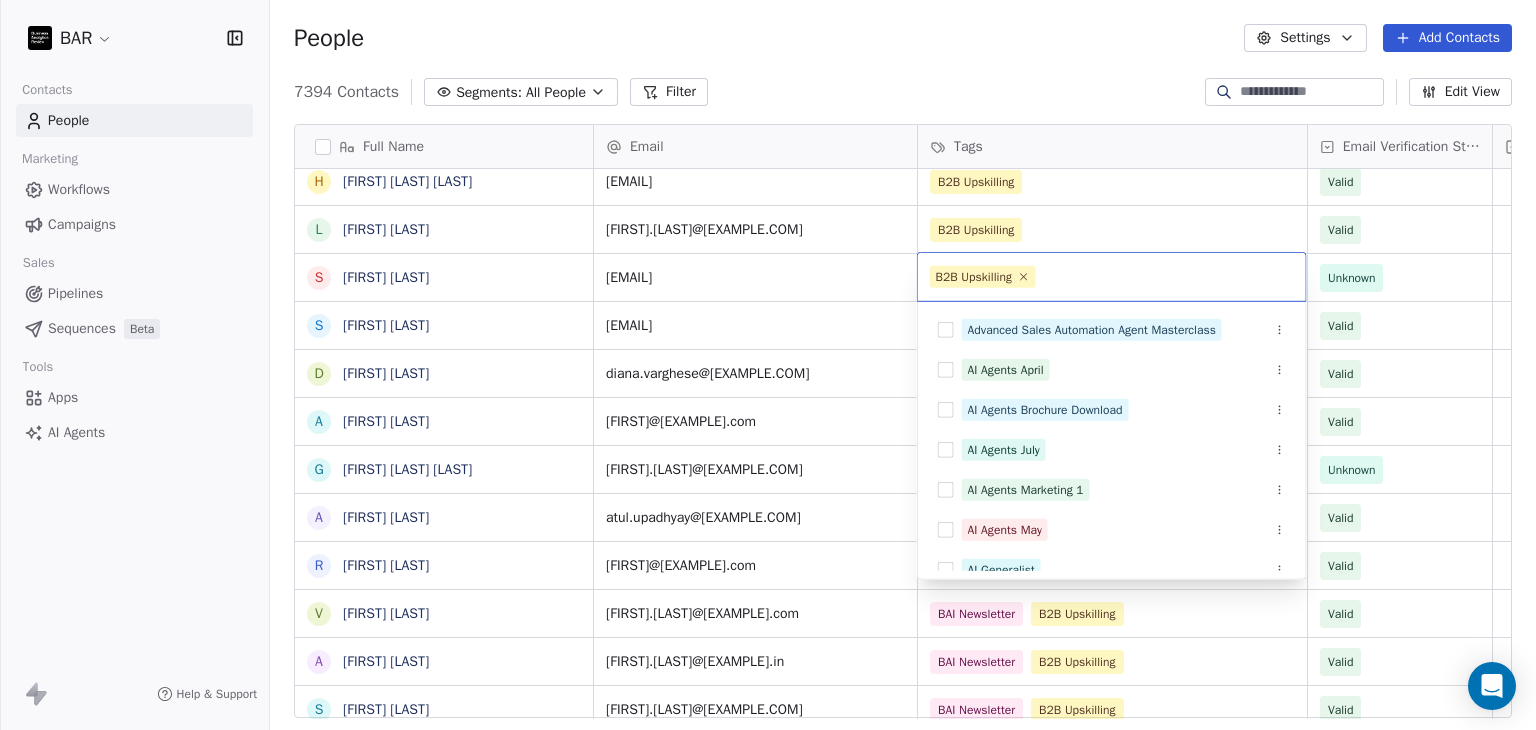 click on "BAR Contacts People Marketing Workflows Campaigns Sales Pipelines Sequences Beta Tools Apps AI Agents Help & Support People Settings Add Contacts 7394 Contacts Segments: All People Filter Edit View Tag Add to Sequence Full Name S Sherwood Woody Yan D Dheeraj Yadav V Vijender Yadav S Sonam Yadav A Abhishek Yadav E Eu Win Wong H Hemant Kumar Viswakarma L Lathaa Vishwanathan S Sundar Velan S Sanidhya Vats D Diana Varghese A Amith Valappil G Ganesh Sudalai Vadivoo A Atul Upadhyay R Ramesh Ummati V Visveswaran Umashankar A Akshay Tuteja S Sakshi Tripathi A Ambika Tiwari D Drew Teo J Joyce Tan N Ninad Taksande S Sharmila Sundarraj S Suraj Stephen a apurva srivastava U Utsav Soni A Ayush Solanki P Pranay Siri V Vaibhav Singhal b baljeet singh A Arvinder Singh V Vidushi Singh A Amit Kumar Singh D Divyanjay Singh M MANISH SINGH A Arpit Singh G Gregory Sim U Utkarsh Shukla Email Tags Email Verification Status Status sherwood.yan@[EXAMPLE.COM] B2B Upskilling Unknown dheerajy@[EXAMPLE.COM] BAI Newsletter B2B Upskilling Invalid Valid" at bounding box center [768, 365] 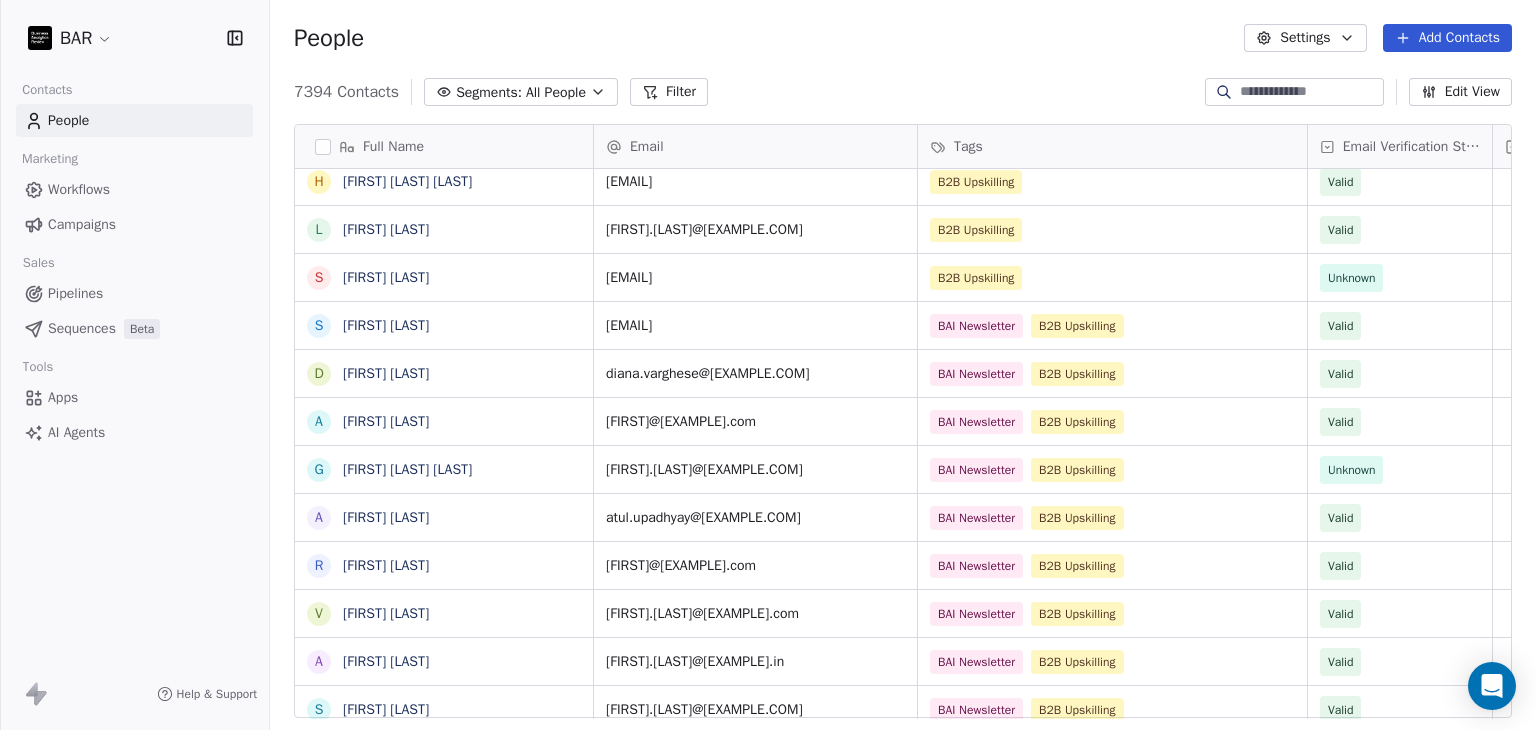 scroll, scrollTop: 0, scrollLeft: 0, axis: both 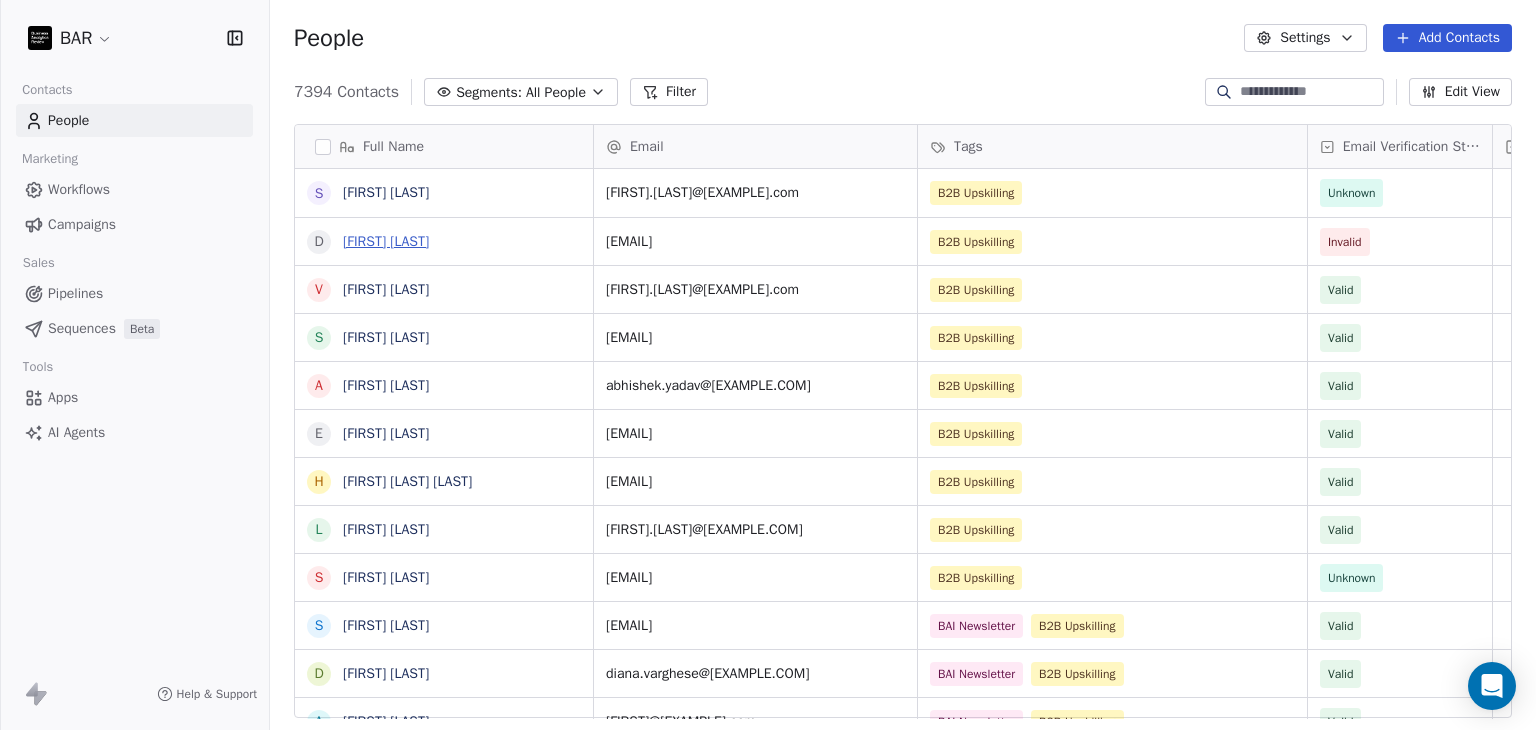 click on "[FIRST] [LAST]" at bounding box center (386, 241) 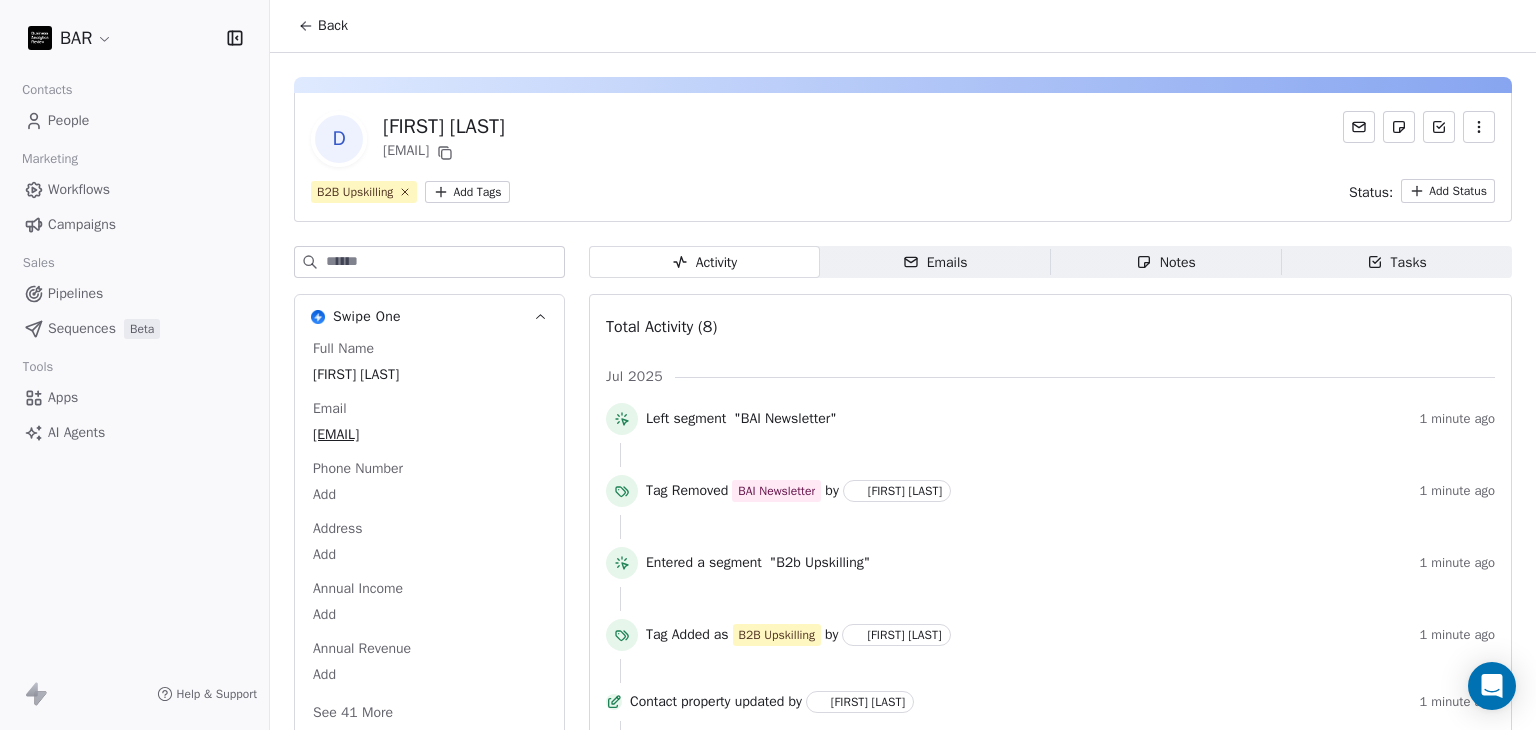 click 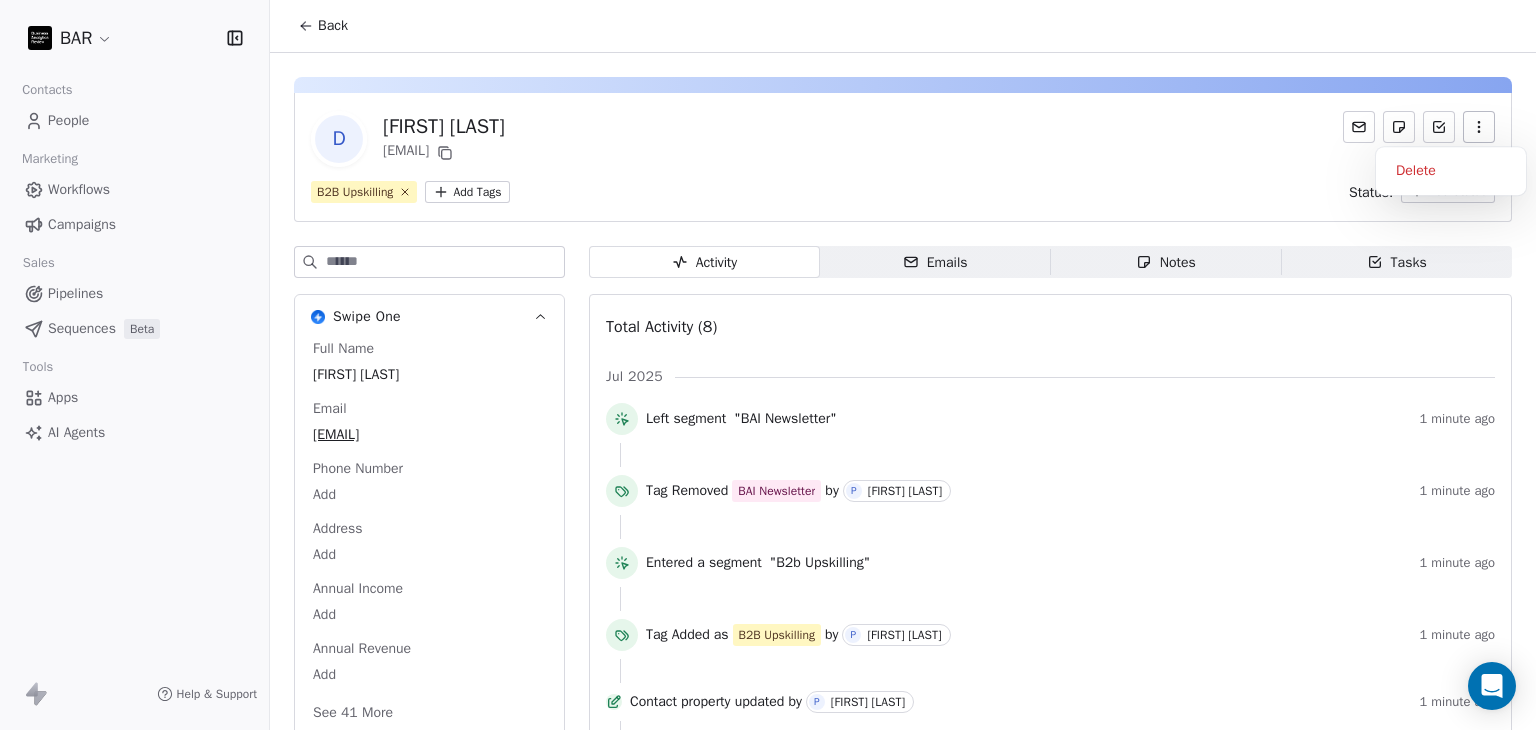 click on "Delete" at bounding box center (1451, 171) 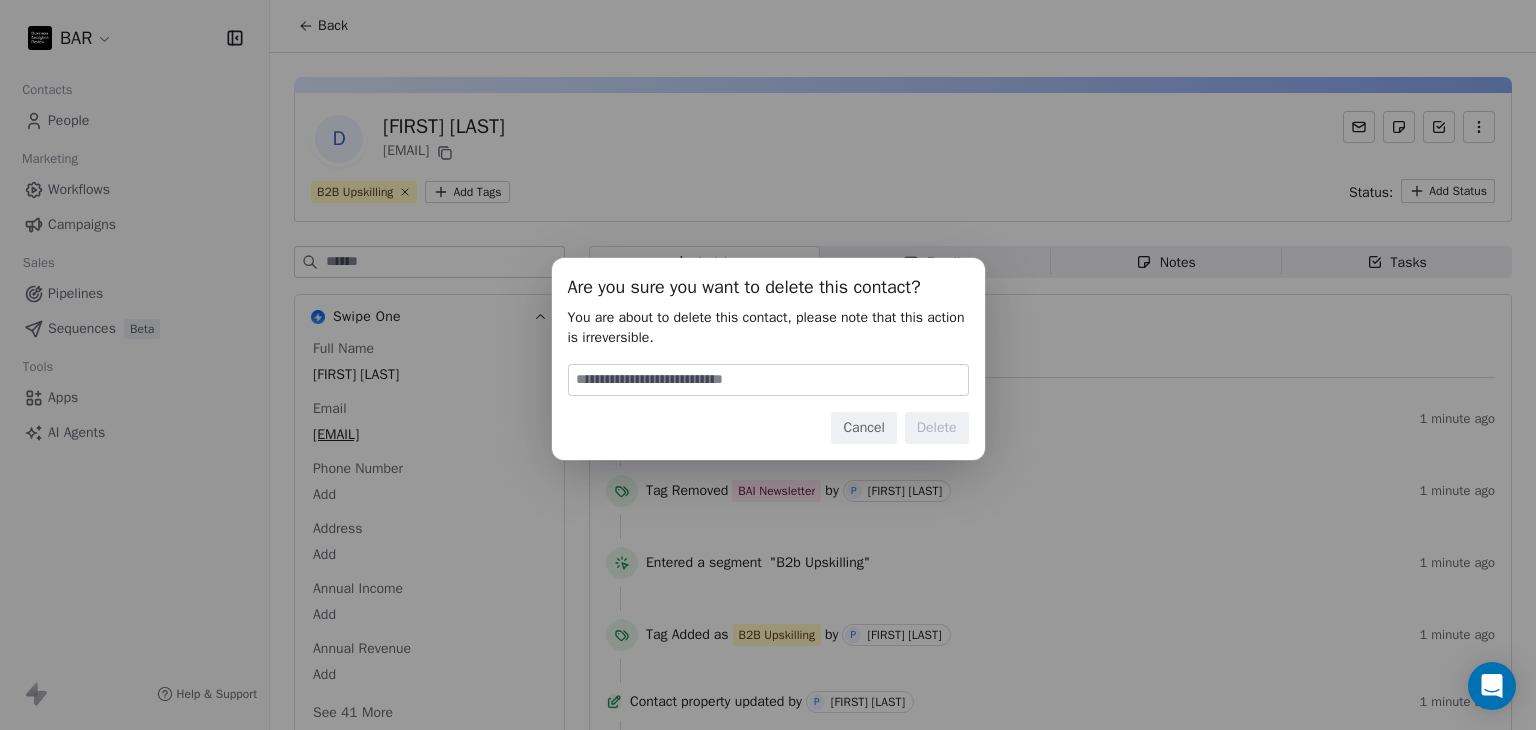 click at bounding box center (768, 380) 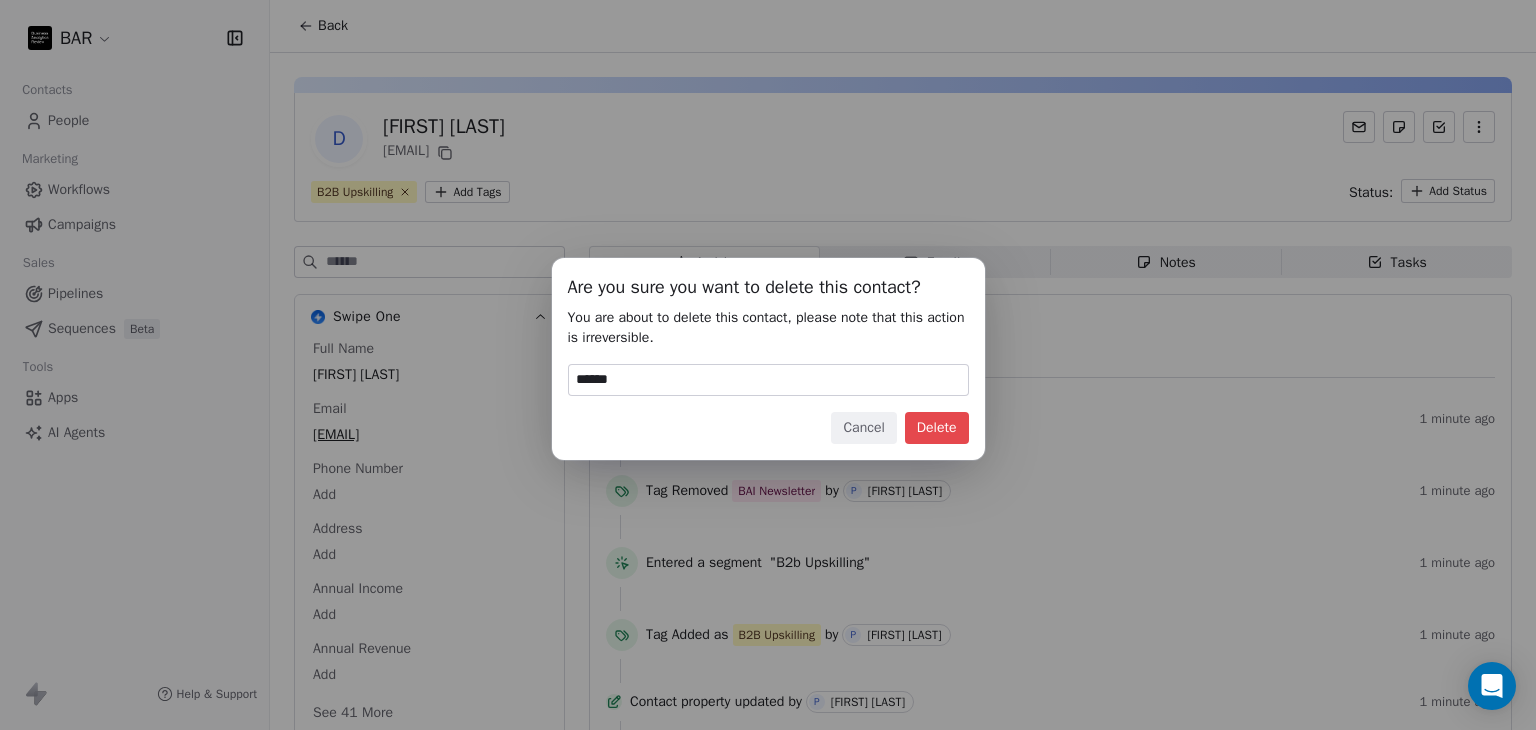 click on "Delete" at bounding box center [937, 428] 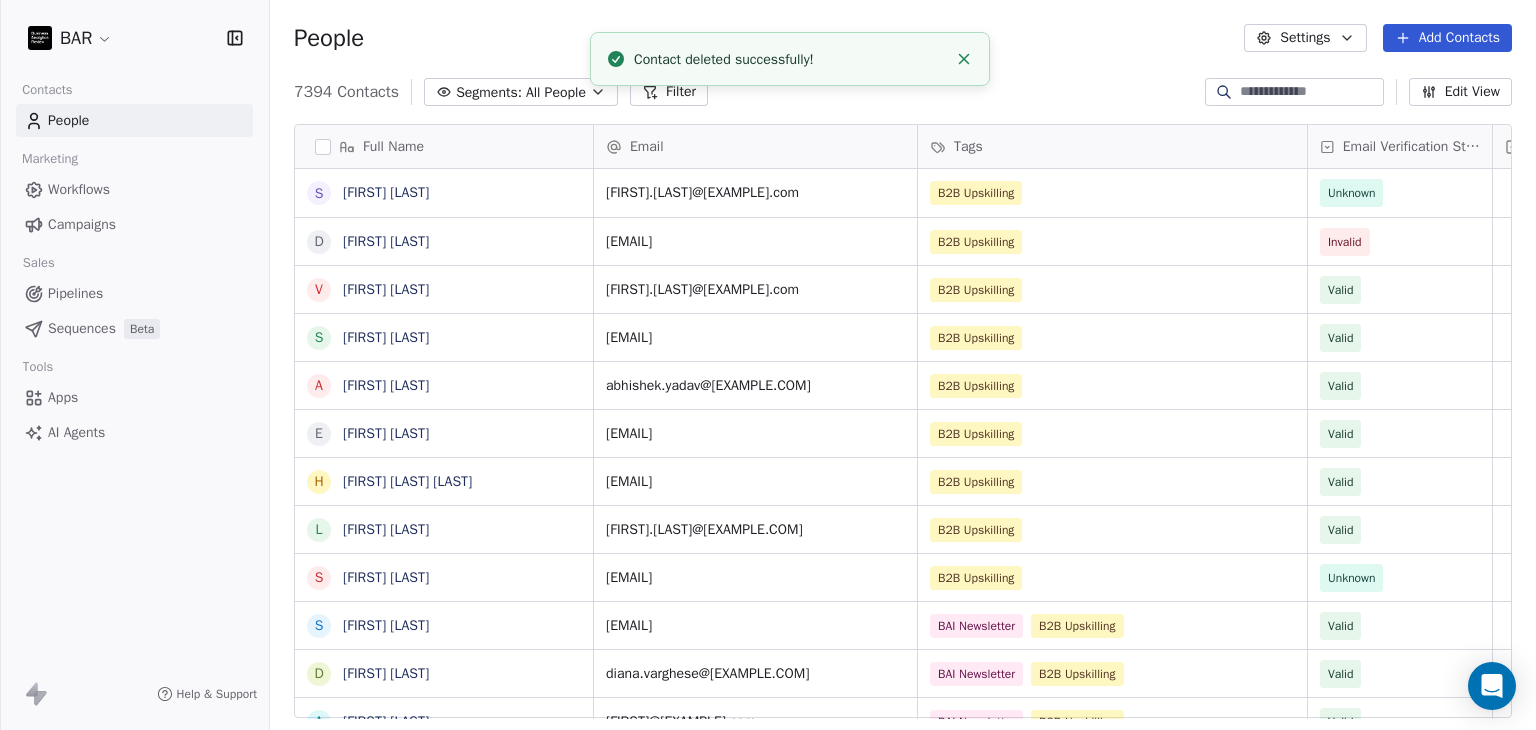 scroll, scrollTop: 16, scrollLeft: 16, axis: both 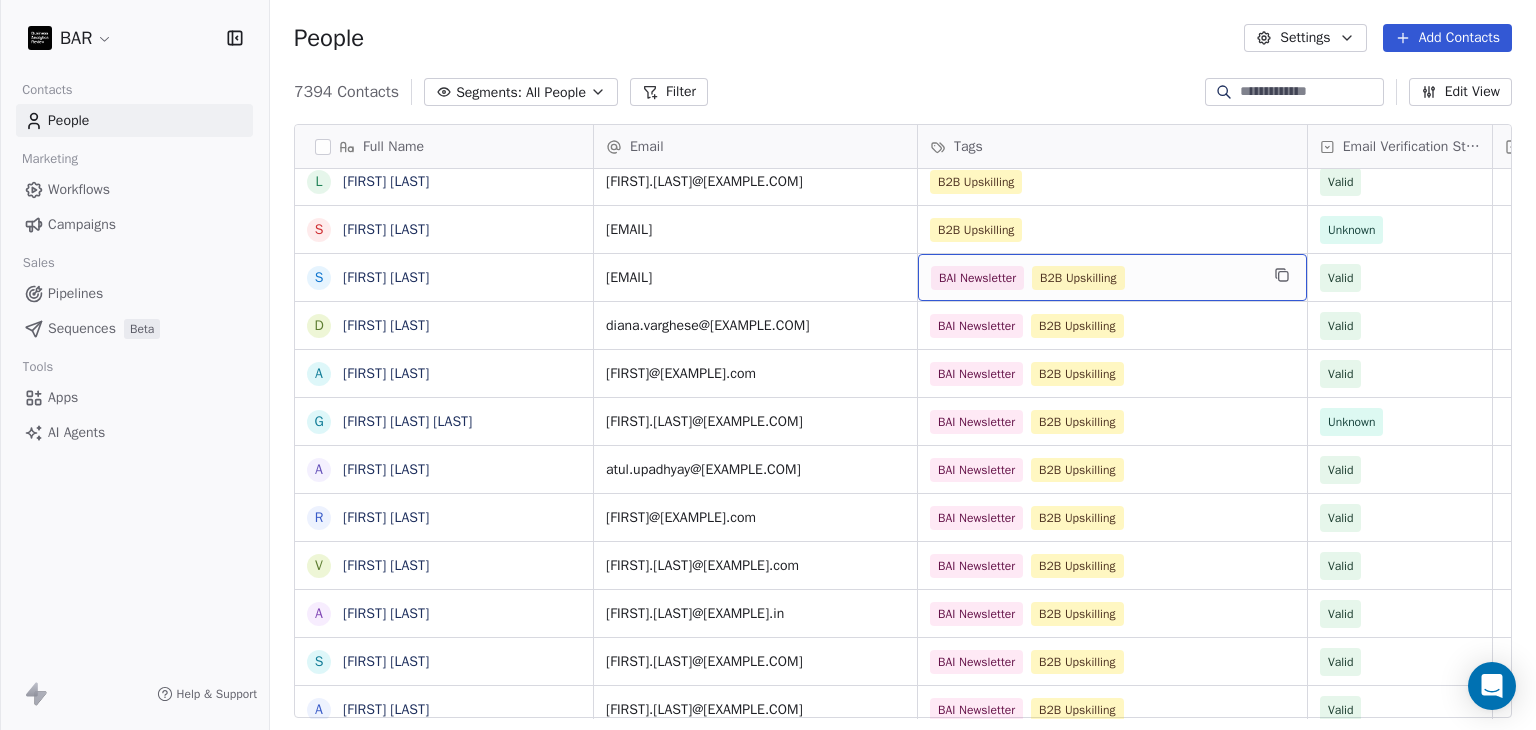 click on "B2B Upskilling BAI Newsletter" at bounding box center [1094, 278] 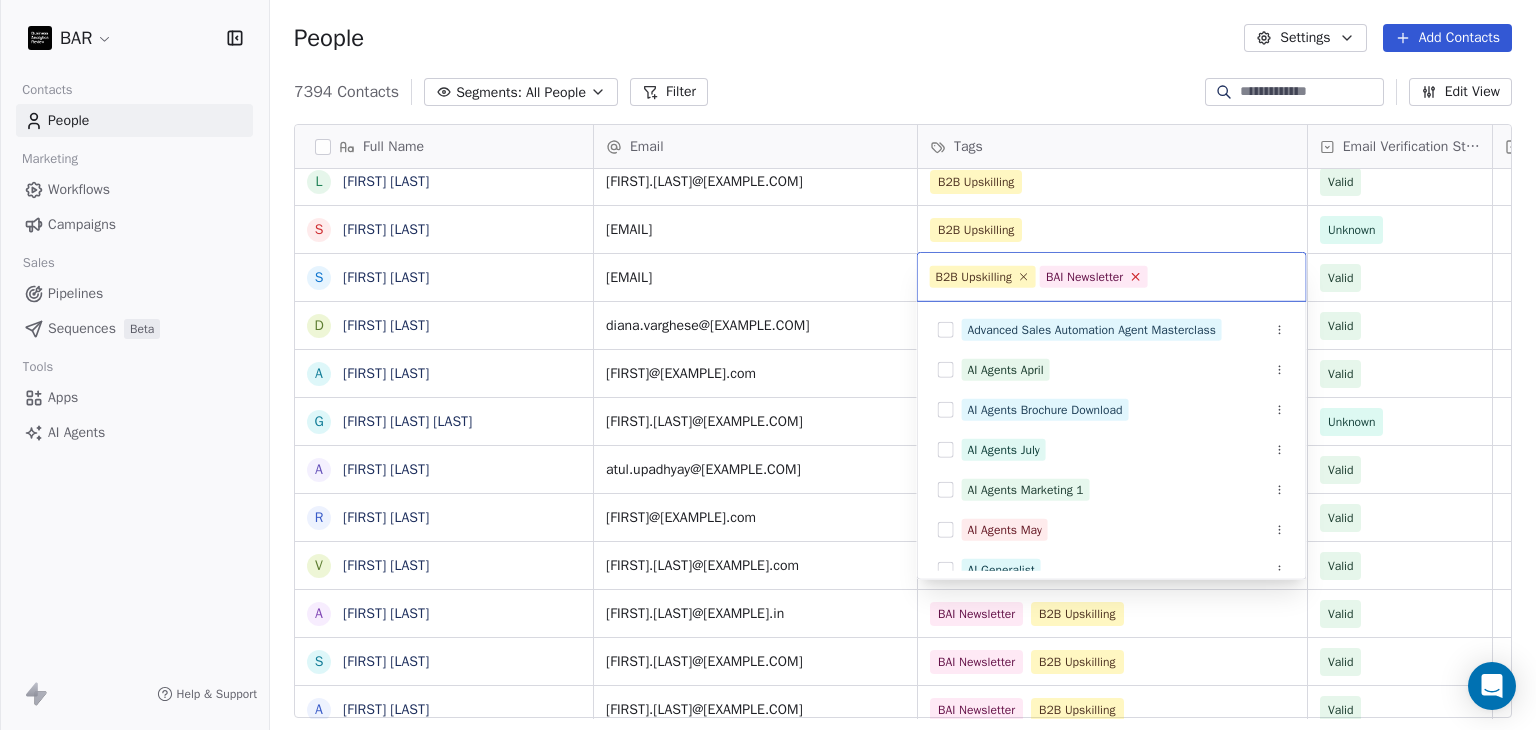 click 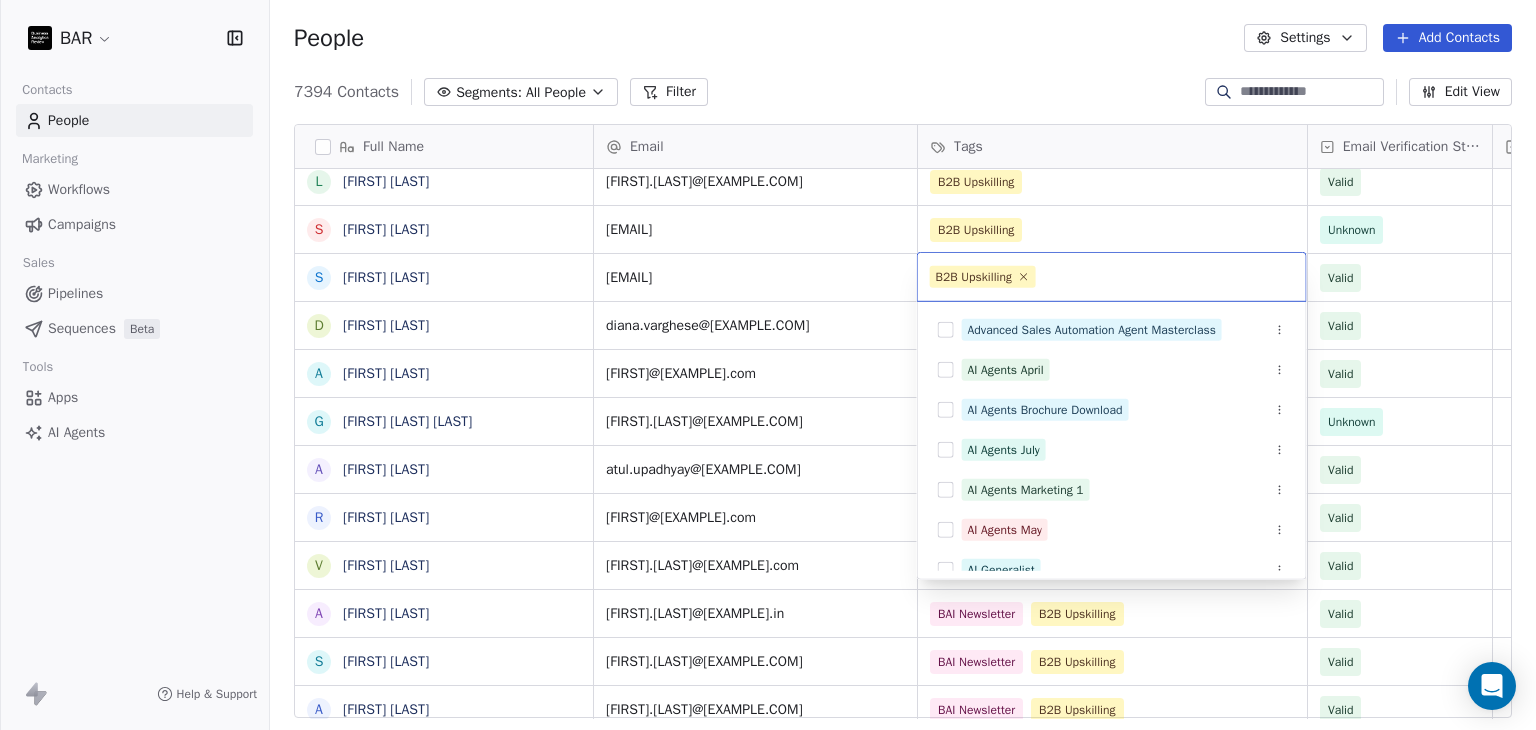 click on "BAR Contacts People Marketing Workflows Campaigns Sales Pipelines Sequences Beta Tools Apps AI Agents Help & Support People Settings Add Contacts 7394 Contacts Segments: All People Filter Edit View Tag Add to Sequence Full Name S Sherwood Woody Yan V Vijender Yadav S Sonam Yadav A Abhishek Yadav E Eu Win Wong H Hemant Kumar Viswakarma L Lathaa Vishwanathan S Sundar Velan S Sanidhya Vats D Diana Varghese A Amith Valappil G Ganesh Sudalai Vadivoo A Atul Upadhyay R Ramesh Ummati V Visveswaran Umashankar A Akshay Tuteja S Sakshi Tripathi A Ambika Tiwari D Drew Teo J Joyce Tan N Ninad Taksande S Sharmila Sundarraj S Suraj Stephen a apurva srivastava U Utsav Soni A Ayush Solanki P Pranay Siri V Vaibhav Singhal b baljeet singh A Arvinder Singh V Vidushi Singh A Amit Kumar Singh D Divyanjay Singh M MANISH SINGH A Arpit Singh G Gregory Sim U Utkarsh Shukla S Shashwat Shrivastava Email Tags Email Verification Status Status sherwood.yan@[EXAMPLE.COM] B2B Upskilling Unknown dheerajy@[EXAMPLE.COM] BAI Newsletter B2B Upskilling Invalid Valid" at bounding box center [768, 365] 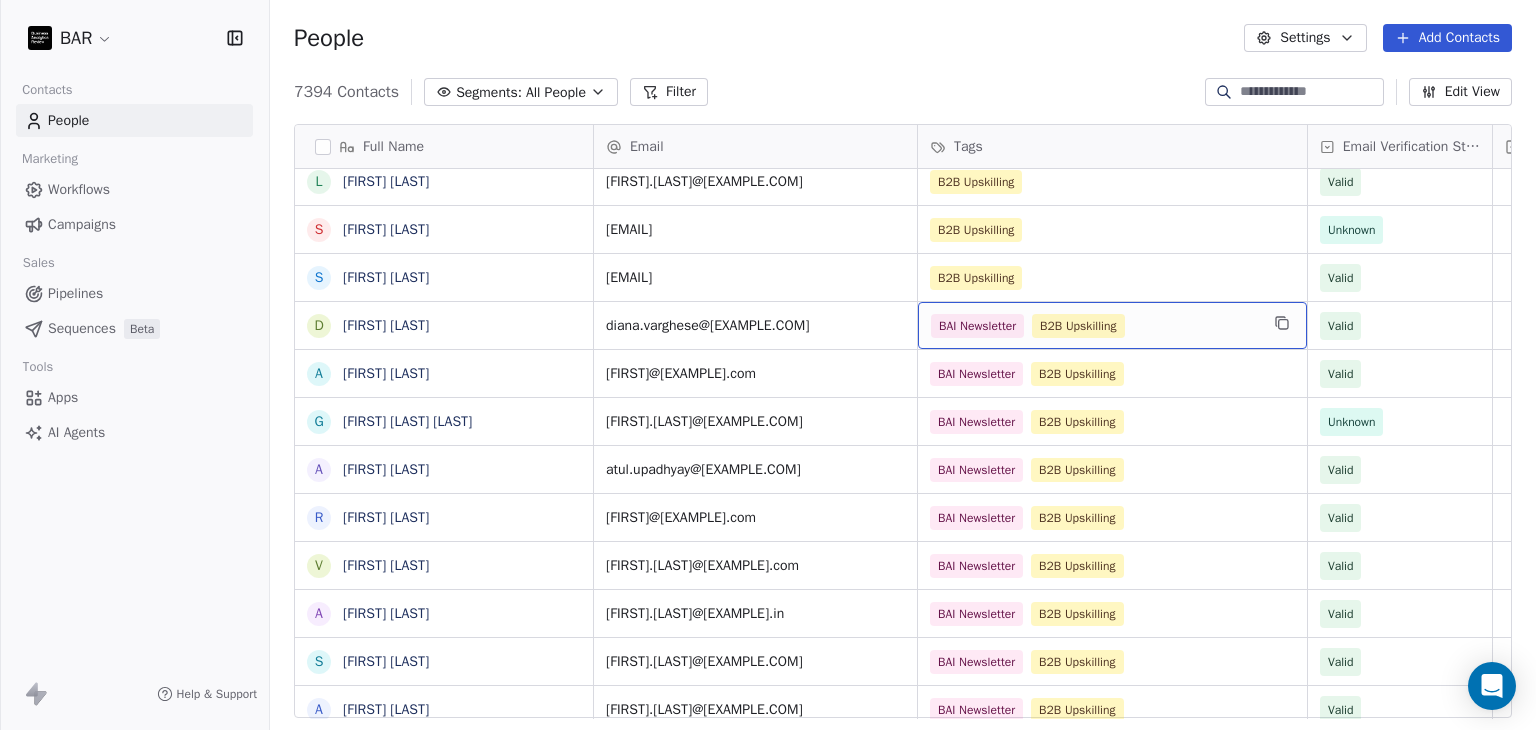 click on "B2B Upskilling BAI Newsletter" at bounding box center (1094, 326) 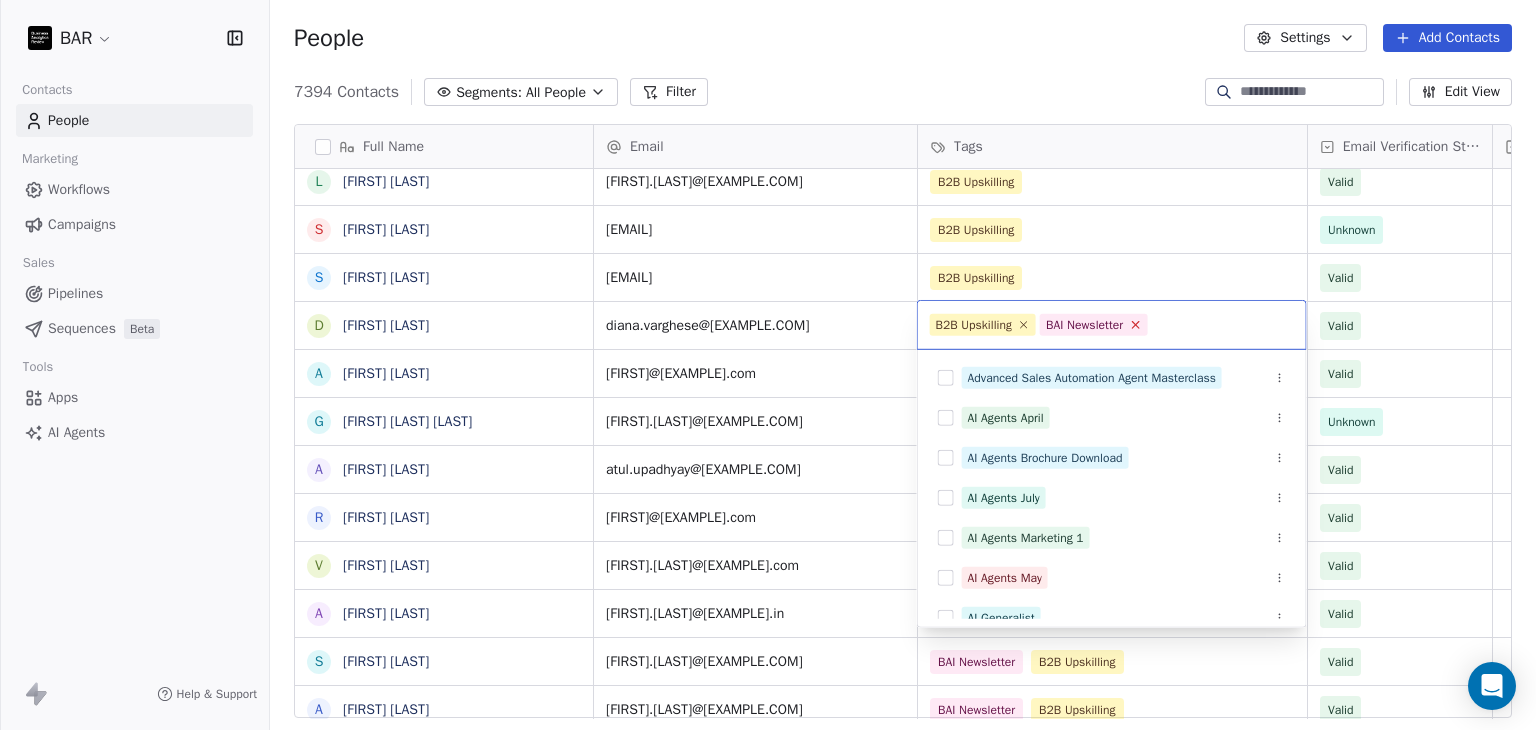 click 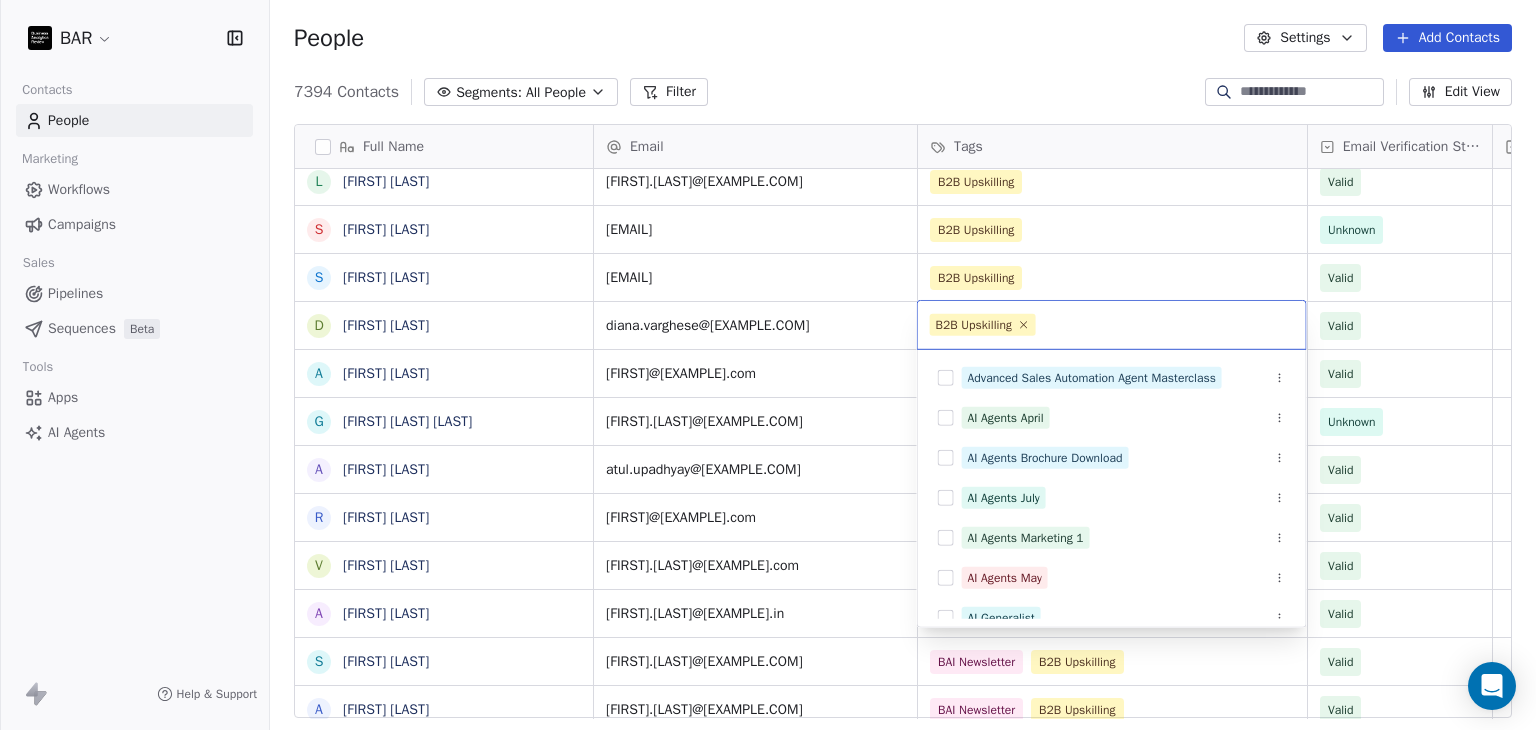 click on "BAR Contacts People Marketing Workflows Campaigns Sales Pipelines Sequences Beta Tools Apps AI Agents Help & Support People Settings Add Contacts 7394 Contacts Segments: All People Filter Edit View Tag Add to Sequence Full Name S Sherwood Woody Yan V Vijender Yadav S Sonam Yadav A Abhishek Yadav E Eu Win Wong H Hemant Kumar Viswakarma L Lathaa Vishwanathan S Sundar Velan S Sanidhya Vats D Diana Varghese A Amith Valappil G Ganesh Sudalai Vadivoo A Atul Upadhyay R Ramesh Ummati V Visveswaran Umashankar A Akshay Tuteja S Sakshi Tripathi A Ambika Tiwari D Drew Teo J Joyce Tan N Ninad Taksande S Sharmila Sundarraj S Suraj Stephen a apurva srivastava U Utsav Soni A Ayush Solanki P Pranay Siri V Vaibhav Singhal b baljeet singh A Arvinder Singh V Vidushi Singh A Amit Kumar Singh D Divyanjay Singh M MANISH SINGH A Arpit Singh G Gregory Sim U Utkarsh Shukla S Shashwat Shrivastava Email Tags Email Verification Status Status sherwood.yan@[EXAMPLE.COM] B2B Upskilling Unknown dheerajy@[EXAMPLE.COM] BAI Newsletter B2B Upskilling Invalid Valid" at bounding box center (768, 365) 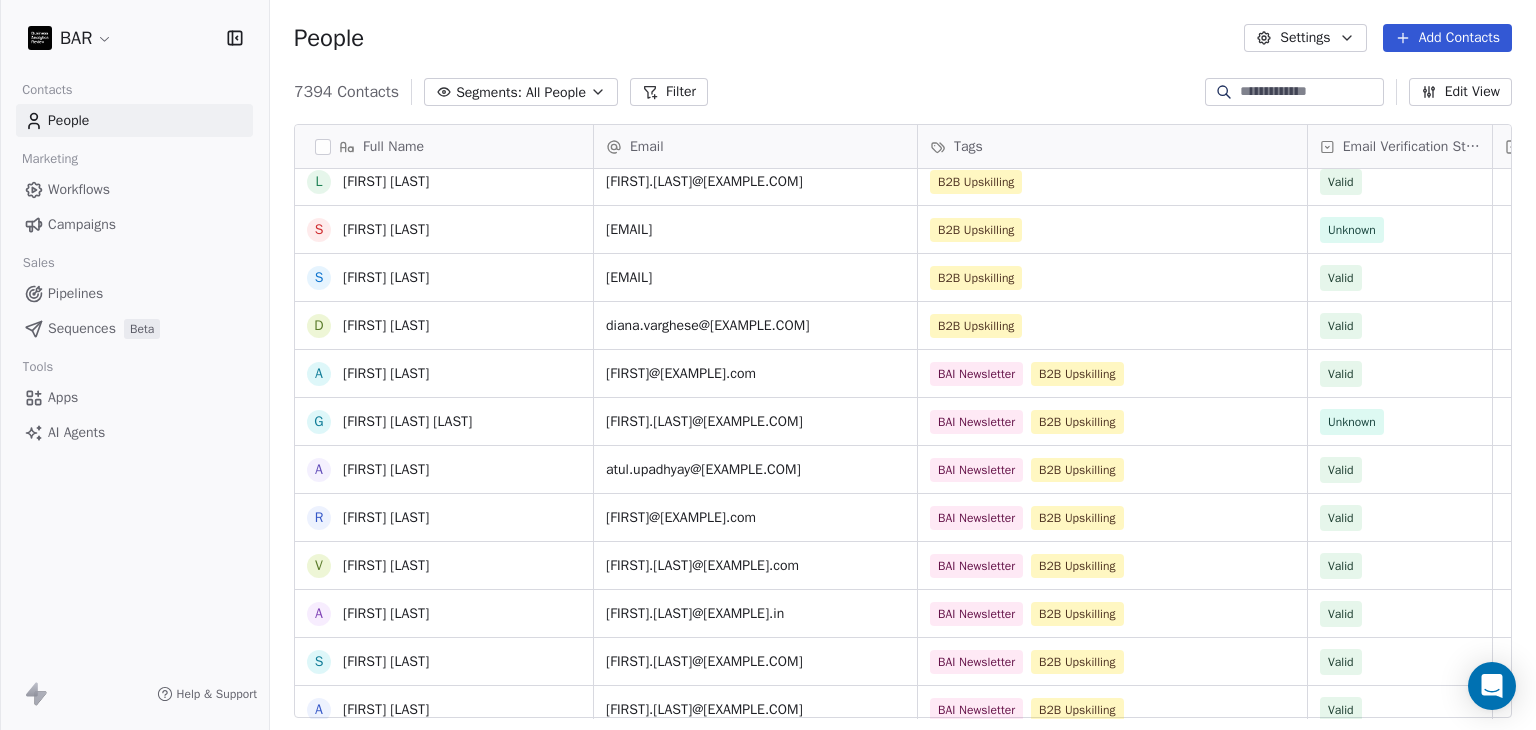 scroll, scrollTop: 500, scrollLeft: 0, axis: vertical 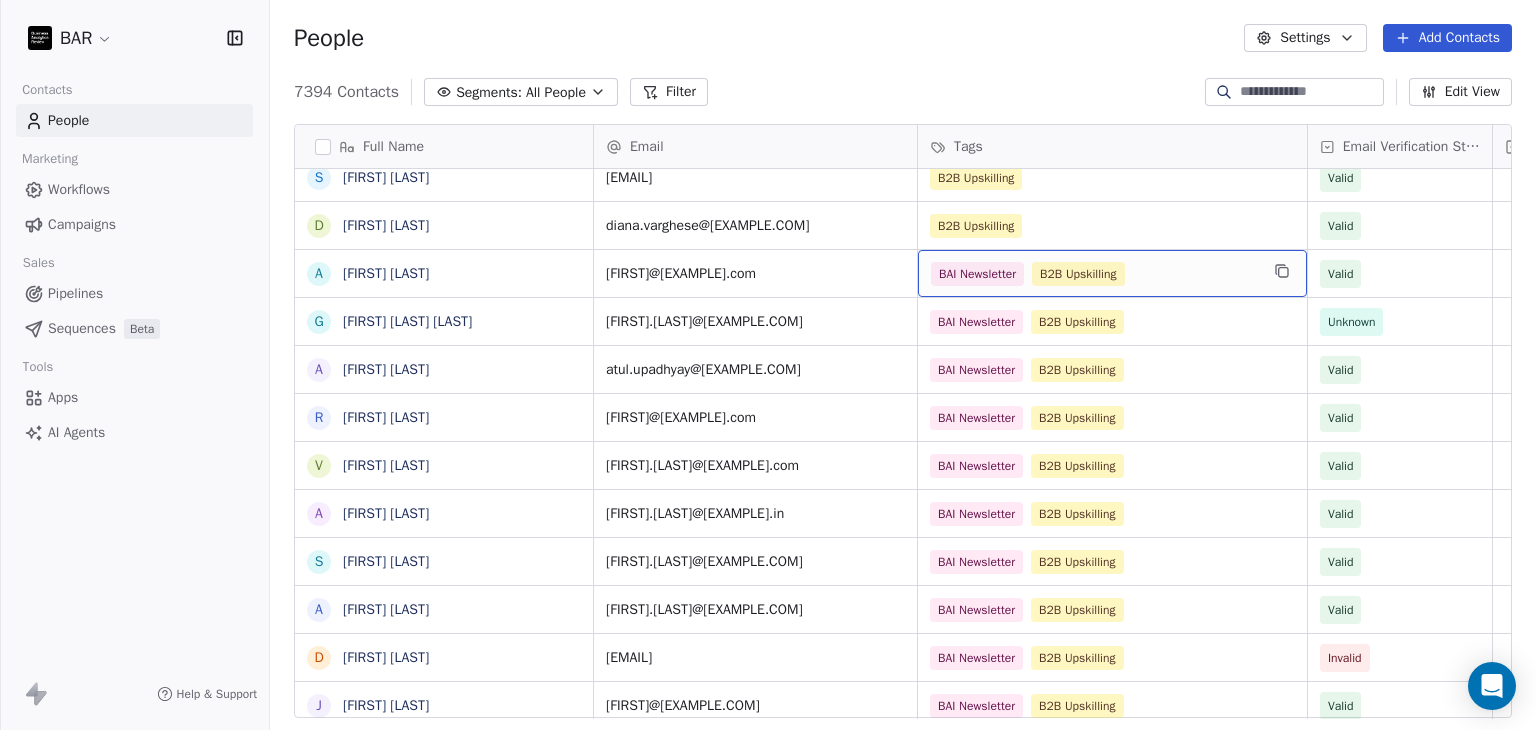 click on "B2B Upskilling BAI Newsletter" at bounding box center (1094, 274) 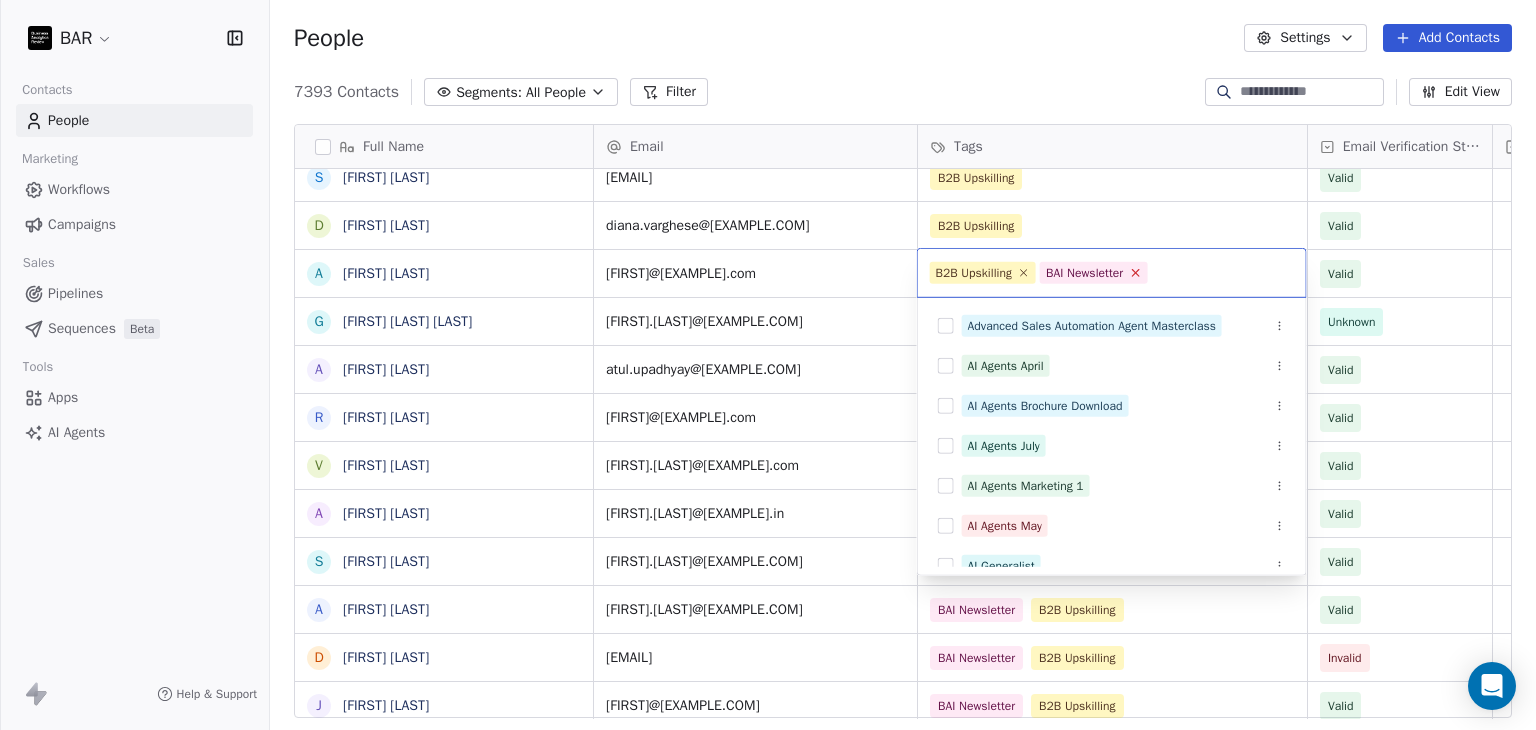 click 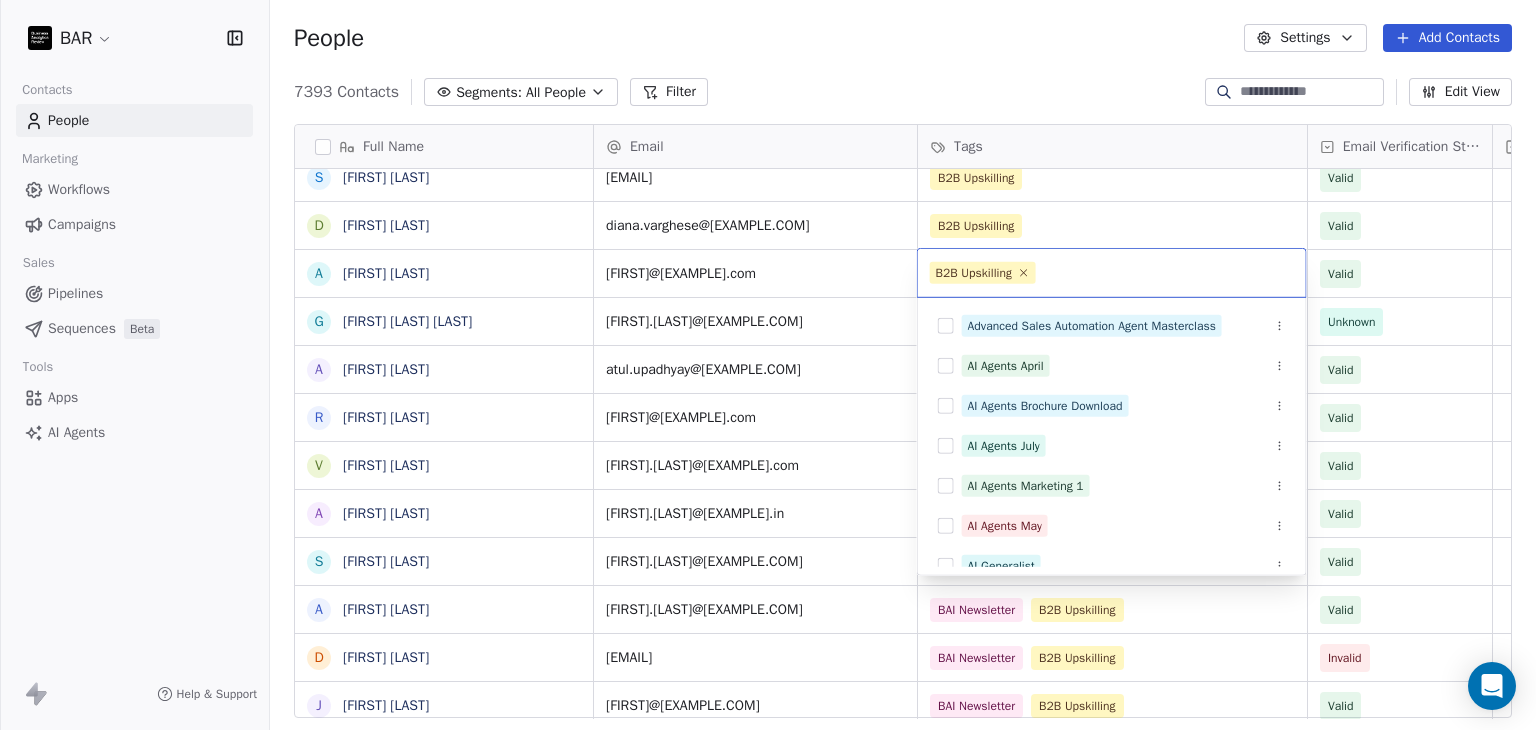 click on "Email Tags Email Verification Status Status [FIRST].[LAST]@[EXAMPLE.COM] B2B Upskilling Unknown B2B Upskilling" at bounding box center [768, 365] 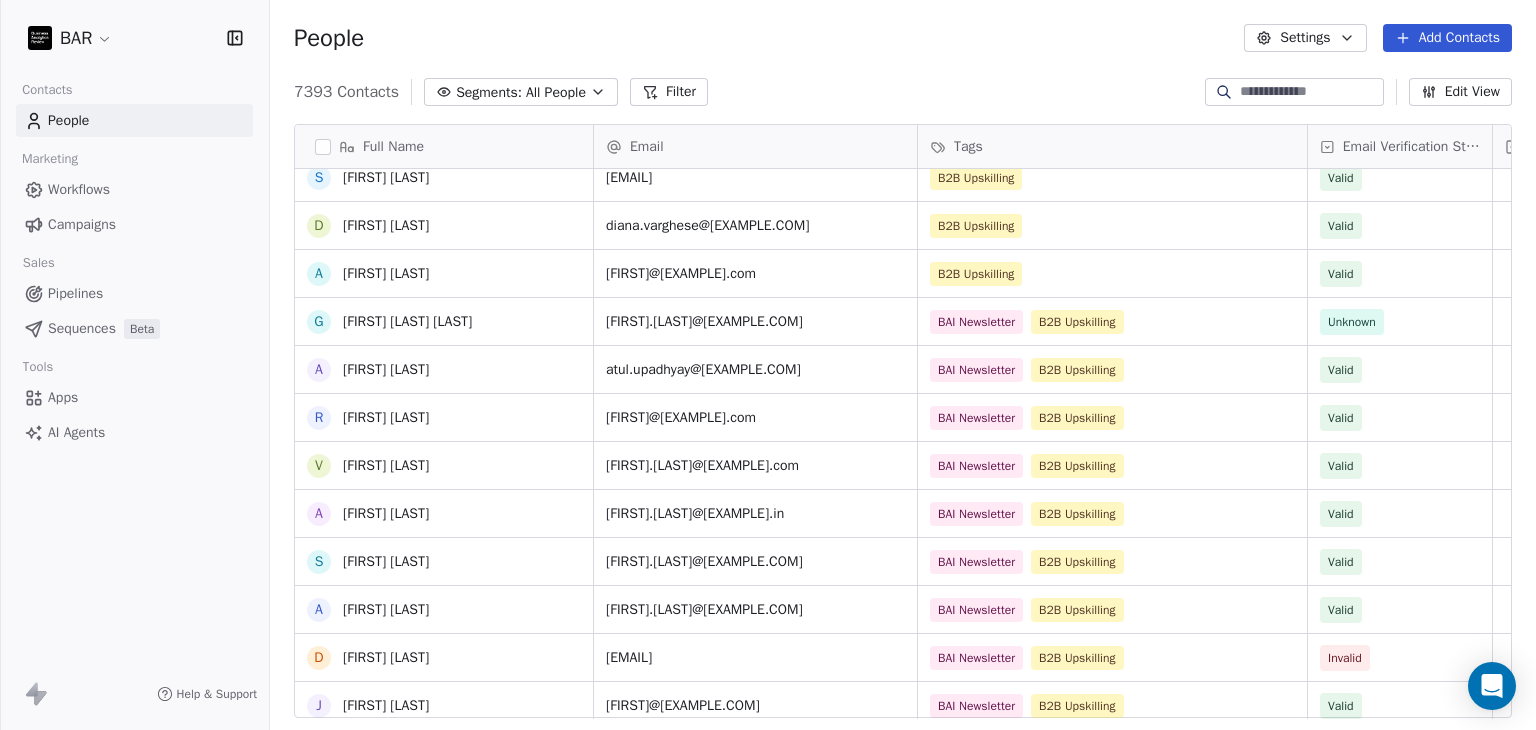 scroll, scrollTop: 500, scrollLeft: 0, axis: vertical 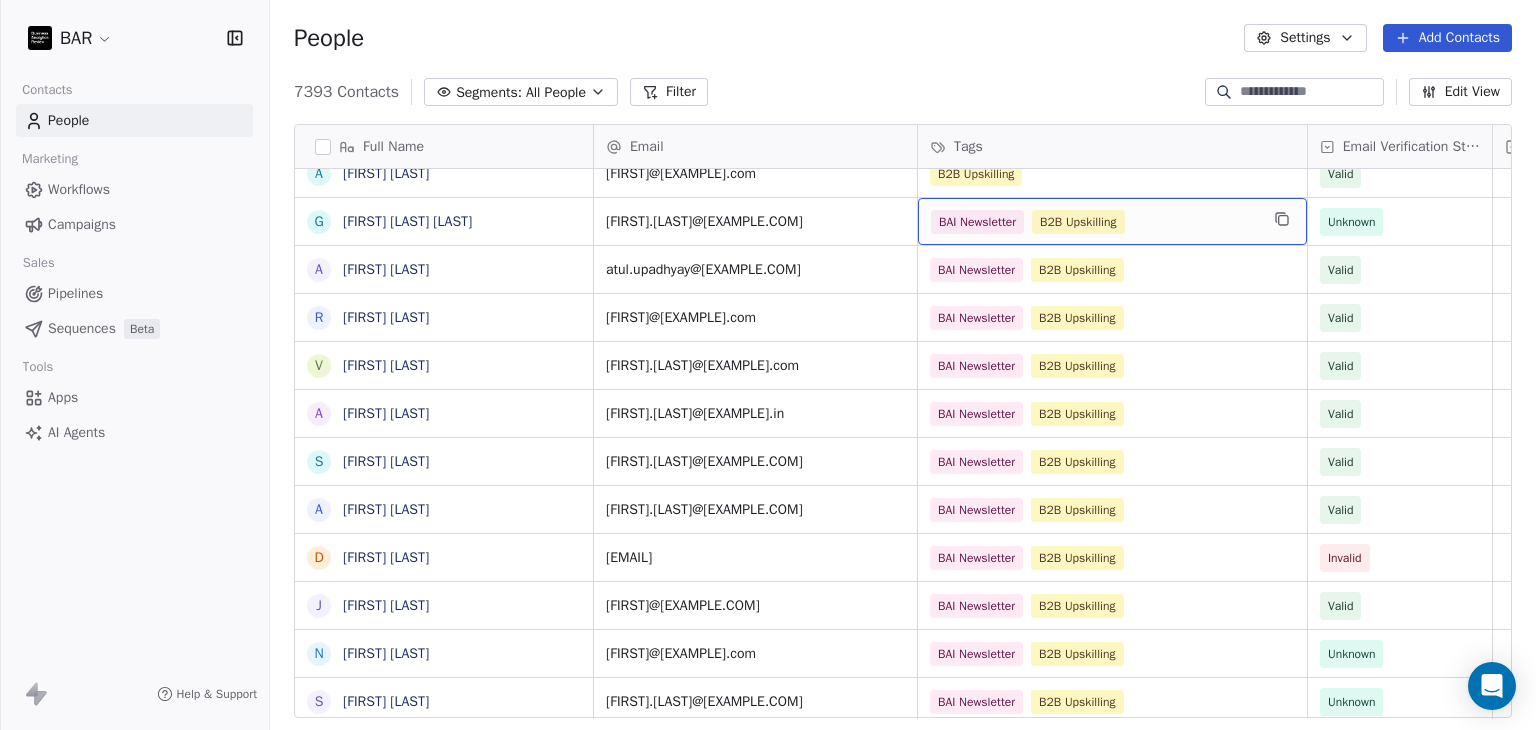click on "B2B Upskilling BAI Newsletter" at bounding box center [1094, 222] 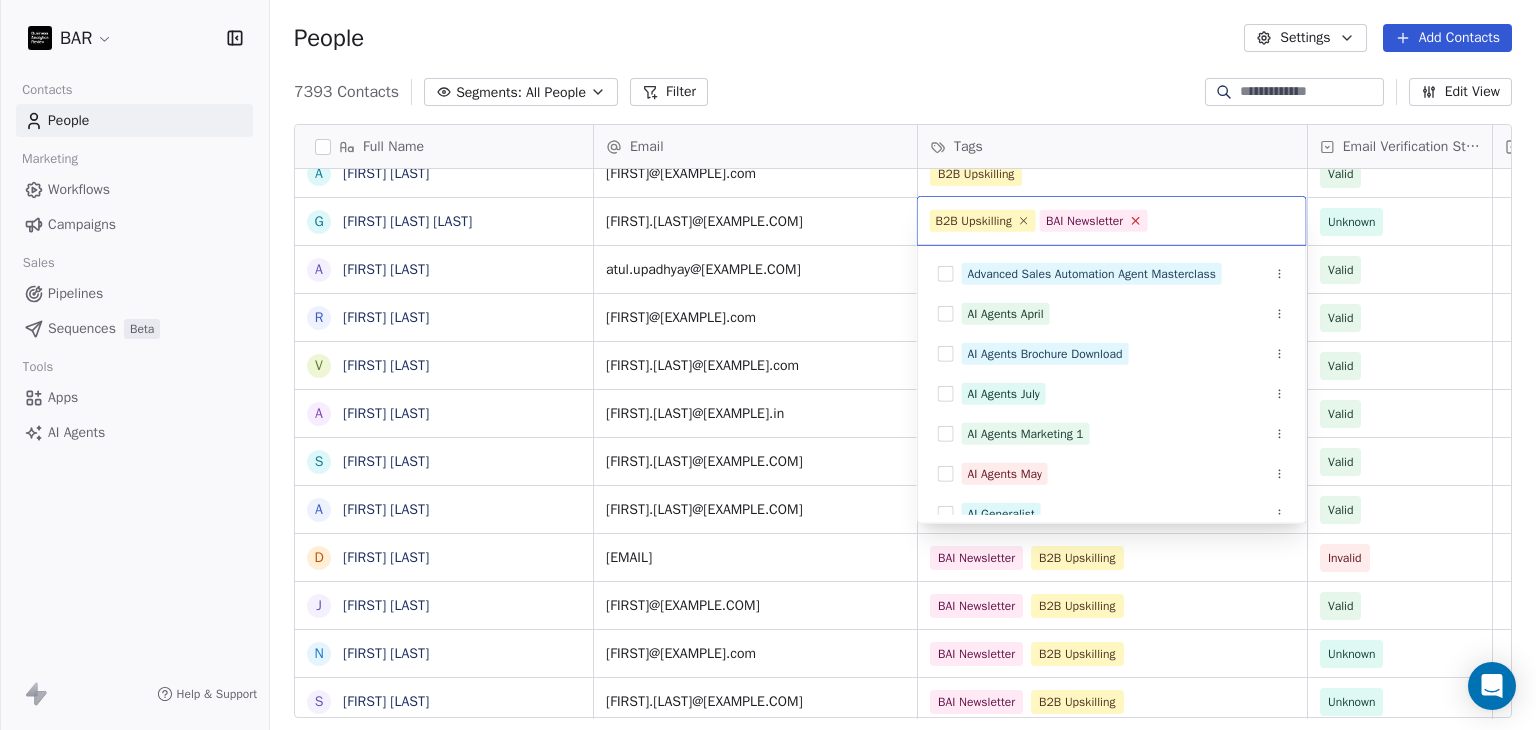 click 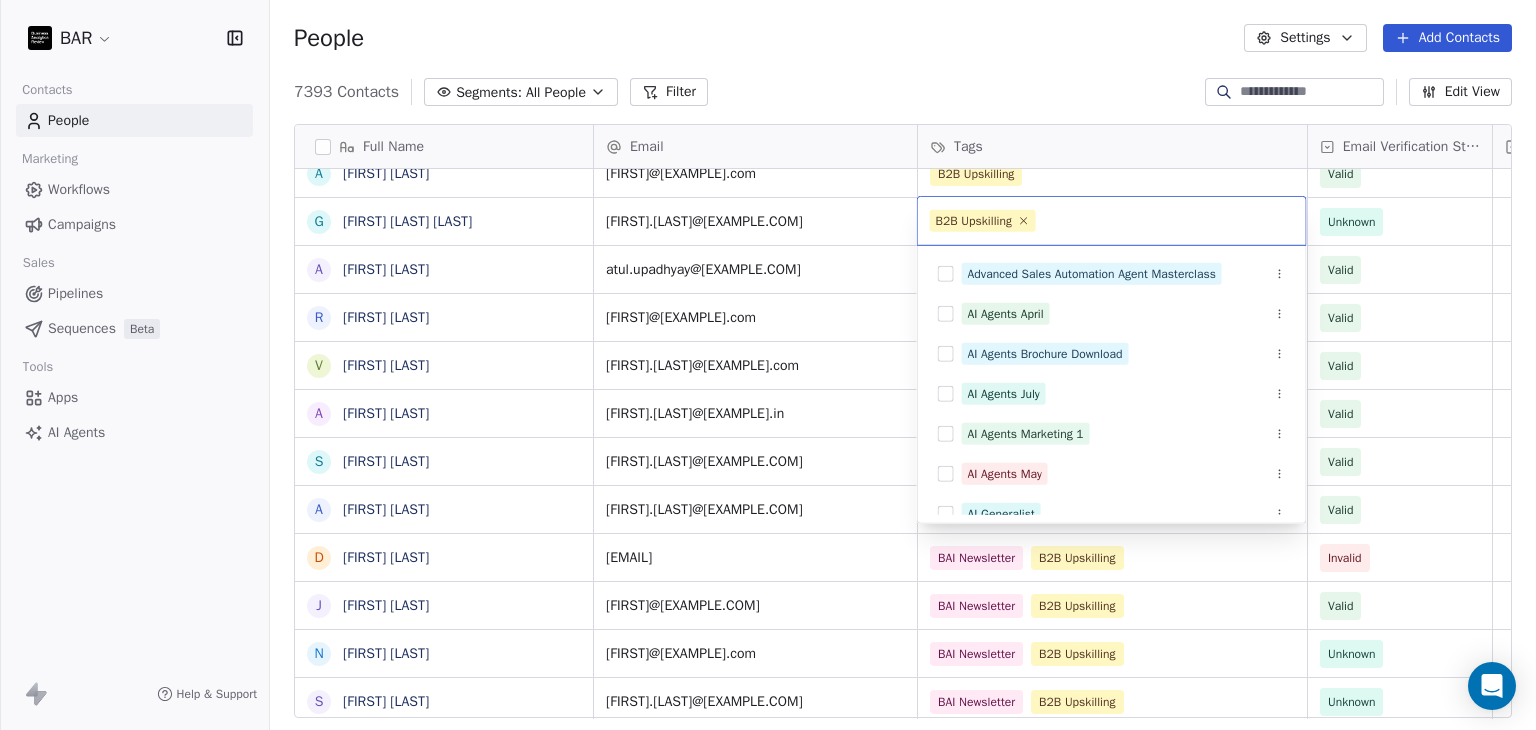 click on "BAR Contacts People Marketing Workflows Campaigns Sales Pipelines Sequences Beta Tools Apps AI Agents Help & Support People Settings  Add Contacts 7393 Contacts Segments: All People Filter  Edit View Tag Add to Sequence Full Name S Sherwood Woody Yan V Vijender Yadav S Sonam Yadav A Abhishek Yadav E Eu Win Wong H Hemant Kumar Viswakarma L Lathaa Vishwanathan S Sundar Velan S Sanidhya Vats D Diana Varghese A Amith Valappil G Ganesh Sudalai Vadivoo A Atul Upadhyay R Ramesh Ummati V Visveswaran Umashankar A Akshay Tuteja S Sakshi Tripathi A Ambika Tiwari D Drew Teo J Joyce Tan N Ninad Taksande S Sharmila Sundarraj S Suraj Stephen a apurva srivastava U Utsav Soni A Ayush Solanki P Pranay Siri V Vaibhav Singhal b baljeet singh A Arvinder Singh V Vidushi Singh A Amit Kumar Singh D Divyanjay Singh M MANISH SINGH A Arpit Singh G Gregory Sim U Utkarsh Shukla S Shashwat Shrivastava J JANSAN SHIVHARE N Neha Sharma G Gopal Sharma N Nawaj Shaikh Email Tags Email Verification Status Status [EMAIL] Unknown" at bounding box center [768, 365] 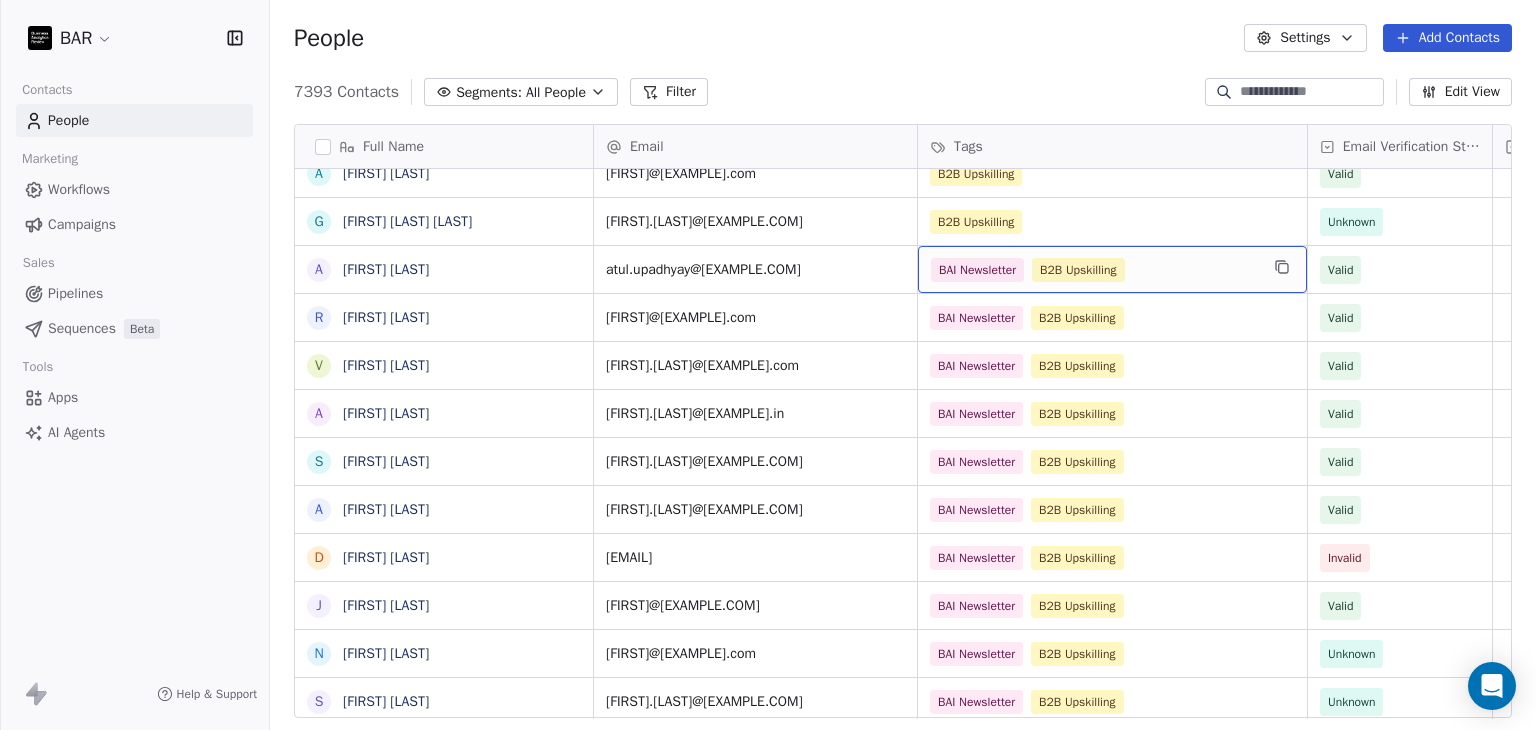 click on "B2B Upskilling BAI Newsletter" at bounding box center (1094, 270) 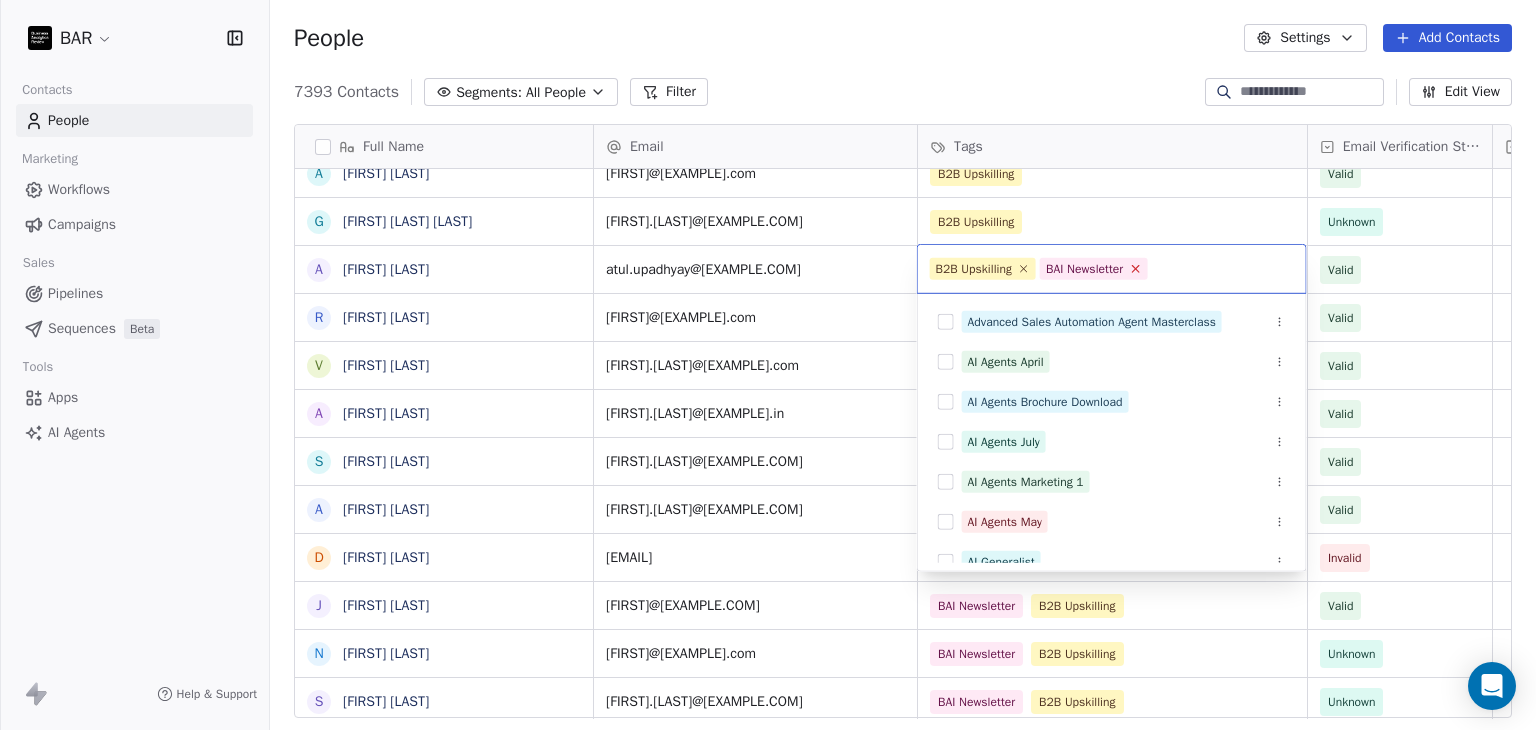 click 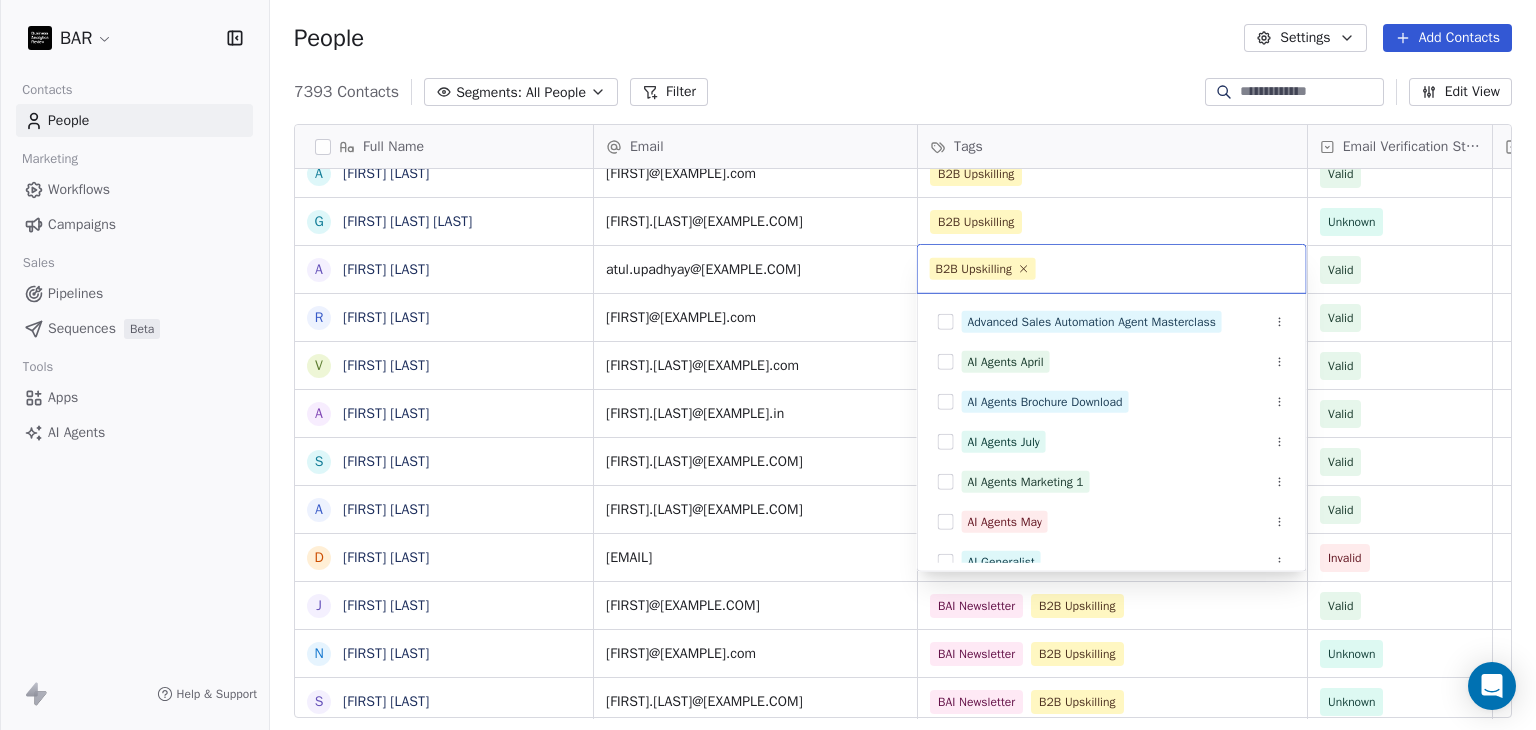 click on "BAR Contacts People Marketing Workflows Campaigns Sales Pipelines Sequences Beta Tools Apps AI Agents Help & Support People Settings  Add Contacts 7393 Contacts Segments: All People Filter  Edit View Tag Add to Sequence Full Name S Sherwood Woody Yan V Vijender Yadav S Sonam Yadav A Abhishek Yadav E Eu Win Wong H Hemant Kumar Viswakarma L Lathaa Vishwanathan S Sundar Velan S Sanidhya Vats D Diana Varghese A Amith Valappil G Ganesh Sudalai Vadivoo A Atul Upadhyay R Ramesh Ummati V Visveswaran Umashankar A Akshay Tuteja S Sakshi Tripathi A Ambika Tiwari D Drew Teo J Joyce Tan N Ninad Taksande S Sharmila Sundarraj S Suraj Stephen a apurva srivastava U Utsav Soni A Ayush Solanki P Pranay Siri V Vaibhav Singhal b baljeet singh A Arvinder Singh V Vidushi Singh A Amit Kumar Singh D Divyanjay Singh M MANISH SINGH A Arpit Singh G Gregory Sim U Utkarsh Shukla S Shashwat Shrivastava J JANSAN SHIVHARE N Neha Sharma G Gopal Sharma N Nawaj Shaikh Email Tags Email Verification Status Status [EMAIL] Unknown" at bounding box center (768, 365) 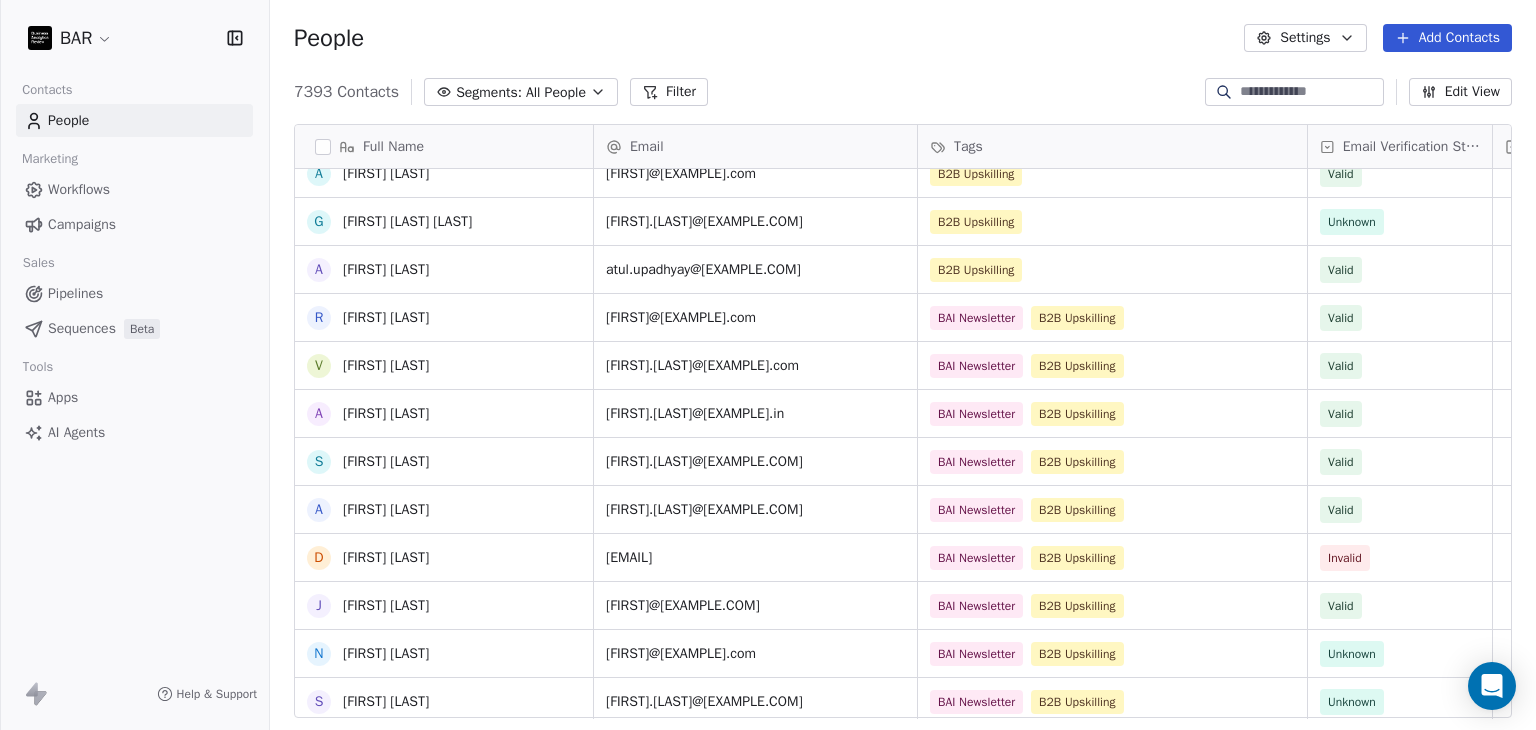 scroll, scrollTop: 600, scrollLeft: 0, axis: vertical 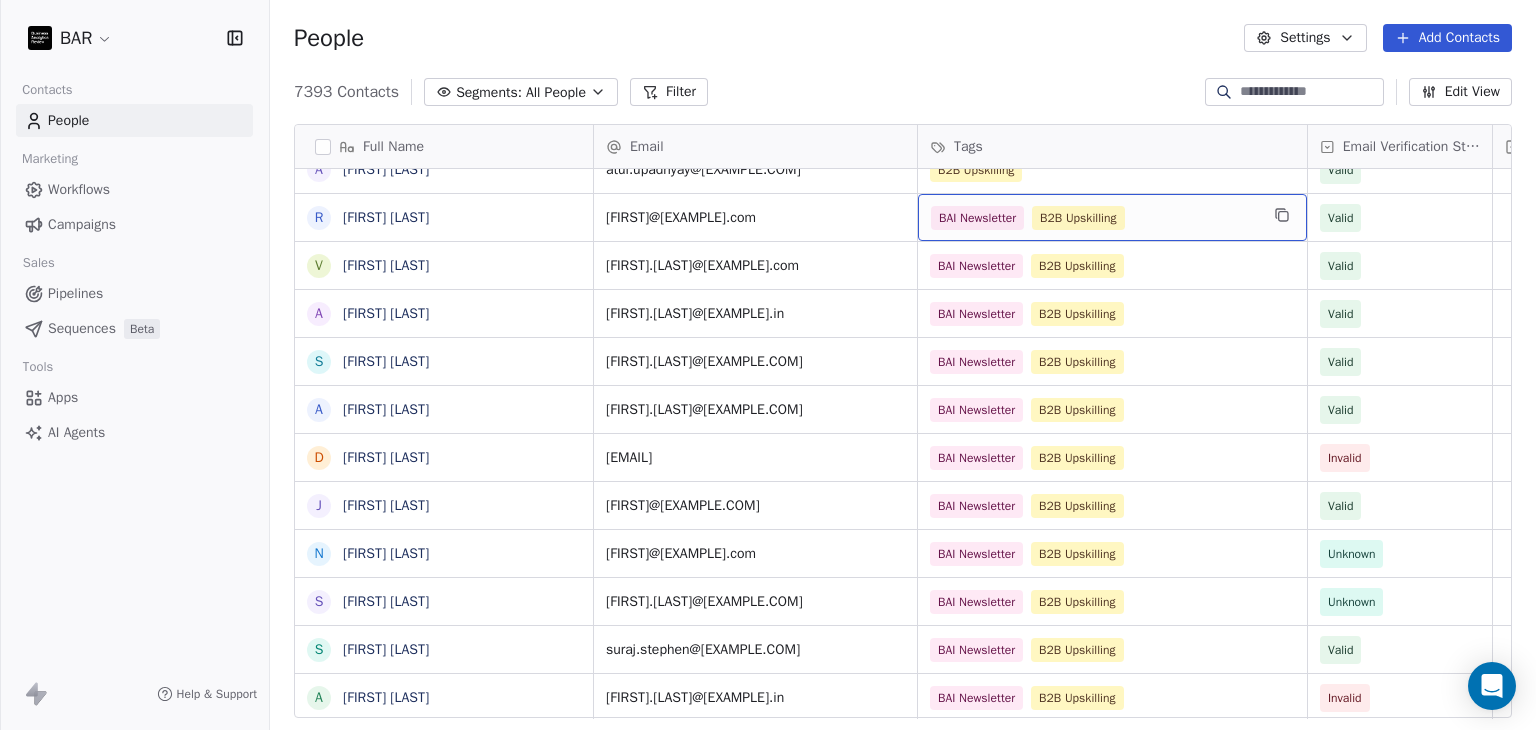 click on "B2B Upskilling BAI Newsletter" at bounding box center [1094, 218] 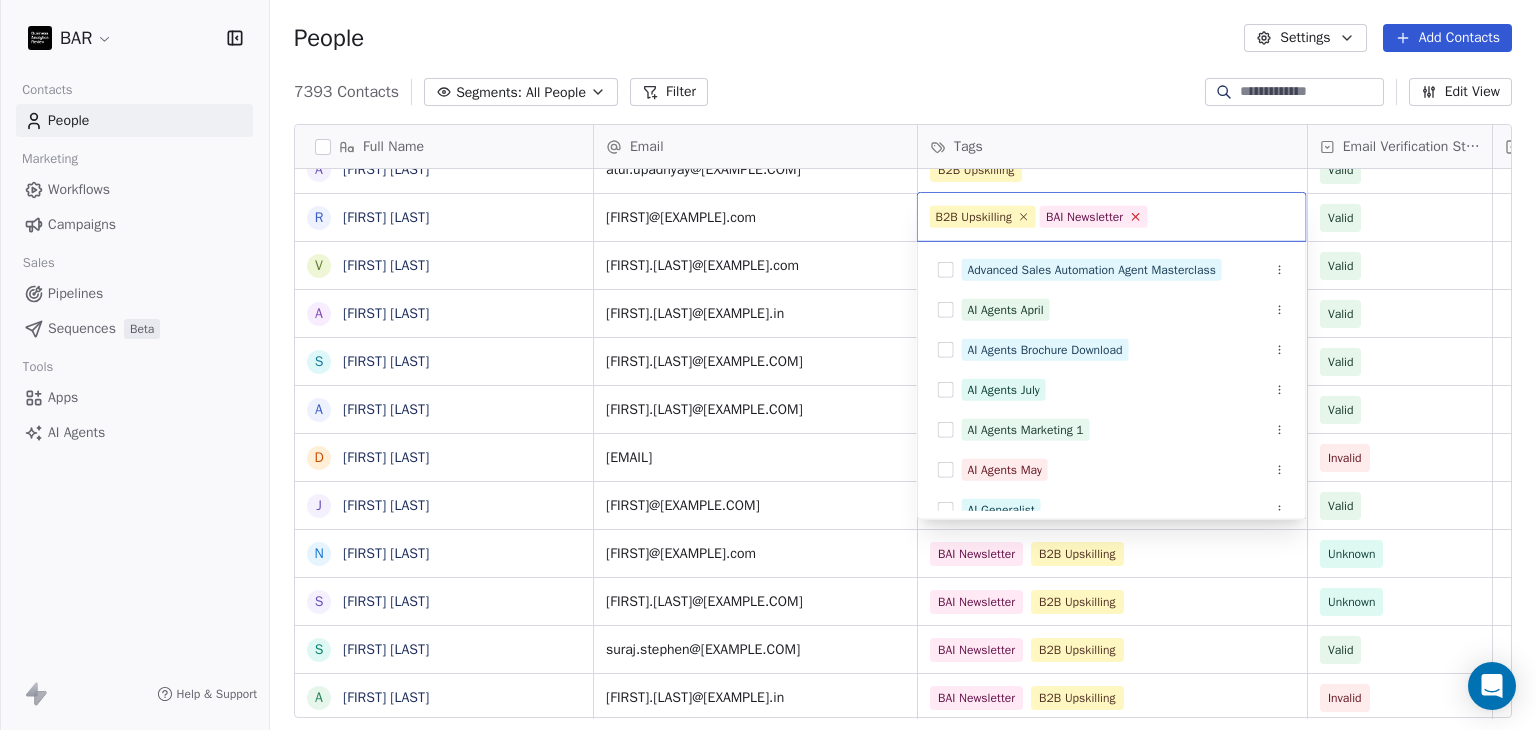 click 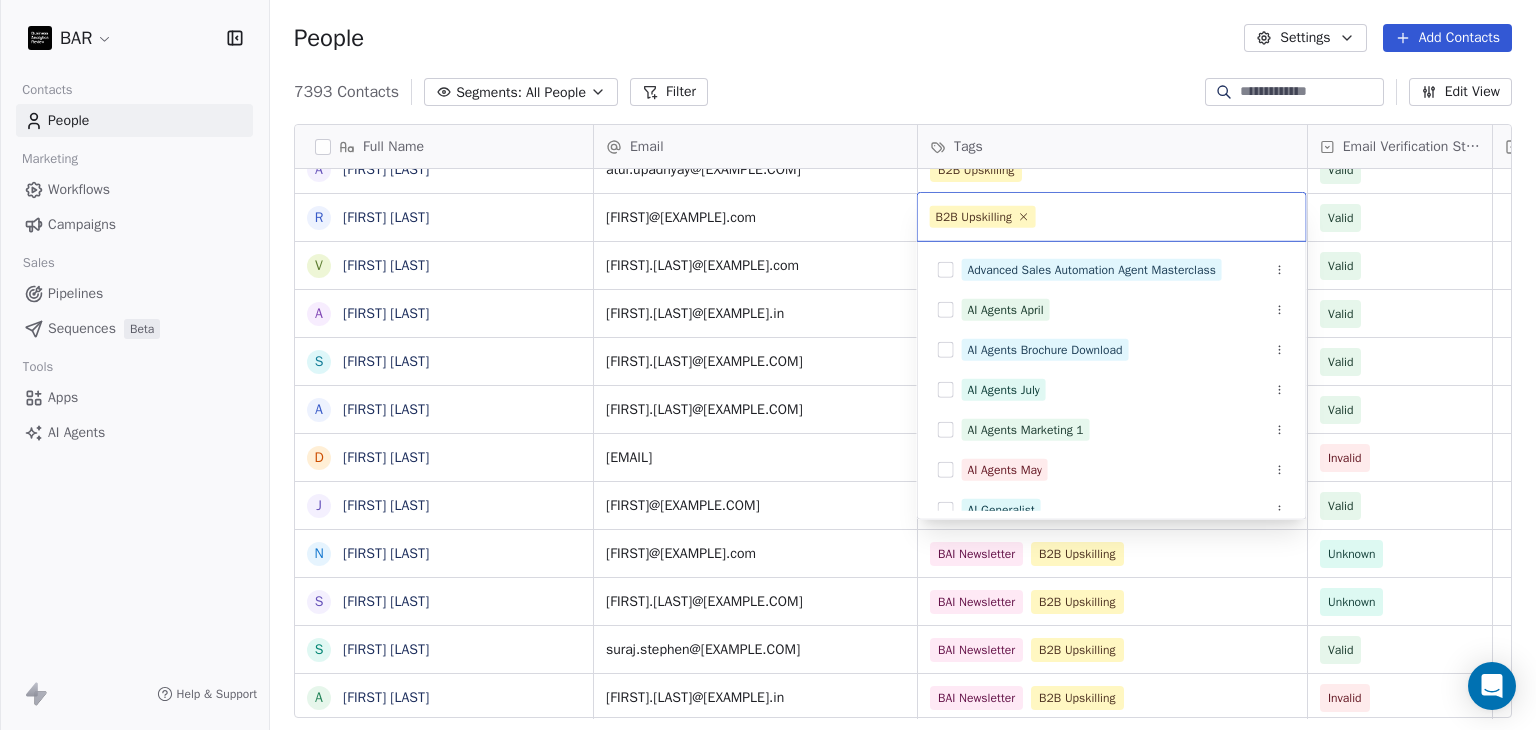 click on "BAR Contacts People Marketing Workflows Campaigns Sales Pipelines Sequences Beta Tools Apps AI Agents Help & Support People Settings Add Contacts 7393 Contacts Segments: All People Filter Edit View Tag Add to Sequence Full Name S [LAST] [LAST] V [LAST] S [LAST] A [LAST] E [LAST] [LAST] H [LAST] [LAST] L [LAST] [LAST] S [LAST] [LAST] S [LAST] [LAST] D [LAST] [LAST] A [LAST] [LAST] G [LAST] [LAST] [LAST] A [LAST] [LAST] R [LAST] [LAST] V [LAST] [LAST] A [LAST] [LAST] S [LAST] [LAST] A [LAST] [LAST] D [LAST] [LAST] J [LAST] [LAST] N [LAST] [LAST] S [LAST] [LAST] S [LAST] [LAST] a [LAST] [LAST] U [LAST] [LAST] A [LAST] [LAST] P [LAST] [LAST] V [LAST] [LAST] b [LAST] [LAST] A [LAST] [LAST] V [LAST] [LAST] A [LAST] [LAST] D [LAST] [LAST] M [LAST] [LAST] A [LAST] [LAST] G [LAST] [LAST] U [LAST] [LAST] S [LAST] [LAST] J [LAST] [LAST] N [LAST] [LAST] G [LAST] [LAST] N [LAST] [LAST] R [LAST] [LAST] N [LAST] [LAST] H [LAST] [LAST] A [LAST] [LAST] S [LAST] [LAST] S [LAST] [LAST] Email Tags Email Verification Status Status" at bounding box center [768, 365] 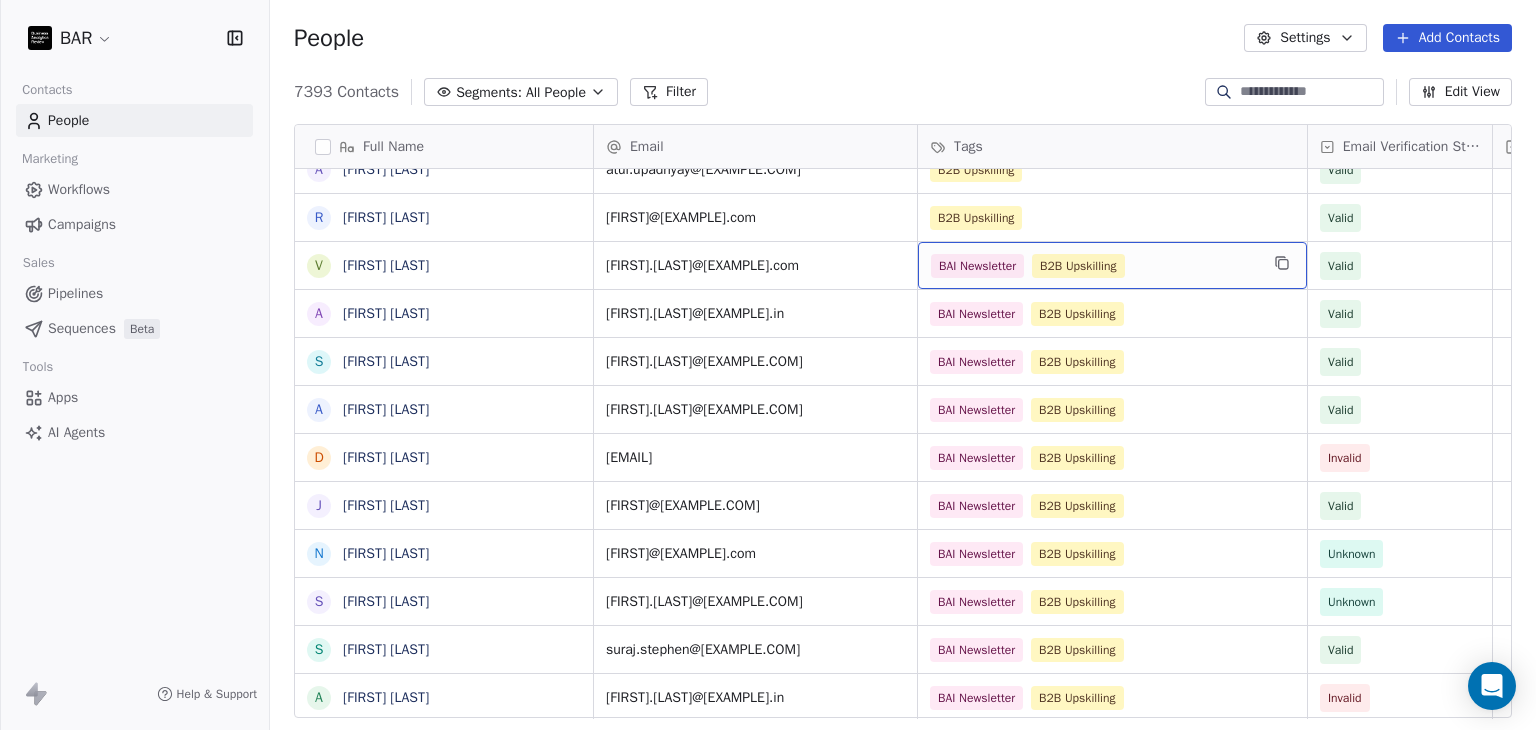 click on "B2B Upskilling BAI Newsletter" at bounding box center (1112, 265) 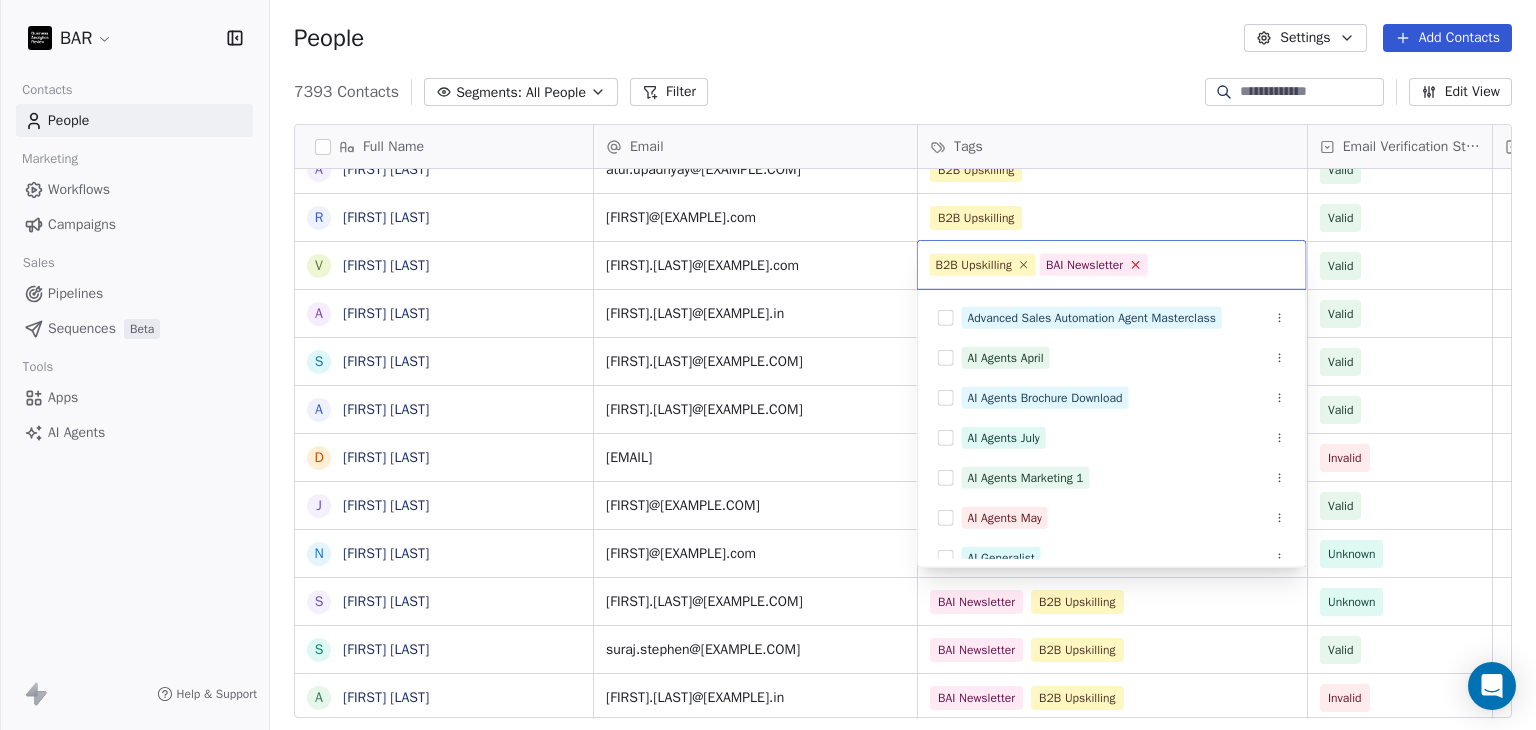 click 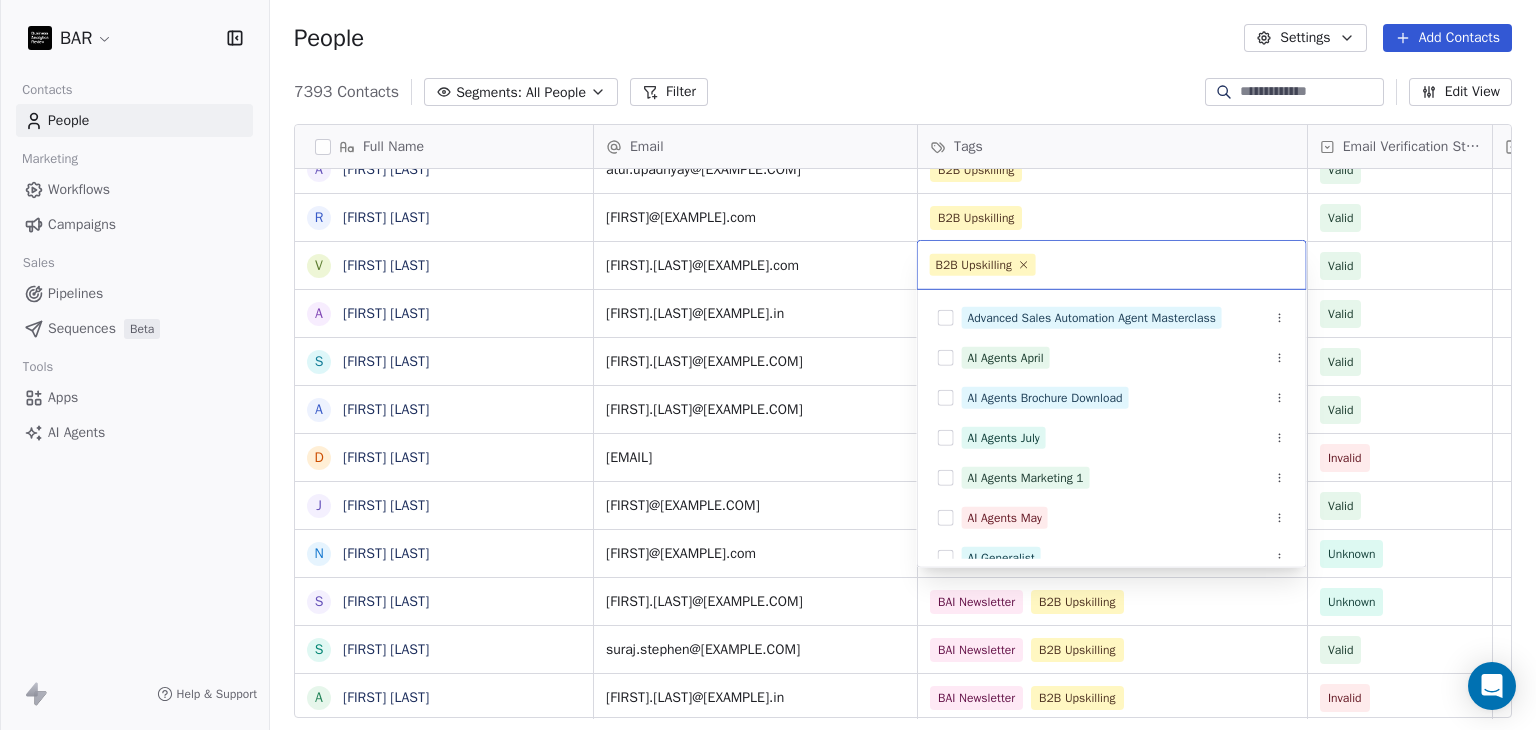 click on "BAR Contacts People Marketing Workflows Campaigns Sales Pipelines Sequences Beta Tools Apps AI Agents Help & Support People Settings Add Contacts 7393 Contacts Segments: All People Filter Edit View Tag Add to Sequence Full Name S [LAST] [LAST] V [LAST] S [LAST] A [LAST] E [LAST] [LAST] H [LAST] [LAST] L [LAST] [LAST] S [LAST] [LAST] S [LAST] [LAST] D [LAST] [LAST] A [LAST] [LAST] G [LAST] [LAST] [LAST] A [LAST] [LAST] R [LAST] [LAST] V [LAST] [LAST] A [LAST] [LAST] S [LAST] [LAST] A [LAST] [LAST] D [LAST] [LAST] J [LAST] [LAST] N [LAST] [LAST] S [LAST] [LAST] S [LAST] [LAST] a [LAST] [LAST] U [LAST] [LAST] A [LAST] [LAST] P [LAST] [LAST] V [LAST] [LAST] b [LAST] [LAST] A [LAST] [LAST] V [LAST] [LAST] A [LAST] [LAST] D [LAST] [LAST] M [LAST] [LAST] A [LAST] [LAST] G [LAST] [LAST] U [LAST] [LAST] S [LAST] [LAST] J [LAST] [LAST] N [LAST] [LAST] G [LAST] [LAST] N [LAST] [LAST] R [LAST] [LAST] N [LAST] [LAST] H [LAST] [LAST] A [LAST] [LAST] S [LAST] [LAST] S [LAST] [LAST] Email Tags Email Verification Status Status" at bounding box center [768, 365] 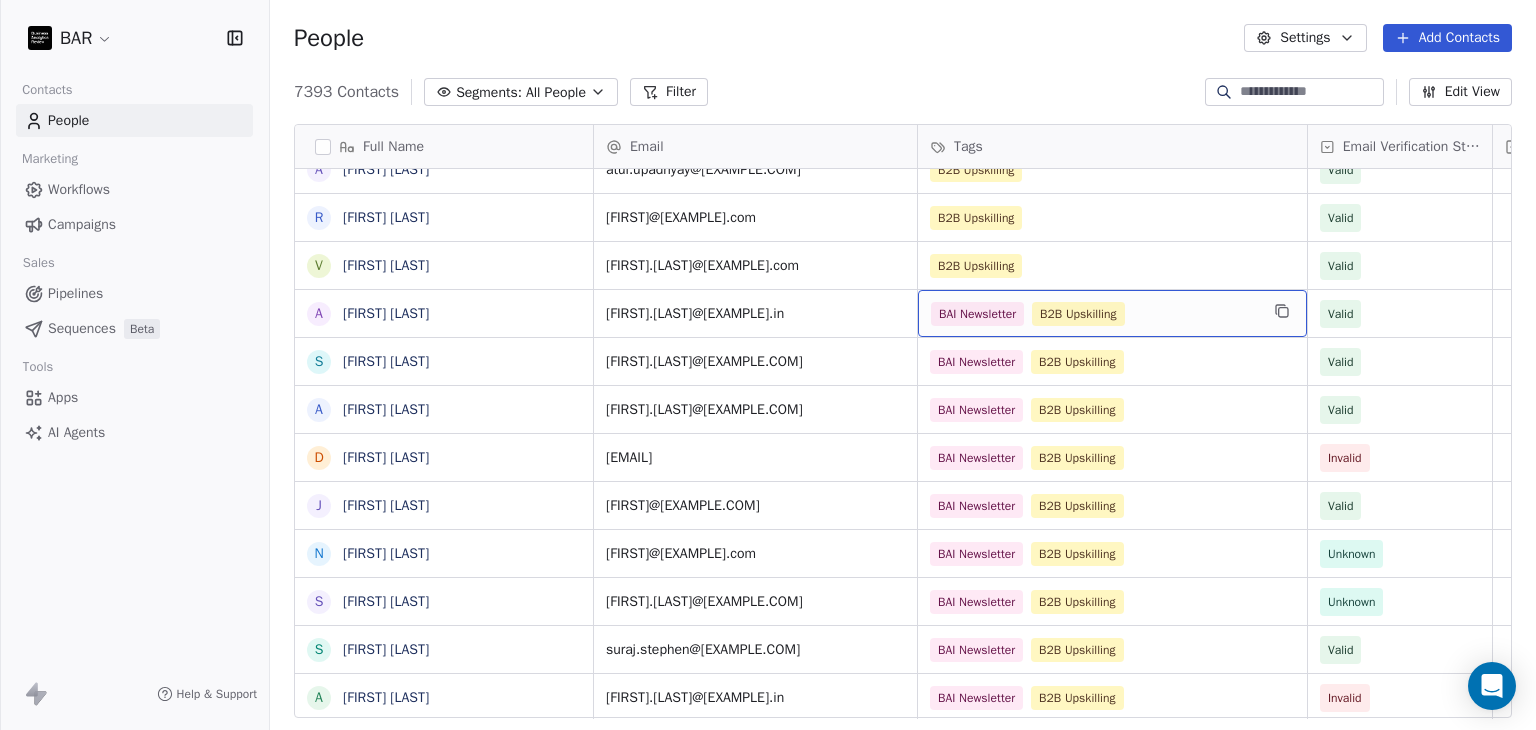 click on "B2B Upskilling BAI Newsletter" at bounding box center [1094, 314] 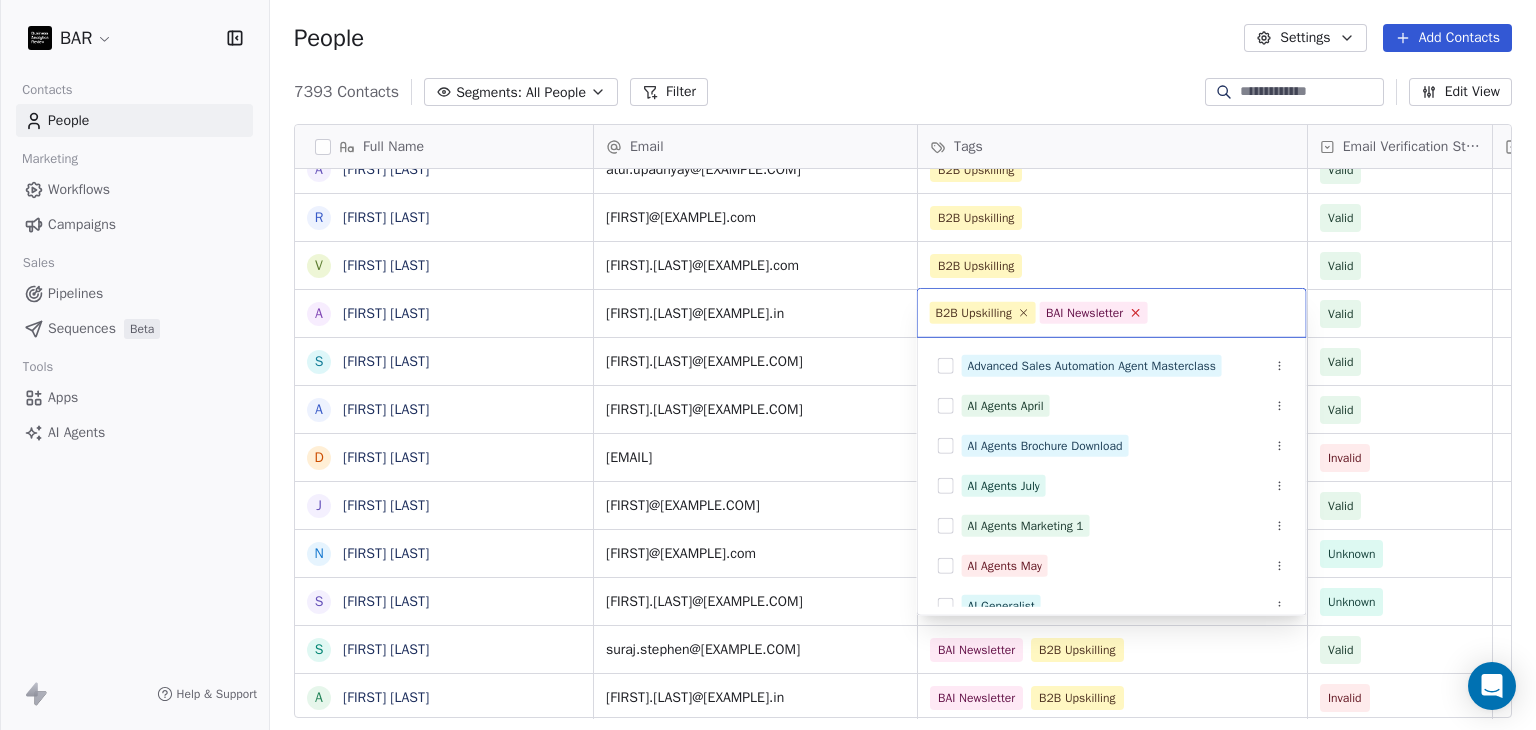 click 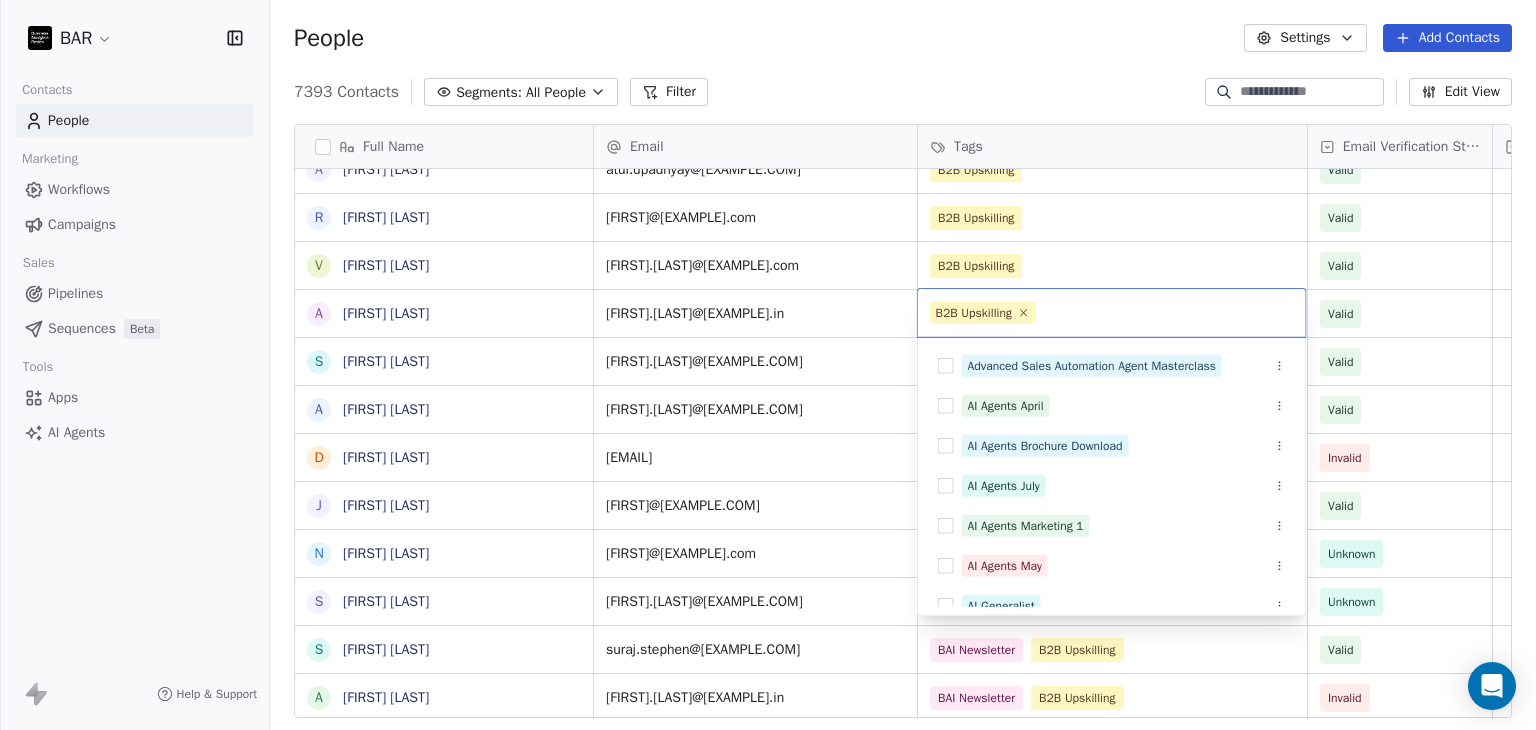 click on "BAR Contacts People Marketing Workflows Campaigns Sales Pipelines Sequences Beta Tools Apps AI Agents Help & Support People Settings Add Contacts 7393 Contacts Segments: All People Filter Edit View Tag Add to Sequence Full Name S [LAST] [LAST] V [LAST] S [LAST] A [LAST] E [LAST] [LAST] H [LAST] [LAST] L [LAST] [LAST] S [LAST] [LAST] S [LAST] [LAST] D [LAST] [LAST] A [LAST] [LAST] G [LAST] [LAST] [LAST] A [LAST] [LAST] R [LAST] [LAST] V [LAST] [LAST] A [LAST] [LAST] S [LAST] [LAST] A [LAST] [LAST] D [LAST] [LAST] J [LAST] [LAST] N [LAST] [LAST] S [LAST] [LAST] S [LAST] [LAST] a [LAST] [LAST] U [LAST] [LAST] A [LAST] [LAST] P [LAST] [LAST] V [LAST] [LAST] b [LAST] [LAST] A [LAST] [LAST] V [LAST] [LAST] A [LAST] [LAST] D [LAST] [LAST] M [LAST] [LAST] A [LAST] [LAST] G [LAST] [LAST] U [LAST] [LAST] S [LAST] [LAST] J [LAST] [LAST] N [LAST] [LAST] G [LAST] [LAST] N [LAST] [LAST] R [LAST] [LAST] N [LAST] [LAST] H [LAST] [LAST] A [LAST] [LAST] S [LAST] [LAST] S [LAST] [LAST] Email Tags Email Verification Status Status" at bounding box center [768, 365] 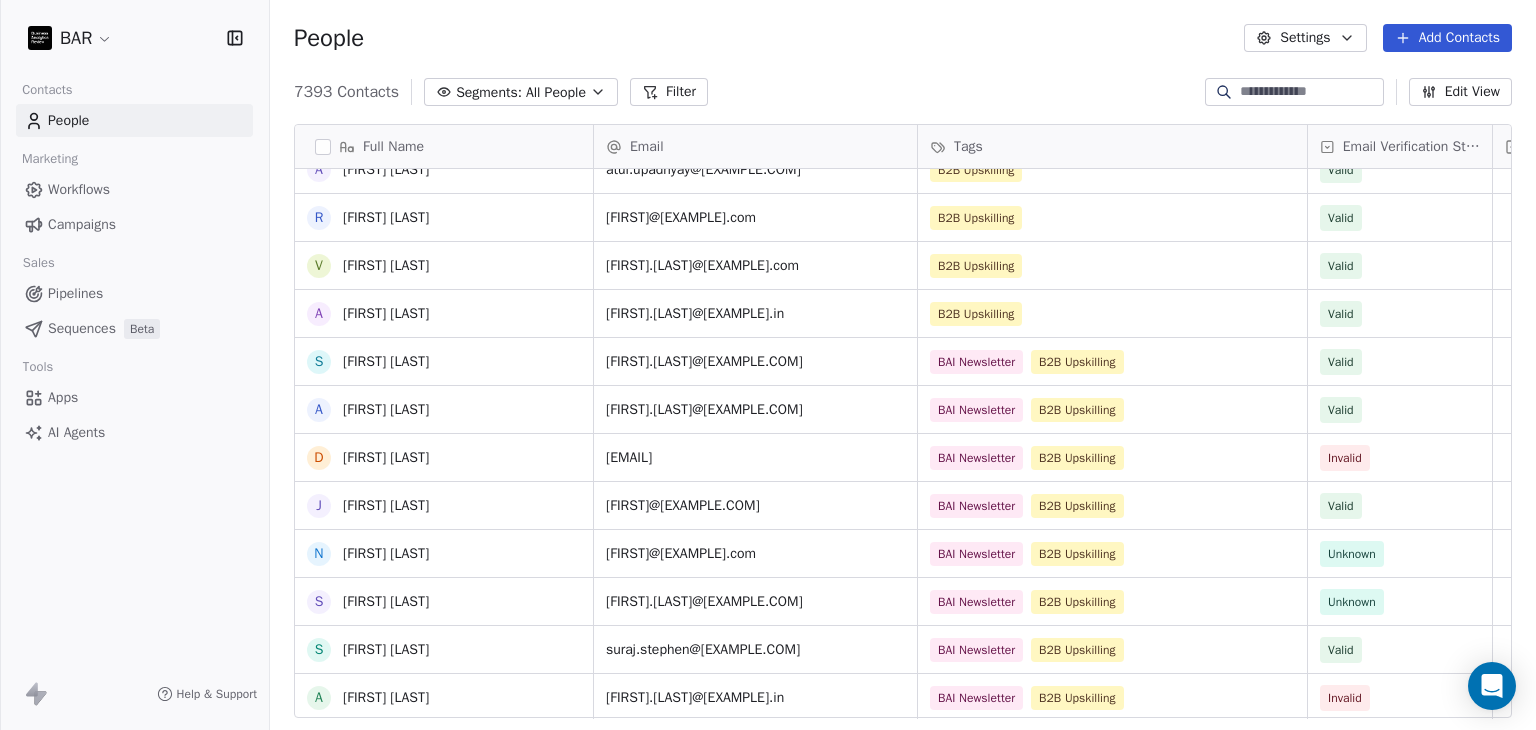 scroll, scrollTop: 700, scrollLeft: 0, axis: vertical 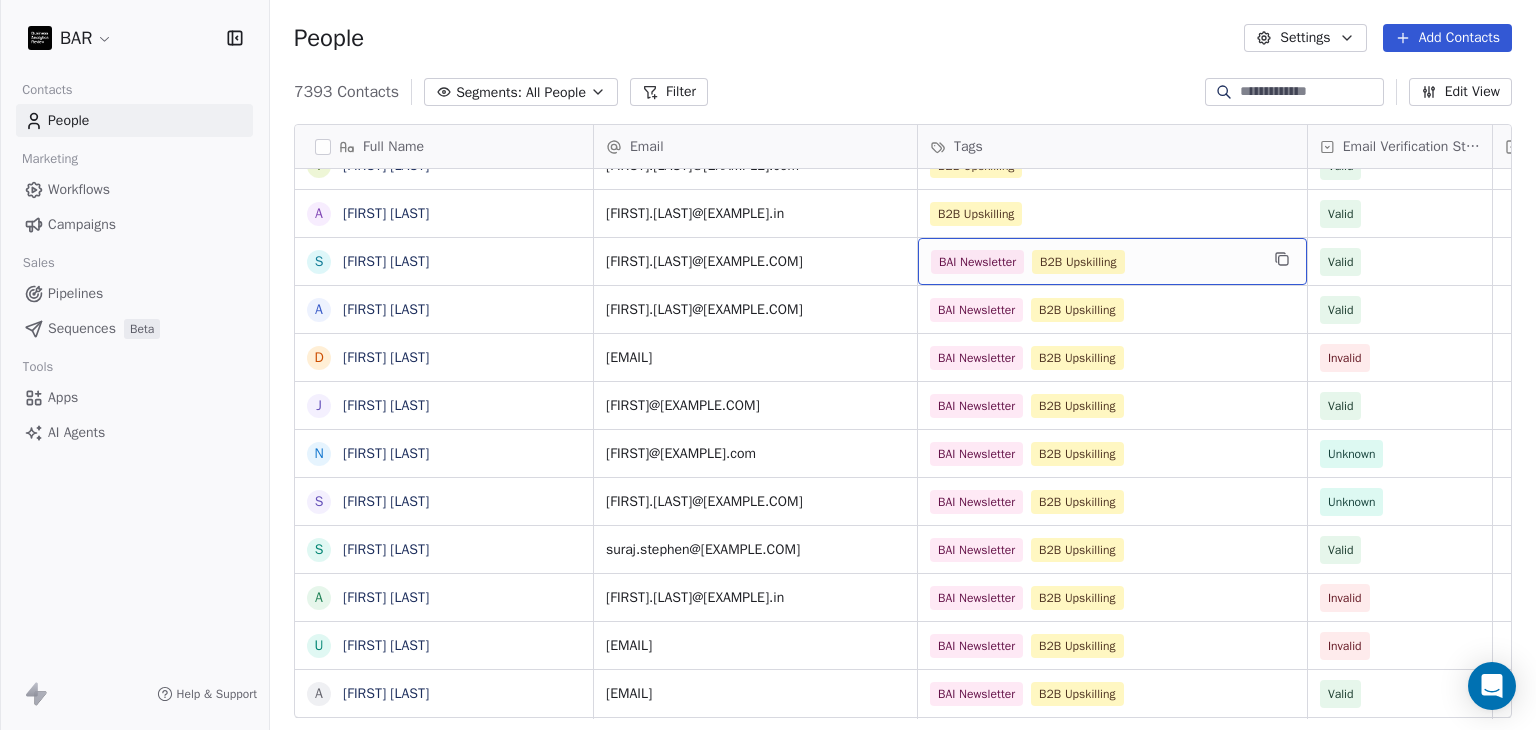 click on "B2B Upskilling BAI Newsletter" at bounding box center [1094, 262] 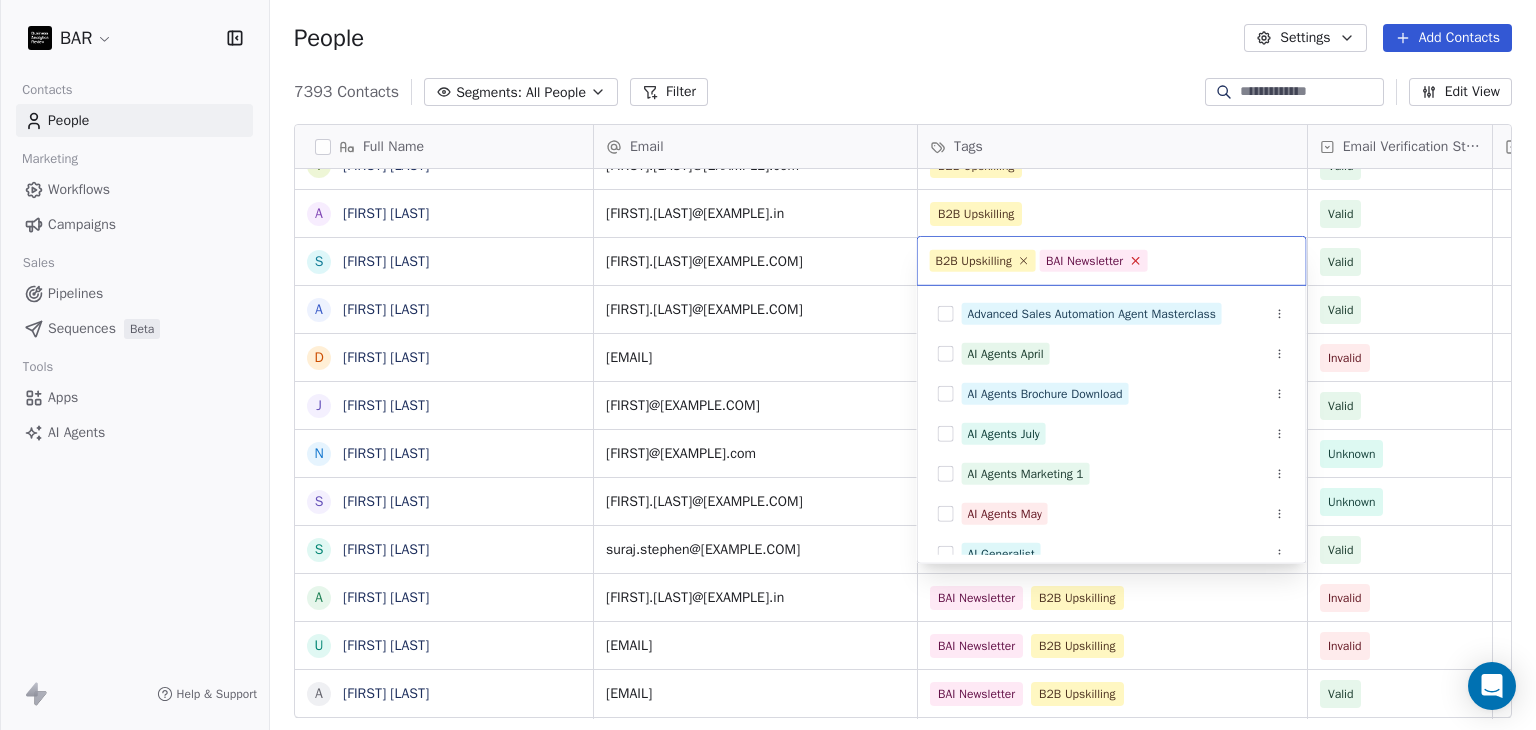 click 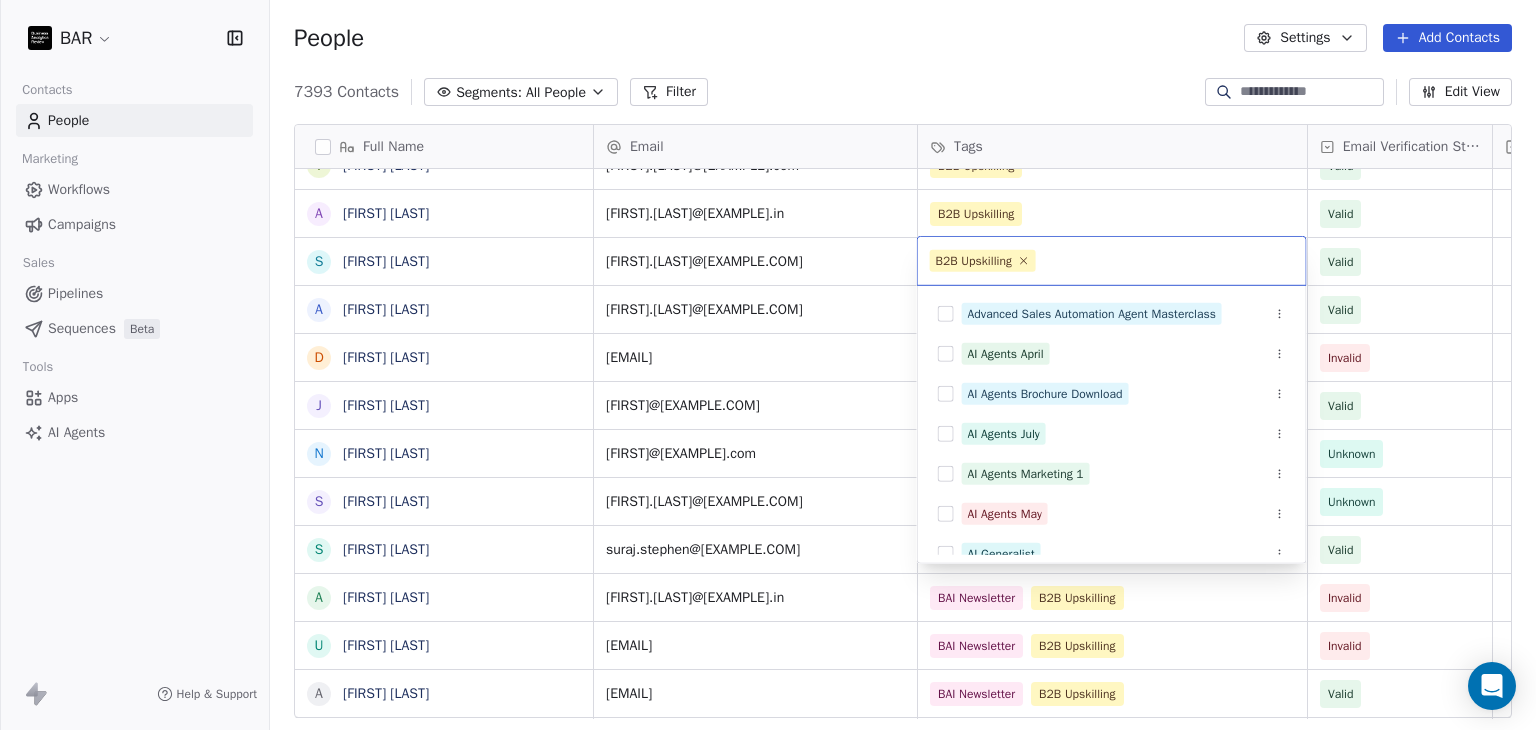 click on "BAR Contacts People Marketing Workflows Campaigns Sales Pipelines Sequences Beta Tools Apps AI Agents Help & Support People Settings Add Contacts 7393 Contacts Segments: All People Filter Edit View Tag Add to Sequence Full Name S [LAST] [LAST] V [LAST] S [LAST] A [LAST] E [LAST] [LAST] H [LAST] [LAST] L [LAST] [LAST] S [LAST] [LAST] S [LAST] [LAST] D [LAST] [LAST] A [LAST] [LAST] G [LAST] [LAST] [LAST] A [LAST] [LAST] R [LAST] [LAST] V [LAST] [LAST] A [LAST] [LAST] S [LAST] [LAST] A [LAST] [LAST] D [LAST] [LAST] J [LAST] [LAST] N [LAST] [LAST] S [LAST] [LAST] S [LAST] [LAST] a [LAST] [LAST] U [LAST] [LAST] A [LAST] [LAST] P [LAST] [LAST] V [LAST] [LAST] b [LAST] [LAST] A [LAST] [LAST] V [LAST] [LAST] A [LAST] [LAST] D [LAST] [LAST] M [LAST] [LAST] A [LAST] [LAST] G [LAST] [LAST] U [LAST] [LAST] S [LAST] [LAST] J [LAST] [LAST] N [LAST] [LAST] G [LAST] [LAST] N [LAST] [LAST] R [LAST] [LAST] N [LAST] [LAST] H [LAST] [LAST] A [LAST] [LAST] S [LAST] [LAST] S [LAST] [LAST]" at bounding box center [768, 365] 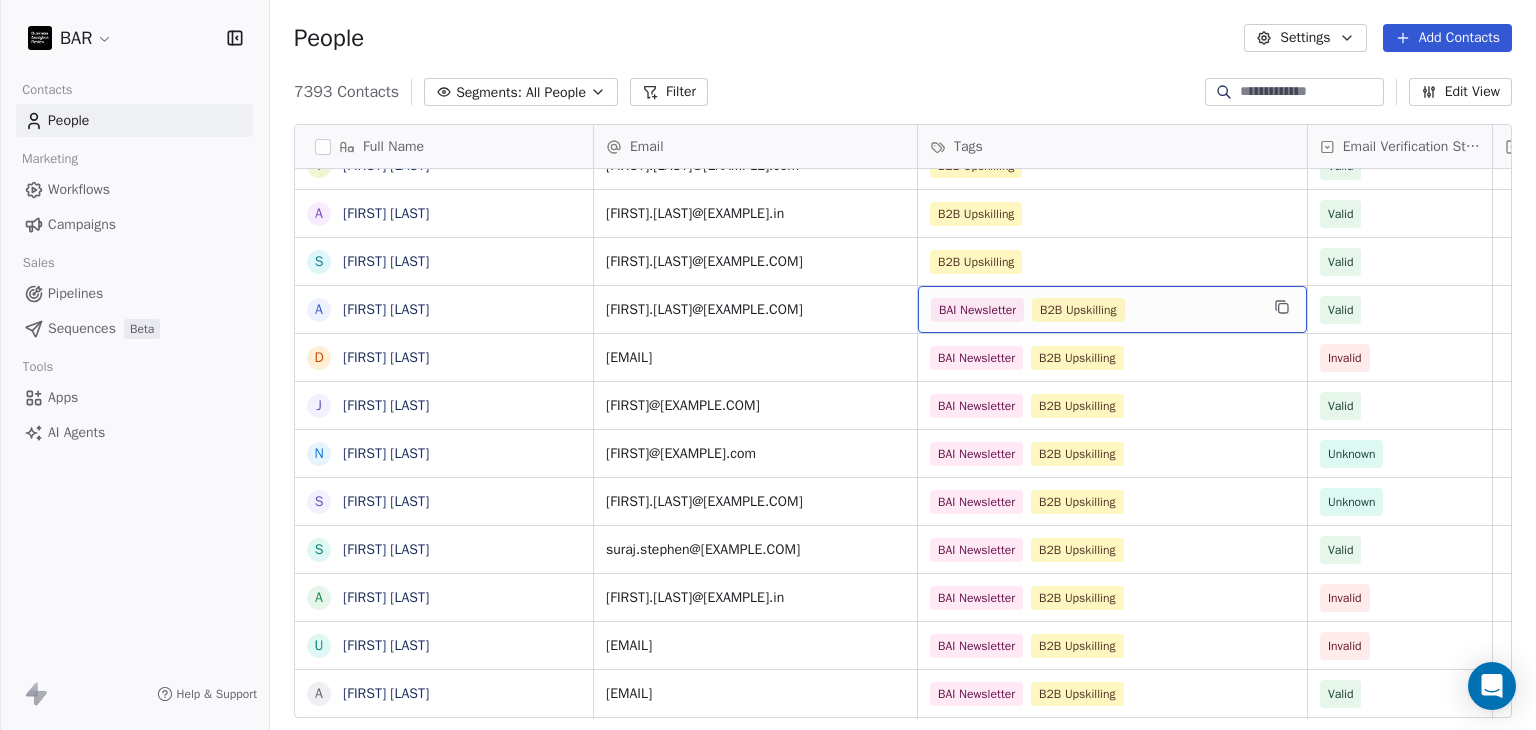 click on "B2B Upskilling BAI Newsletter" at bounding box center [1094, 310] 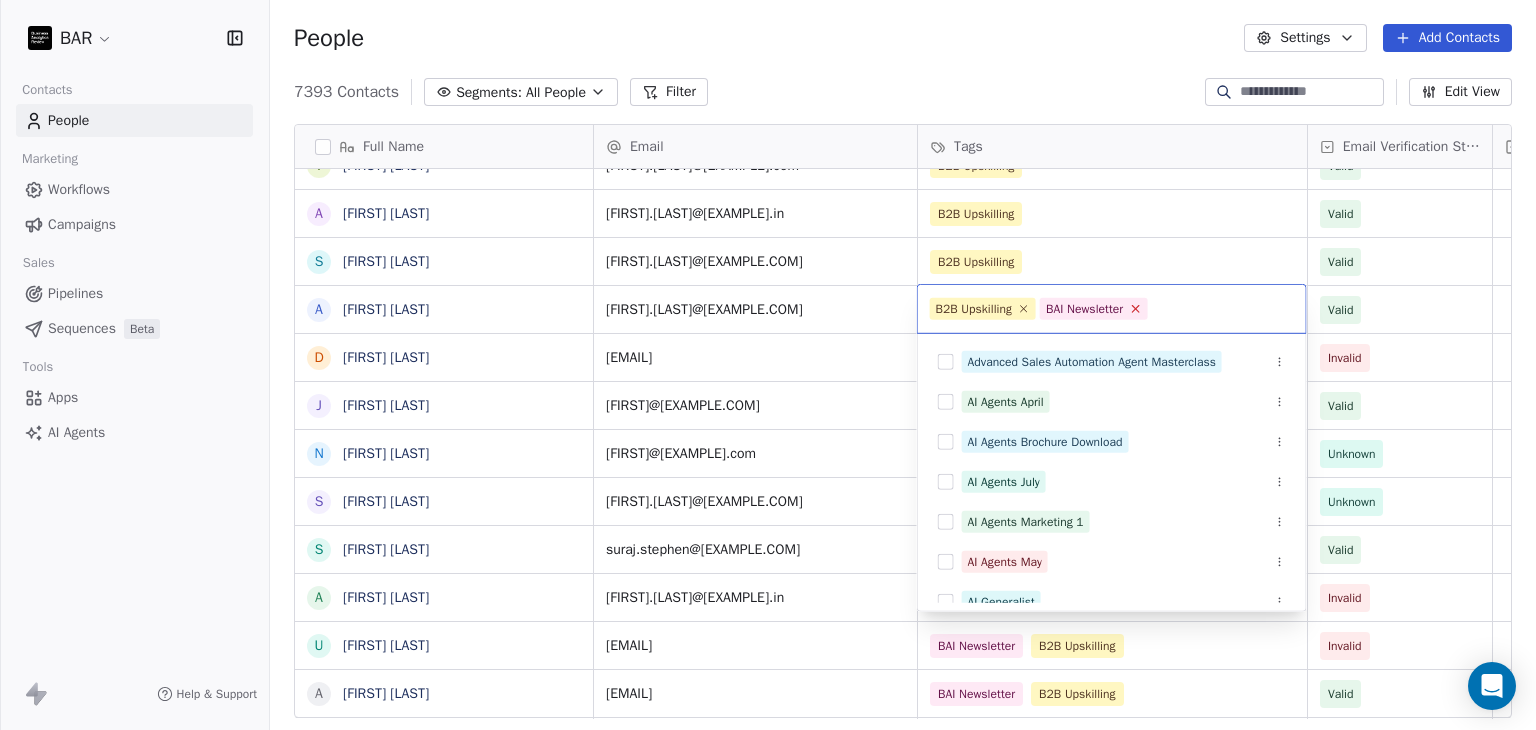click 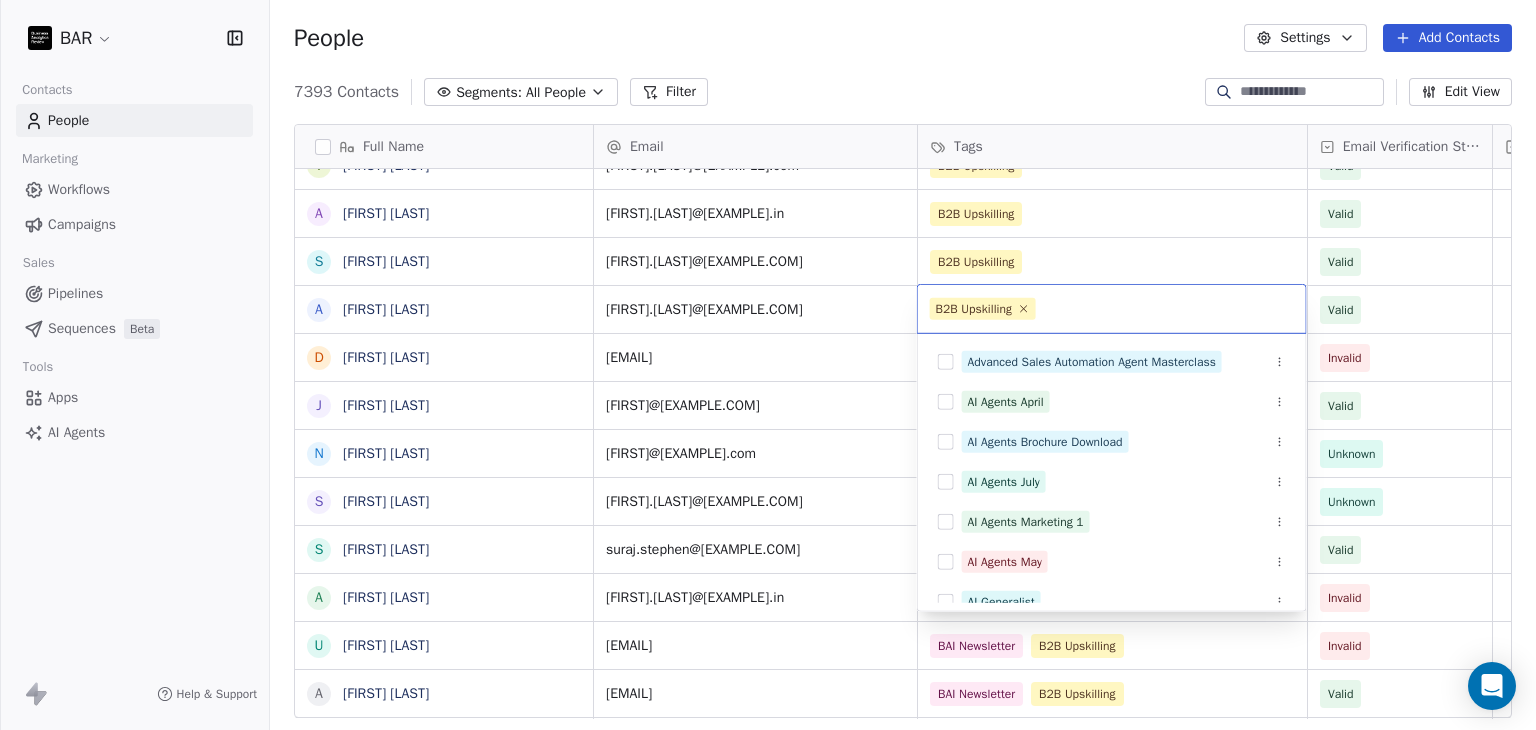click on "BAR Contacts People Marketing Workflows Campaigns Sales Pipelines Sequences Beta Tools Apps AI Agents Help & Support People Settings Add Contacts 7393 Contacts Segments: All People Filter Edit View Tag Add to Sequence Full Name S [LAST] [LAST] V [LAST] S [LAST] A [LAST] E [LAST] [LAST] H [LAST] [LAST] L [LAST] [LAST] S [LAST] [LAST] S [LAST] [LAST] D [LAST] [LAST] A [LAST] [LAST] G [LAST] [LAST] [LAST] A [LAST] [LAST] R [LAST] [LAST] V [LAST] [LAST] A [LAST] [LAST] S [LAST] [LAST] A [LAST] [LAST] D [LAST] [LAST] J [LAST] [LAST] N [LAST] [LAST] S [LAST] [LAST] S [LAST] [LAST] a [LAST] [LAST] U [LAST] [LAST] A [LAST] [LAST] P [LAST] [LAST] V [LAST] [LAST] b [LAST] [LAST] A [LAST] [LAST] V [LAST] [LAST] A [LAST] [LAST] D [LAST] [LAST] M [LAST] [LAST] A [LAST] [LAST] G [LAST] [LAST] U [LAST] [LAST] S [LAST] [LAST] J [LAST] [LAST] N [LAST] [LAST] G [LAST] [LAST] N [LAST] [LAST] R [LAST] [LAST] N [LAST] [LAST] H [LAST] [LAST] A [LAST] [LAST] S [LAST] [LAST] S [LAST] [LAST]" at bounding box center (768, 365) 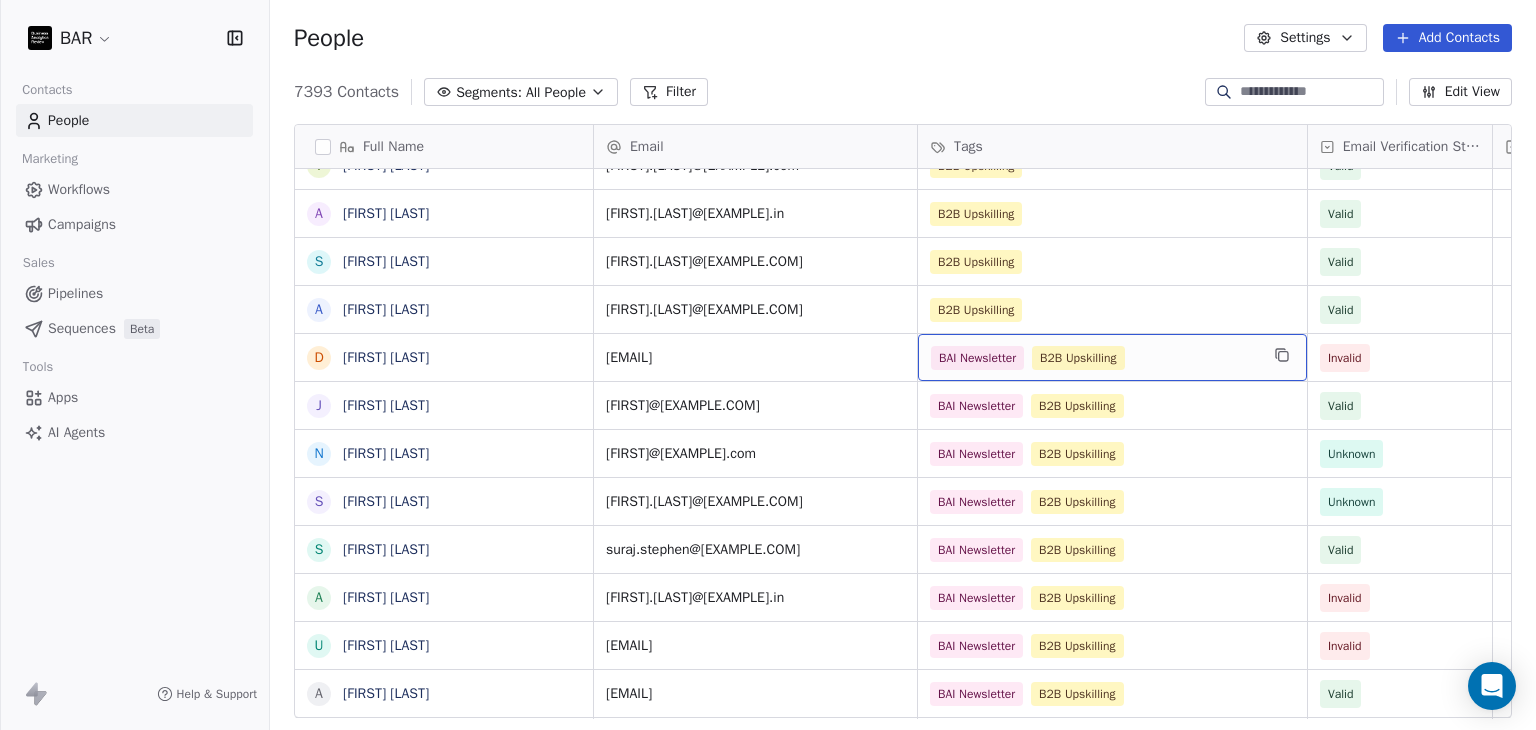 click on "B2B Upskilling BAI Newsletter" at bounding box center [1094, 358] 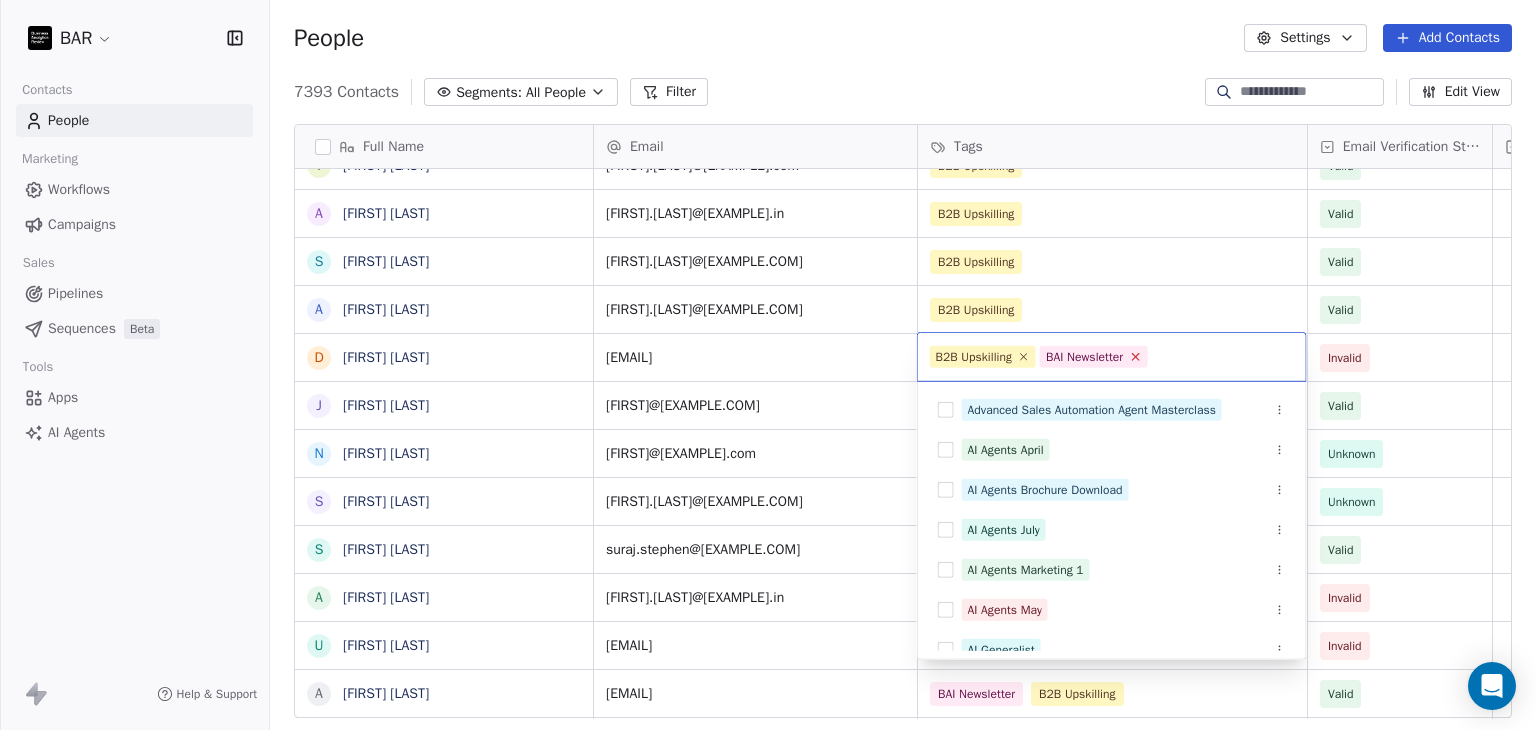 click 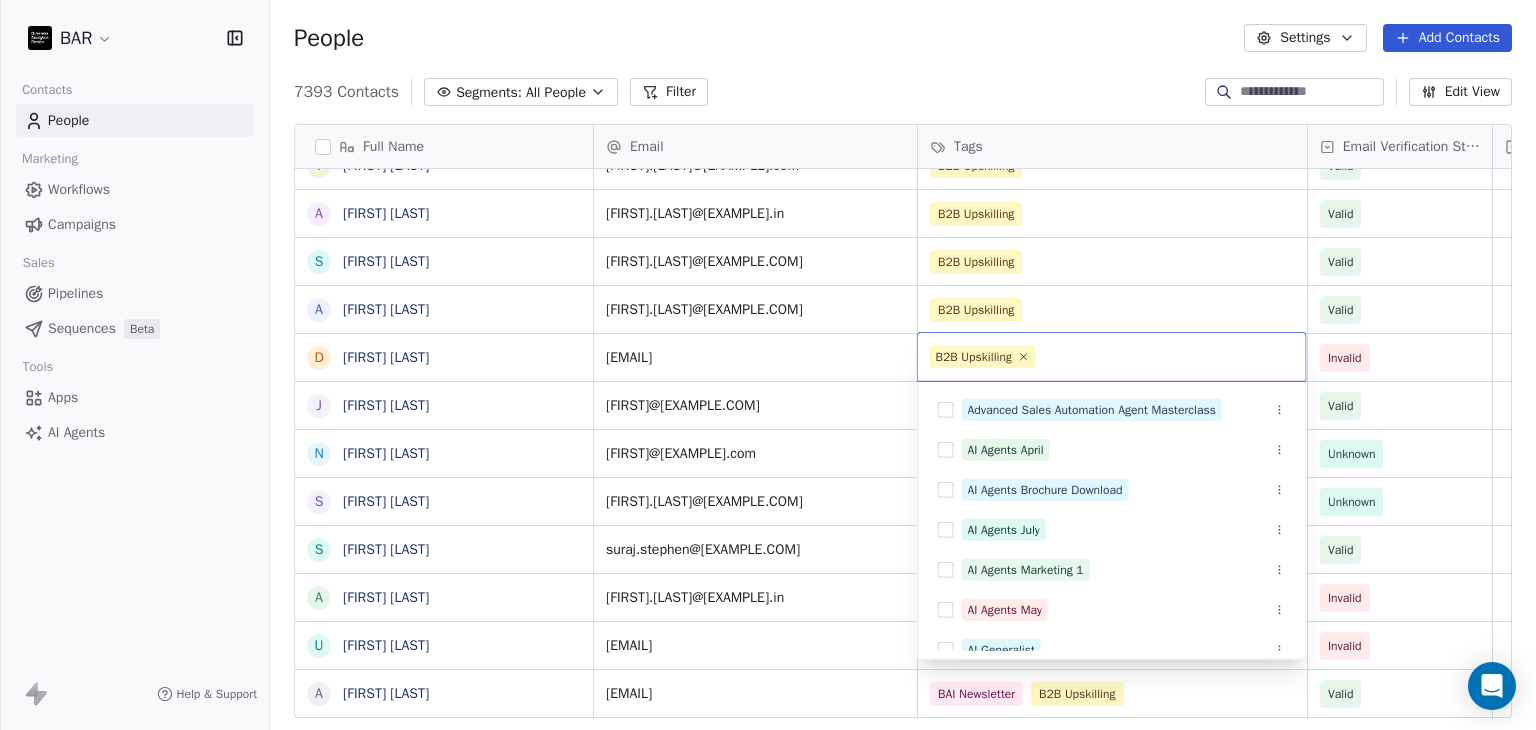 click on "BAR Contacts People Marketing Workflows Campaigns Sales Pipelines Sequences Beta Tools Apps AI Agents Help & Support People Settings Add Contacts 7393 Contacts Segments: All People Filter Edit View Tag Add to Sequence Full Name S [LAST] [LAST] V [LAST] S [LAST] A [LAST] E [LAST] [LAST] H [LAST] [LAST] L [LAST] [LAST] S [LAST] [LAST] S [LAST] [LAST] D [LAST] [LAST] A [LAST] [LAST] G [LAST] [LAST] [LAST] A [LAST] [LAST] R [LAST] [LAST] V [LAST] [LAST] A [LAST] [LAST] S [LAST] [LAST] A [LAST] [LAST] D [LAST] [LAST] J [LAST] [LAST] N [LAST] [LAST] S [LAST] [LAST] S [LAST] [LAST] a [LAST] [LAST] U [LAST] [LAST] A [LAST] [LAST] P [LAST] [LAST] V [LAST] [LAST] b [LAST] [LAST] A [LAST] [LAST] V [LAST] [LAST] A [LAST] [LAST] D [LAST] [LAST] M [LAST] [LAST] A [LAST] [LAST] G [LAST] [LAST] U [LAST] [LAST] S [LAST] [LAST] J [LAST] [LAST] N [LAST] [LAST] G [LAST] [LAST] N [LAST] [LAST] R [LAST] [LAST] N [LAST] [LAST] H [LAST] [LAST] A [LAST] [LAST] S [LAST] [LAST] S [LAST] [LAST]" at bounding box center [768, 365] 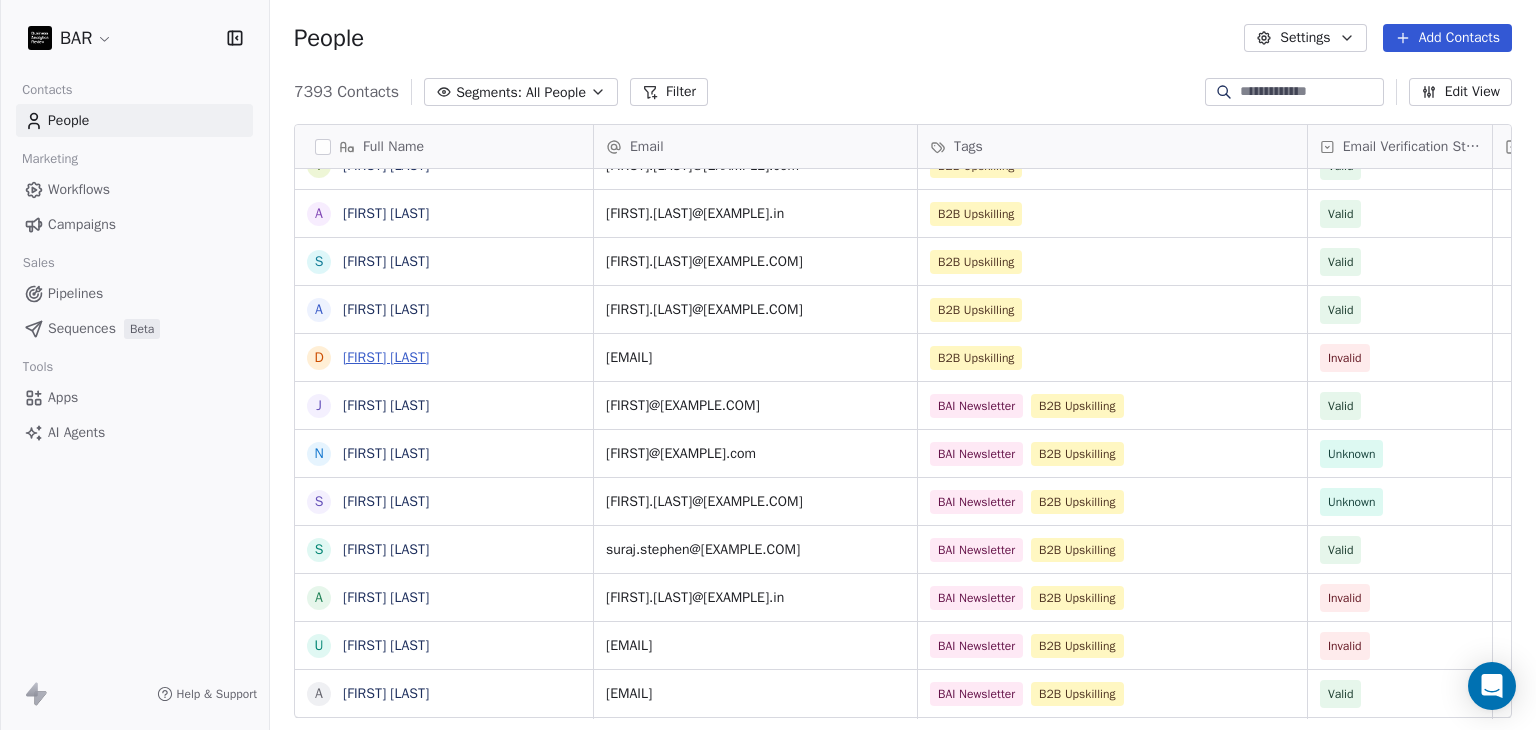 click on "[FIRST] [LAST]" at bounding box center (386, 357) 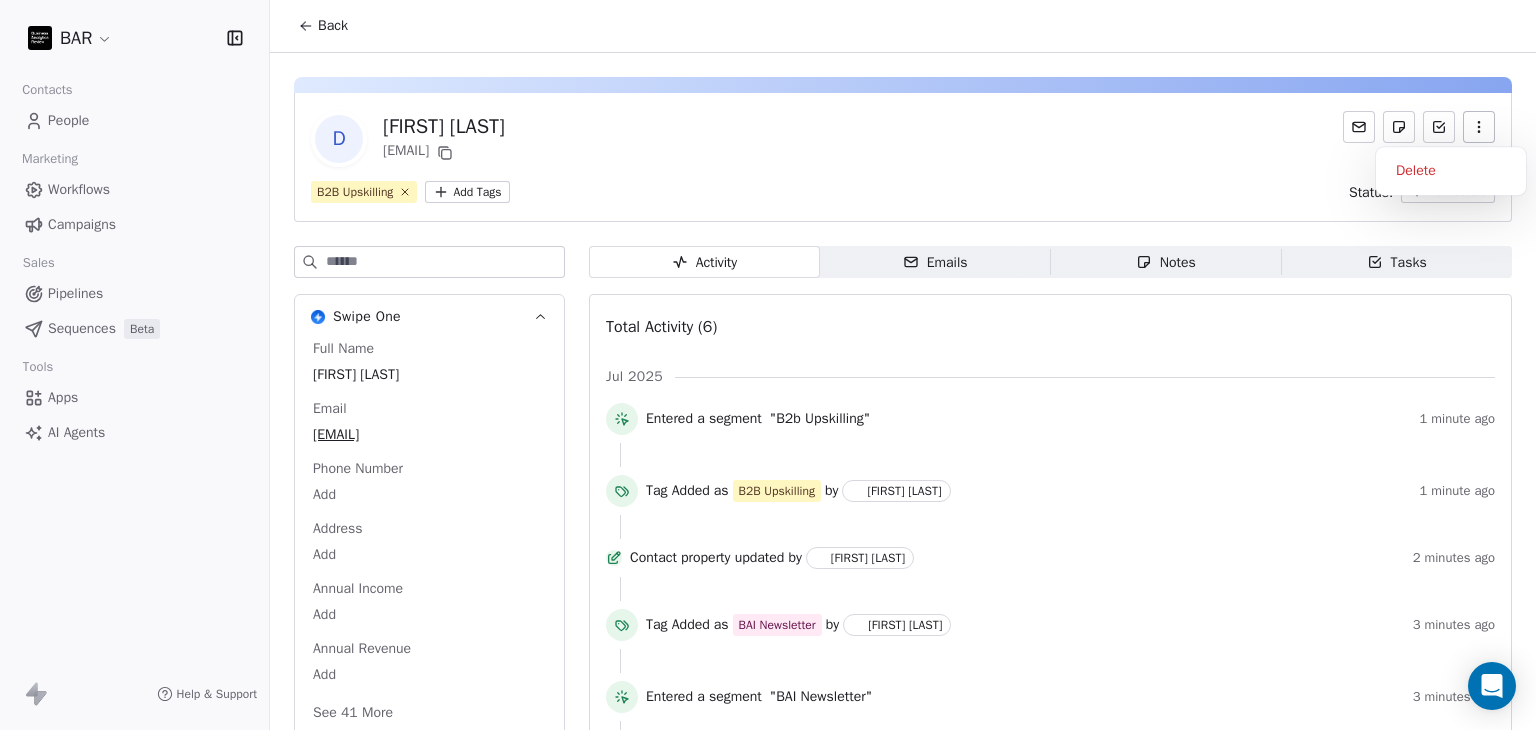 click 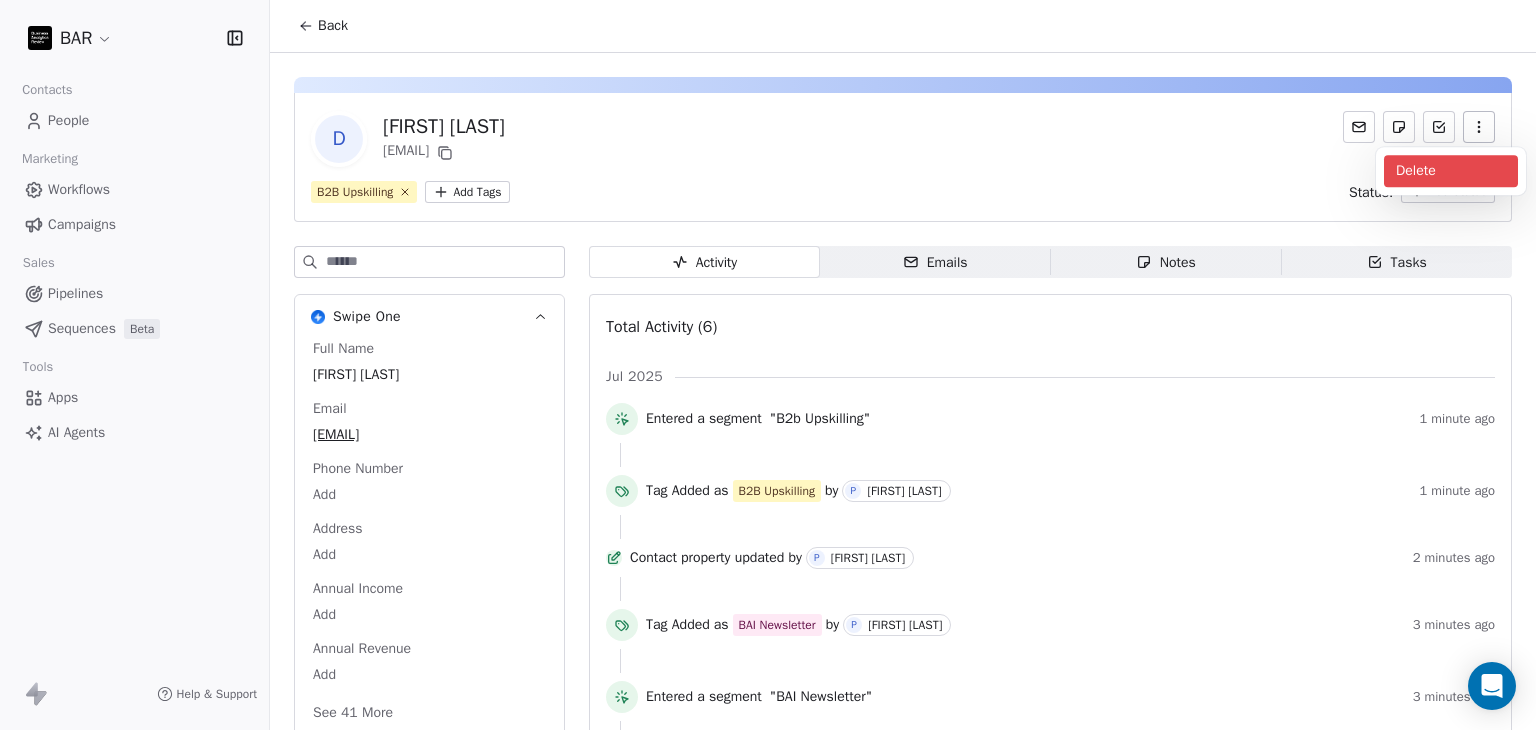 click on "Delete" at bounding box center (1451, 171) 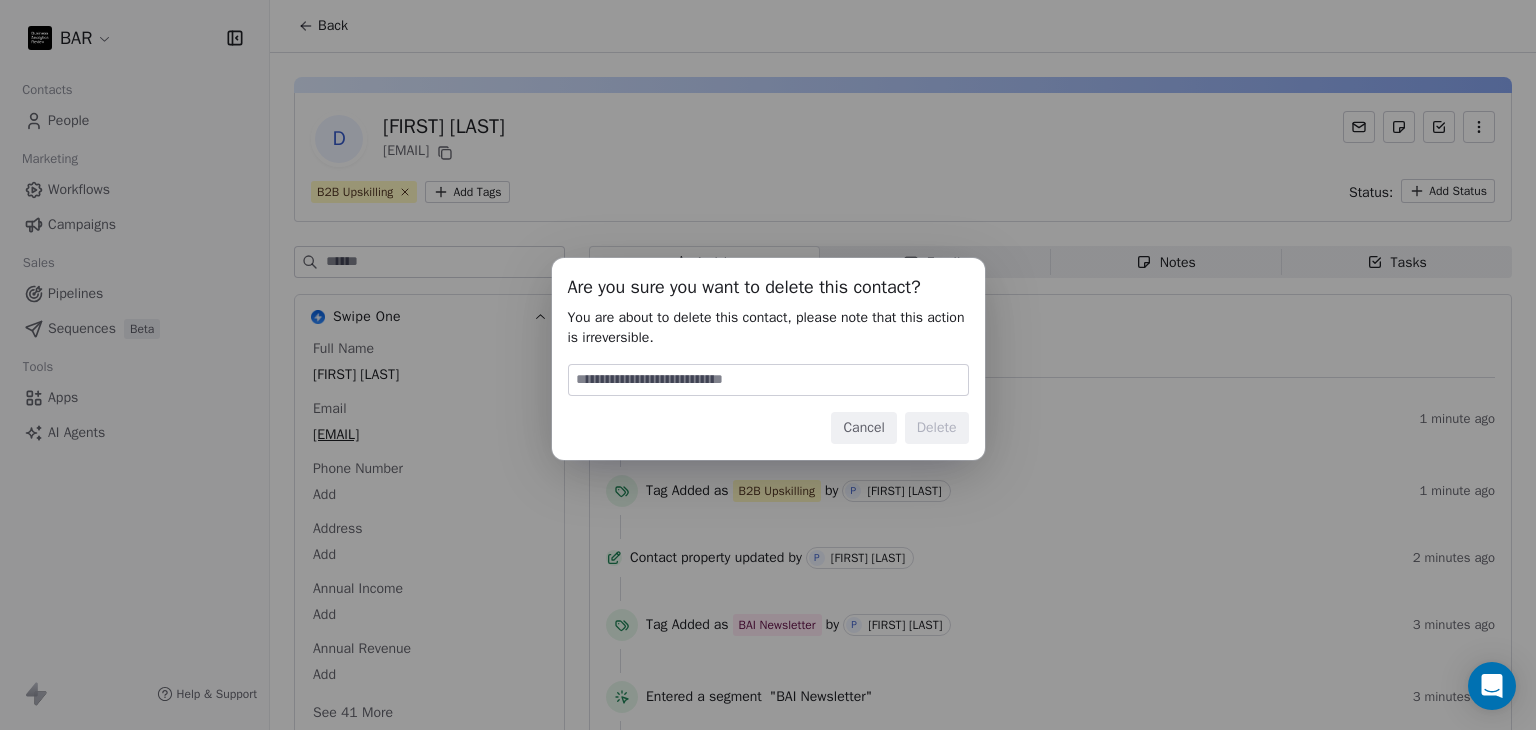 click at bounding box center [768, 380] 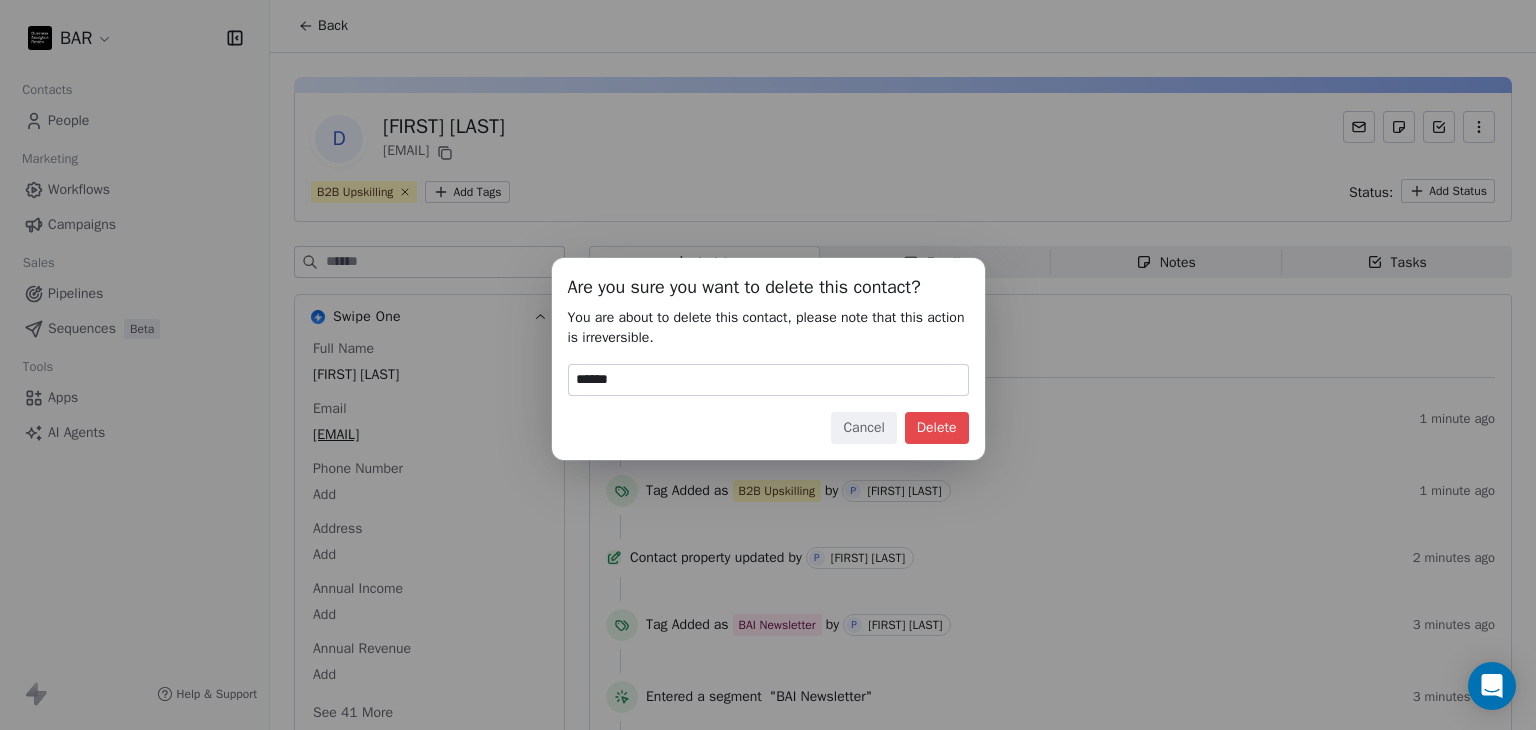drag, startPoint x: 966, startPoint y: 430, endPoint x: 953, endPoint y: 431, distance: 13.038404 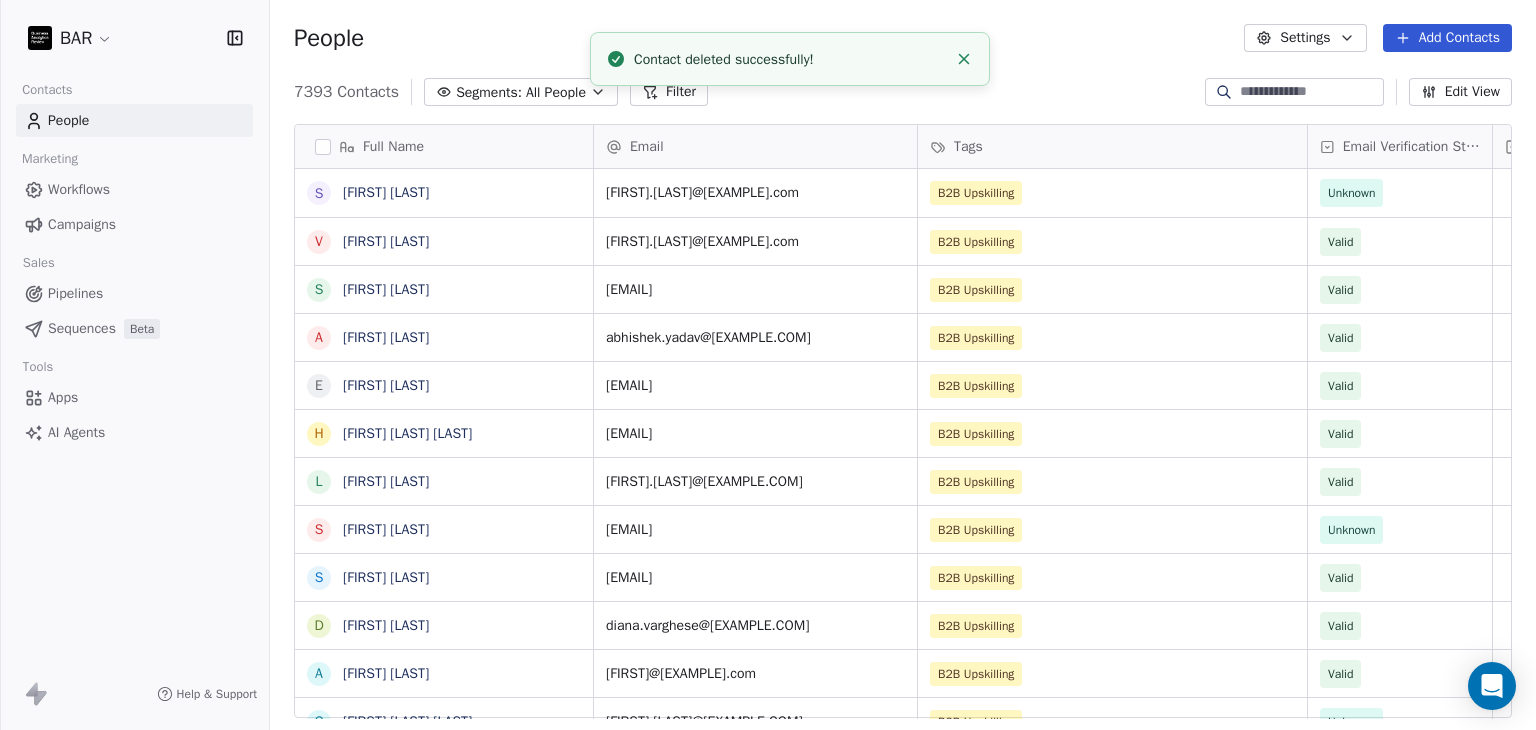 scroll, scrollTop: 700, scrollLeft: 0, axis: vertical 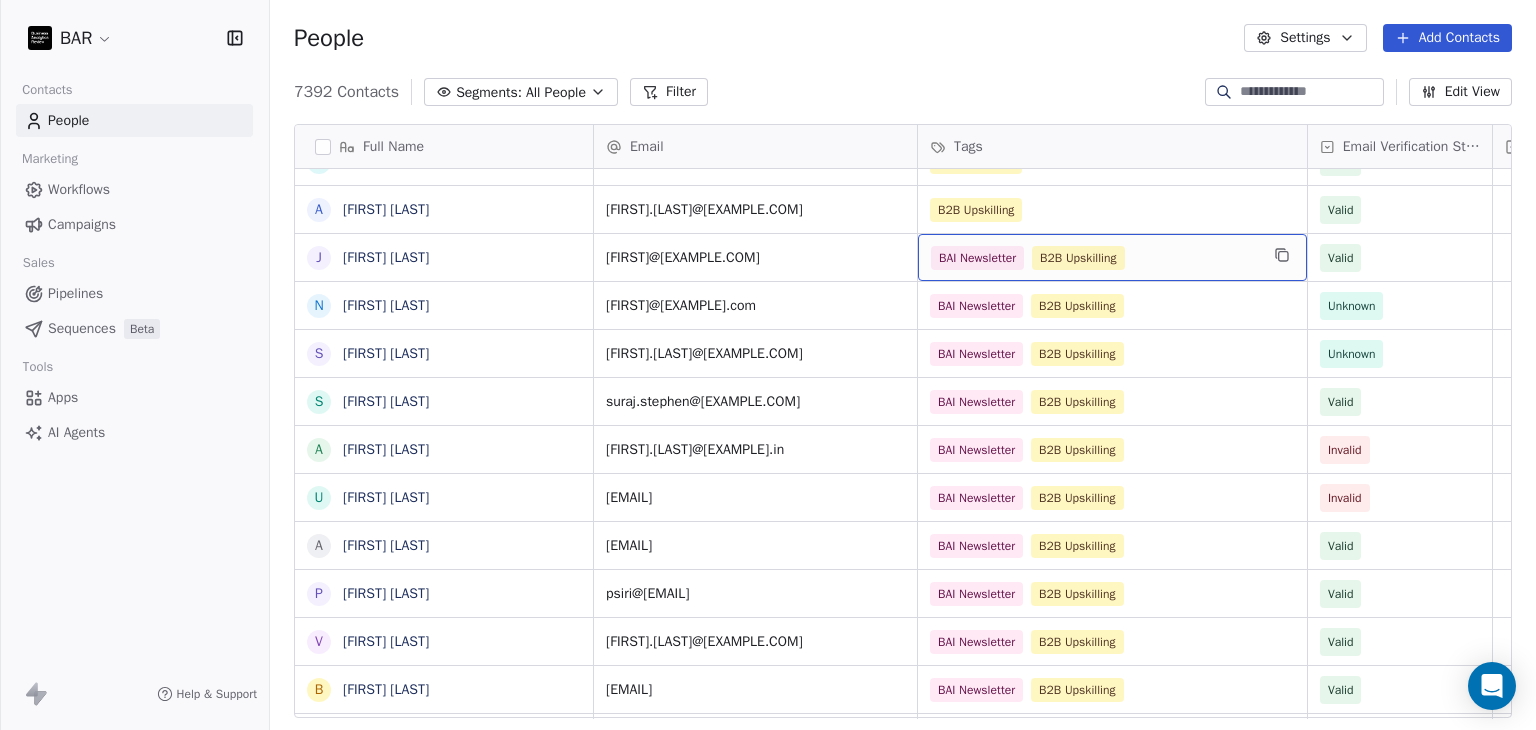 click on "B2B Upskilling BAI Newsletter" at bounding box center [1094, 258] 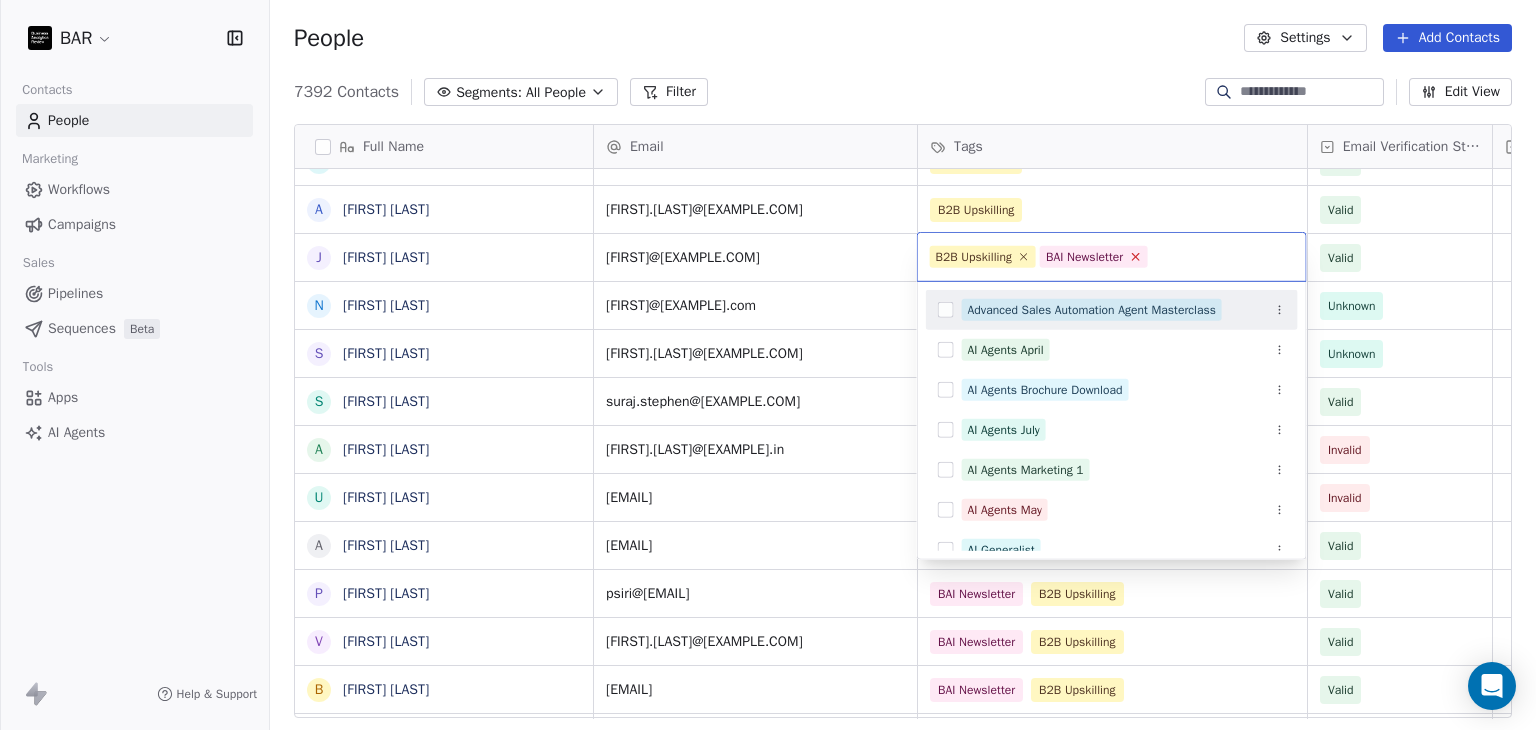 click 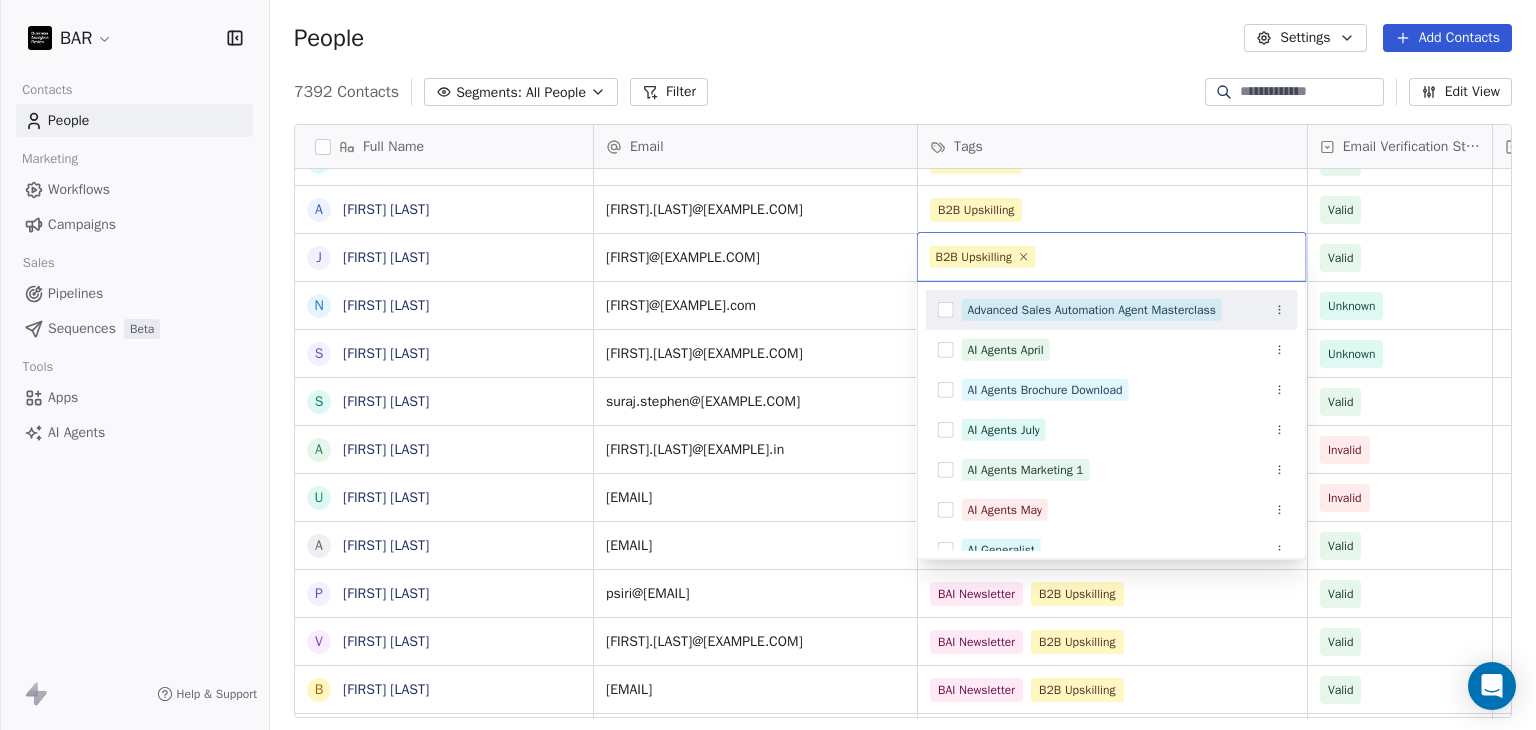 click on "BAR Contacts People Marketing Workflows Campaigns Sales Pipelines Sequences Beta Tools Apps AI Agents Help & Support People Settings Add Contacts 7392 Contacts Segments: All People Filter Edit View Tag Add to Sequence Full Name S [LAST] [LAST] V [LAST] S [LAST] A [LAST] E [LAST] [LAST] H [LAST] [LAST] L [LAST] [LAST] S [LAST] [LAST] S [LAST] [LAST] D [LAST] [LAST] A [LAST] [LAST] G [LAST] [LAST] [LAST] A [LAST] [LAST] R [LAST] [LAST] V [LAST] [LAST] A [LAST] [LAST] S [LAST] [LAST] A [LAST] [LAST] J [LAST] [LAST] N [LAST] [LAST] S [LAST] [LAST] S [LAST] [LAST] a [LAST] [LAST] U [LAST] [LAST] A [LAST] [LAST] P [LAST] [LAST] V [LAST] [LAST] b [LAST] [LAST] A [LAST] [LAST] V [LAST] [LAST] A [LAST] [LAST] D [LAST] [LAST] M [LAST] [LAST] A [LAST] [LAST] G [LAST] [LAST] U [LAST] [LAST] S [LAST] [LAST] J [LAST] [LAST] N [LAST] [LAST] G [LAST] [LAST] N [LAST] [LAST] R [LAST] [LAST] N [LAST] [LAST] H [LAST] [LAST] A [LAST] [LAST] S [LAST] [LAST] S [LAST] [LAST] Tags" at bounding box center [768, 365] 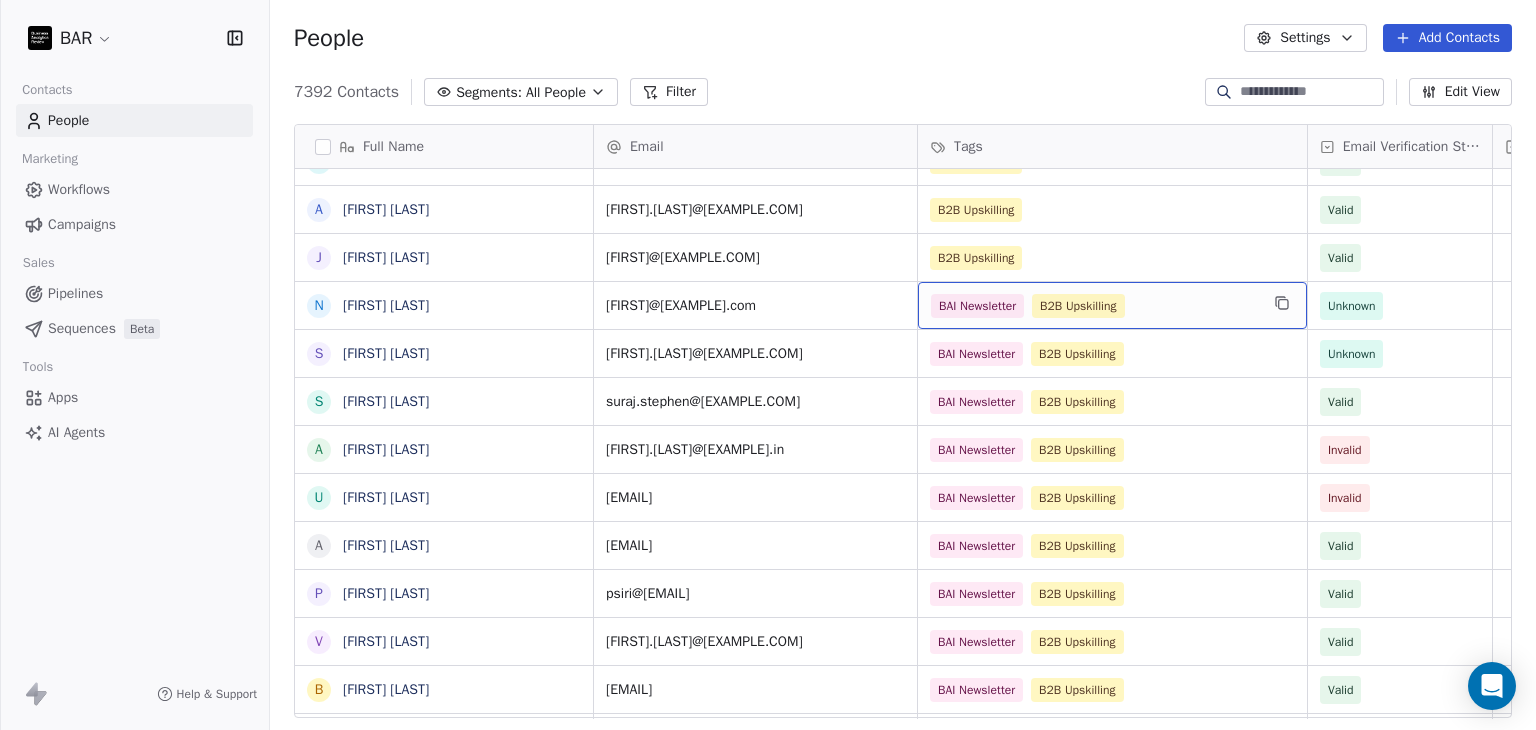 click on "B2B Upskilling BAI Newsletter" at bounding box center [1094, 306] 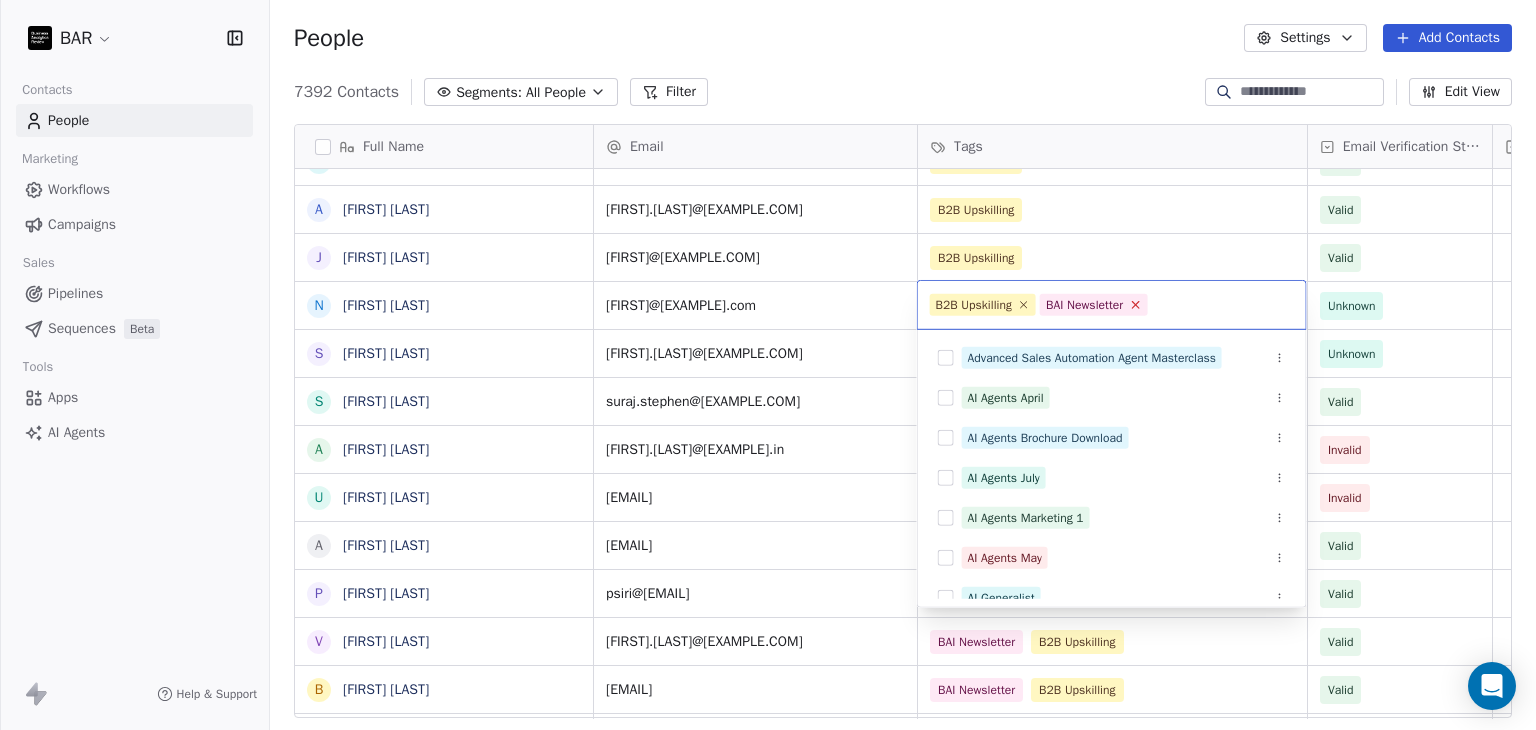 click 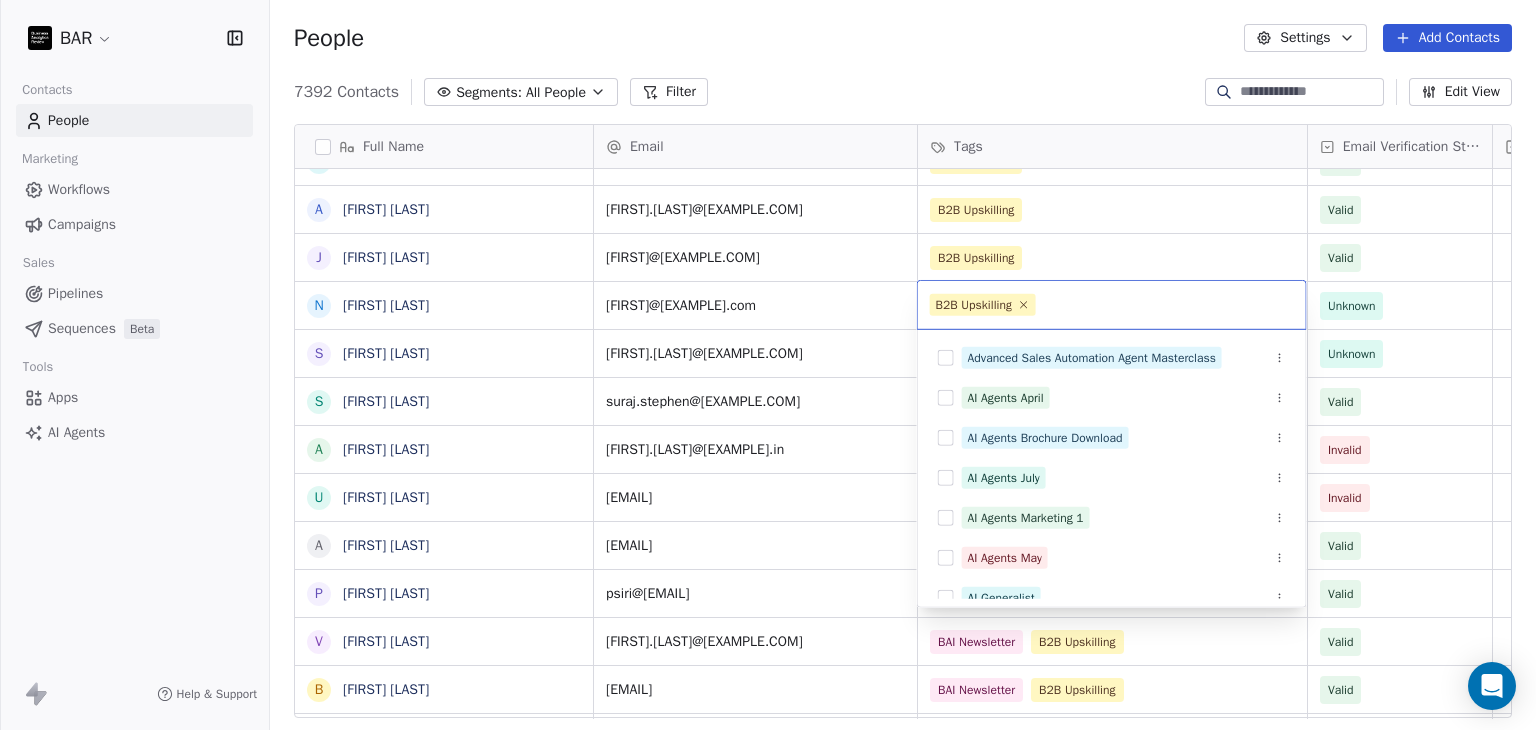 click on "BAR Contacts People Marketing Workflows Campaigns Sales Pipelines Sequences Beta Tools Apps AI Agents Help & Support People Settings Add Contacts 7392 Contacts Segments: All People Filter Edit View Tag Add to Sequence Full Name S [LAST] [LAST] V [LAST] S [LAST] A [LAST] E [LAST] [LAST] H [LAST] [LAST] L [LAST] [LAST] S [LAST] [LAST] S [LAST] [LAST] D [LAST] [LAST] A [LAST] [LAST] G [LAST] [LAST] [LAST] A [LAST] [LAST] R [LAST] [LAST] V [LAST] [LAST] A [LAST] [LAST] S [LAST] [LAST] A [LAST] [LAST] J [LAST] [LAST] N [LAST] [LAST] S [LAST] [LAST] S [LAST] [LAST] a [LAST] [LAST] U [LAST] [LAST] A [LAST] [LAST] P [LAST] [LAST] V [LAST] [LAST] b [LAST] [LAST] A [LAST] [LAST] V [LAST] [LAST] A [LAST] [LAST] D [LAST] [LAST] M [LAST] [LAST] A [LAST] [LAST] G [LAST] [LAST] U [LAST] [LAST] S [LAST] [LAST] J [LAST] [LAST] N [LAST] [LAST] G [LAST] [LAST] N [LAST] [LAST] R [LAST] [LAST] N [LAST] [LAST] H [LAST] [LAST] A [LAST] [LAST] S [LAST] [LAST] S [LAST] [LAST] Tags" at bounding box center (768, 365) 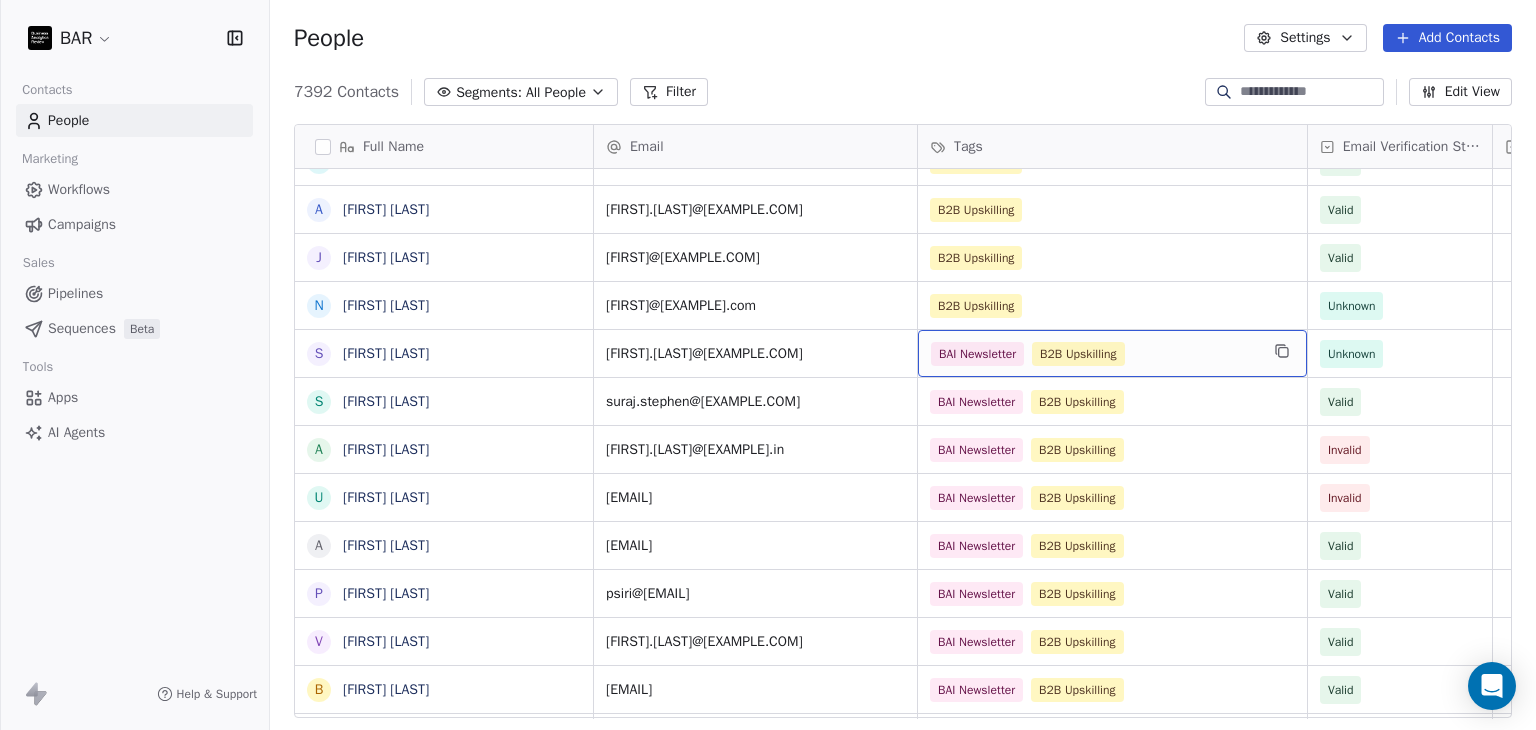 click on "B2B Upskilling BAI Newsletter" at bounding box center (1094, 354) 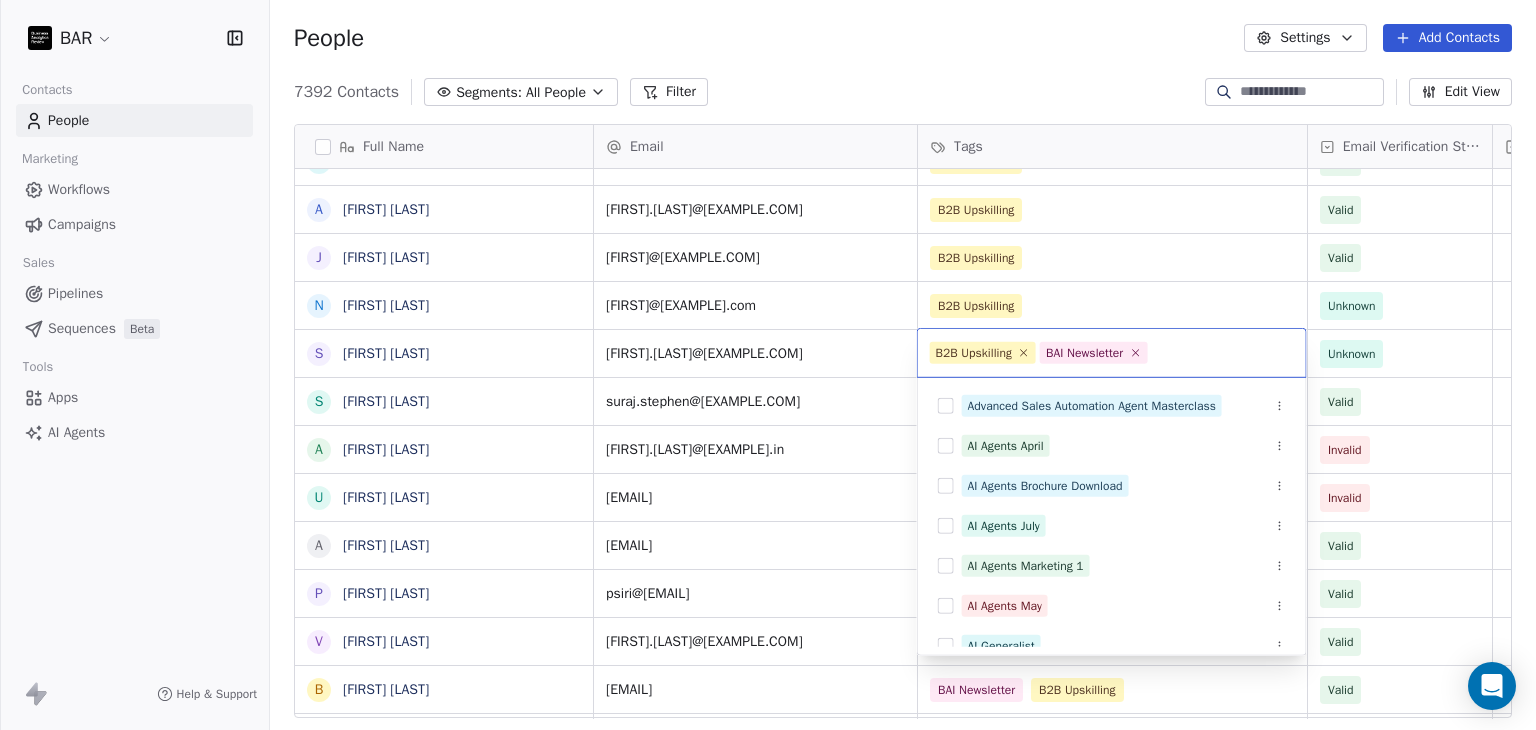click at bounding box center [1222, 353] 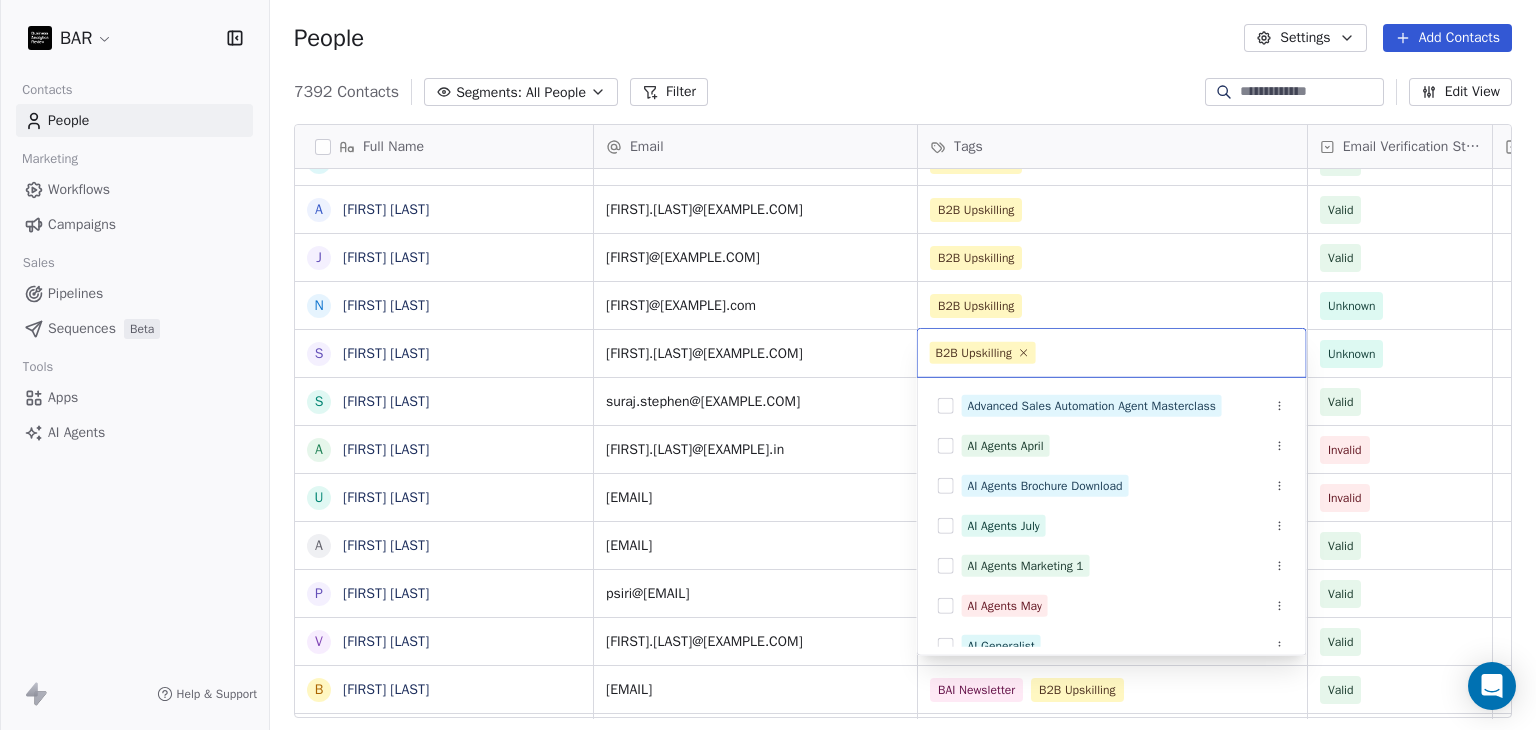 click on "BAR Contacts People Marketing Workflows Campaigns Sales Pipelines Sequences Beta Tools Apps AI Agents Help & Support People Settings Add Contacts 7392 Contacts Segments: All People Filter Edit View Tag Add to Sequence Full Name S [LAST] [LAST] V [LAST] S [LAST] A [LAST] E [LAST] [LAST] H [LAST] [LAST] L [LAST] [LAST] S [LAST] [LAST] S [LAST] [LAST] D [LAST] [LAST] A [LAST] [LAST] G [LAST] [LAST] [LAST] A [LAST] [LAST] R [LAST] [LAST] V [LAST] [LAST] A [LAST] [LAST] S [LAST] [LAST] A [LAST] [LAST] J [LAST] [LAST] N [LAST] [LAST] S [LAST] [LAST] S [LAST] [LAST] a [LAST] [LAST] U [LAST] [LAST] A [LAST] [LAST] P [LAST] [LAST] V [LAST] [LAST] b [LAST] [LAST] A [LAST] [LAST] V [LAST] [LAST] A [LAST] [LAST] D [LAST] [LAST] M [LAST] [LAST] A [LAST] [LAST] G [LAST] [LAST] U [LAST] [LAST] S [LAST] [LAST] J [LAST] [LAST] N [LAST] [LAST] G [LAST] [LAST] N [LAST] [LAST] R [LAST] [LAST] N [LAST] [LAST] H [LAST] [LAST] A [LAST] [LAST] S [LAST] [LAST] S [LAST] [LAST] Tags" at bounding box center (768, 365) 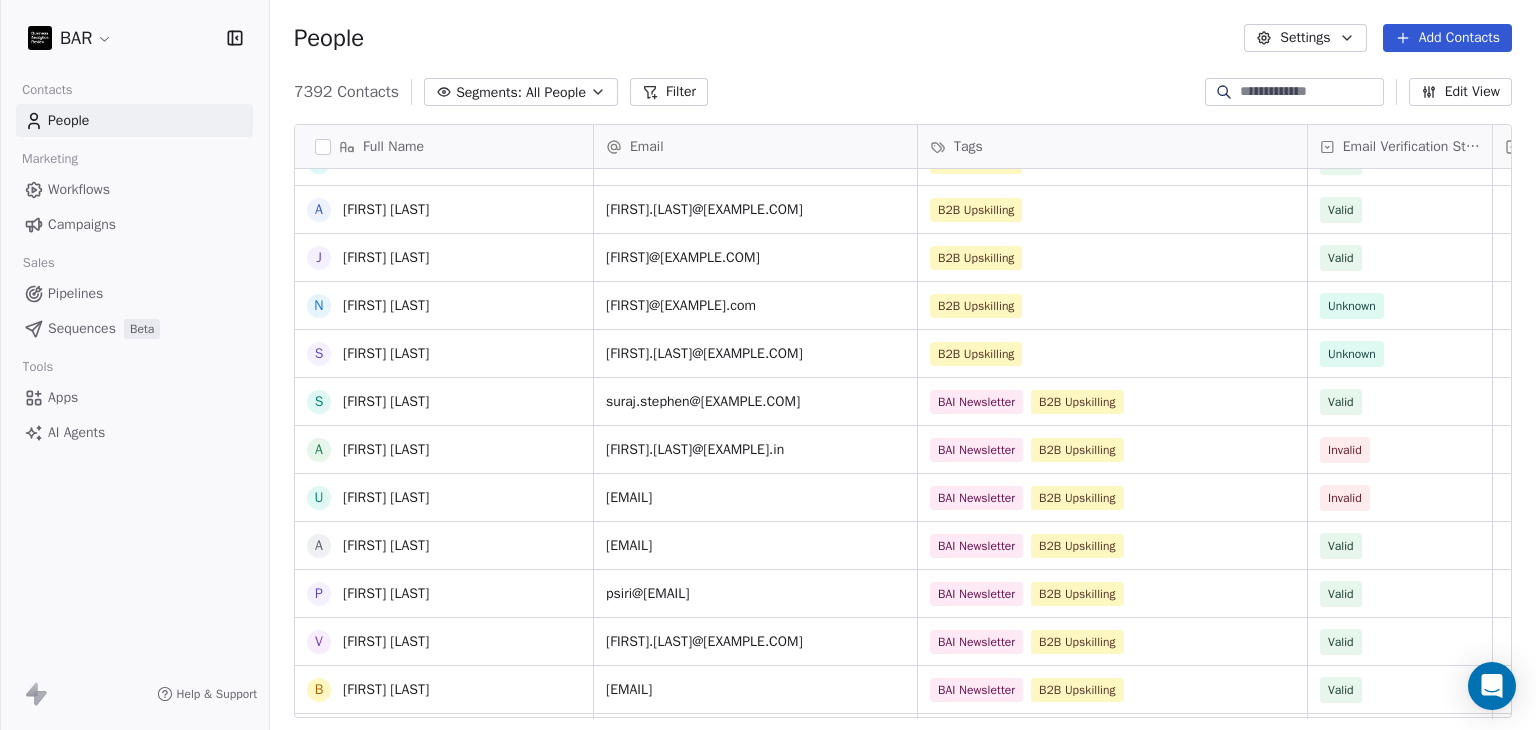 scroll, scrollTop: 1000, scrollLeft: 0, axis: vertical 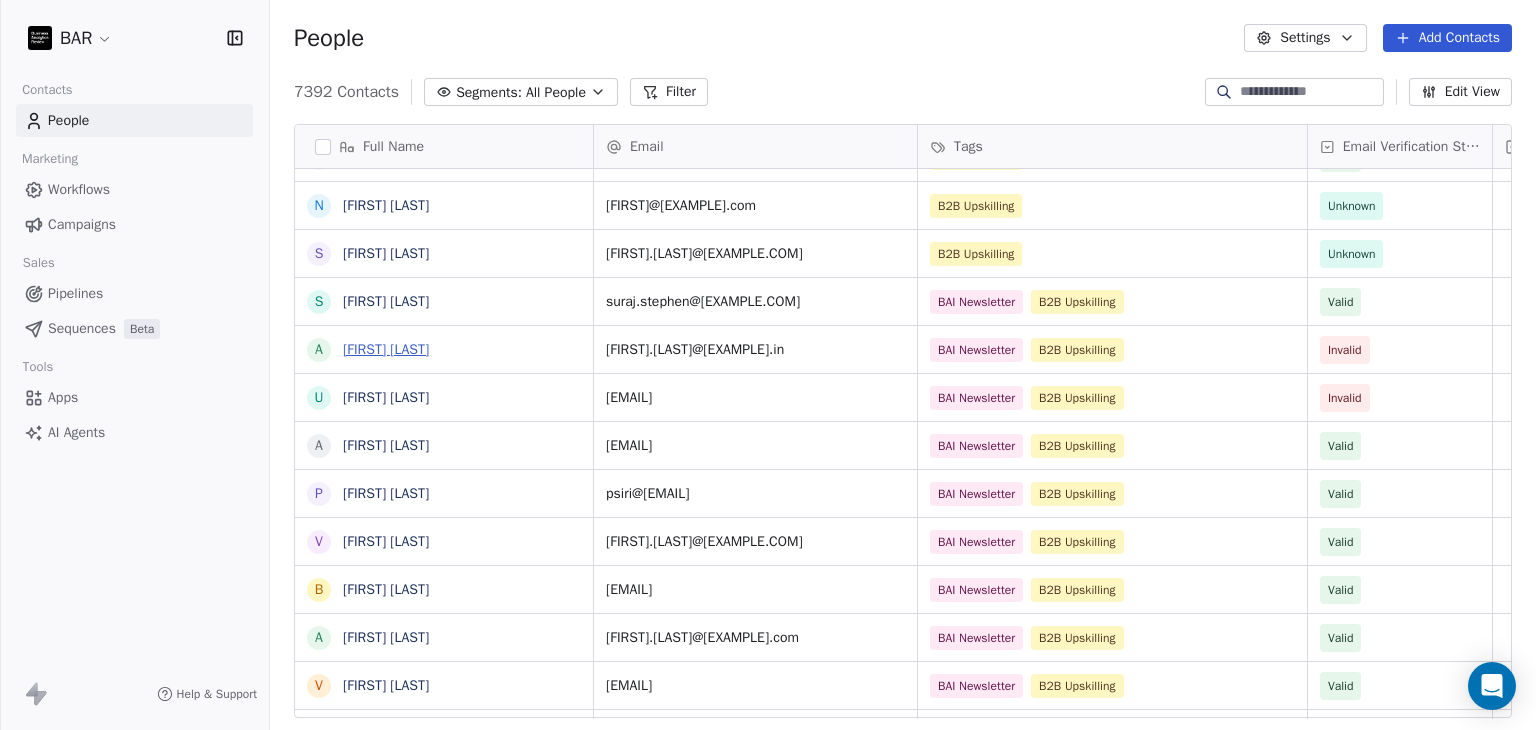 click on "[FIRST] [LAST]" at bounding box center [386, 349] 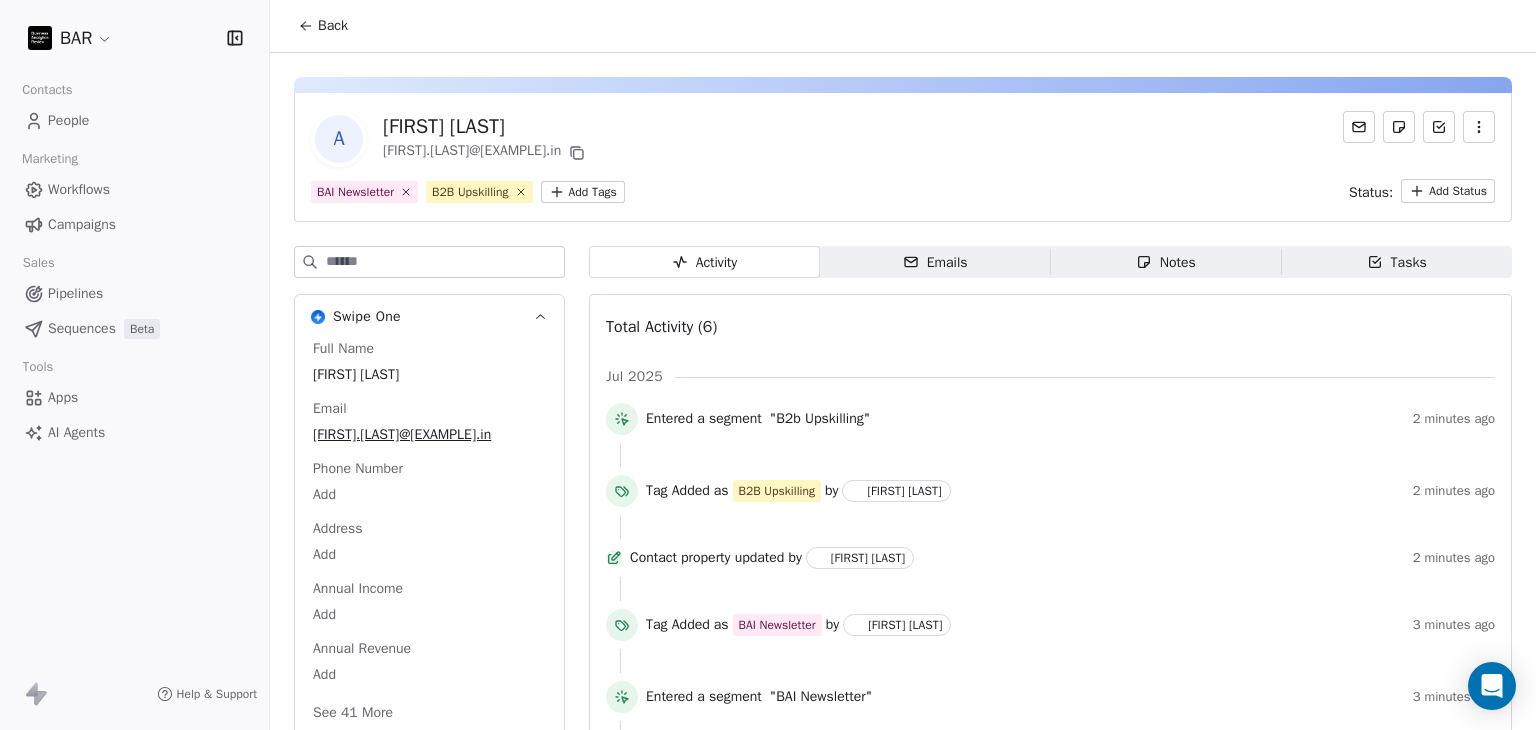 click at bounding box center (1479, 127) 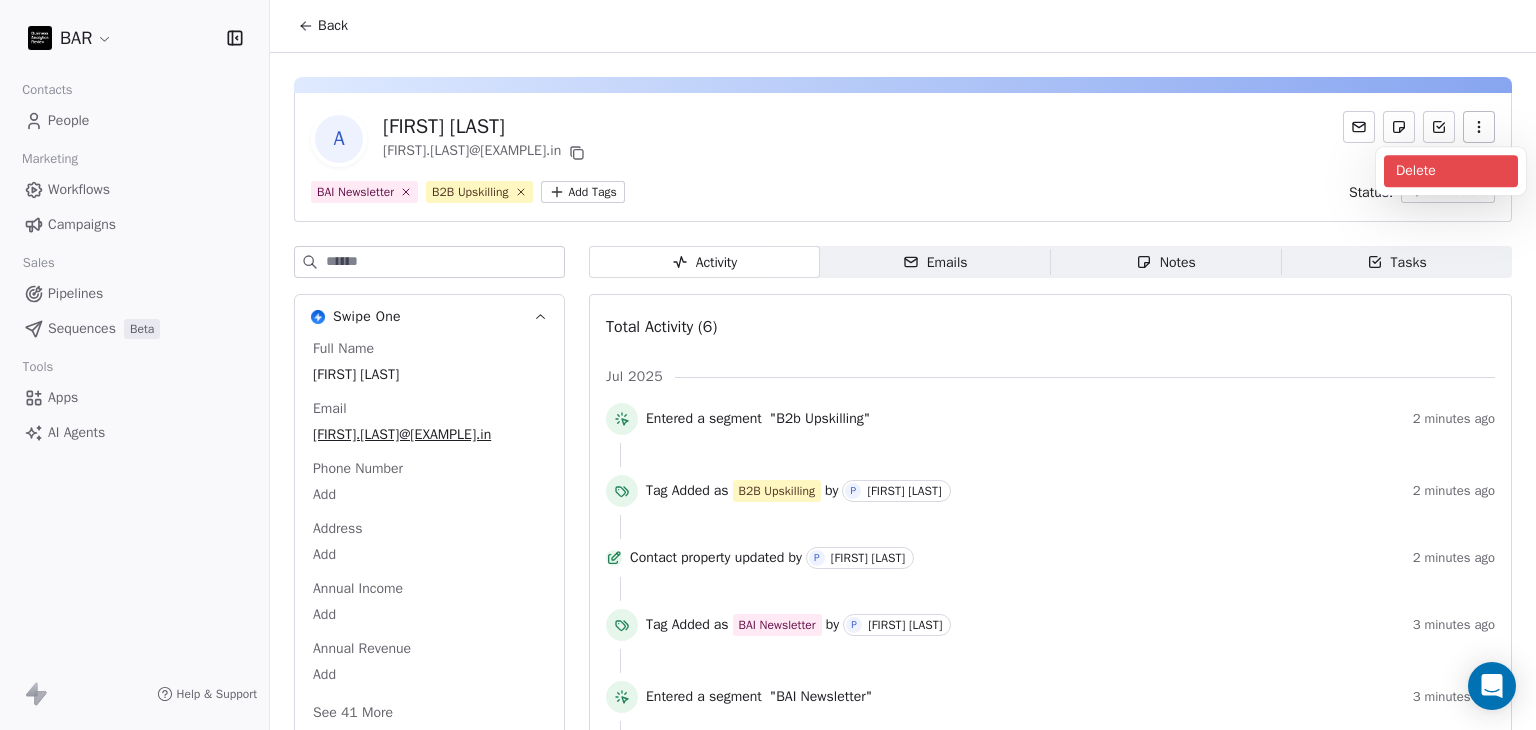 click on "Delete" at bounding box center (1451, 171) 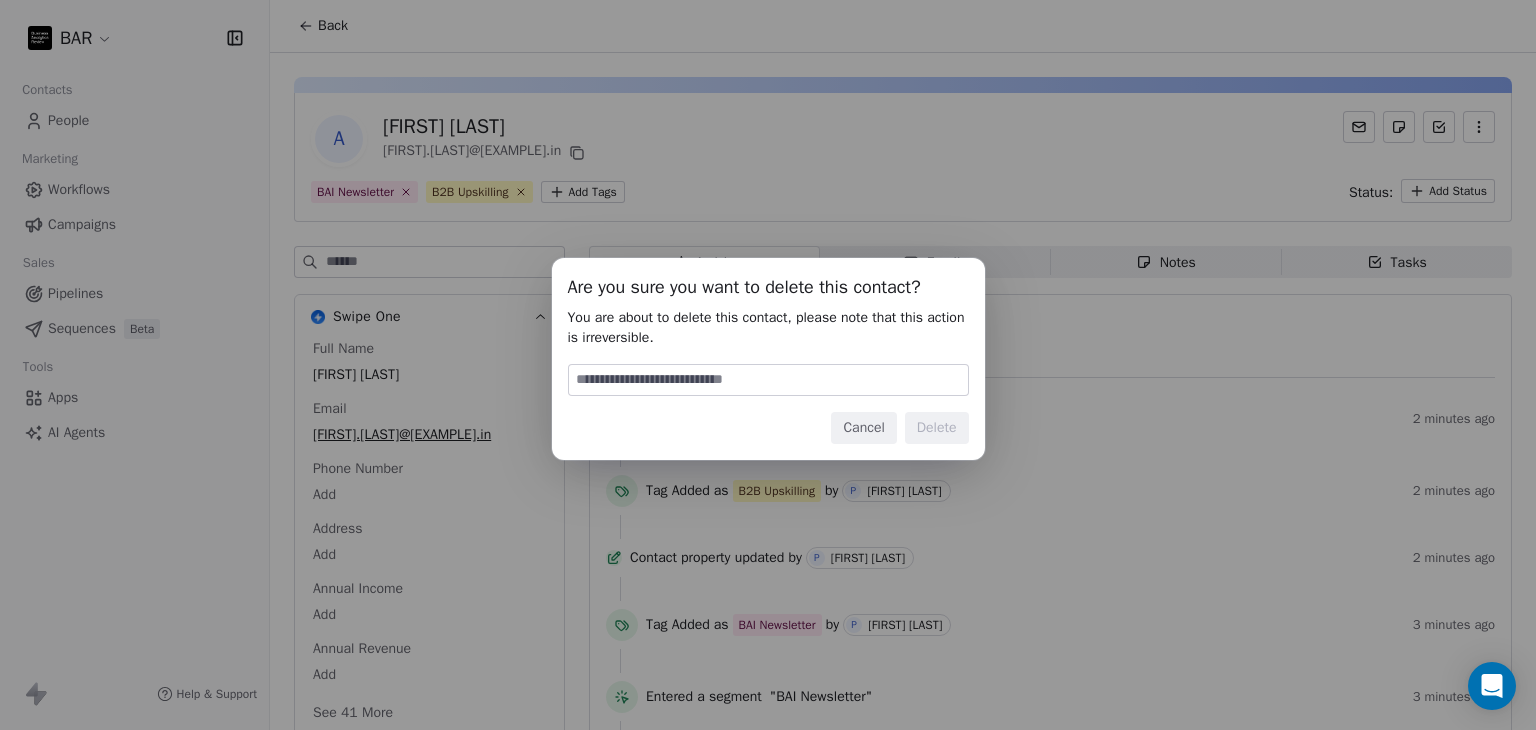drag, startPoint x: 736, startPoint y: 381, endPoint x: 730, endPoint y: 394, distance: 14.3178215 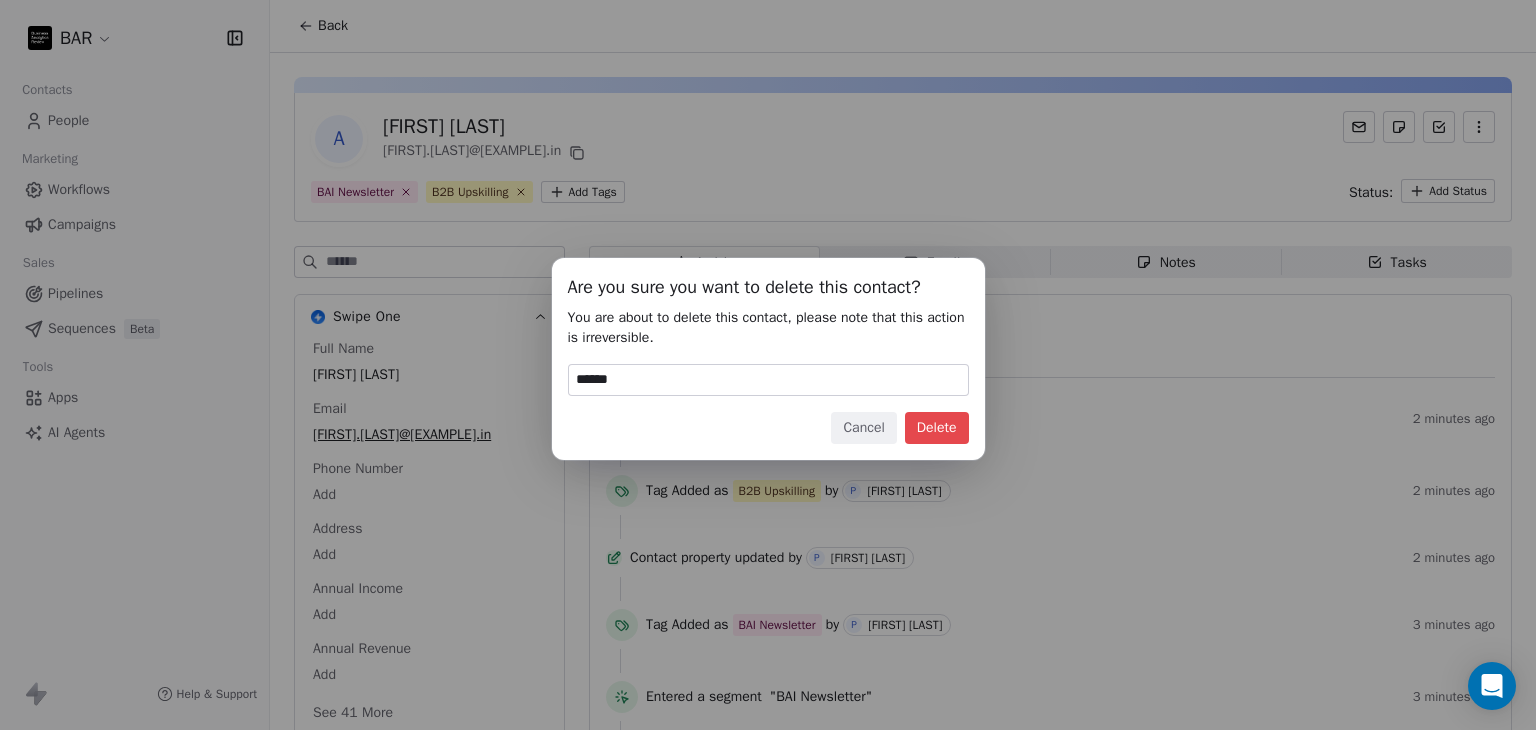drag, startPoint x: 952, startPoint y: 429, endPoint x: 944, endPoint y: 413, distance: 17.888544 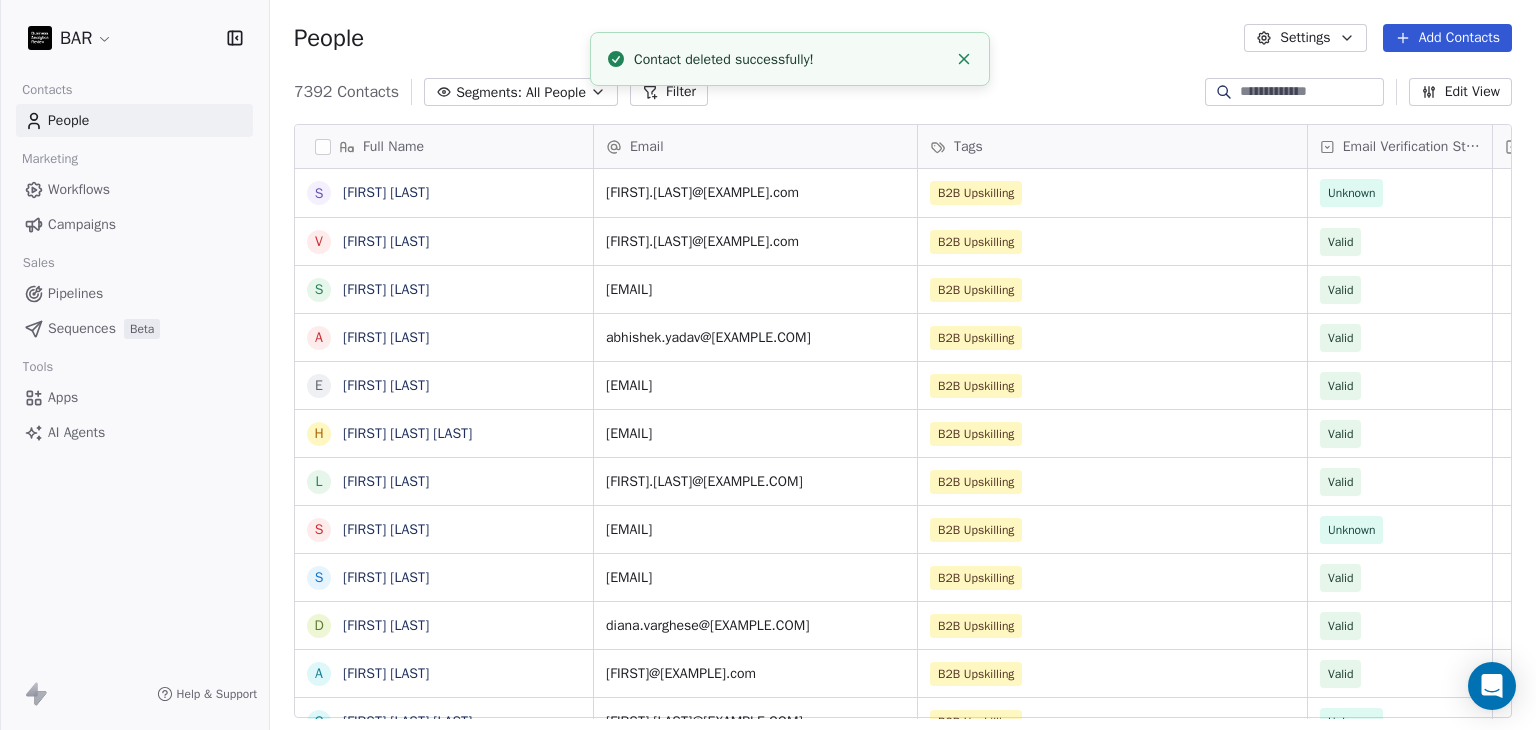 scroll, scrollTop: 900, scrollLeft: 0, axis: vertical 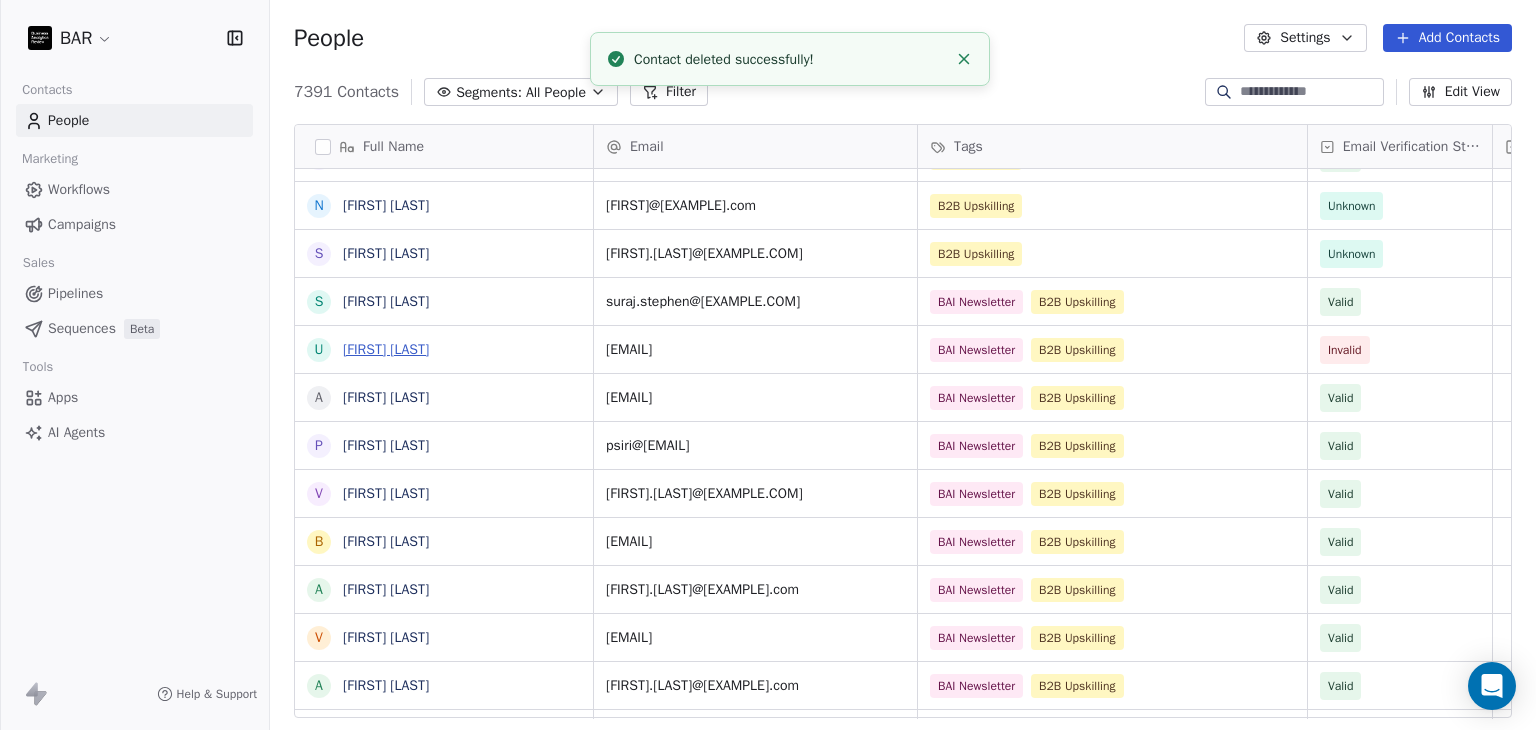 click on "[FIRST] [LAST]" at bounding box center (386, 349) 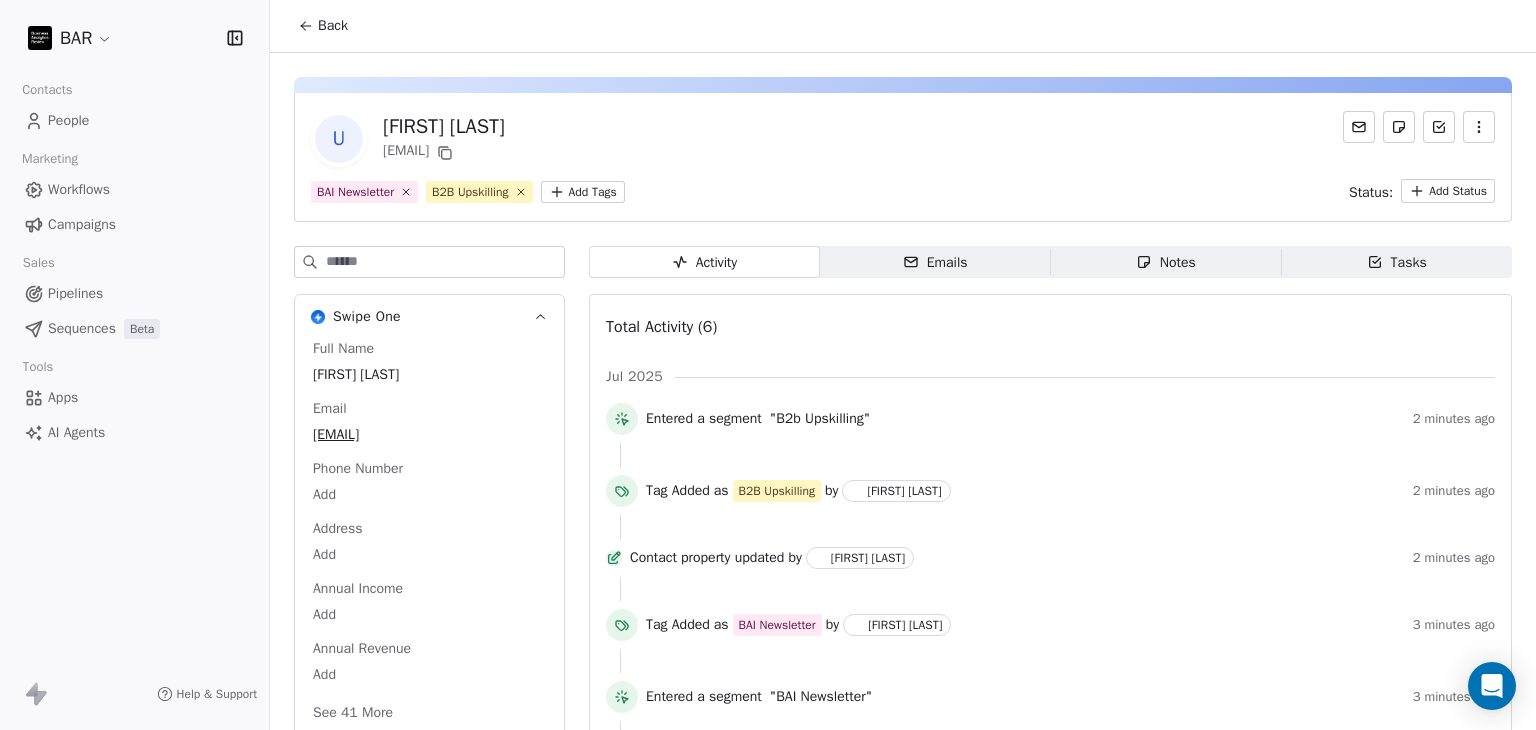 click 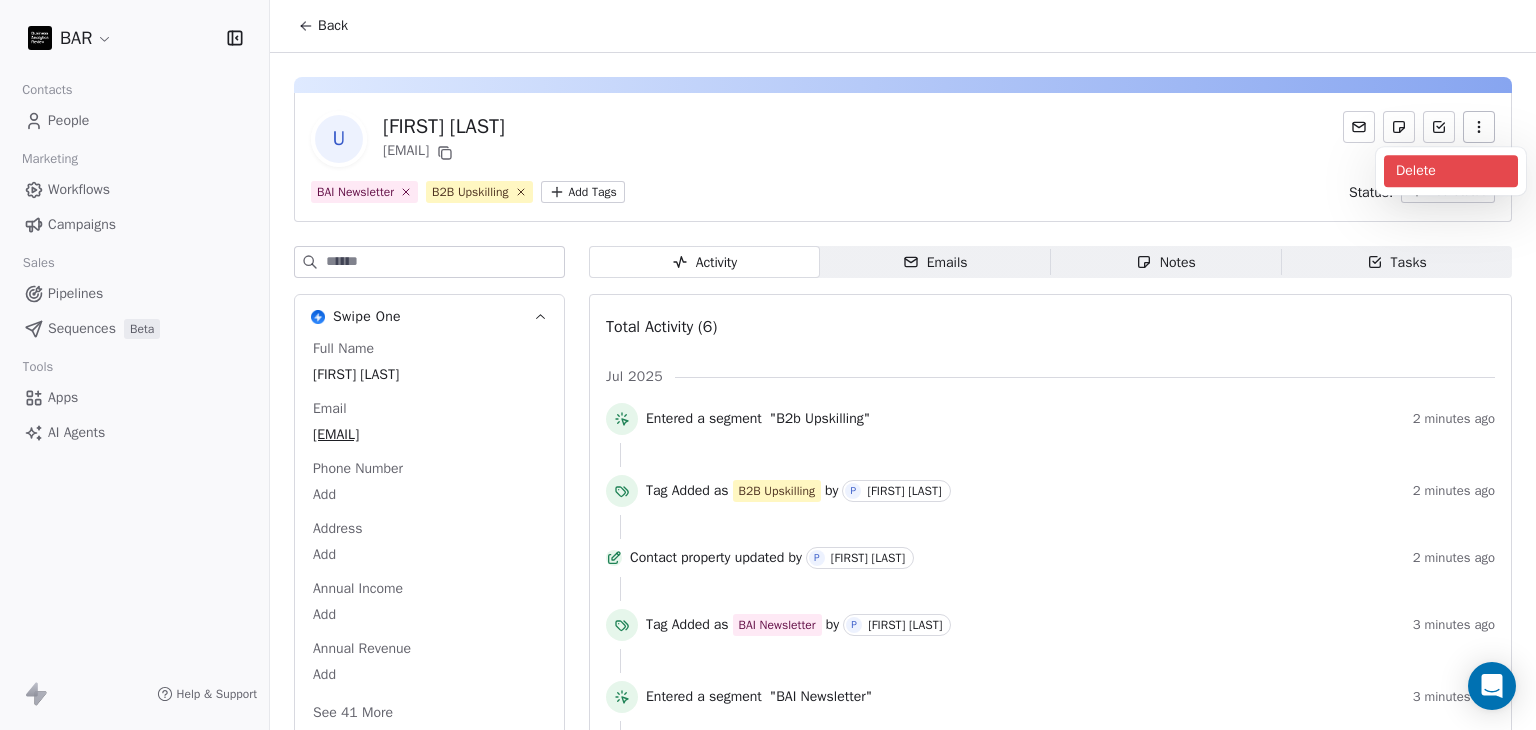 click on "Delete" at bounding box center (1451, 171) 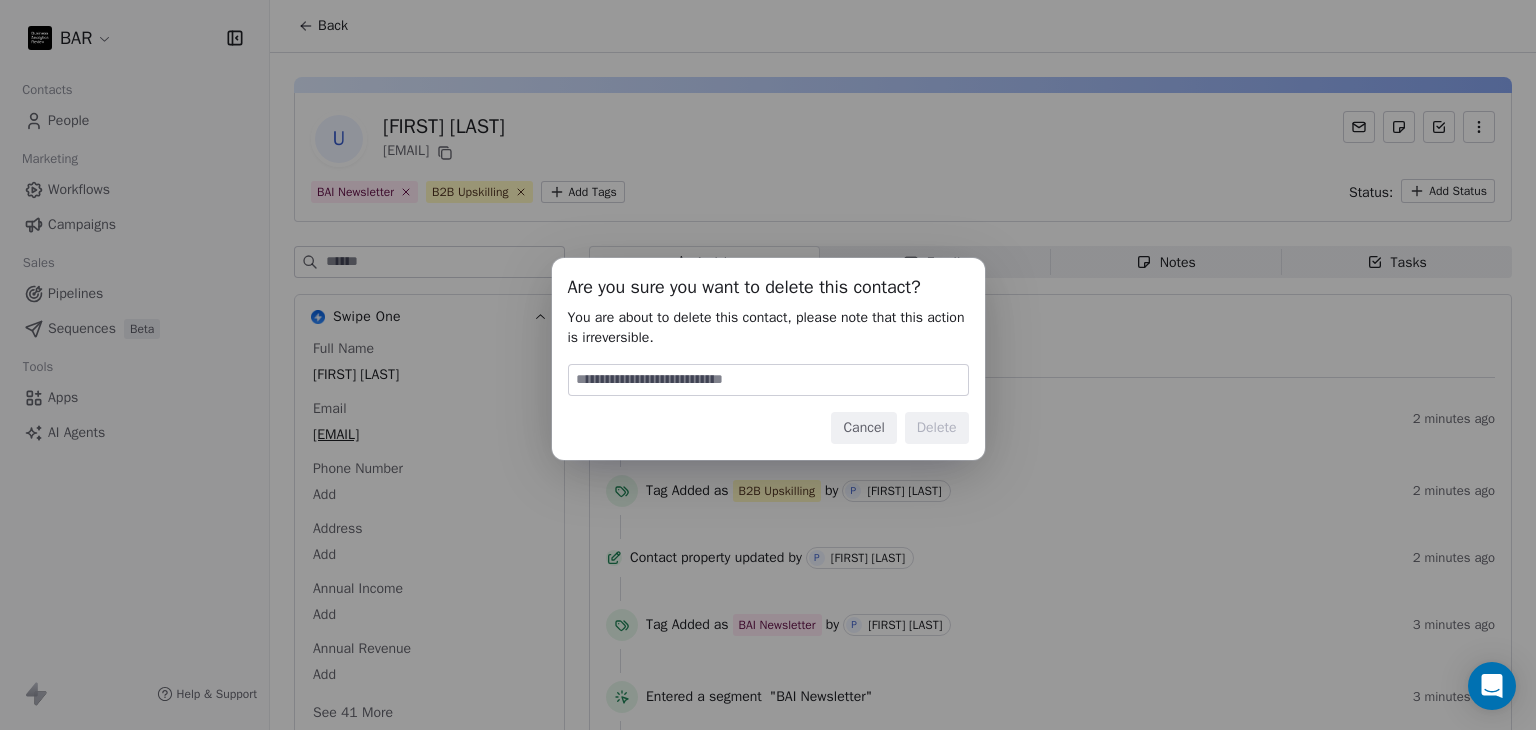 drag, startPoint x: 793, startPoint y: 366, endPoint x: 764, endPoint y: 389, distance: 37.01351 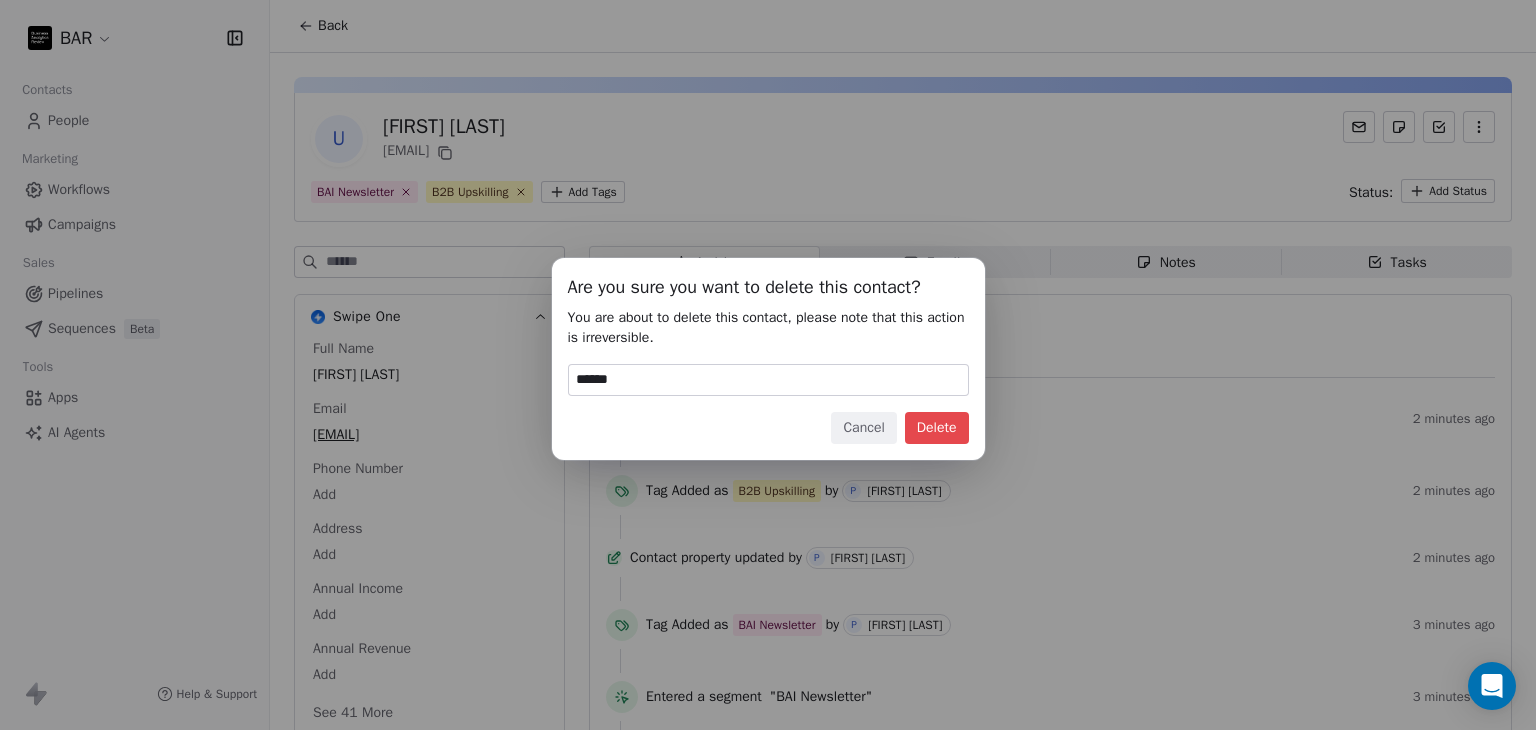 click on "Delete" at bounding box center (937, 428) 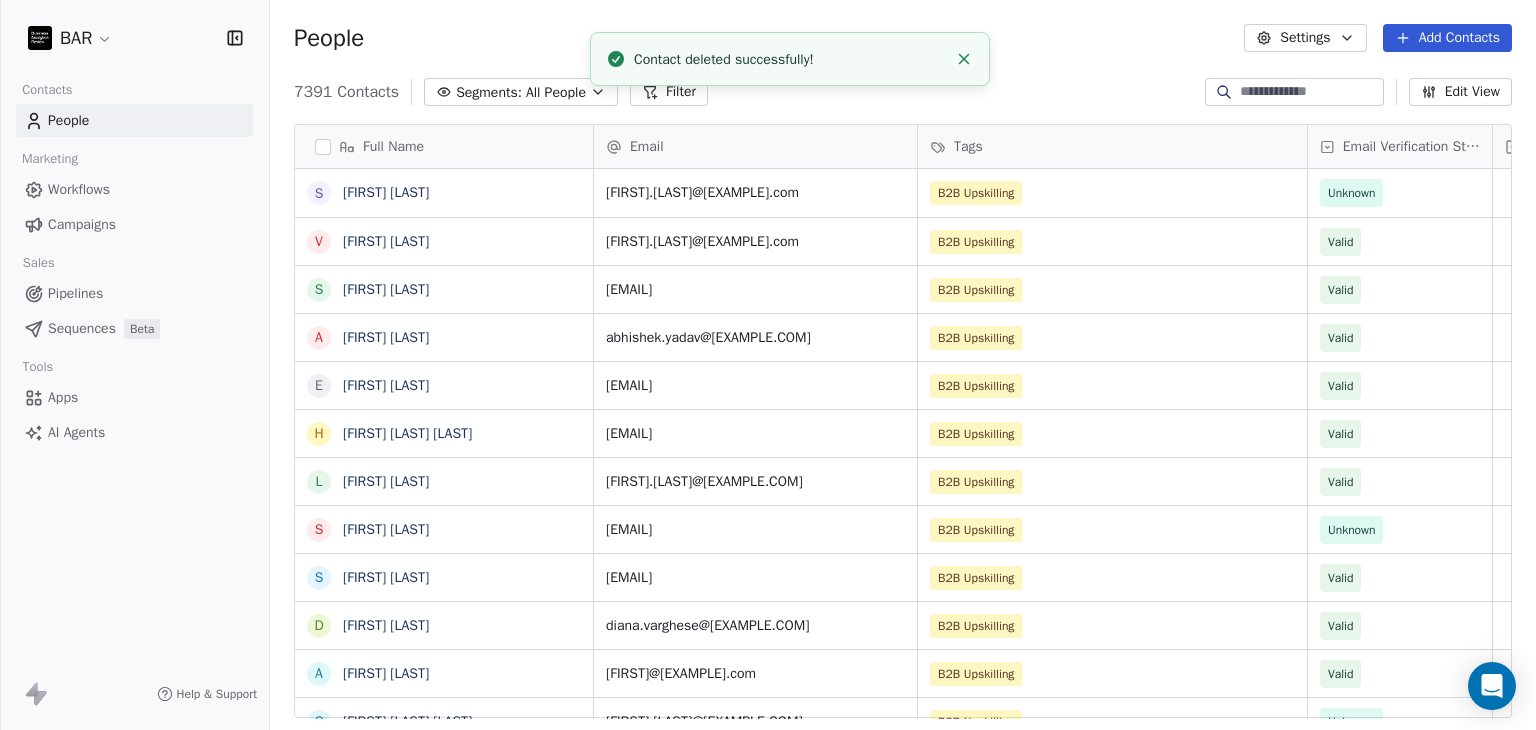 scroll, scrollTop: 900, scrollLeft: 0, axis: vertical 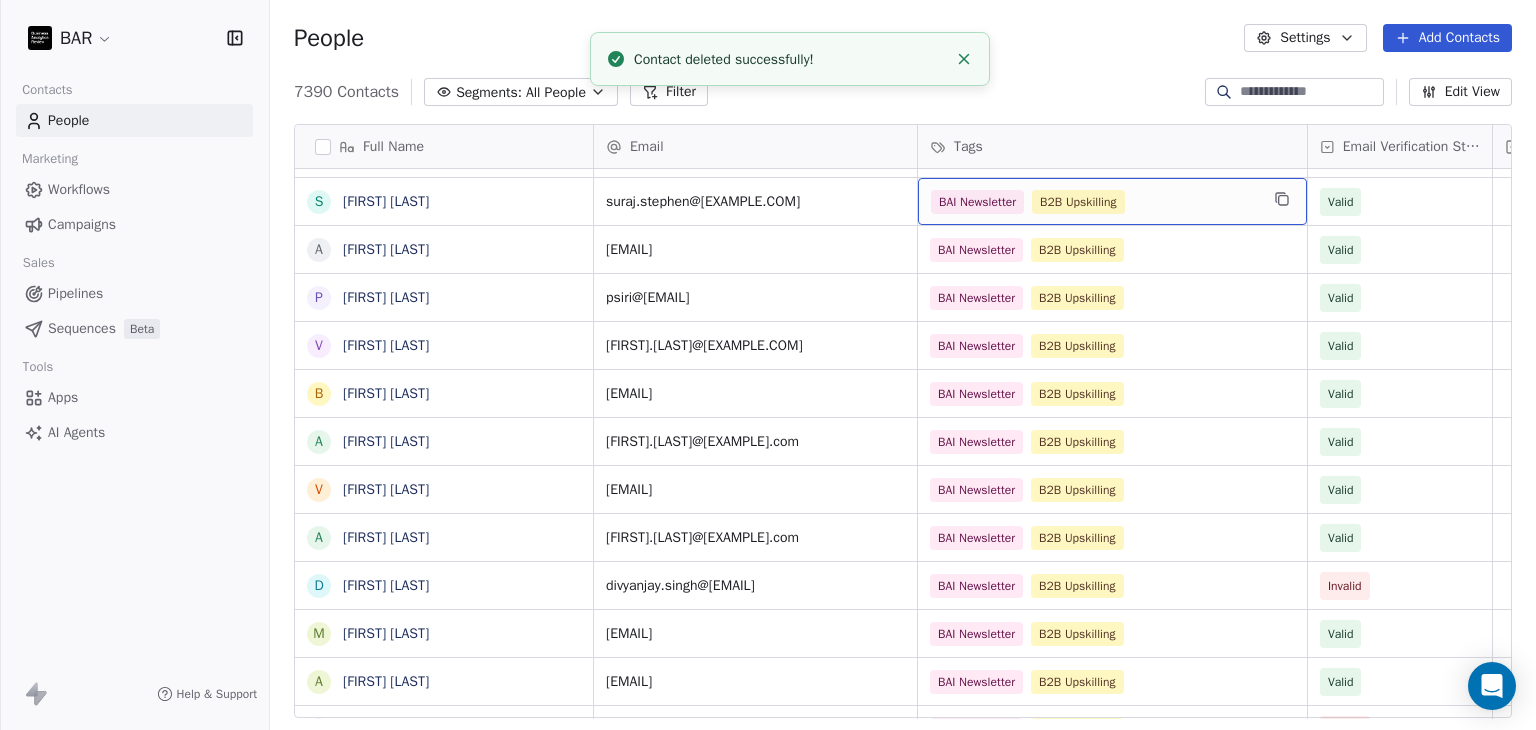 click on "B2B Upskilling BAI Newsletter" at bounding box center (1094, 202) 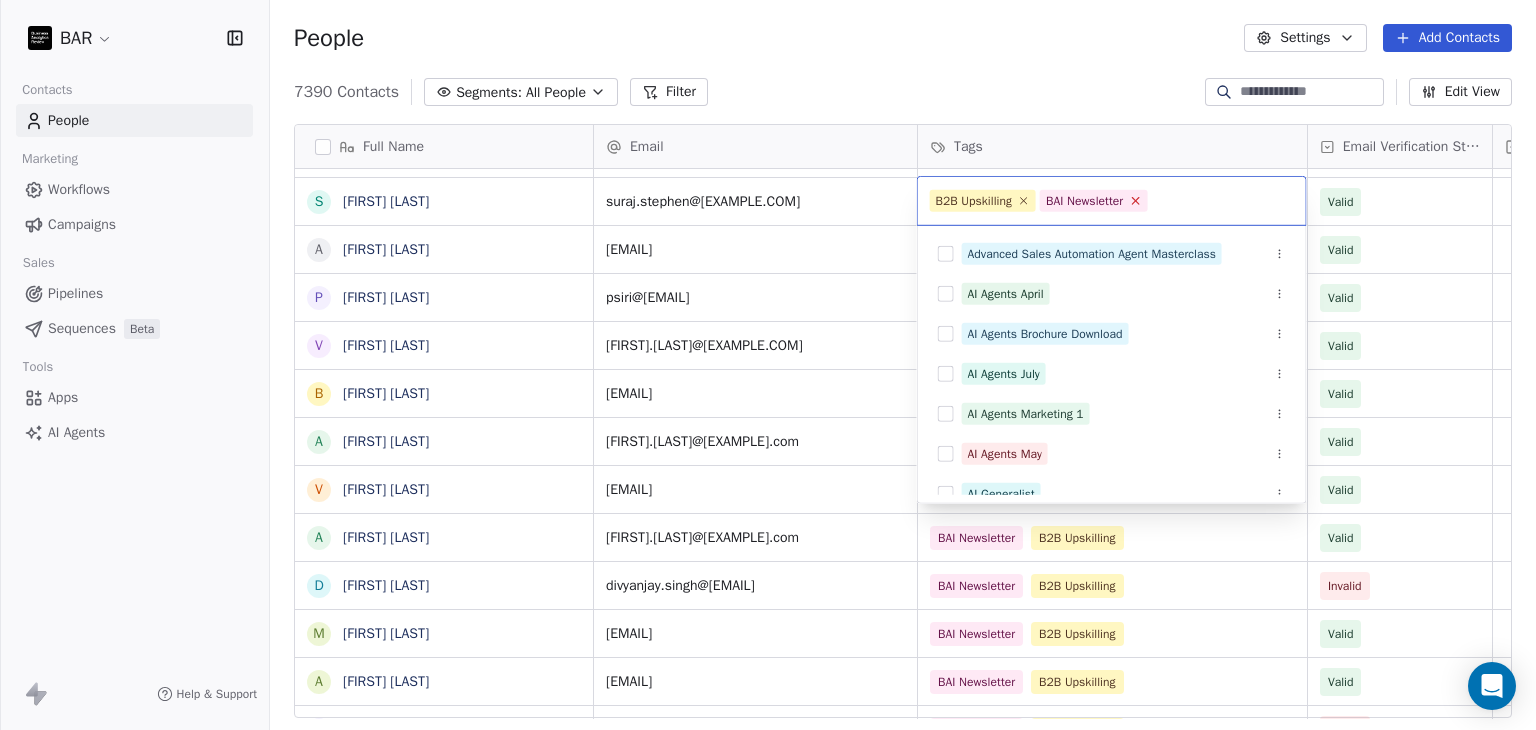 click 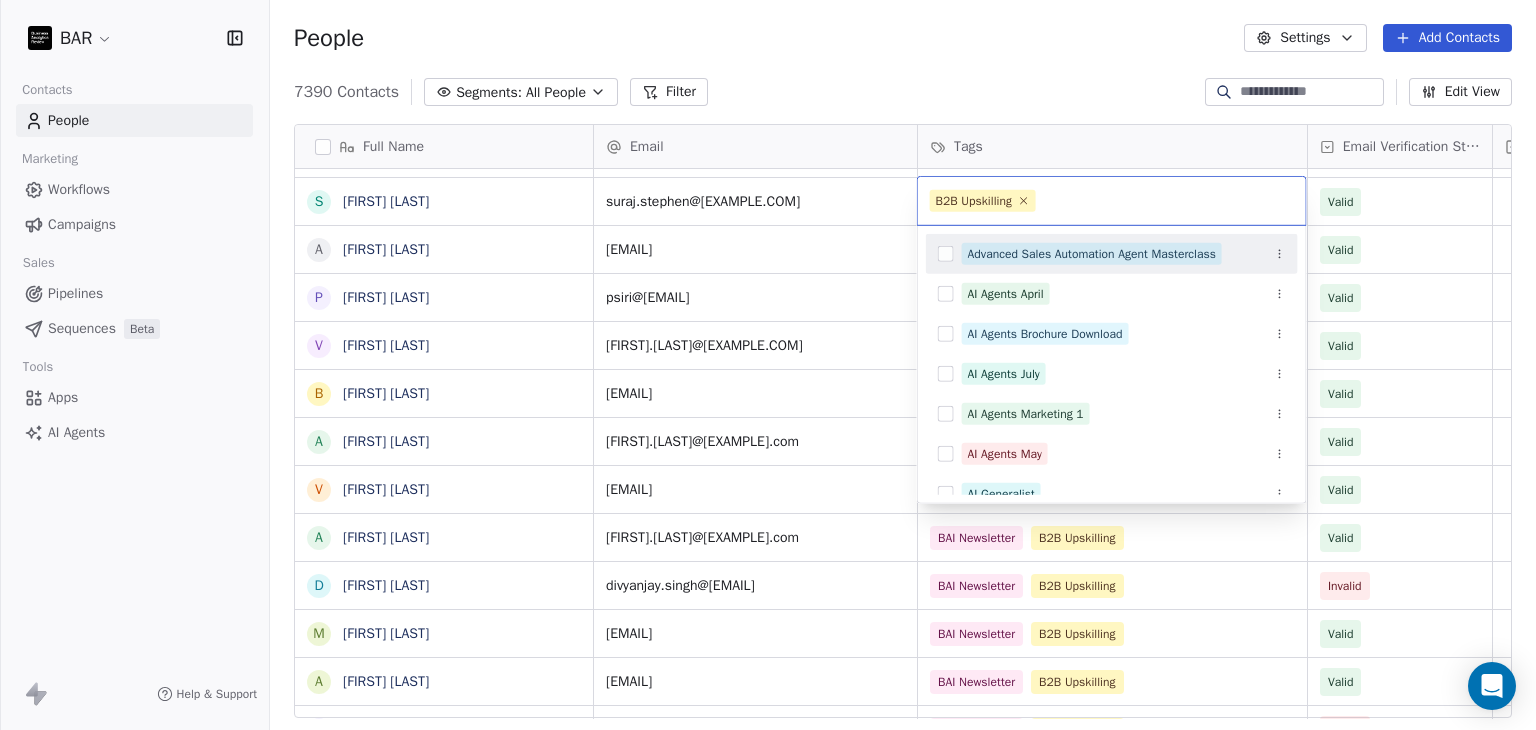 click on "Full Name S Sherwood Woody Yan V Vijender Yadav S Sonam Yadav A Abhishek Yadav E Eu Win Wong H Hemant Kumar Viswakarma L Lathaa Vishwanathan S Sundar Velan S Sanidhya Vats D Diana Varghese A Amith Valappil G Ganesh Sudalai Vadivoo A Atul Upadhyay R Ramesh Ummati V Visveswaran Umashankar A Akshay Tuteja S Sakshi Tripathi A Ambika Tiwari J Joyce Tan N Ninad Taksande S Sharmila Sundarraj S Suraj Stephen A Ayush Solanki P Pranay Siri V Vaibhav Singhal b baljeet singh A Arvinder Singh V Vidushi Singh A Amit Kumar Singh D Divyanjay Singh M MANISH SINGH A Arpit Singh G Gregory Sim U Utkarsh Shukla S Shashwat Shrivastava J JANSAN SHIVHARE N Neha Sharma G Gopal Sharma N Nawaj Shaikh R Ravindra Sharma N Nayab Shaik H Hussain Shaik A Ashish Shah S Sachin Shah S Souradeep Sengupta A Akhilesh Sawant A P" at bounding box center (768, 365) 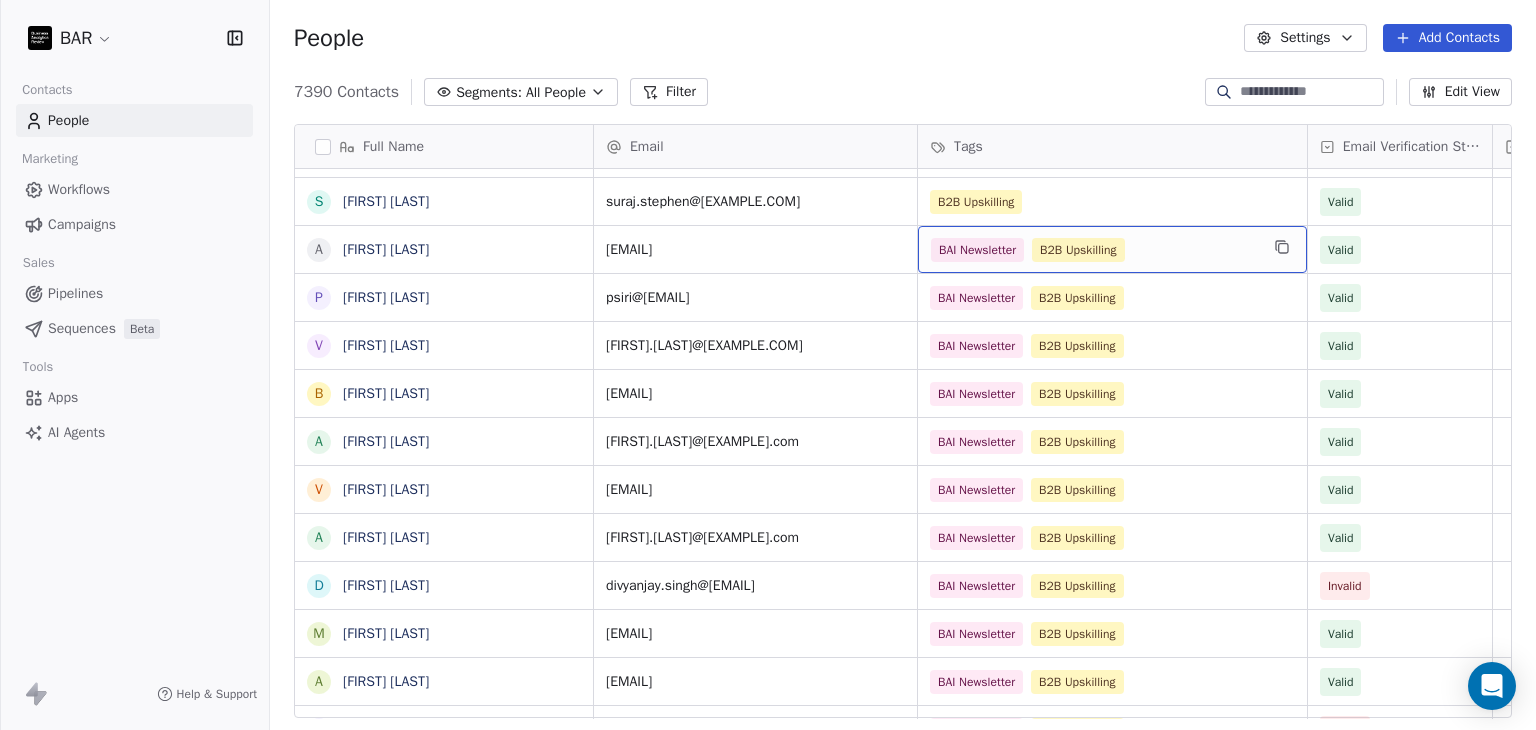 click on "B2B Upskilling BAI Newsletter" at bounding box center [1094, 250] 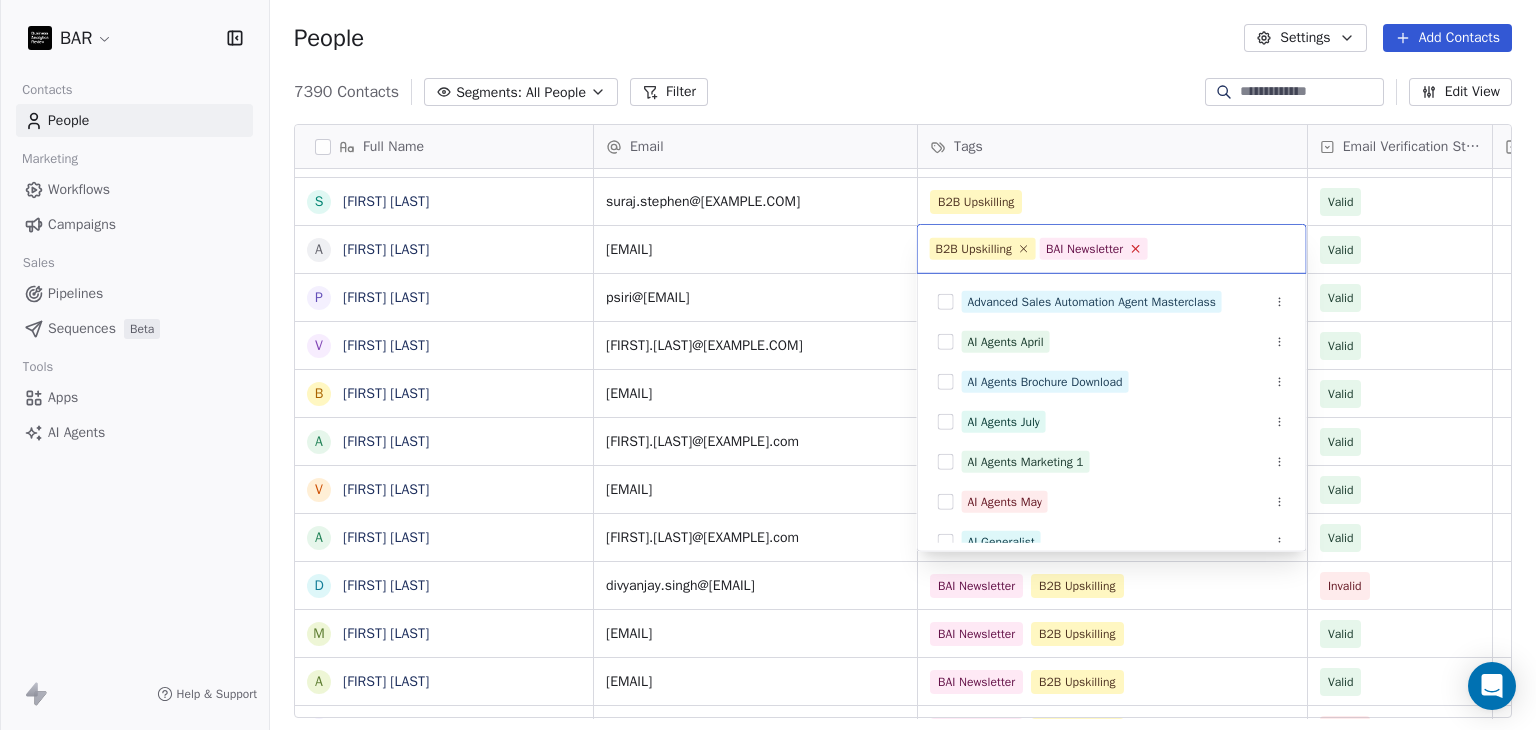click 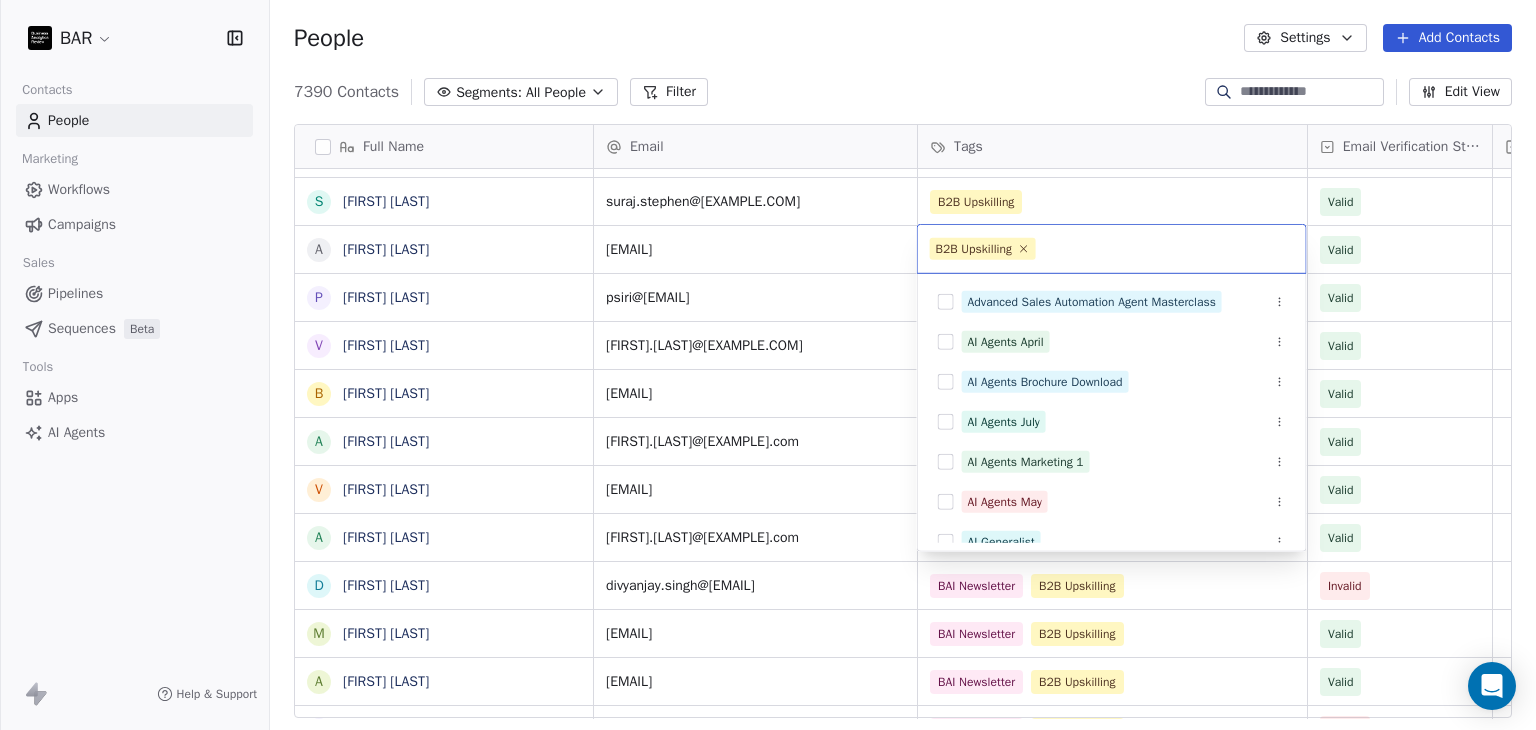click on "Full Name S Sherwood Woody Yan V Vijender Yadav S Sonam Yadav A Abhishek Yadav E Eu Win Wong H Hemant Kumar Viswakarma L Lathaa Vishwanathan S Sundar Velan S Sanidhya Vats D Diana Varghese A Amith Valappil G Ganesh Sudalai Vadivoo A Atul Upadhyay R Ramesh Ummati V Visveswaran Umashankar A Akshay Tuteja S Sakshi Tripathi A Ambika Tiwari J Joyce Tan N Ninad Taksande S Sharmila Sundarraj S Suraj Stephen A Ayush Solanki P Pranay Siri V Vaibhav Singhal b baljeet singh A Arvinder Singh V Vidushi Singh A Amit Kumar Singh D Divyanjay Singh M MANISH SINGH A Arpit Singh G Gregory Sim U Utkarsh Shukla S Shashwat Shrivastava J JANSAN SHIVHARE N Neha Sharma G Gopal Sharma N Nawaj Shaikh R Ravindra Sharma N Nayab Shaik H Hussain Shaik A Ashish Shah S Sachin Shah S Souradeep Sengupta A Akhilesh Sawant A P" at bounding box center [768, 365] 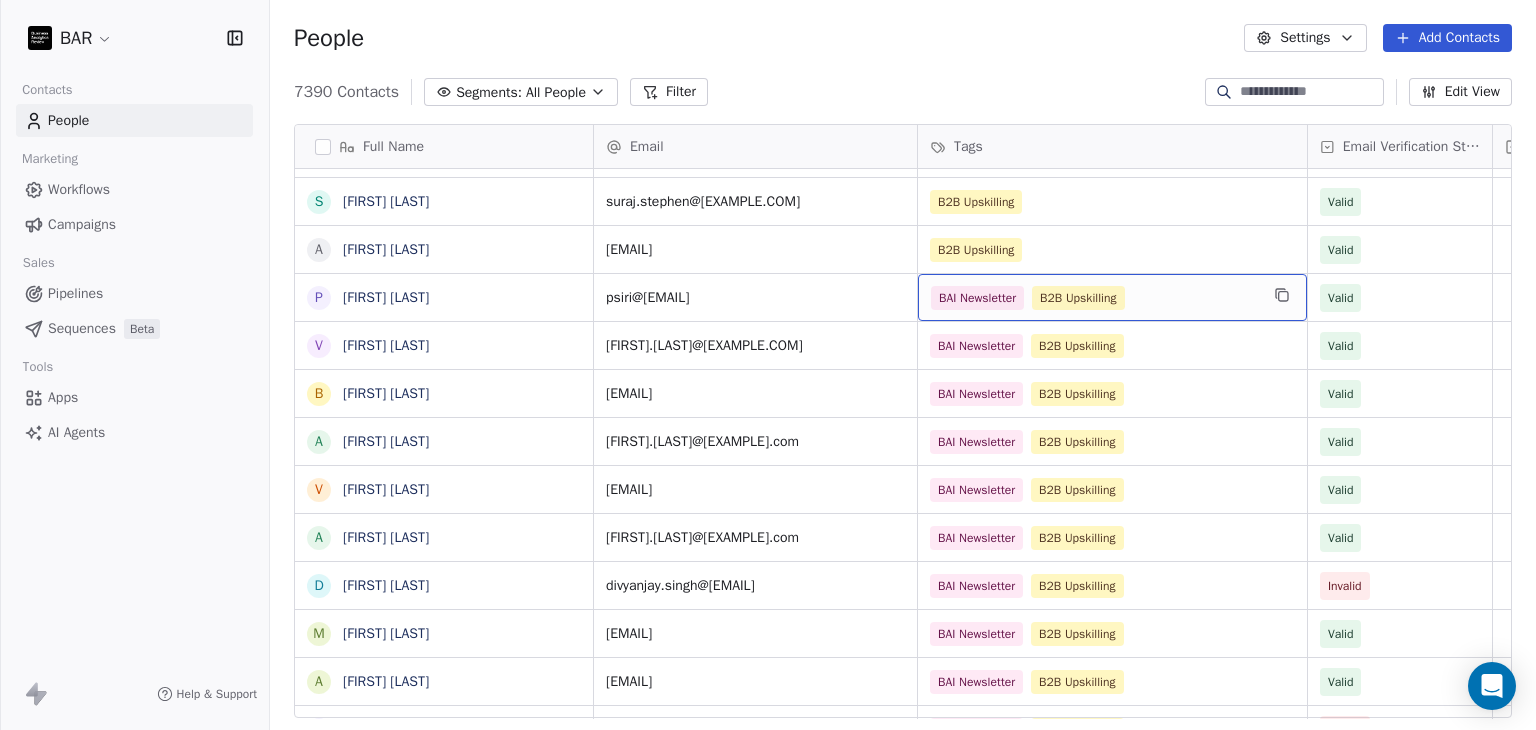 click on "B2B Upskilling BAI Newsletter" at bounding box center (1094, 298) 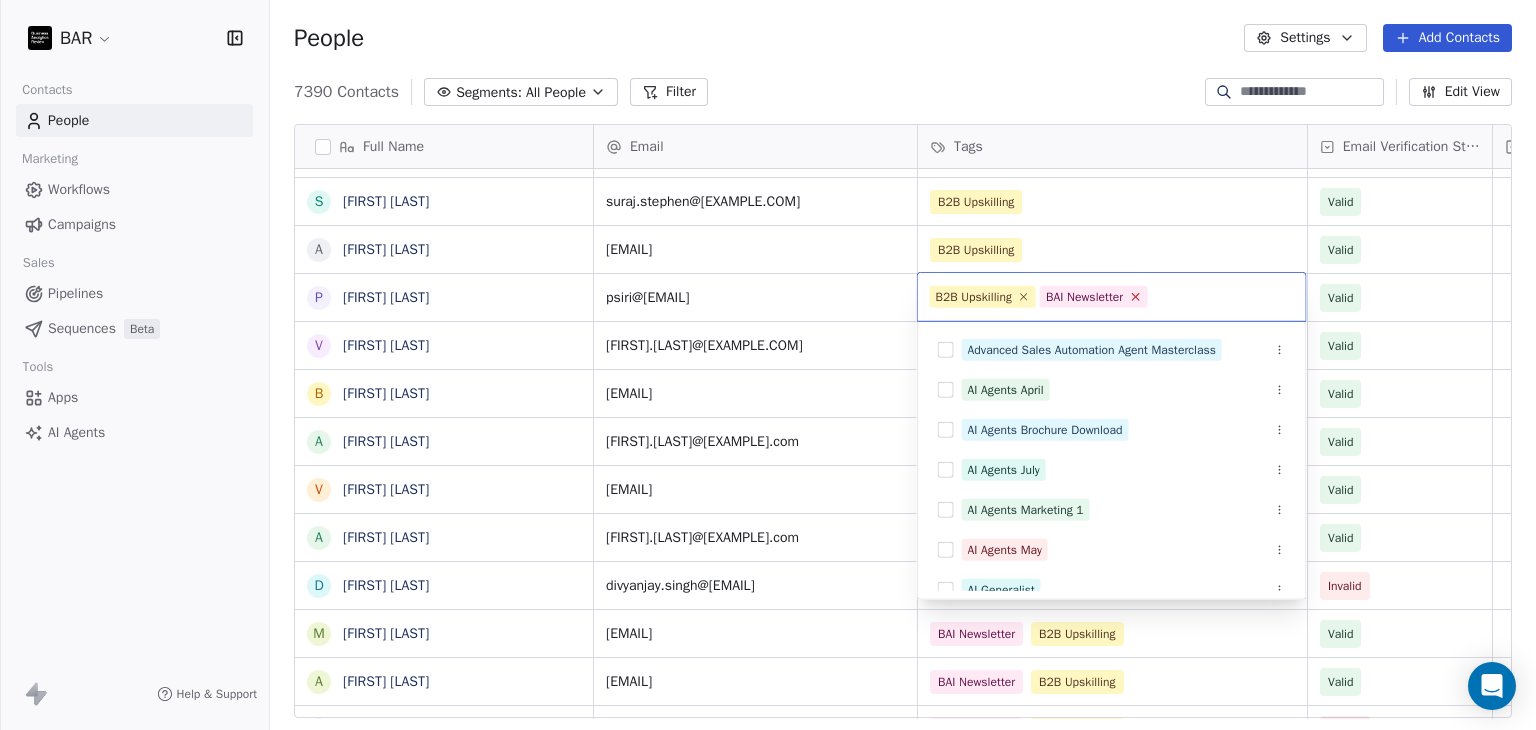 click 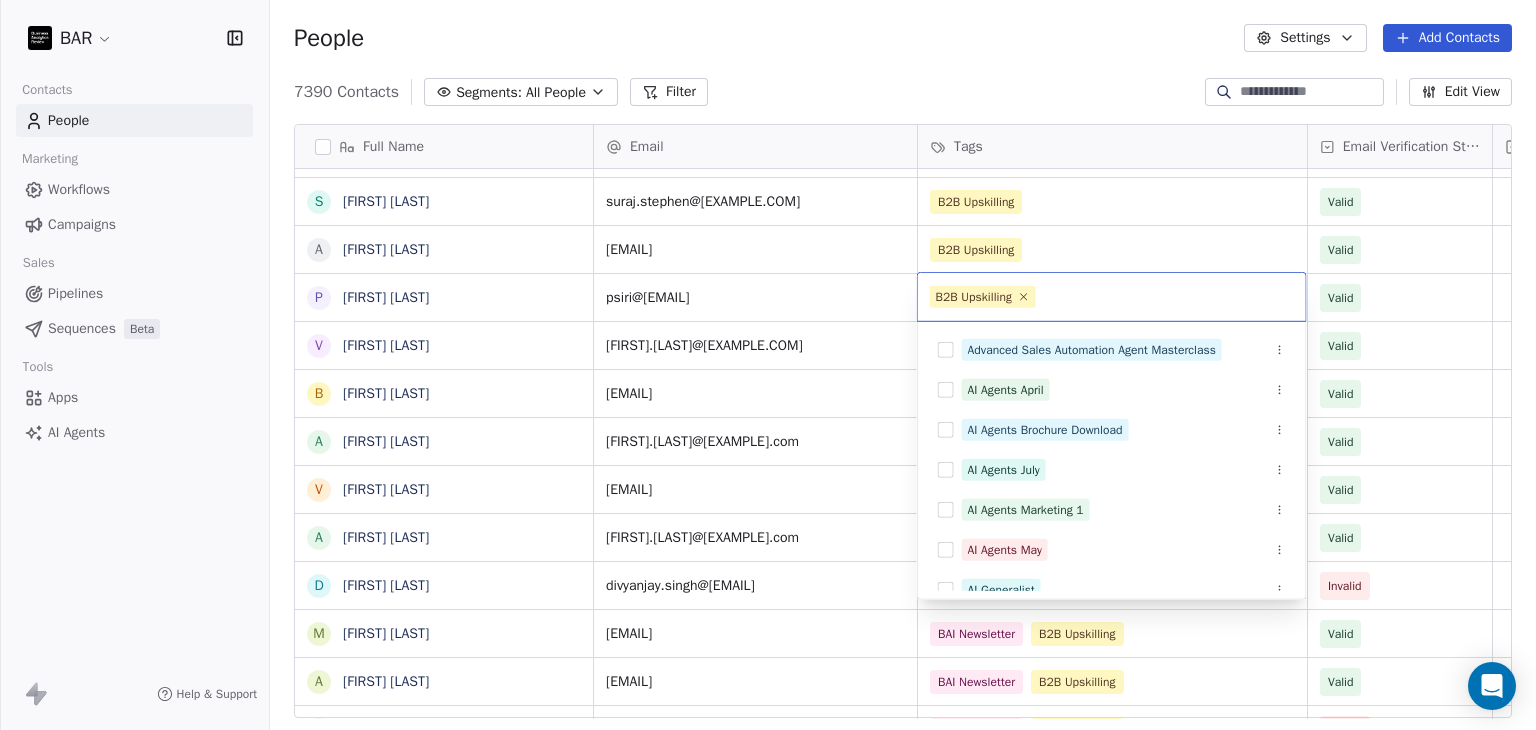 click on "Full Name S Sherwood Woody Yan V Vijender Yadav S Sonam Yadav A Abhishek Yadav E Eu Win Wong H Hemant Kumar Viswakarma L Lathaa Vishwanathan S Sundar Velan S Sanidhya Vats D Diana Varghese A Amith Valappil G Ganesh Sudalai Vadivoo A Atul Upadhyay R Ramesh Ummati V Visveswaran Umashankar A Akshay Tuteja S Sakshi Tripathi A Ambika Tiwari J Joyce Tan N Ninad Taksande S Sharmila Sundarraj S Suraj Stephen A Ayush Solanki P Pranay Siri V Vaibhav Singhal b baljeet singh A Arvinder Singh V Vidushi Singh A Amit Kumar Singh D Divyanjay Singh M MANISH SINGH A Arpit Singh G Gregory Sim U Utkarsh Shukla S Shashwat Shrivastava J JANSAN SHIVHARE N Neha Sharma G Gopal Sharma N Nawaj Shaikh R Ravindra Sharma N Nayab Shaik H Hussain Shaik A Ashish Shah S Sachin Shah S Souradeep Sengupta A Akhilesh Sawant A P" at bounding box center [768, 365] 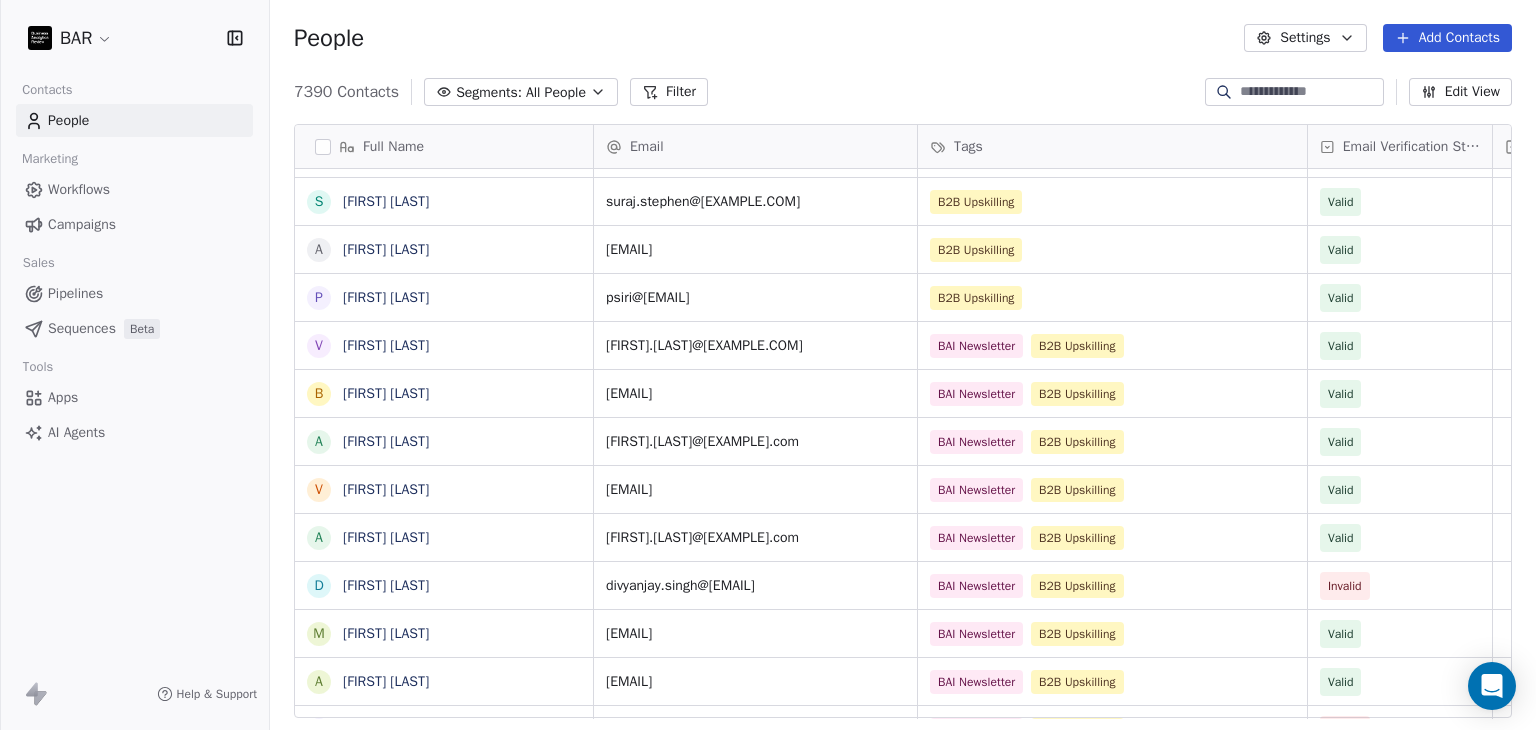 scroll, scrollTop: 1006, scrollLeft: 0, axis: vertical 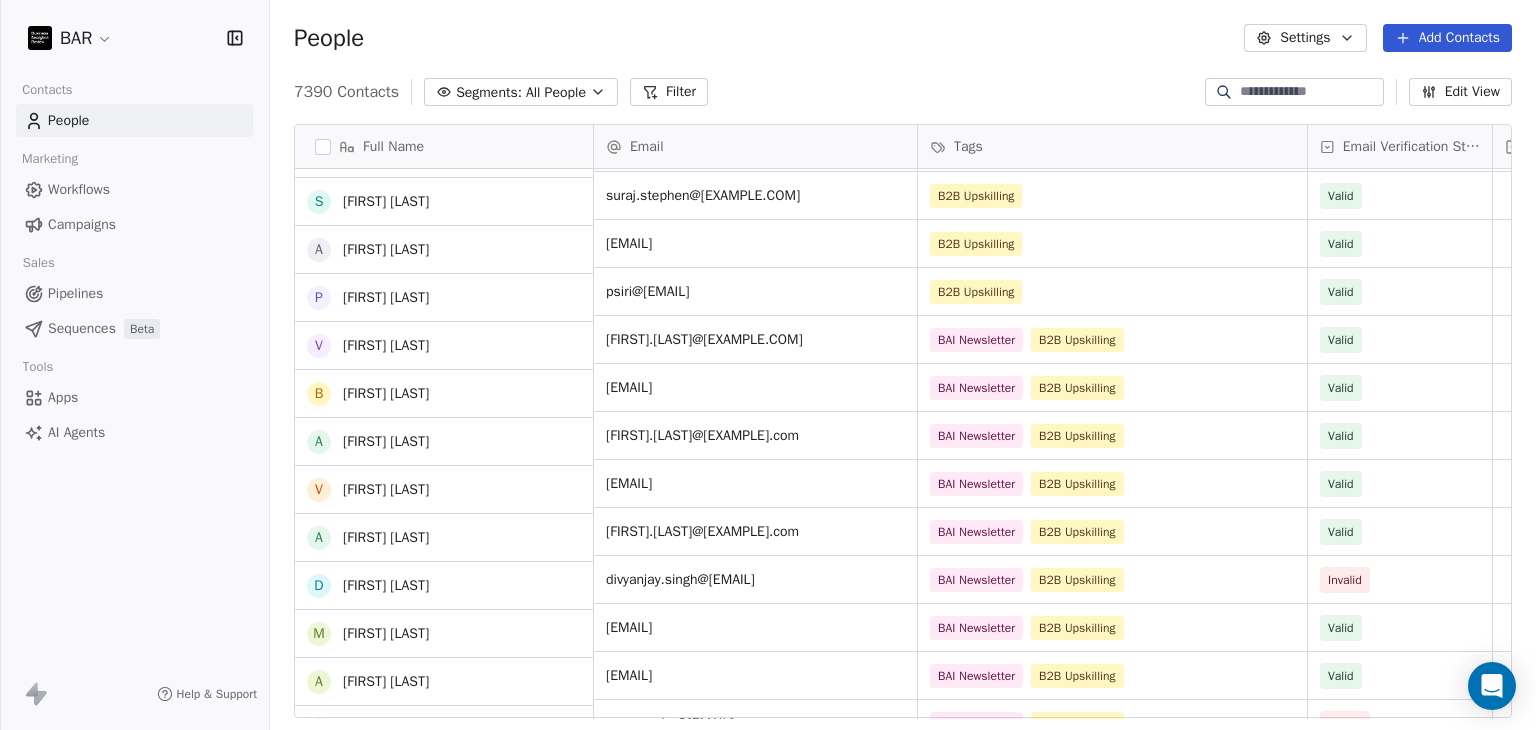 click on "sherwood.yan@[EXAMPLE.COM] B2B Upskilling Unknown vijender.yadav@[EXAMPLE.COM] B2B Upskilling Valid sonam.yadav@[EXAMPLE.COM] B2B Upskilling Valid abhishek.yadav@[EXAMPLE.COM] B2B Upskilling Valid eu.wong@[EXAMPLE.COM] B2B Upskilling Valid hviswakarma@[EXAMPLE.COM] B2B Upskilling Valid lvishwanathan@[EXAMPLE.COM] B2B Upskilling Valid sundar.velan@[EXAMPLE.COM] B2B Upskilling Unknown sanidhya.vats@[EXAMPLE.COM] B2B Upskilling Valid diana.varghese@[EXAMPLE.COM] B2B Upskilling Valid amith@[EXAMPLE.COM] B2B Upskilling Valid ganesh.vadivoo@[EXAMPLE.COM] B2B Upskilling Unknown atul.upadhyay@[EXAMPLE.COM] B2B Upskilling Valid rummati@[EXAMPLE.COM] B2B Upskilling Valid visveswaranumashankar@[EXAMPLE.COM] B2B Upskilling Valid akshay.tuteja@[EXAMPLE.COM] B2B Upskilling Valid sakshi.tripathi@[EXAMPLE.COM] B2B Upskilling Valid ambika.tiwari@[EXAMPLE.COM] B2B Upskilling Valid jtan@[EXAMPLE.COM] B2B Upskilling Valid ntaksande@[EXAMPLE.COM] B2B Upskilling Unknown sharmila.sundarraj@[EXAMPLE.COM] B2B Upskilling Unknown B2B Upskilling Valid" at bounding box center [1160, 444] 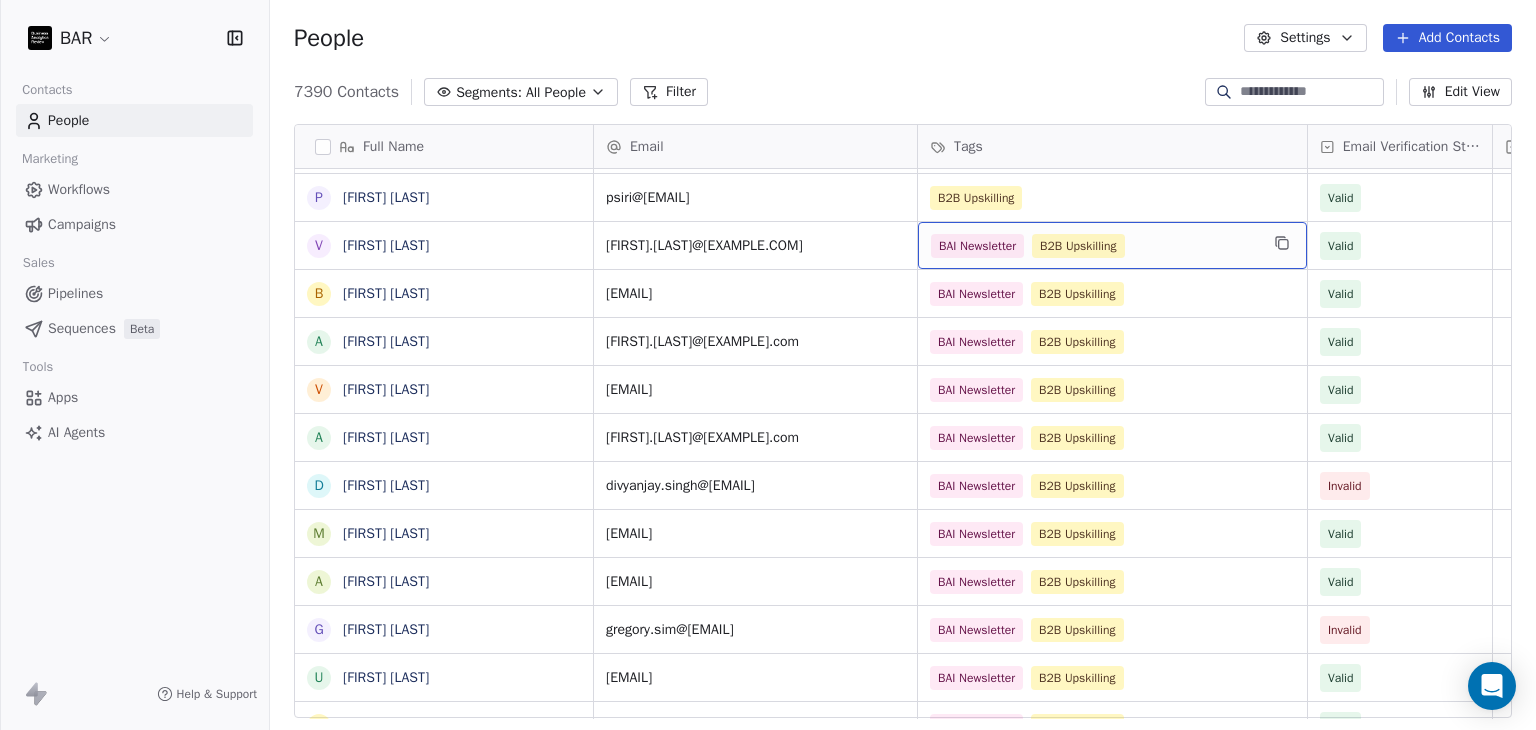 click on "B2B Upskilling BAI Newsletter" at bounding box center (1094, 246) 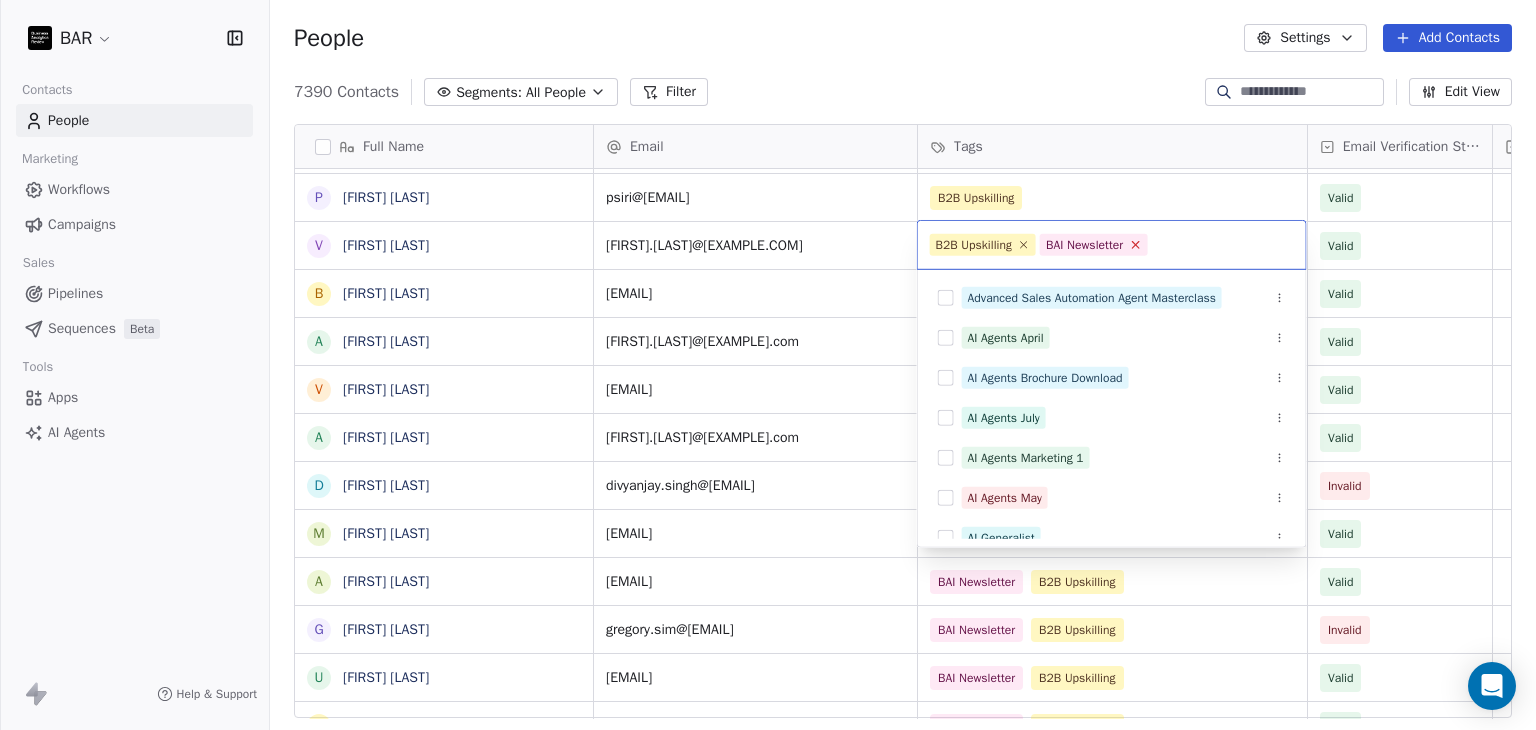 click 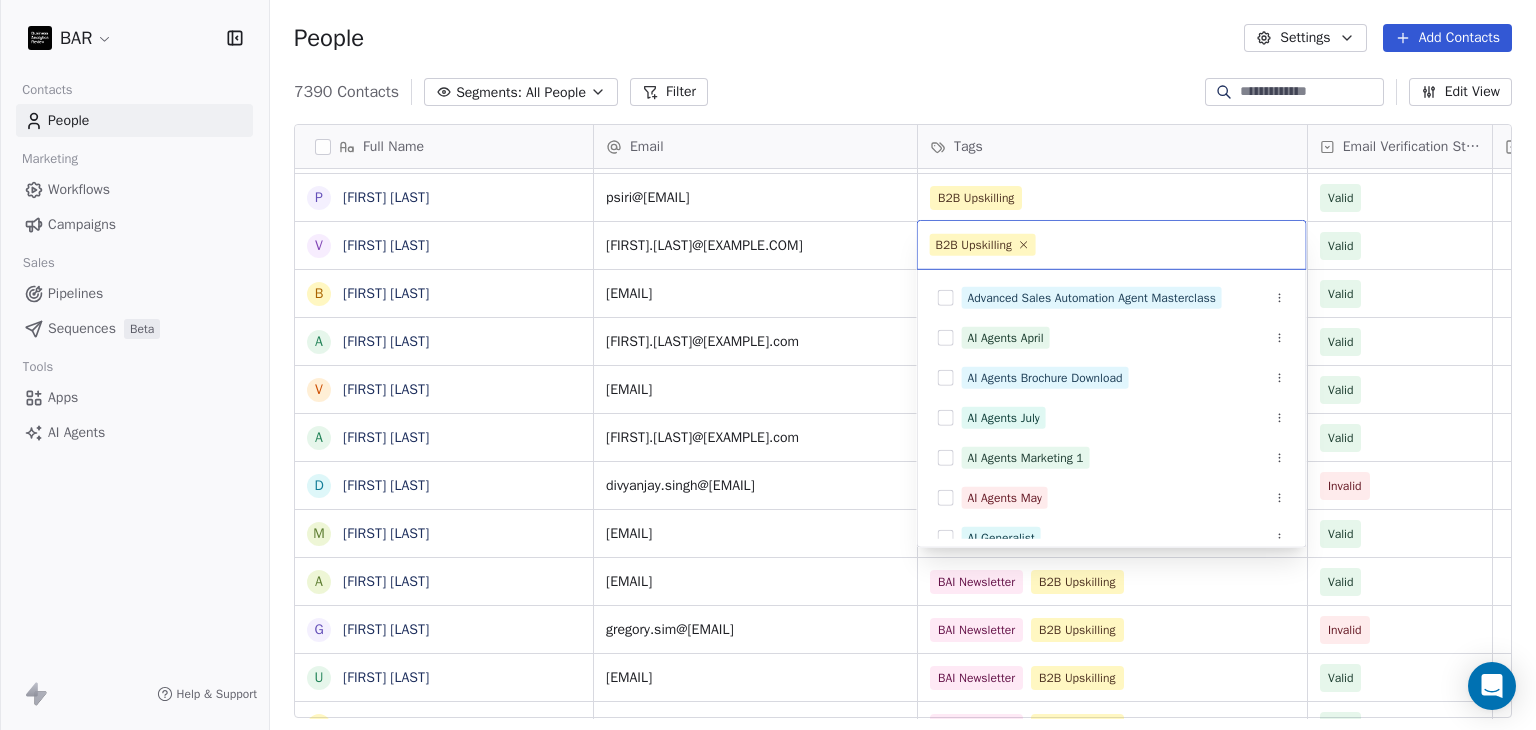 click on "BAR Contacts People Marketing Workflows Campaigns Sales Pipelines Sequences Beta Tools Apps AI Agents Help & Support People Settings Add Contacts 7390 Contacts Segments: All People Filter Edit View Tag Add to Sequence Full Name S [LAST] [LAST] A [LAST] [LAST] E [LAST] [LAST] H [LAST] [LAST] [LAST] L [LAST] [LAST] [LAST] S [LAST] [LAST] [LAST] S [LAST] [LAST] [LAST] D [LAST] [LAST] [LAST] A [LAST] [LAST] [LAST] G [LAST] [LAST] [LAST] [LAST] A [LAST] [LAST] [LAST] R [LAST] [LAST] [LAST] V [LAST] [LAST] [LAST] [LAST] A [LAST] [LAST] [LAST] S [LAST] [LAST] [LAST] A [LAST] [LAST] [LAST] A [LAST] [LAST] [LAST] D [LAST] [LAST] [LAST] J [LAST] [LAST] [LAST] N [LAST] [LAST] [LAST] S [LAST] [LAST] [LAST] S [LAST] [LAST] [LAST] A [LAST] [LAST] [LAST] A [LAST] [LAST] [LAST] P [LAST] [LAST] [LAST] V [LAST] [LAST] [LAST] b [LAST] [LAST] [LAST] A [LAST] [LAST] [LAST] V [LAST] [LAST] [LAST] A [LAST] [LAST] [LAST] A [LAST] [LAST] [LAST] D [LAST] [LAST] [LAST] M [LAST] [LAST] [LAST] A [LAST] [LAST] [LAST] A [LAST] [LAST] [LAST] G [LAST] [LAST] [LAST] [LAST] U [LAST] [LAST] [LAST] S [LAST] [LAST] [LAST] J [LAST] [LAST] [LAST] N [LAST] [LAST] [LAST] G [LAST] [LAST] [LAST] N [LAST] [LAST] [LAST] R [LAST] [LAST] [LAST] N [LAST] [LAST] [LAST] H [LAST] [LAST] [LAST] A [LAST] [LAST] [LAST] S [LAST] [LAST] [LAST] S [LAST] [LAST] [LAST] S [LAST] [LAST] [LAST] A [LAST] [LAST] [LAST] A [LAST] [LAST] [LAST]" at bounding box center (768, 365) 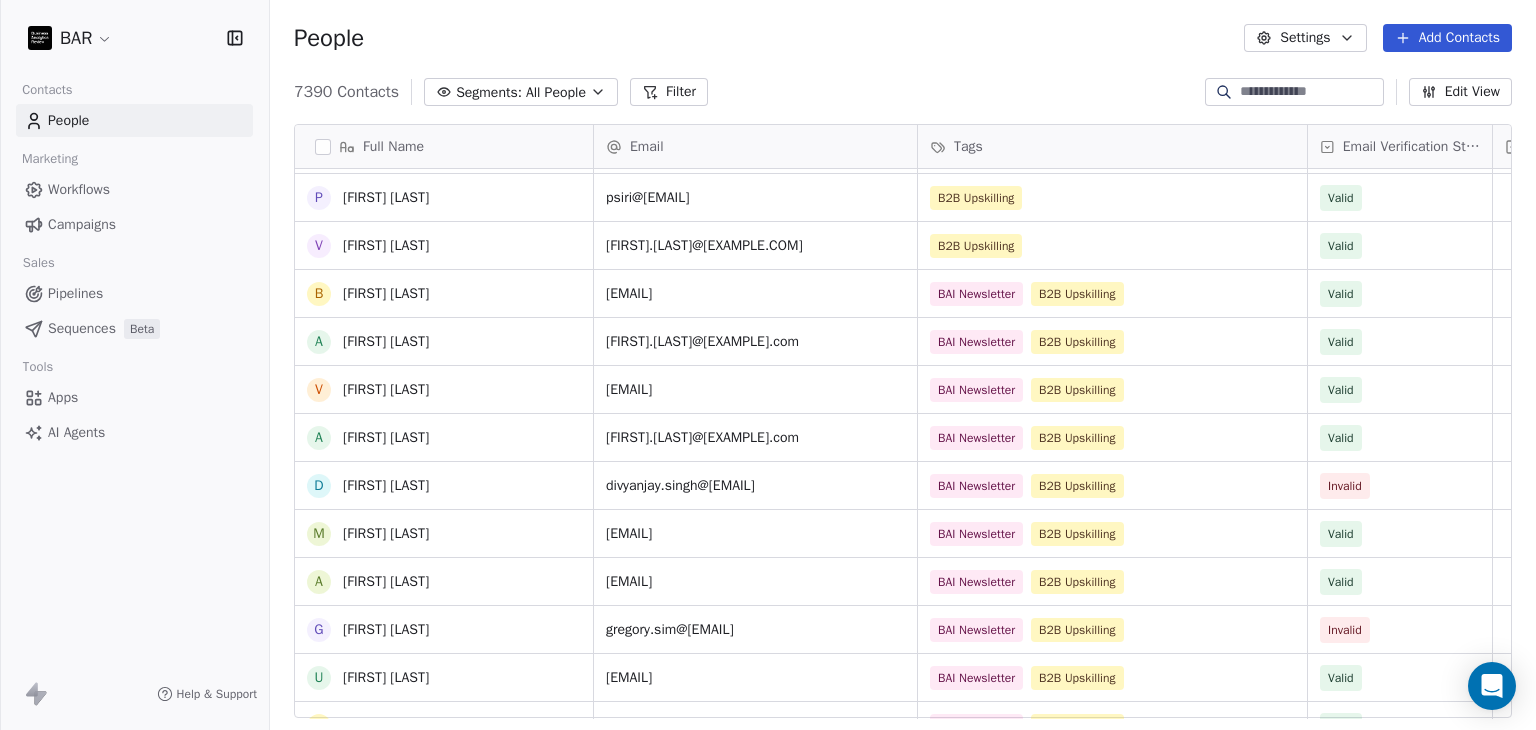scroll, scrollTop: 1200, scrollLeft: 0, axis: vertical 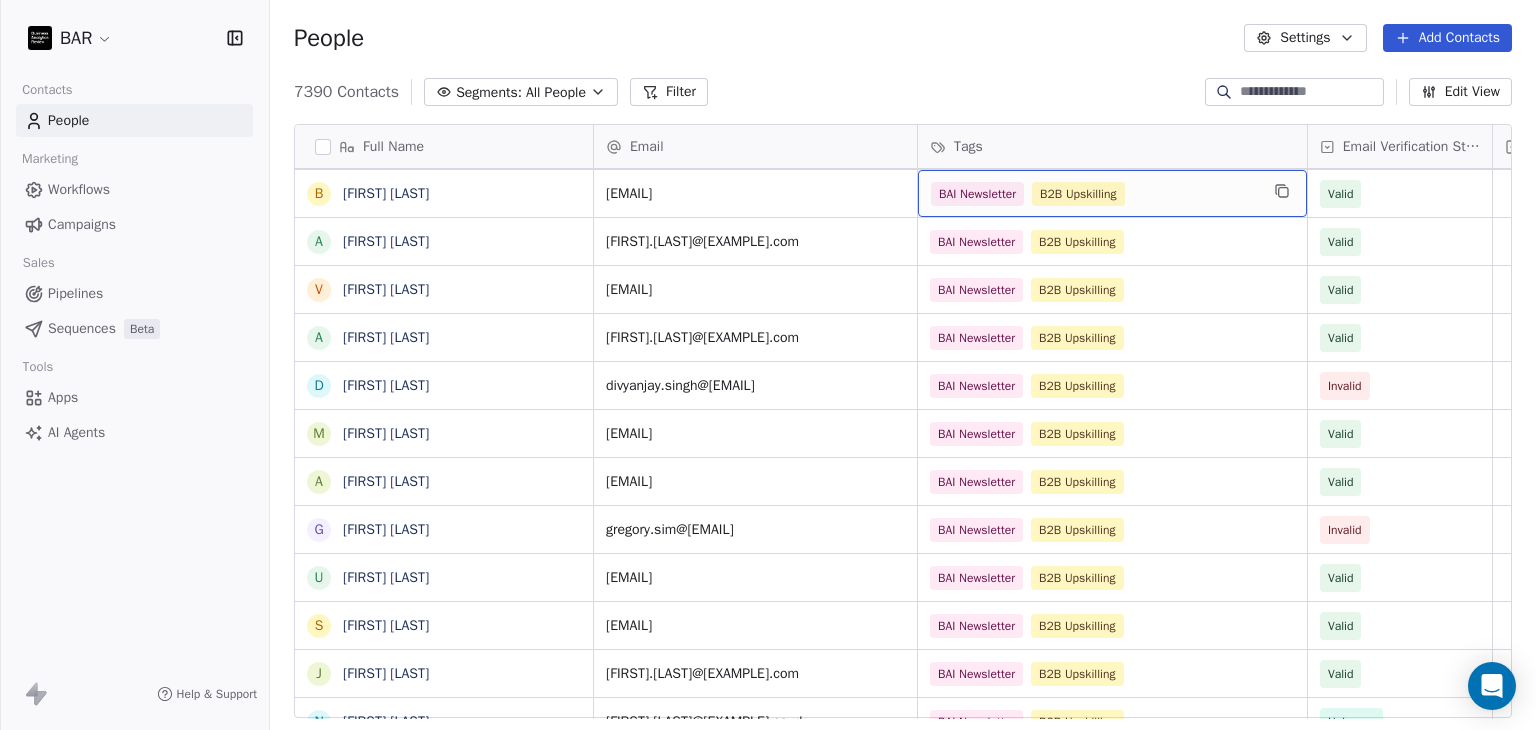 click on "B2B Upskilling BAI Newsletter" at bounding box center [1112, 193] 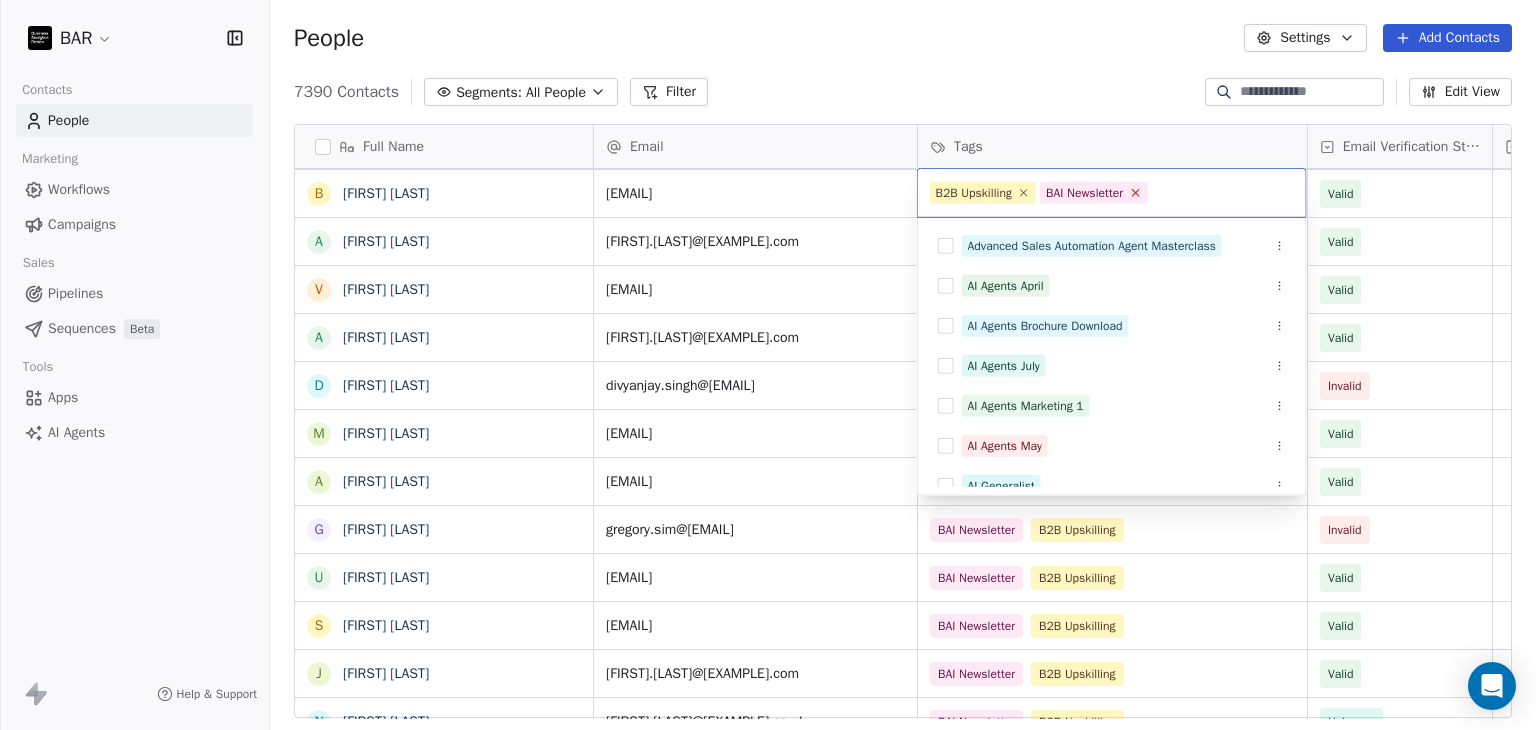 click 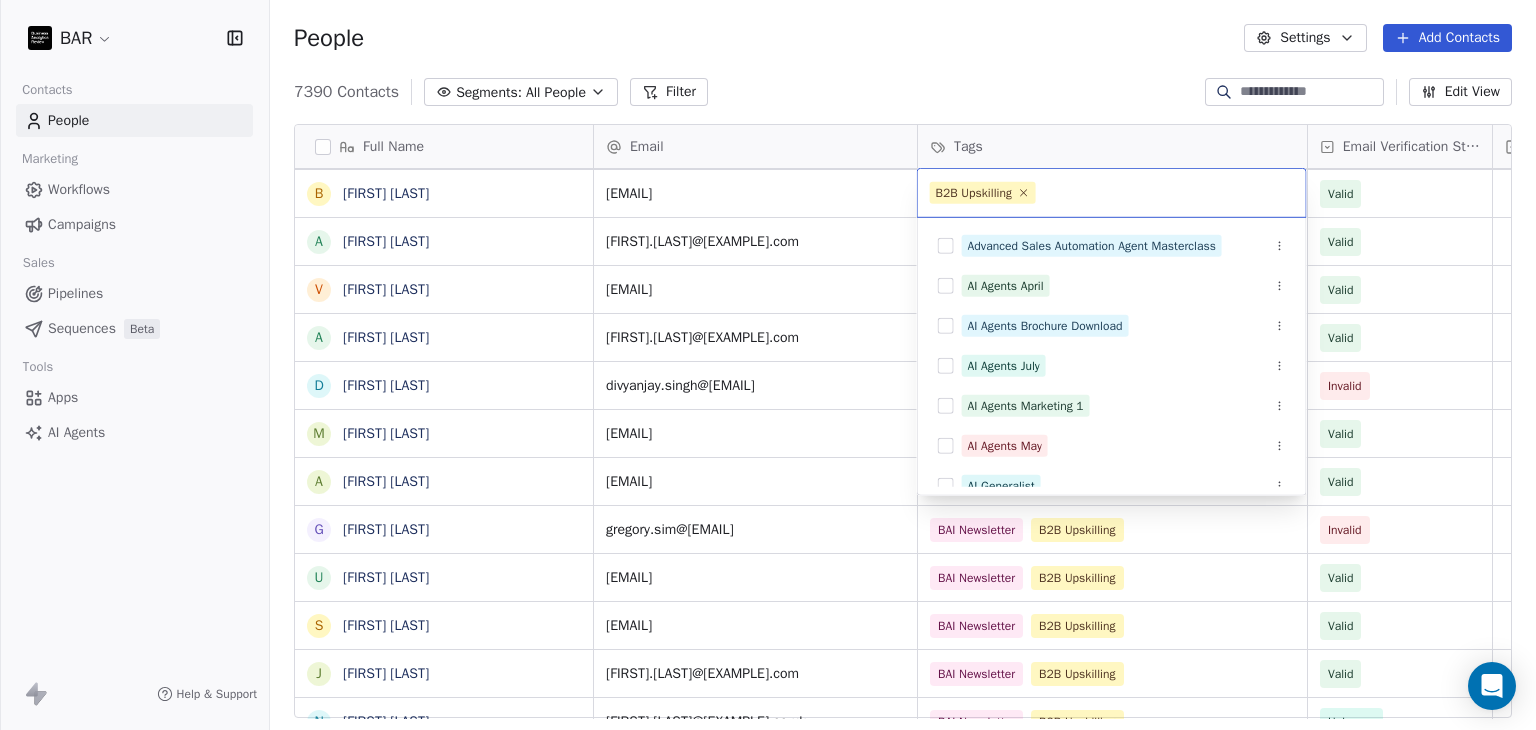 drag, startPoint x: 1102, startPoint y: 99, endPoint x: 1041, endPoint y: 237, distance: 150.88075 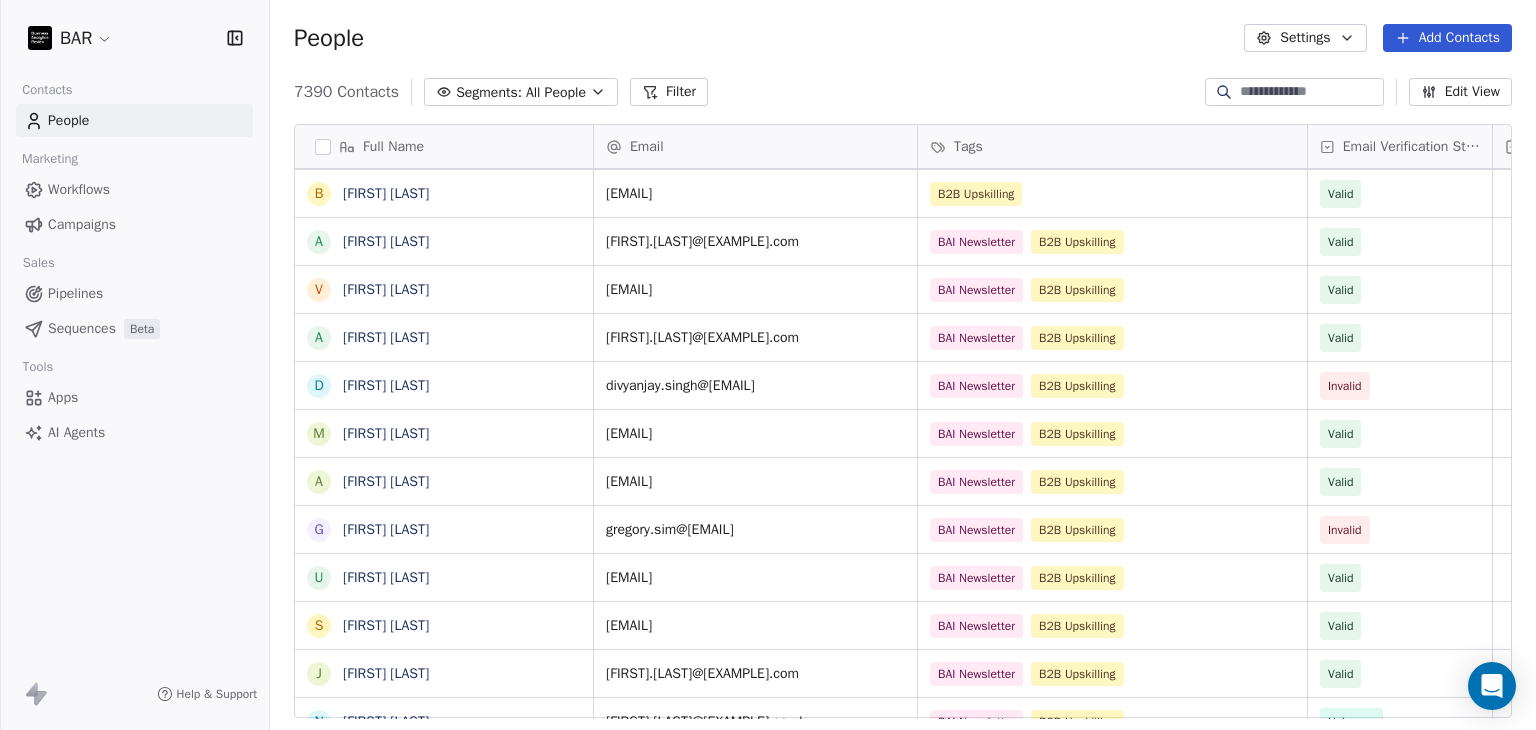 scroll, scrollTop: 1208, scrollLeft: 0, axis: vertical 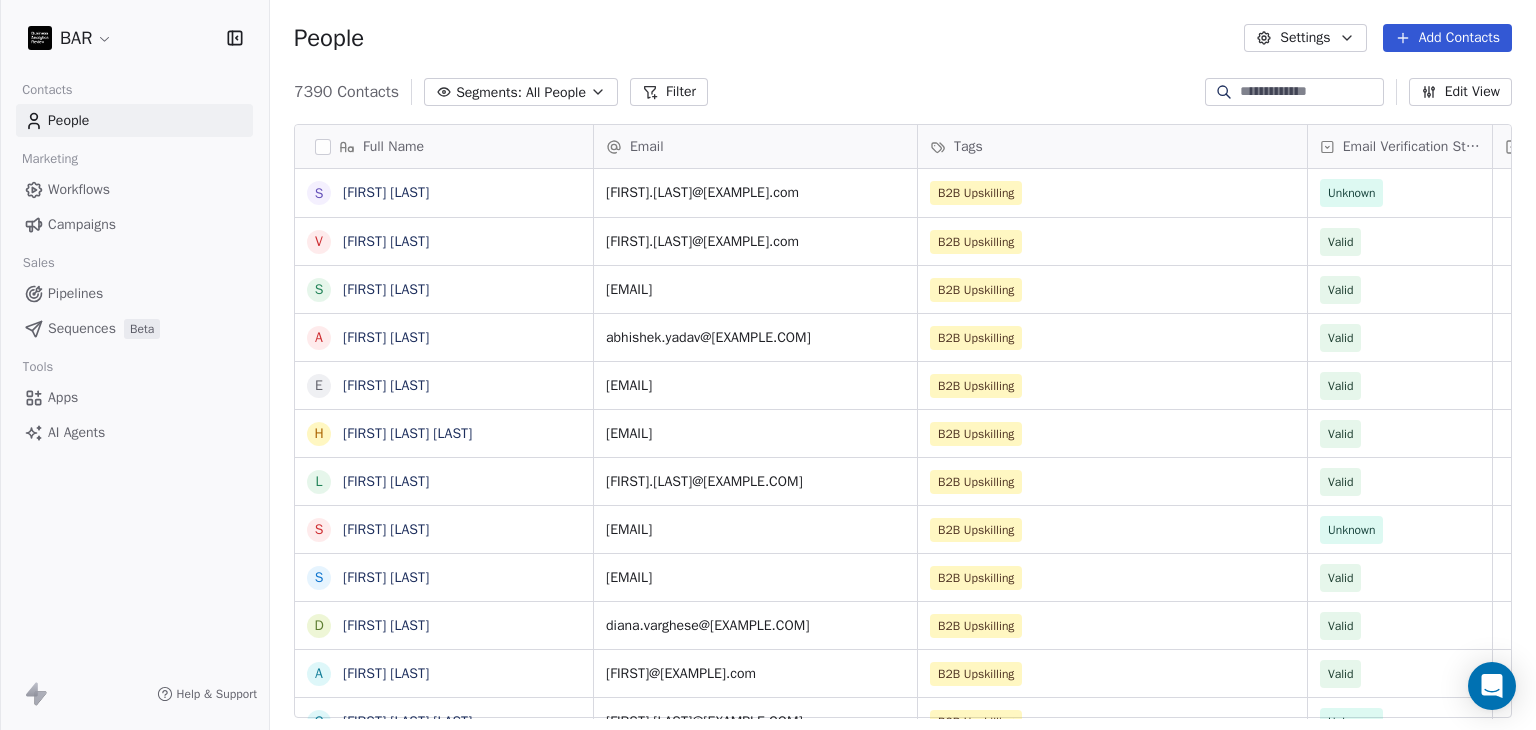click on "Filter" at bounding box center [669, 92] 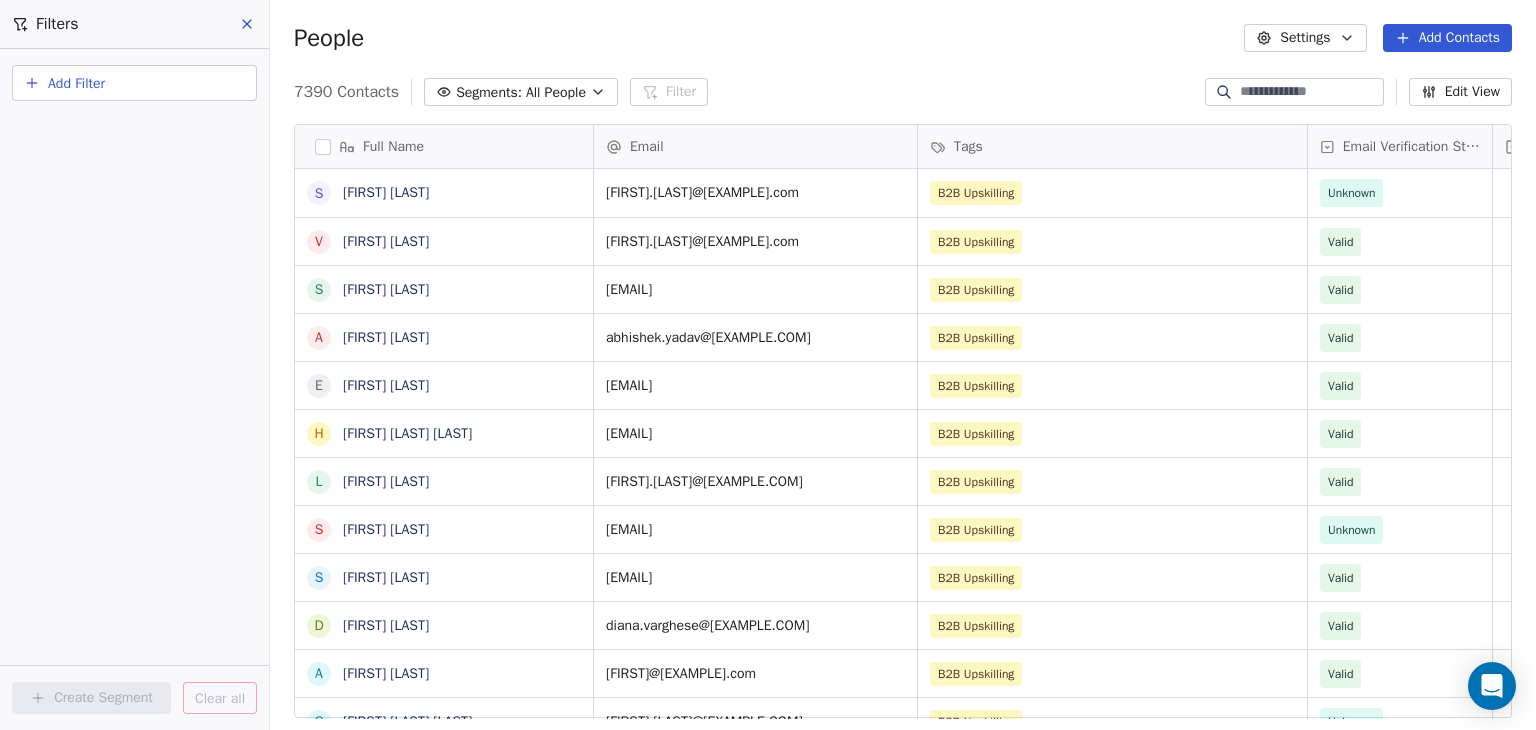 click on "Add Filter" at bounding box center [76, 83] 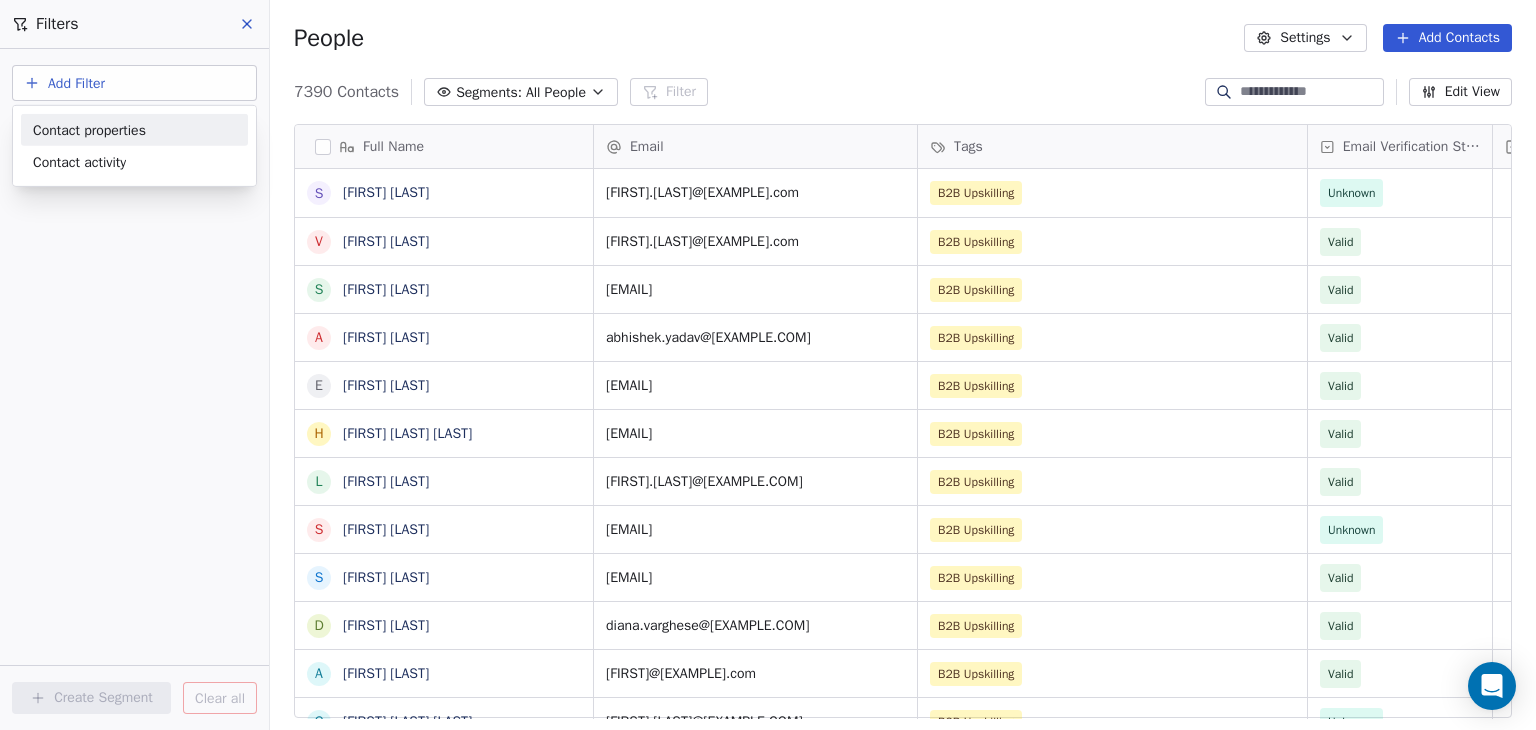 click on "Contact properties" at bounding box center [89, 129] 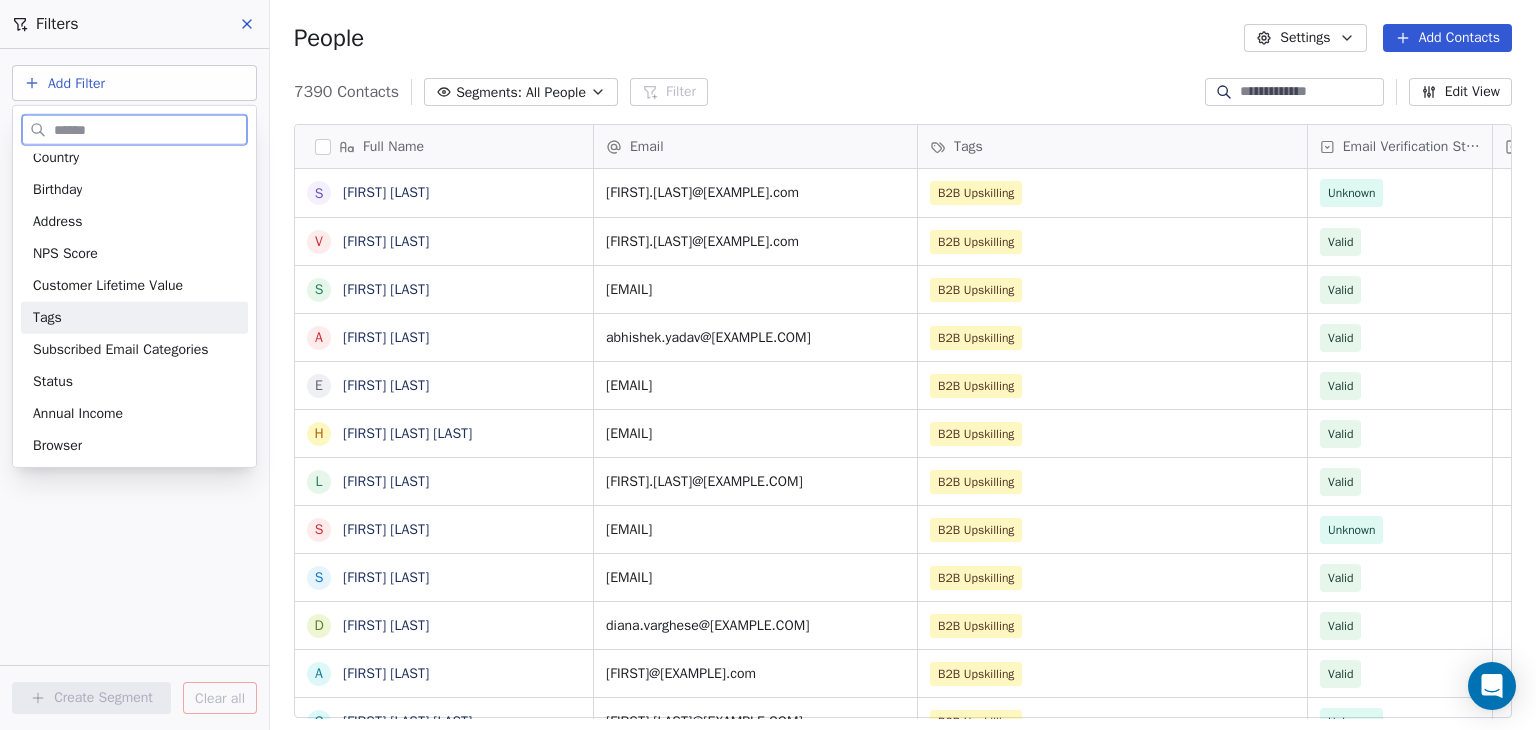 click on "Tags" at bounding box center (134, 318) 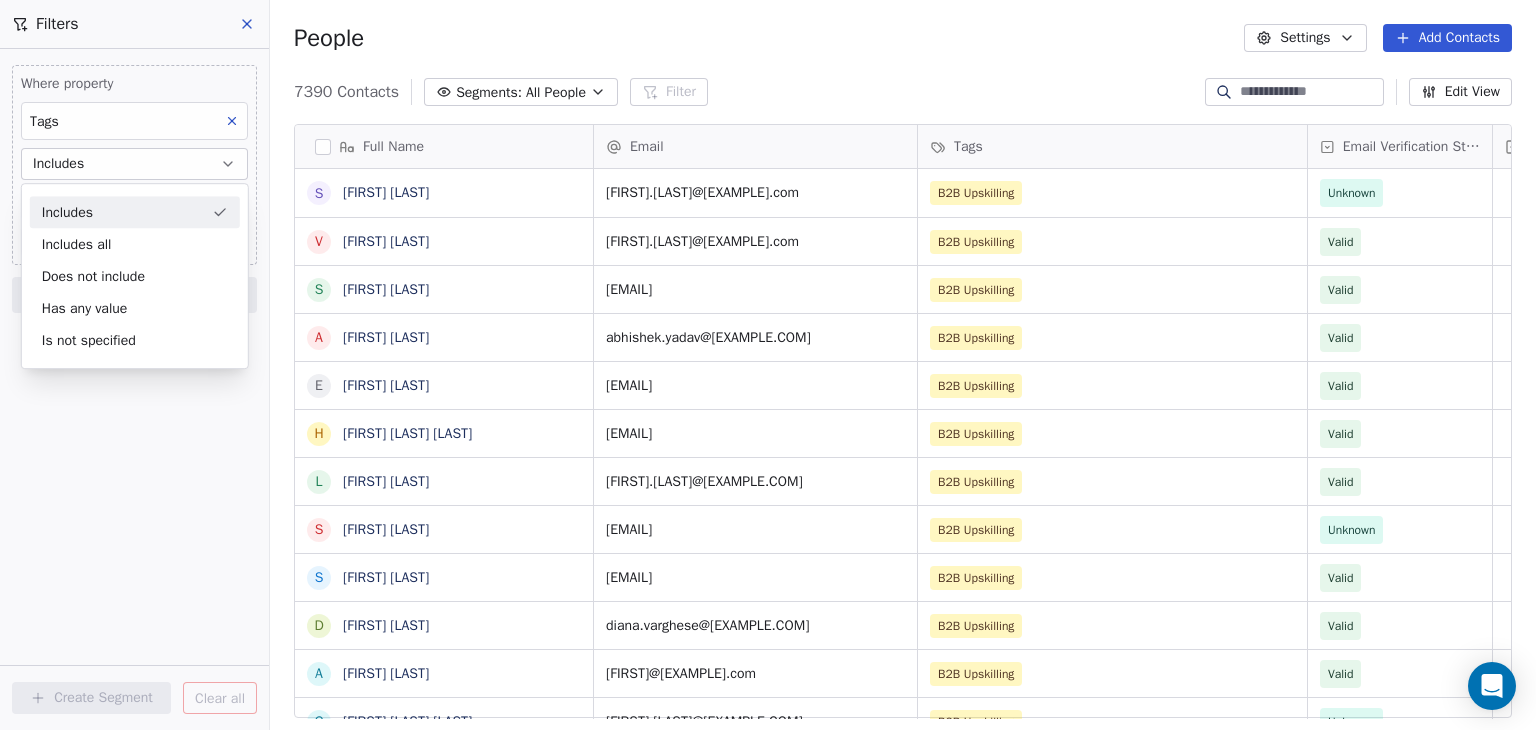click on "Includes" at bounding box center (135, 212) 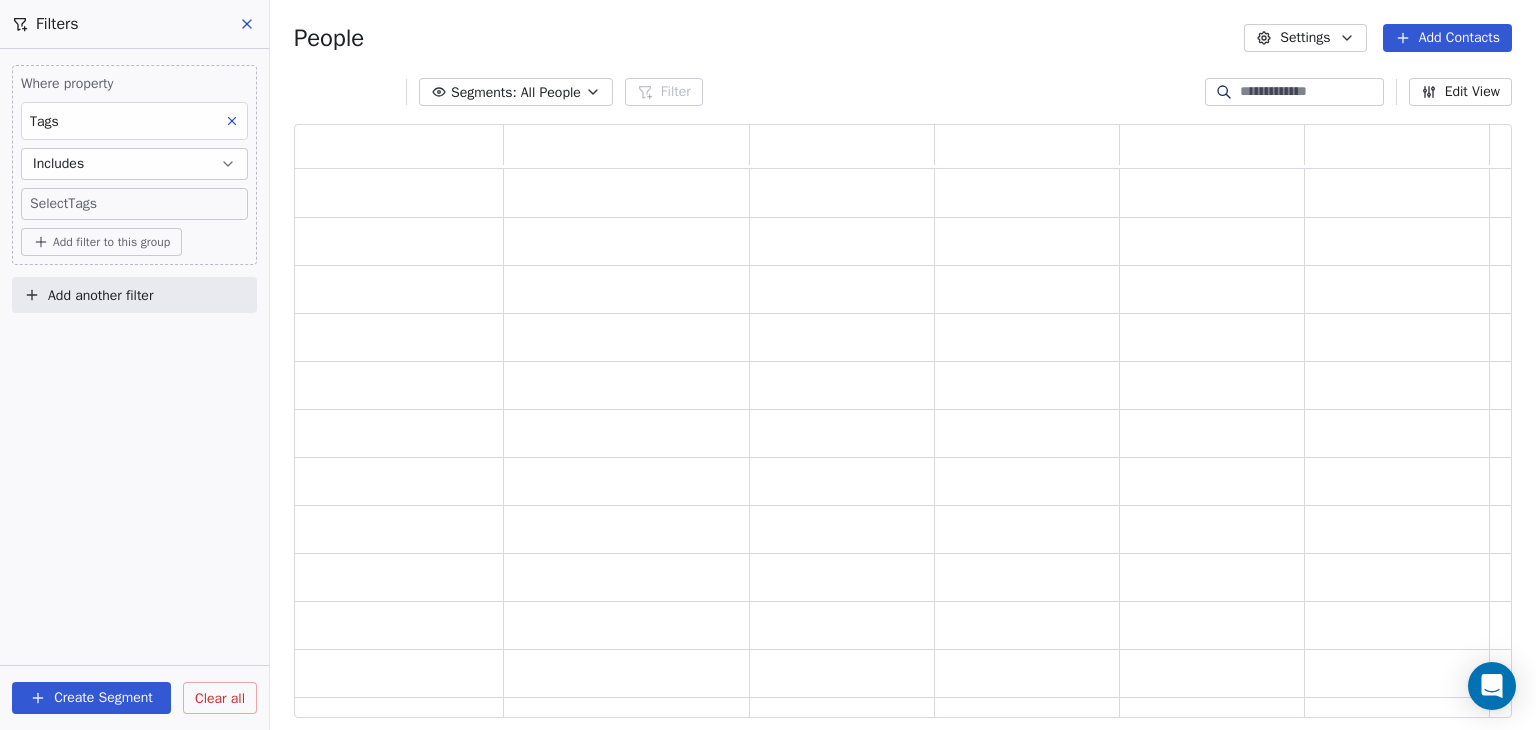 click on "BAR Contacts People Marketing Workflows Campaigns Sales Pipelines Sequences Beta Tools Apps AI Agents Help & Support Filters Where property   Tags   Includes Select  Tags Add filter to this group Add another filter  Create Segment Clear all People Settings  Add Contacts Segments: All People Filter  Edit View Tag Add to Sequence" at bounding box center (768, 365) 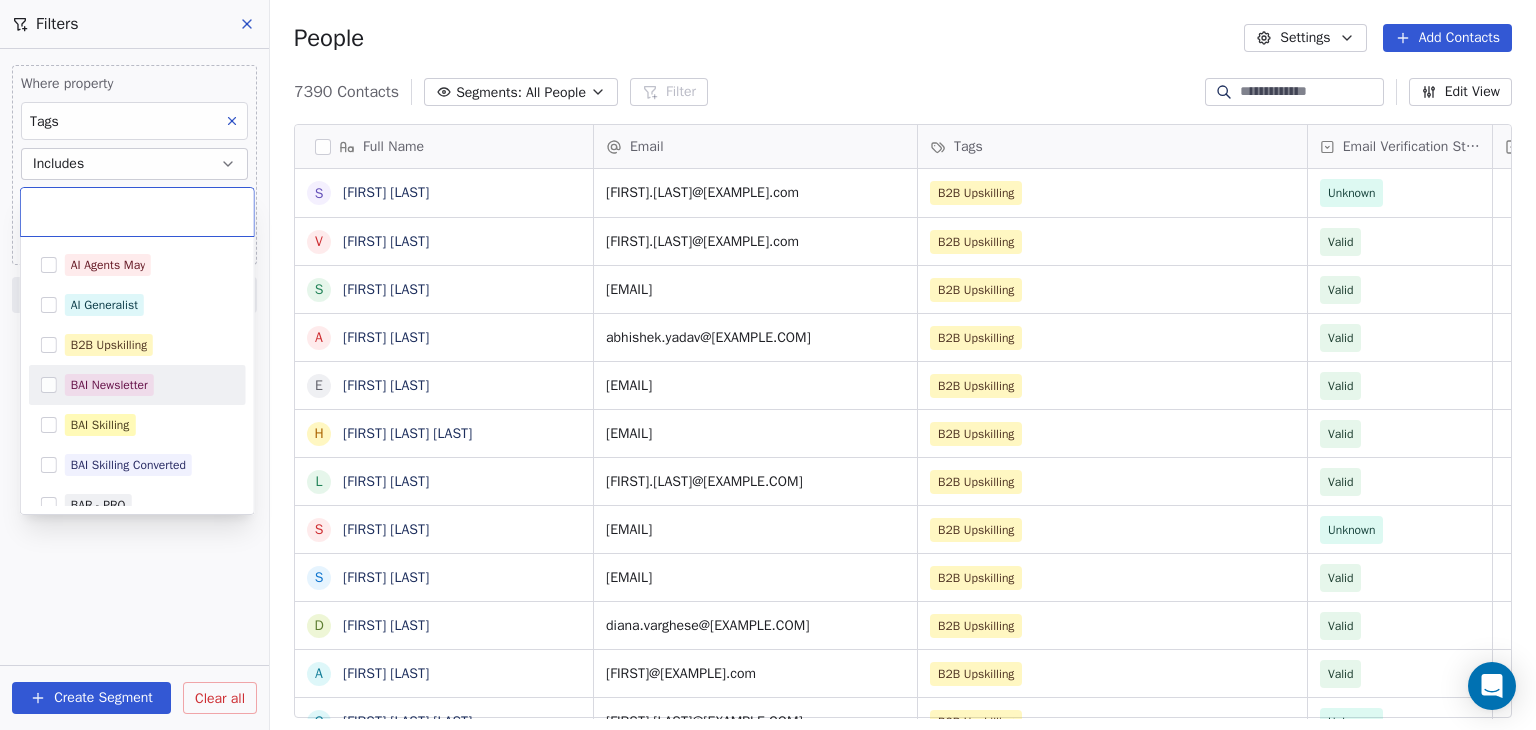 click at bounding box center (49, 385) 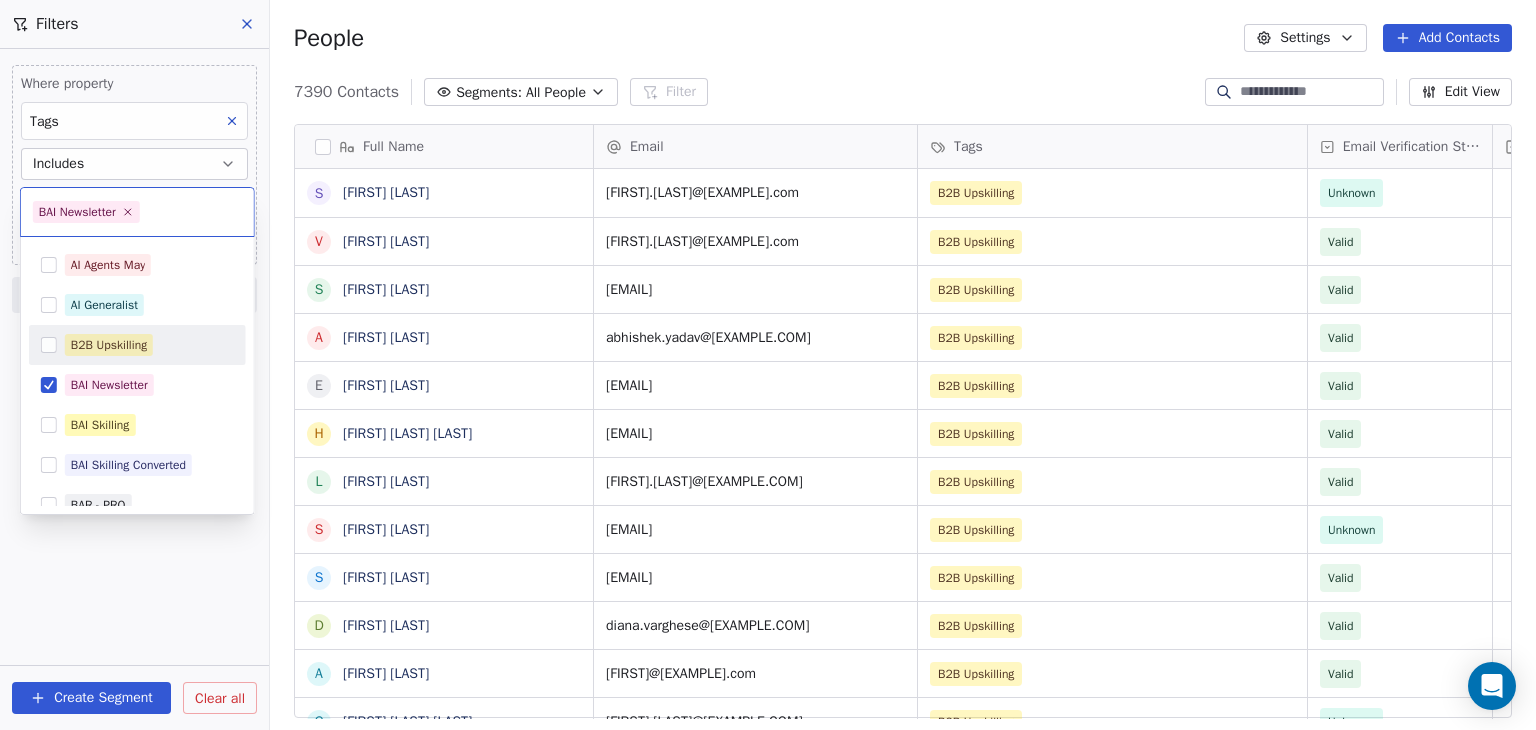click at bounding box center [49, 345] 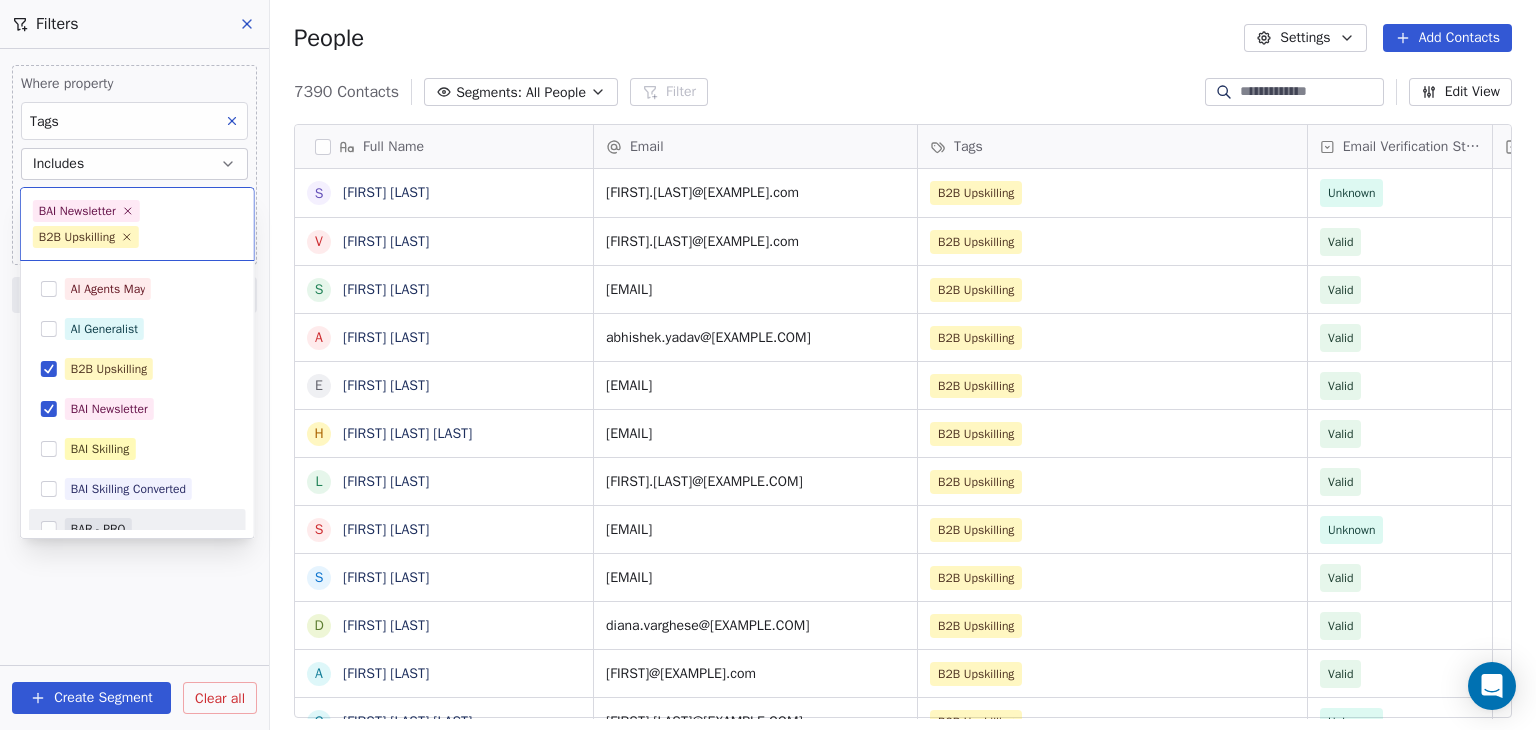 click on "sherwood.yan@[EMAIL] B2B Upskilling Unknown B2B Upskilling Valid" at bounding box center (768, 365) 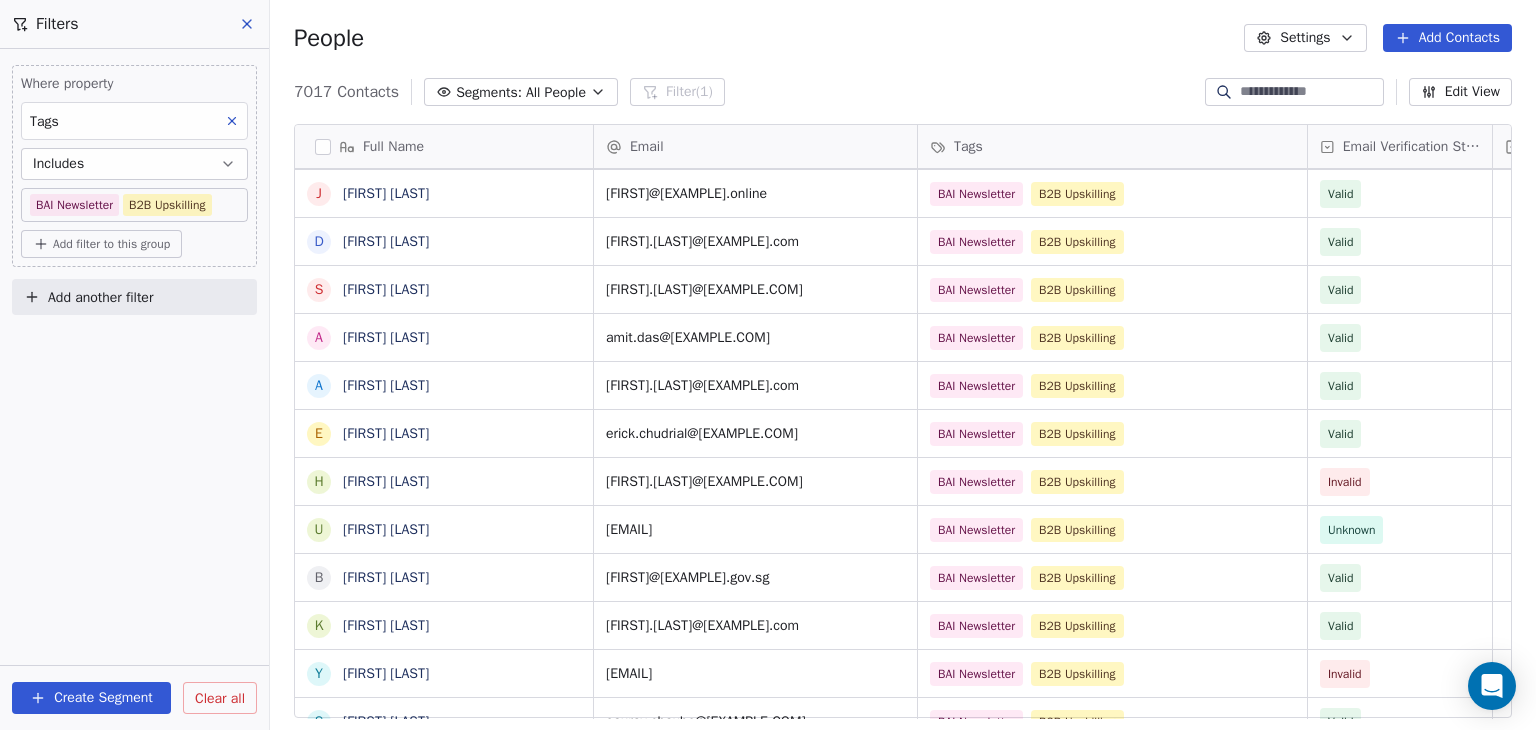click 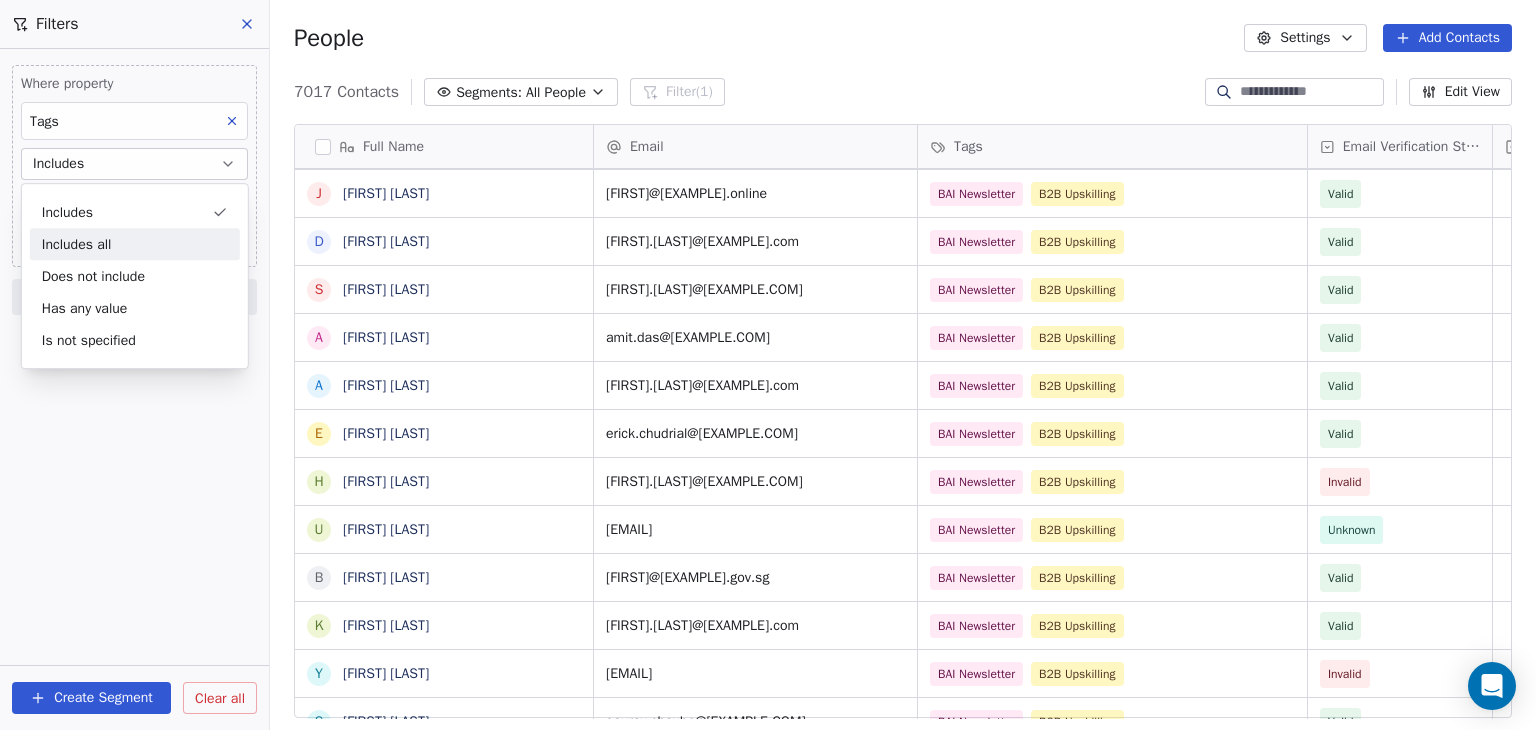 click on "Includes all" at bounding box center (135, 244) 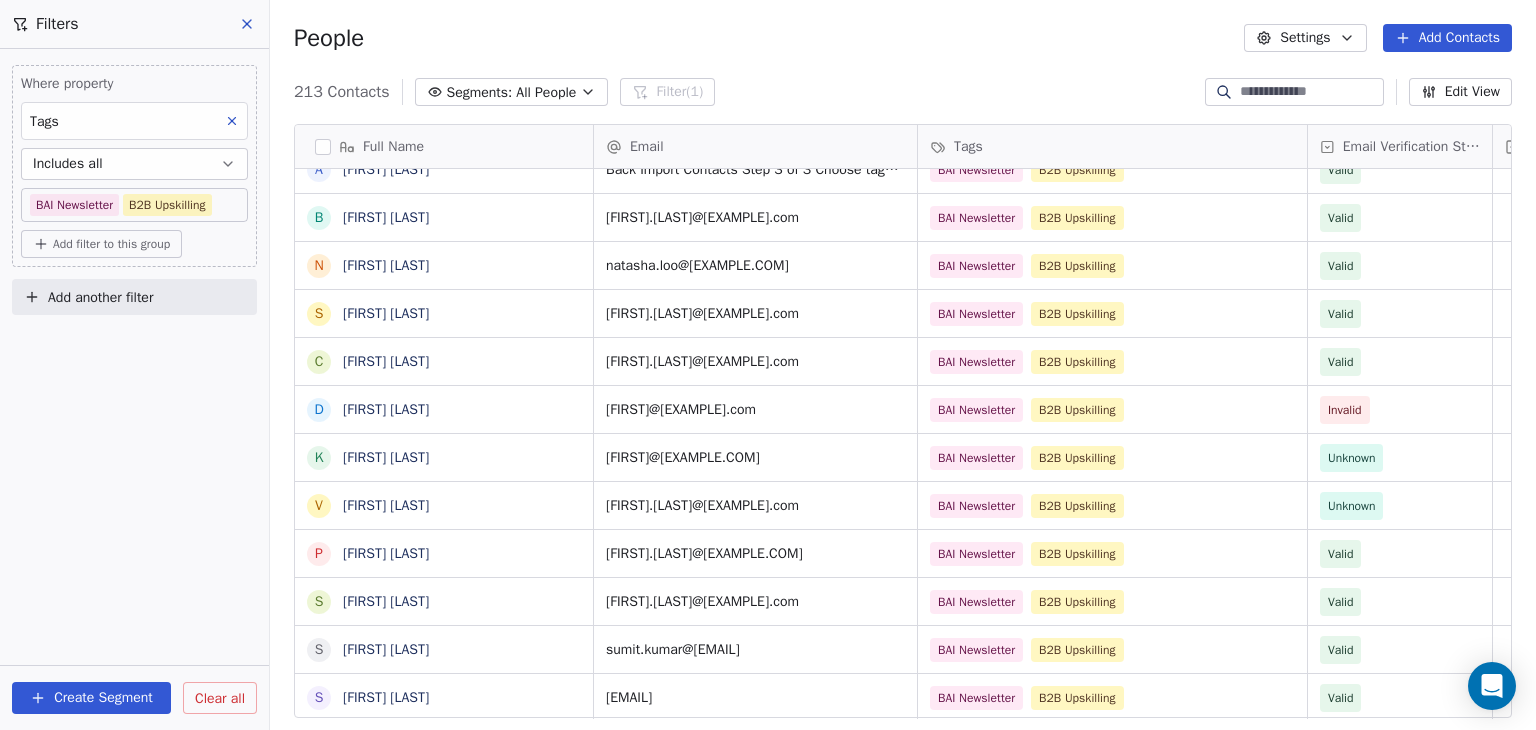click at bounding box center (323, 147) 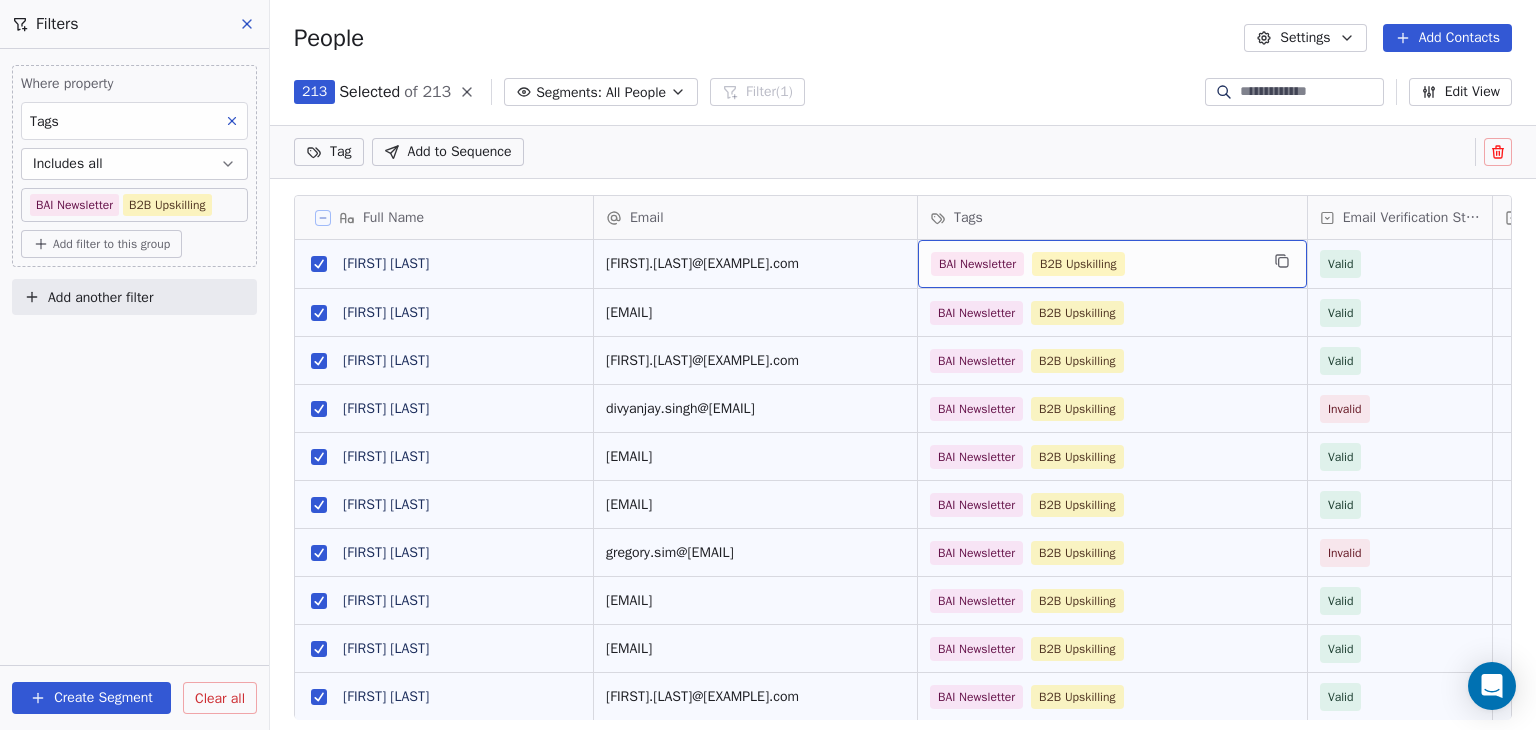 click on "B2B Upskilling BAI Newsletter" at bounding box center [1094, 264] 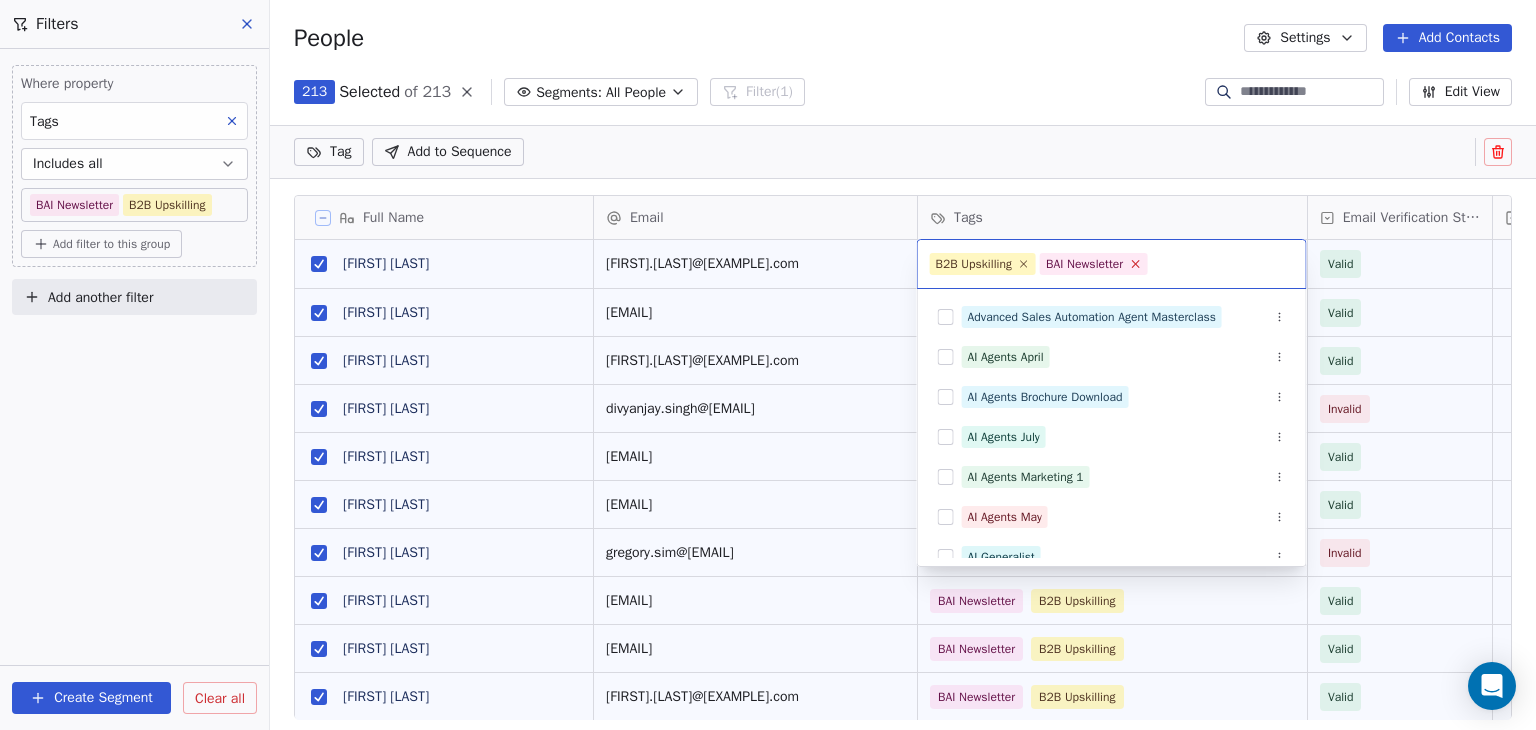 click 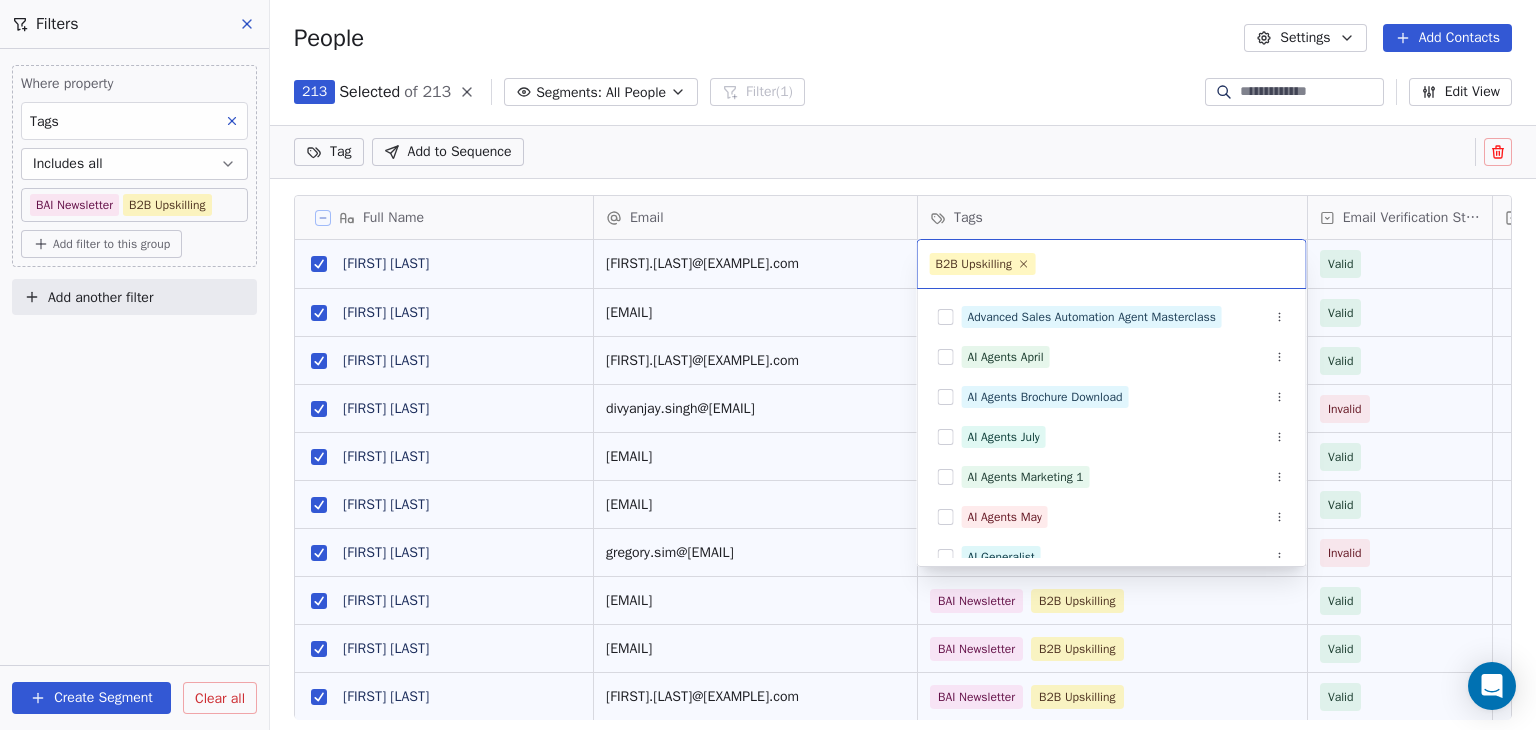 click on "Email Tags Email Verification Status Status [FIRST].[LAST]@[EXAMPLE.COM] BAI Newsletter B2B Upskilling Valid [FIRST].[LAST]@[EXAMPLE.COM] Valid" at bounding box center [768, 365] 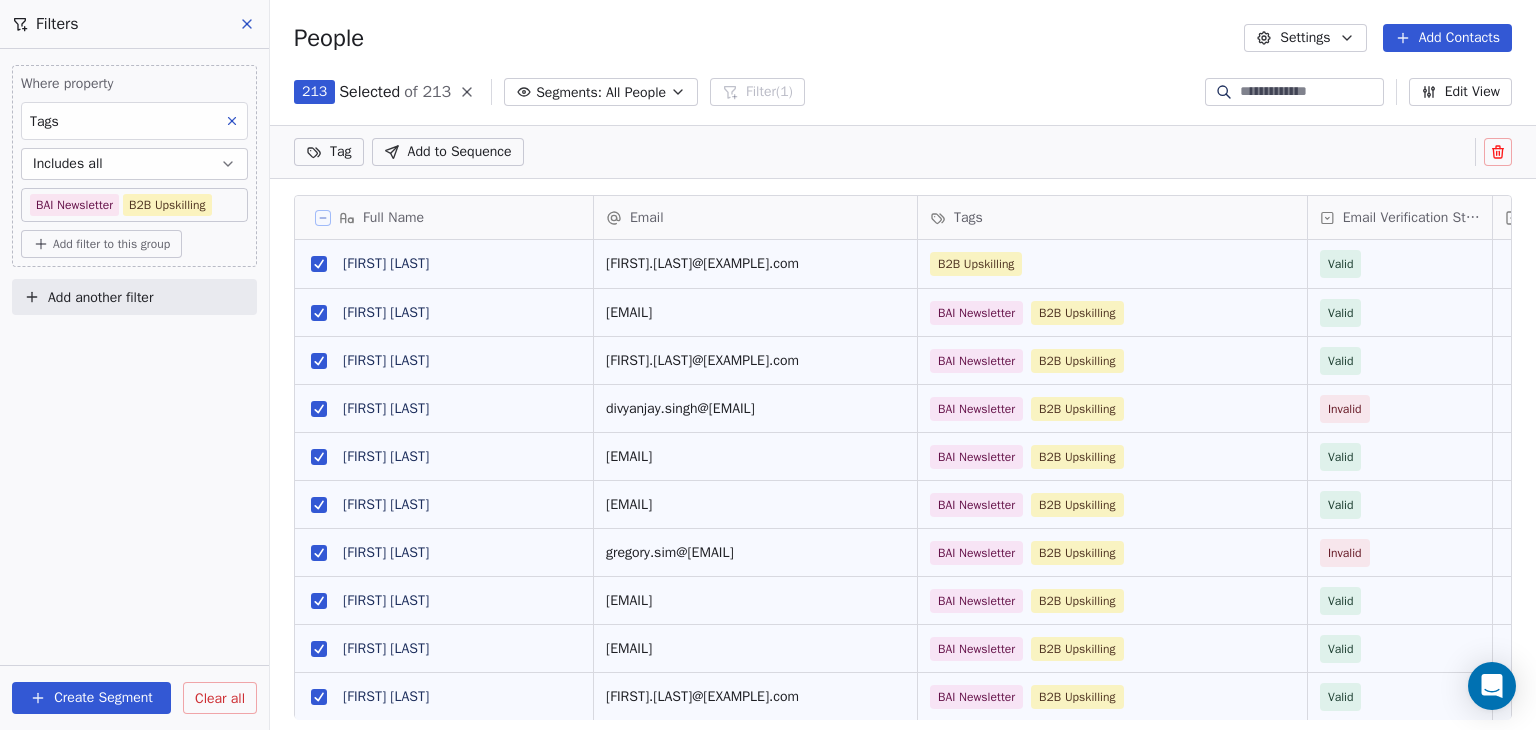 click on "BAR Contacts People Marketing Workflows Campaigns Sales Pipelines Sequences Beta Tools Apps AI Agents Help & Support Filters Where property Tags Includes all BAI Newsletter B2B Upskilling Add filter to this group Add another filter Create Segment Clear all People Settings Add Contacts 213 Selected of 213 Segments: All People Filter (1) Edit View Tag Add to Sequence Full Name A Arvinder Singh V Vidushi Singh A Amit Kumar Singh D Divyanjay Singh M MANISH SINGH A Arpit Singh G Gregory Sim U Utkarsh Shukla S Shashwat Shrivastava J JANSAN SHIVHARE N Neha Sharma G Gopal Sharma N Nawaj Shaikh R Ravindra Sharma N Nayab Shaik H Hussain Shaik A Ashish Shah S Sachin Shah S Souradeep Sengupta A Akhilesh Sawant A Ajay Satpute P Poonam Moriaya Sakpal M Mohammed Saad v vinita rustagi A Aravind s M Mohd Rizwan A Abhishek Rathi C ChSai Vignan Reddy M Manu Ramachandran P Pranjal Rai Email Tags Email Verification Status Status arvinder.singh@[EXAMPLE.COM] B2B Upskilling Valid vidushi.singh@[EXAMPLE.COM] BAI Newsletter Valid" at bounding box center [768, 365] 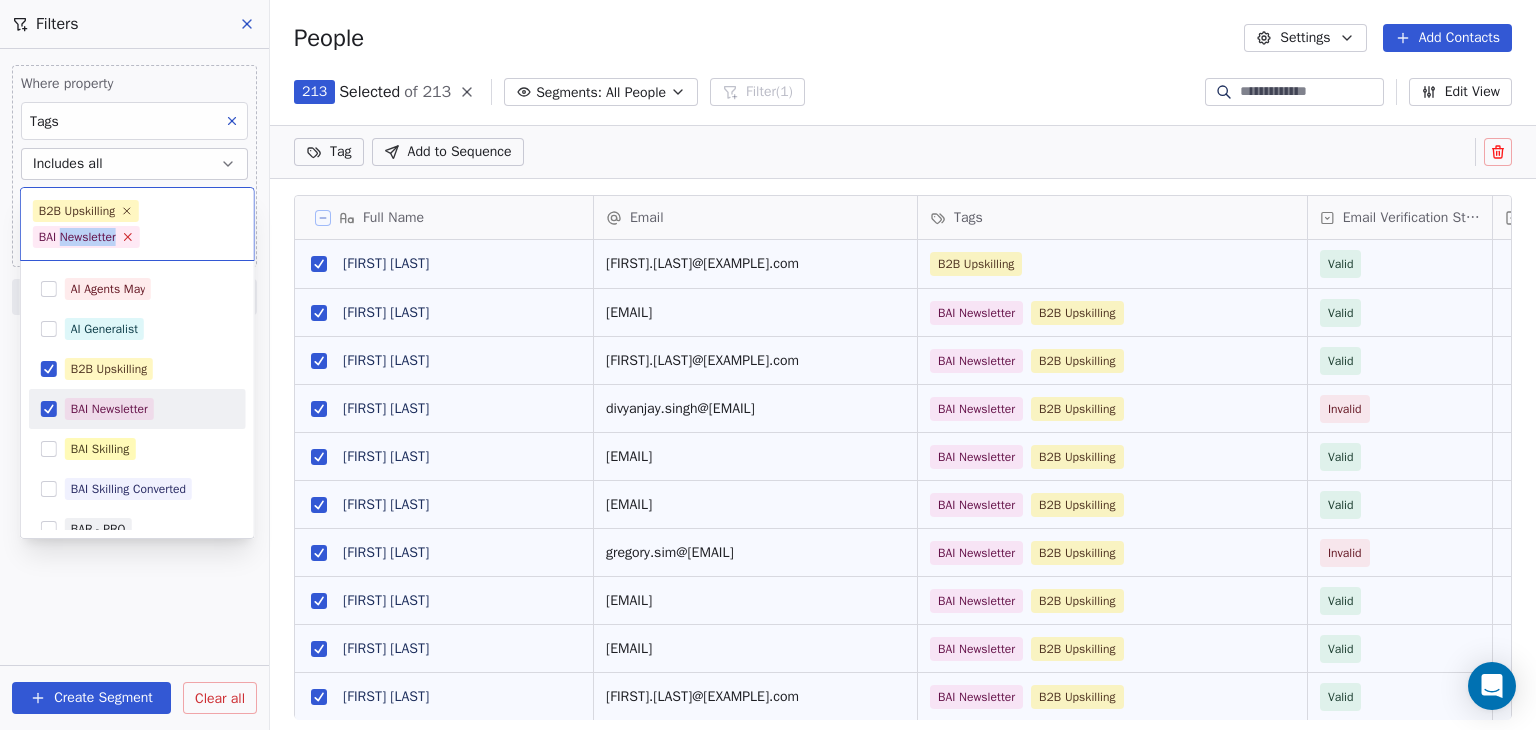 click 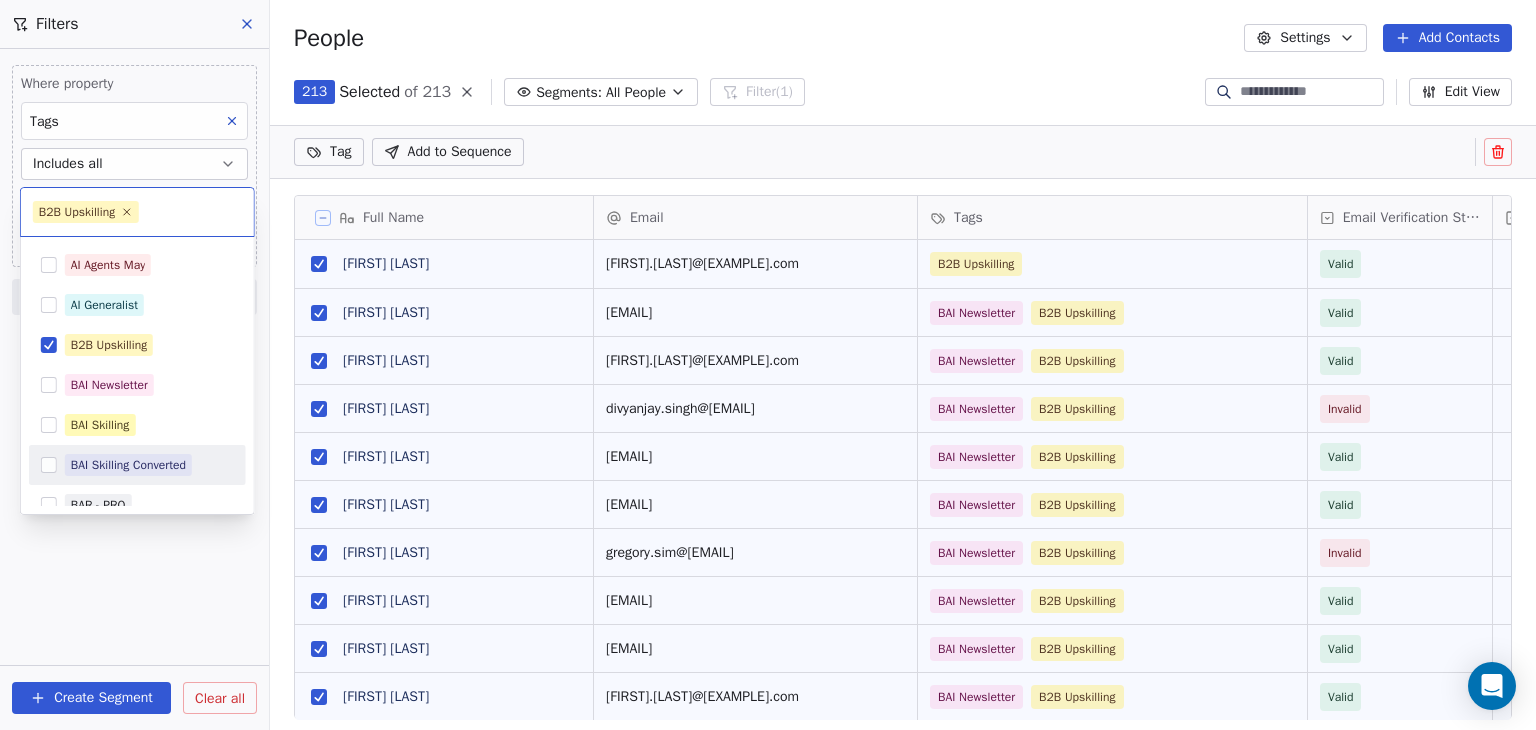 click on "BAR Contacts People Marketing Workflows Campaigns Sales Pipelines Sequences Beta Tools Apps AI Agents Help & Support Filters Where property Tags Includes all BAI Newsletter B2B Upskilling Add filter to this group Add another filter Create Segment Clear all People Settings Add Contacts 213 Selected of 213 Segments: All People Filter (1) Edit View Tag Add to Sequence Full Name A Arvinder Singh V Vidushi Singh A Amit Kumar Singh D Divyanjay Singh M MANISH SINGH A Arpit Singh G Gregory Sim U Utkarsh Shukla S Shashwat Shrivastava J JANSAN SHIVHARE N Neha Sharma G Gopal Sharma N Nawaj Shaikh R Ravindra Sharma N Nayab Shaik H Hussain Shaik A Ashish Shah S Sachin Shah S Souradeep Sengupta A Akhilesh Sawant A Ajay Satpute P Poonam Moriaya Sakpal M Mohammed Saad v vinita rustagi A Aravind s M Mohd Rizwan A Abhishek Rathi C ChSai Vignan Reddy M Manu Ramachandran P Pranjal Rai Email Tags Email Verification Status Status arvinder.singh@[EXAMPLE.COM] B2B Upskilling Valid vidushi.singh@[EXAMPLE.COM] BAI Newsletter Valid" at bounding box center (768, 365) 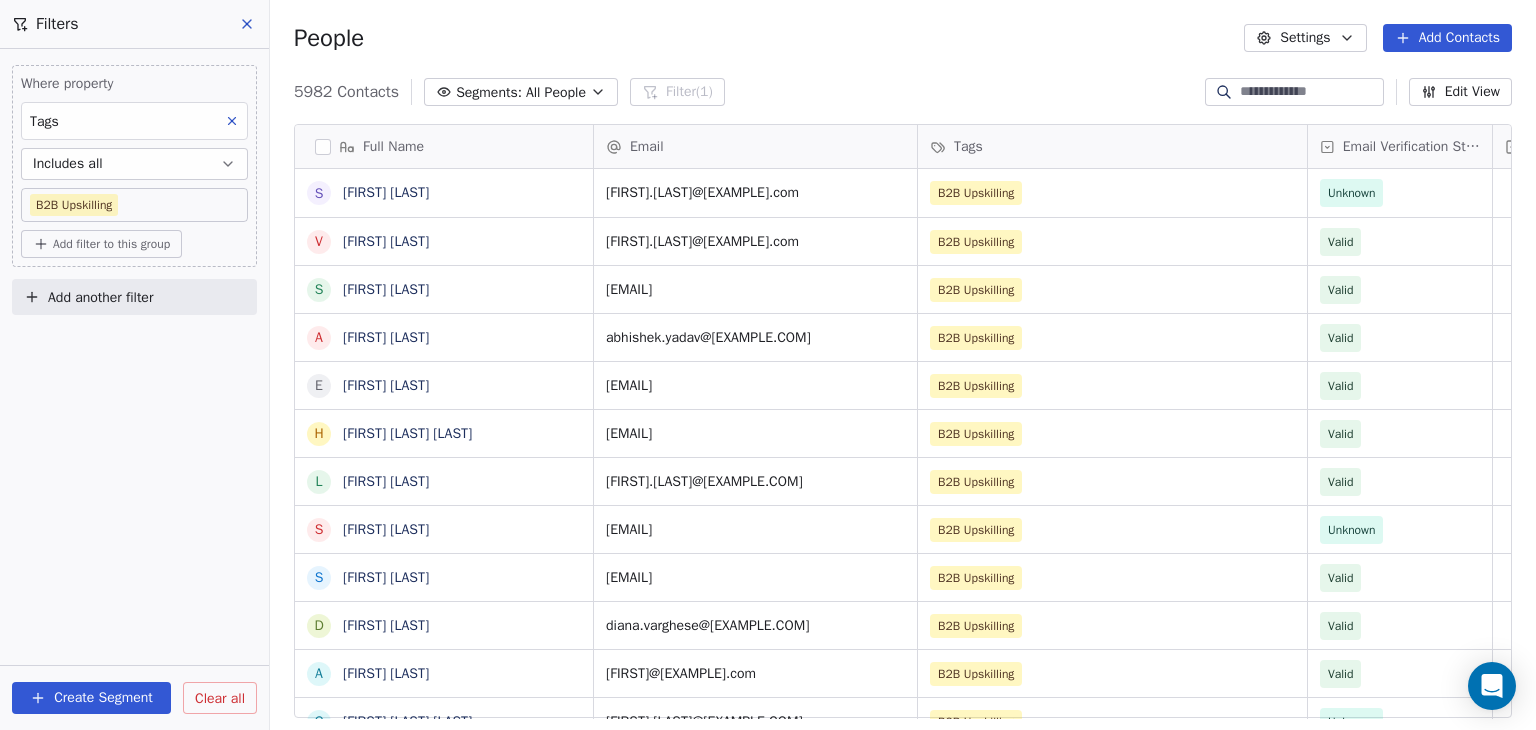 click on "BAR Contacts People Marketing Workflows Campaigns Sales Pipelines Sequences Beta Tools Apps AI Agents Help & Support Filters Where property Tags Includes all B2B Upskilling Add filter to this group Add another filter Create Segment Clear all People Settings Add Contacts 5982 Contacts Segments: All People Filter (1) Edit View Tag Add to Sequence Full Name S Sherwood Woody Yan V Vijender Yadav S Sonam Yadav A Abhishek Yadav E Eu Win Wong H Hemant Kumar Viswakarma L Lathaa Vishwanathan S Sundar Velan S Sanidhya Vats D Diana Varghese A Amith Valappil G Ganesh Sudalai Vadivoo A Atul Upadhyay R Ramesh Ummati V Visveswaran Umashankar A Akshay Tuteja S Sakshi Tripathi A Ambika Tiwari J Joyce Tan N Ninad Taksande S Sharmila Sundarraj S Suraj Stephen A Ayush Solanki P Pranay Siri V Vaibhav Singhal b baljeet singh A Arvinder Singh V Vidushi Singh A Amit Kumar Singh D Divyanjay Singh M MANISH SINGH A Arpit Singh Email Tags Email Verification Status Status sherwood.yan@[EXAMPLE.COM] B2B Upskilling Unknown Valid" at bounding box center [768, 365] 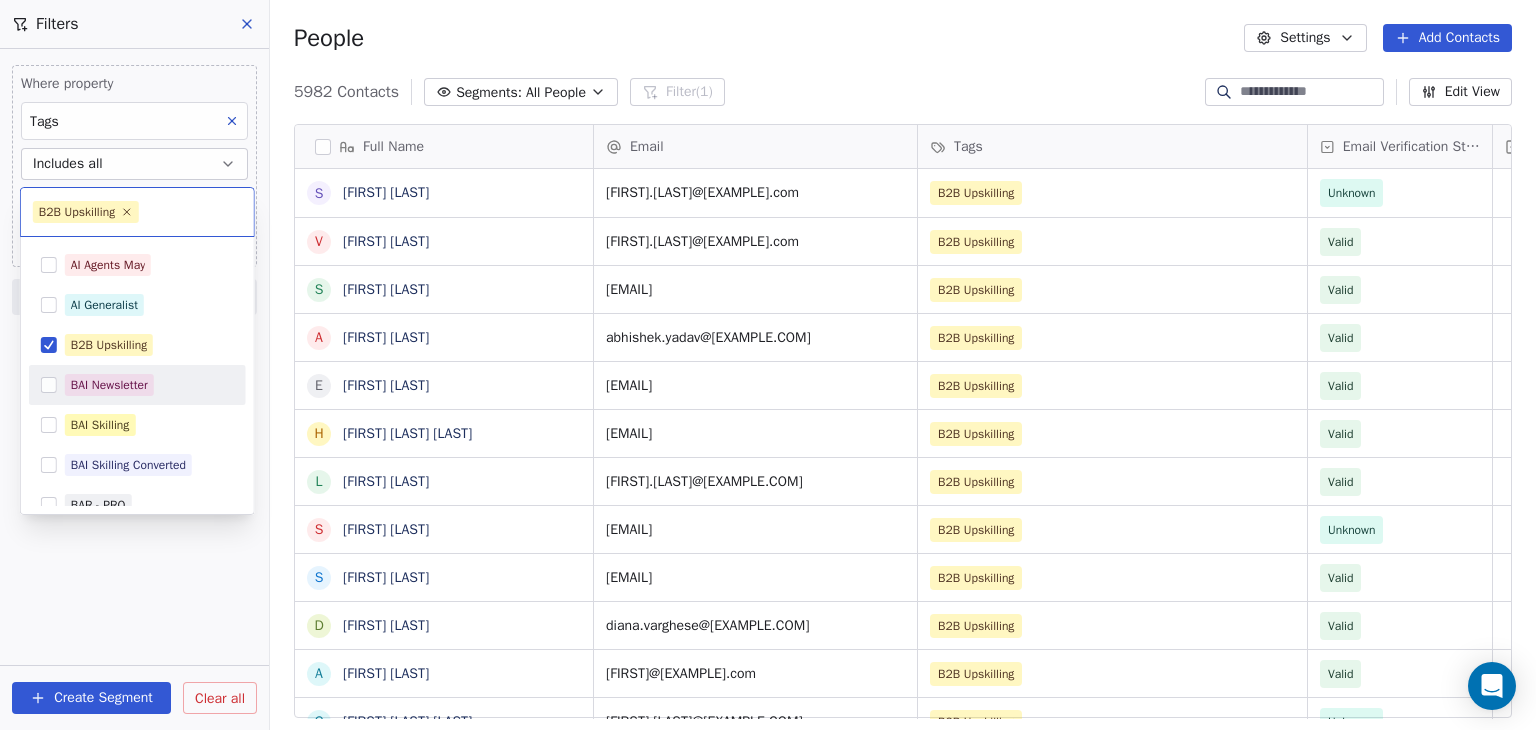 click on "BAI Newsletter" at bounding box center (137, 385) 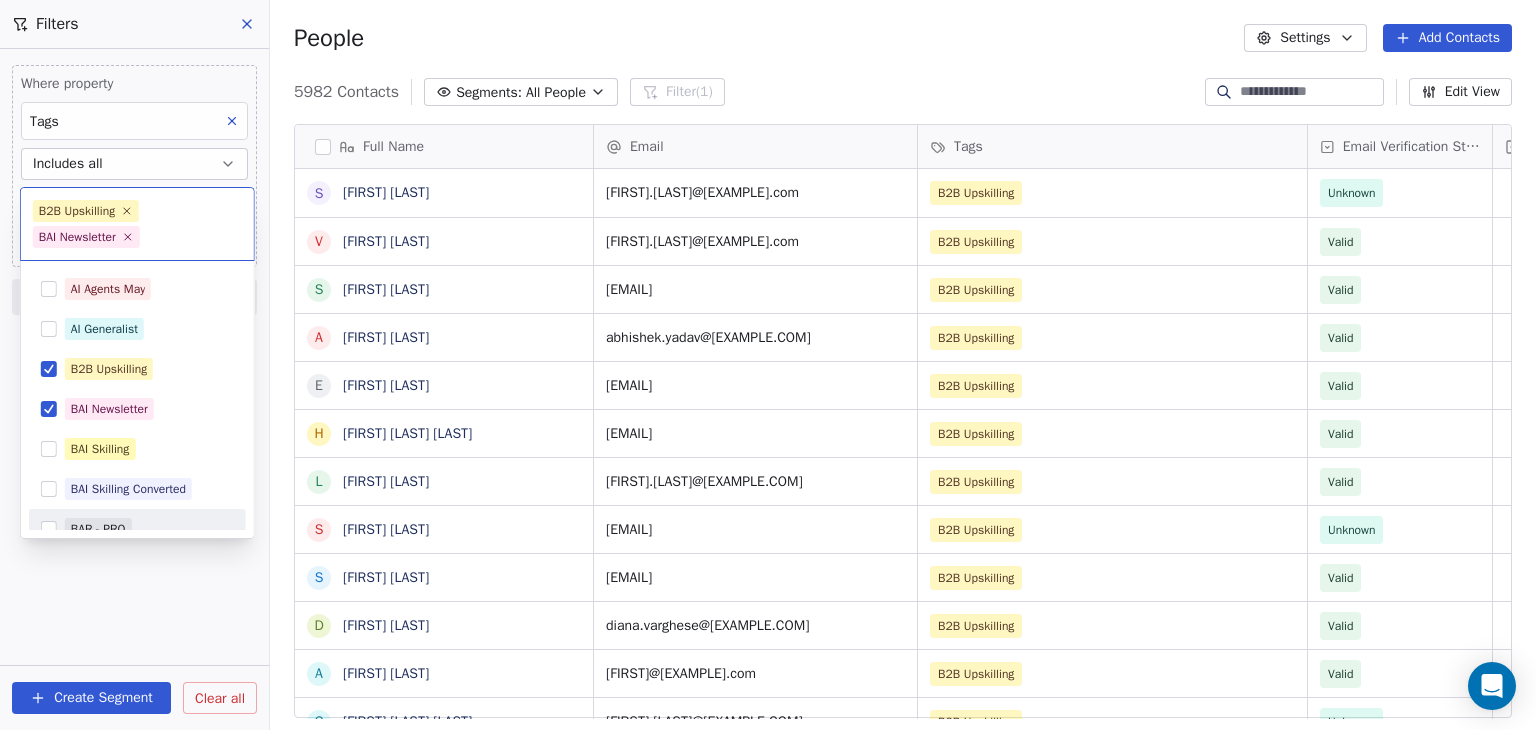 drag, startPoint x: 49, startPoint y: 553, endPoint x: 78, endPoint y: 549, distance: 29.274563 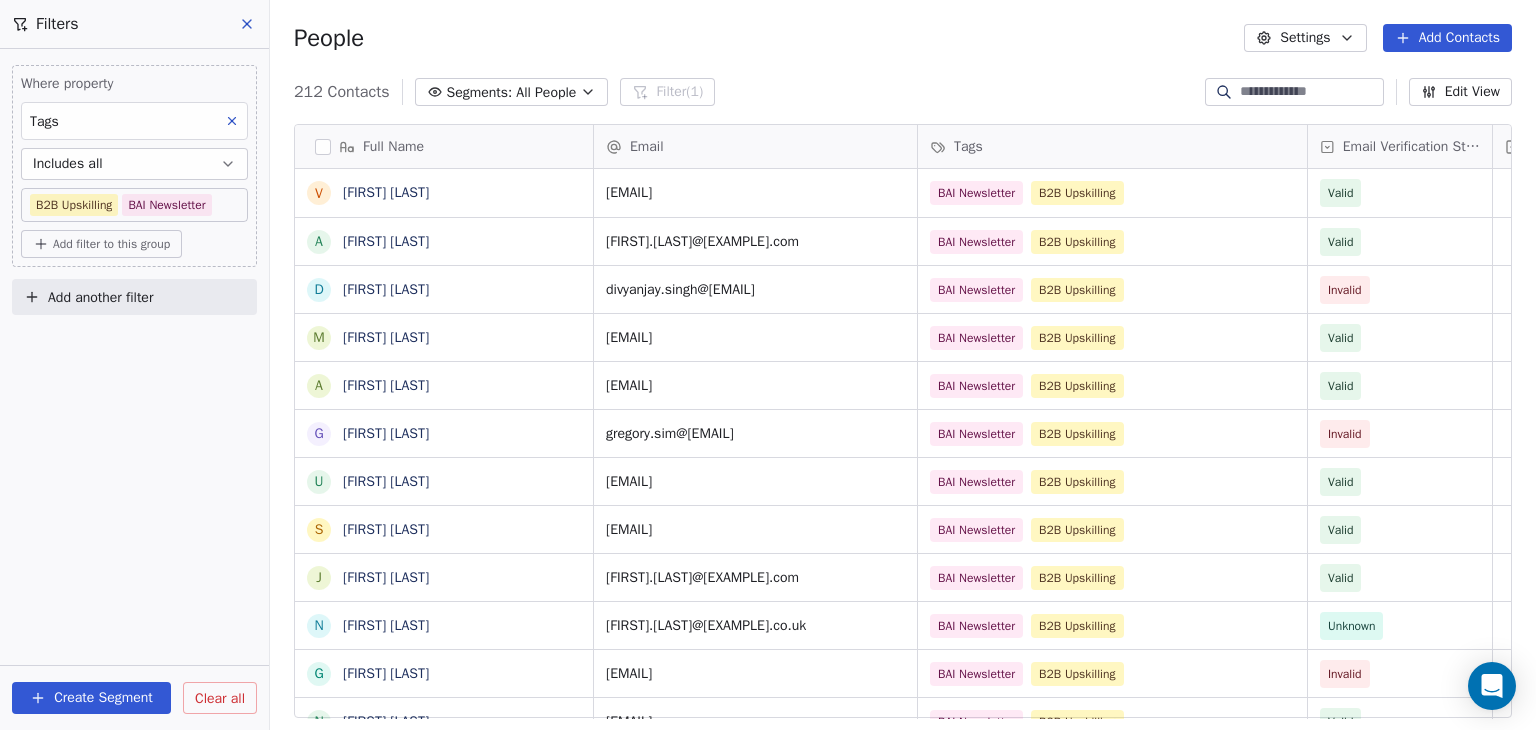 click 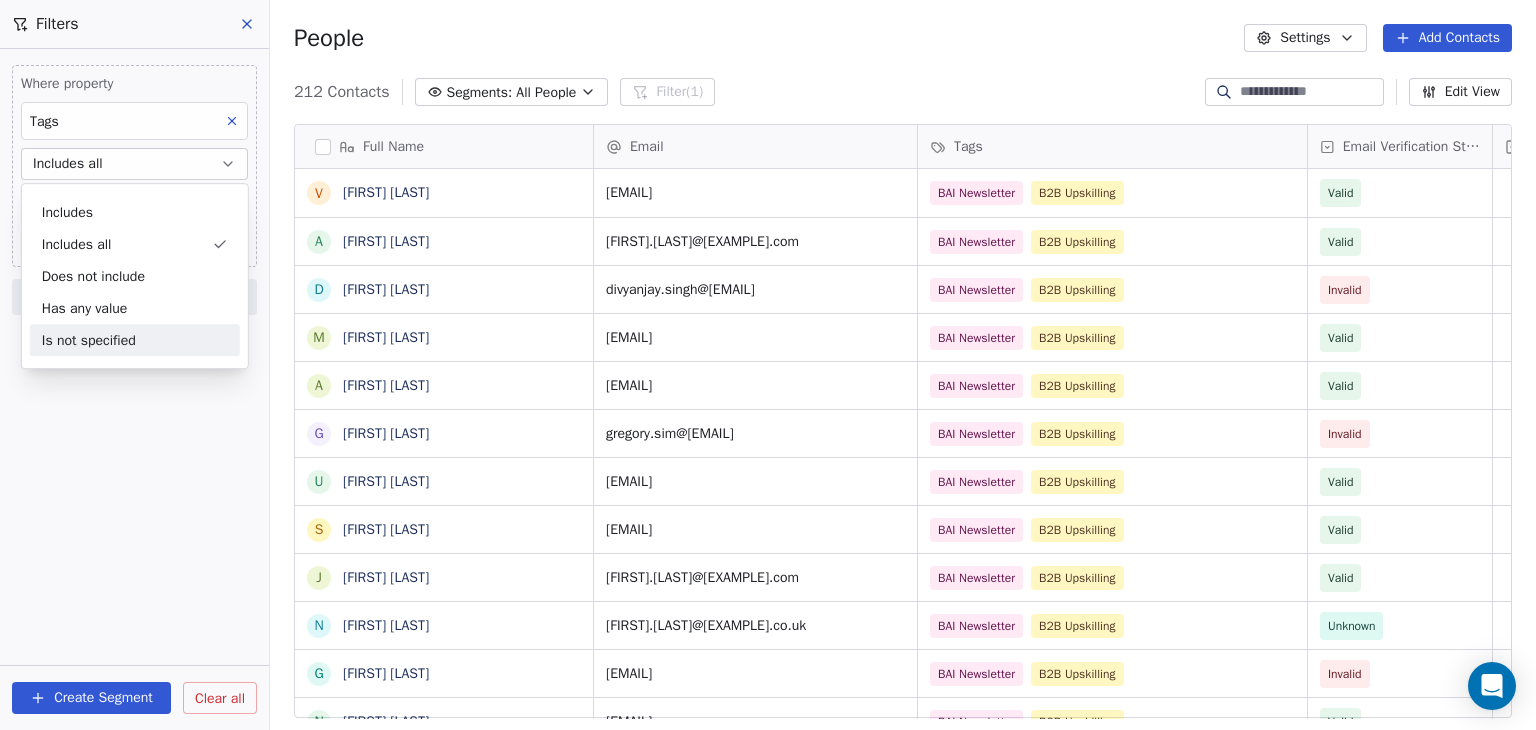 click on "Where property   Tags   Includes all B2B Upskilling BAI Newsletter Add filter to this group Add another filter  Create Segment Clear all" at bounding box center [134, 389] 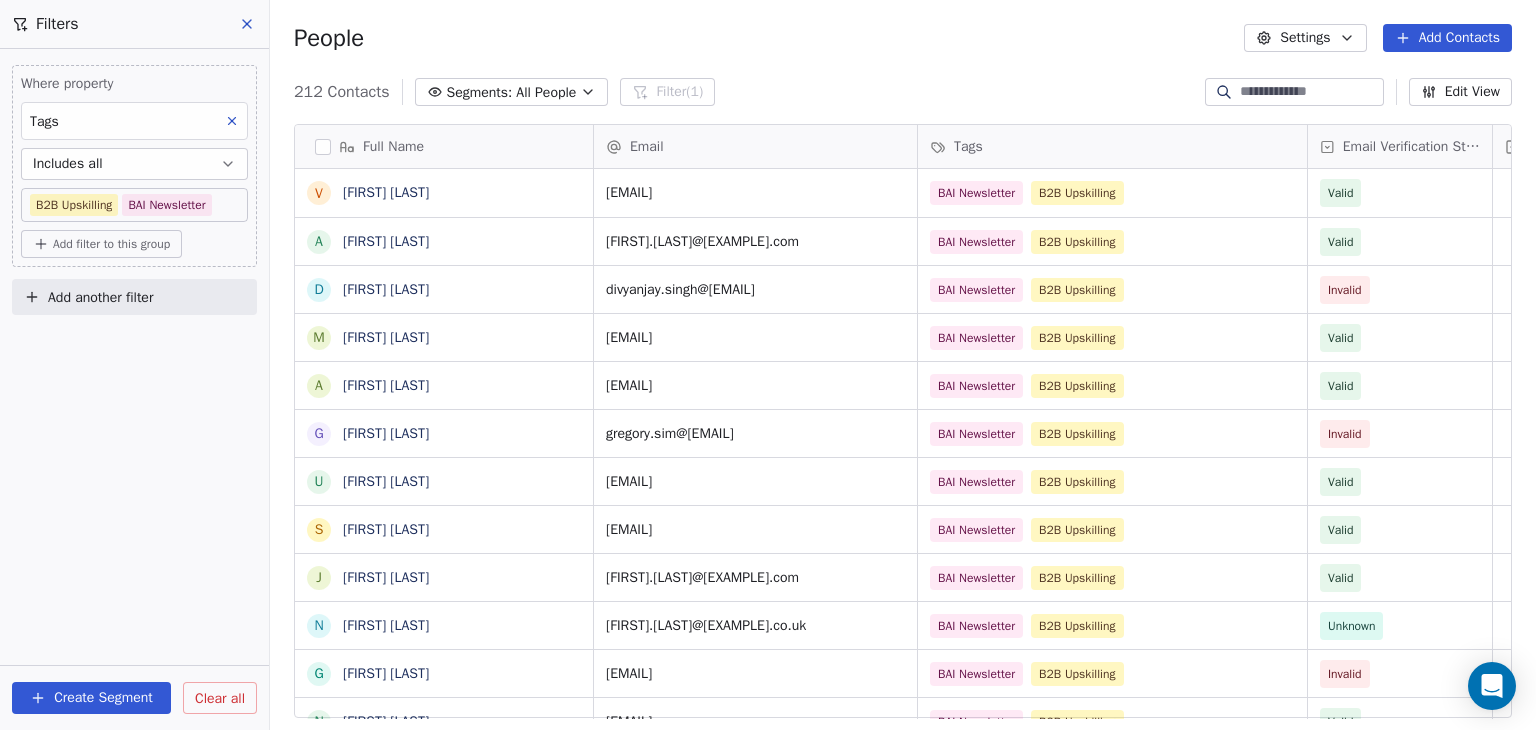 click at bounding box center [323, 147] 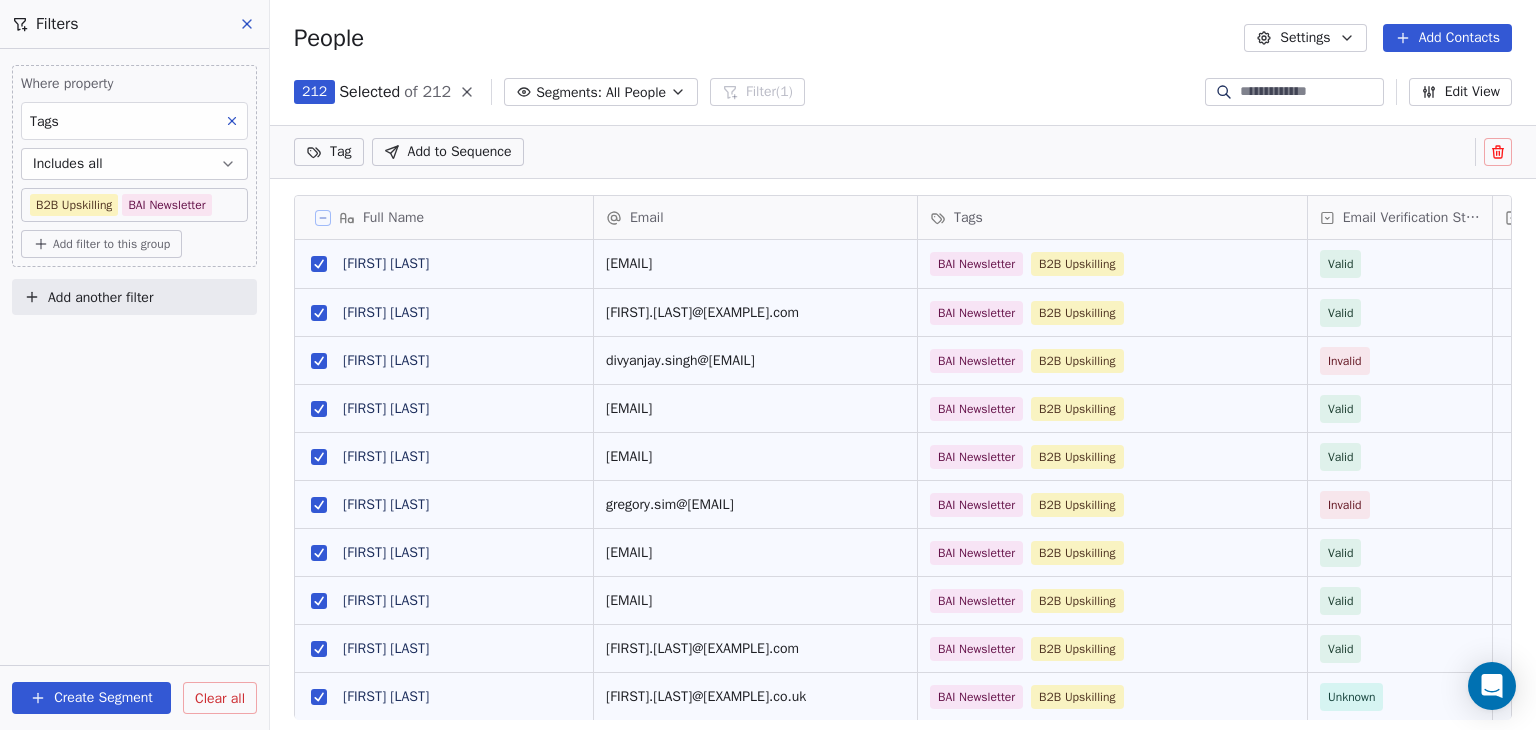 click on "Full Name" at bounding box center (442, 218) 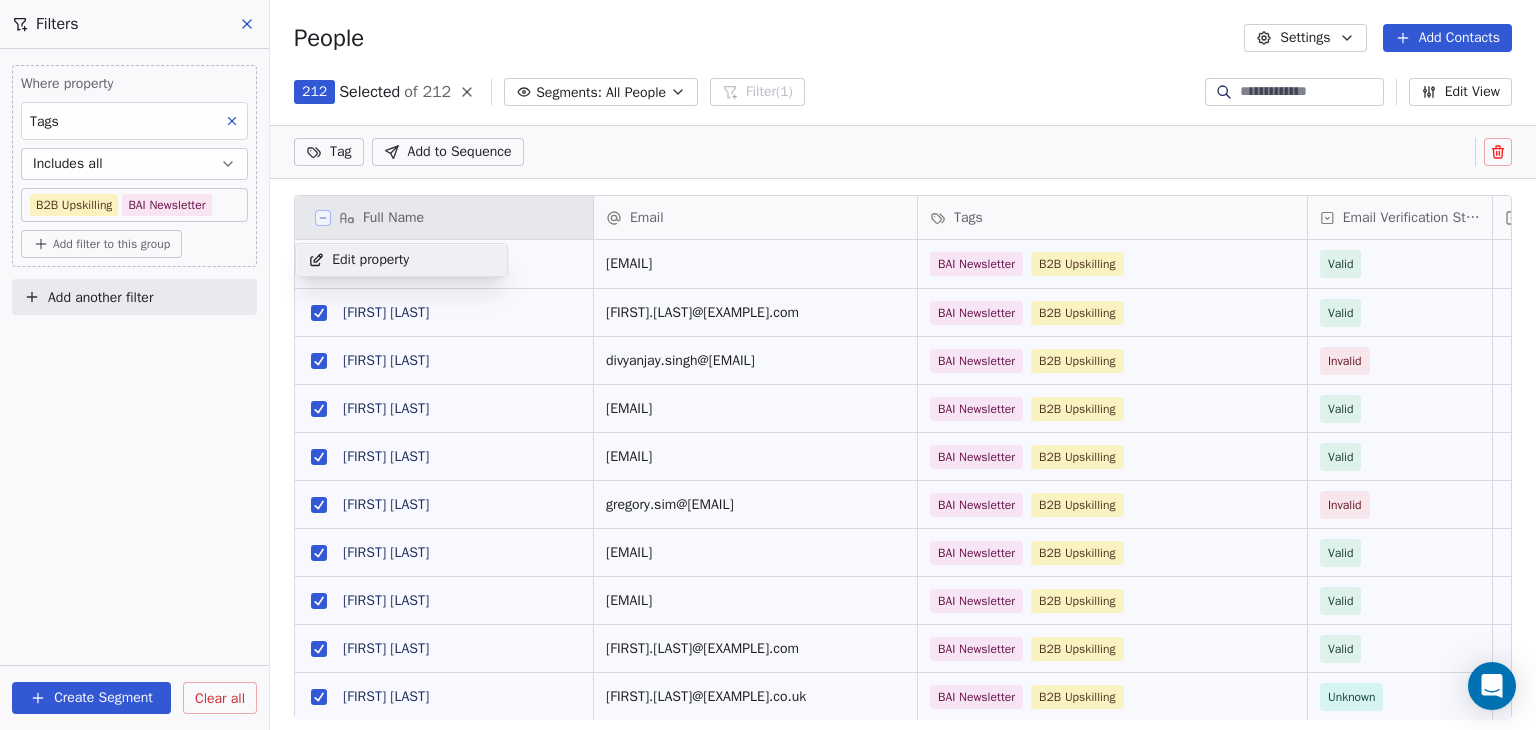 click on "BAR Contacts People Marketing Workflows Campaigns Sales Pipelines Sequences Beta Tools Apps AI Agents Help & Support Filters Where property   Tags   Includes all B2B Upskilling BAI Newsletter Add filter to this group Add another filter  Create Segment Clear all People Settings  Add Contacts 212 Selected of   212 Segments: All People Filter  (1) Edit View Tag Add to Sequence Full Name V Vidushi Singh A Amit Kumar Singh D Divyanjay Singh M MANISH SINGH A Arpit Singh G Gregory Sim U Utkarsh Shukla S Shashwat Shrivastava J JANSAN SHIVHARE N Neha Sharma G Gopal Sharma N Nawaj Shaikh Email Tags Email Verification Status Status [EMAIL] BAI Newsletter B2B Upskilling Valid [EMAIL]" at bounding box center (768, 365) 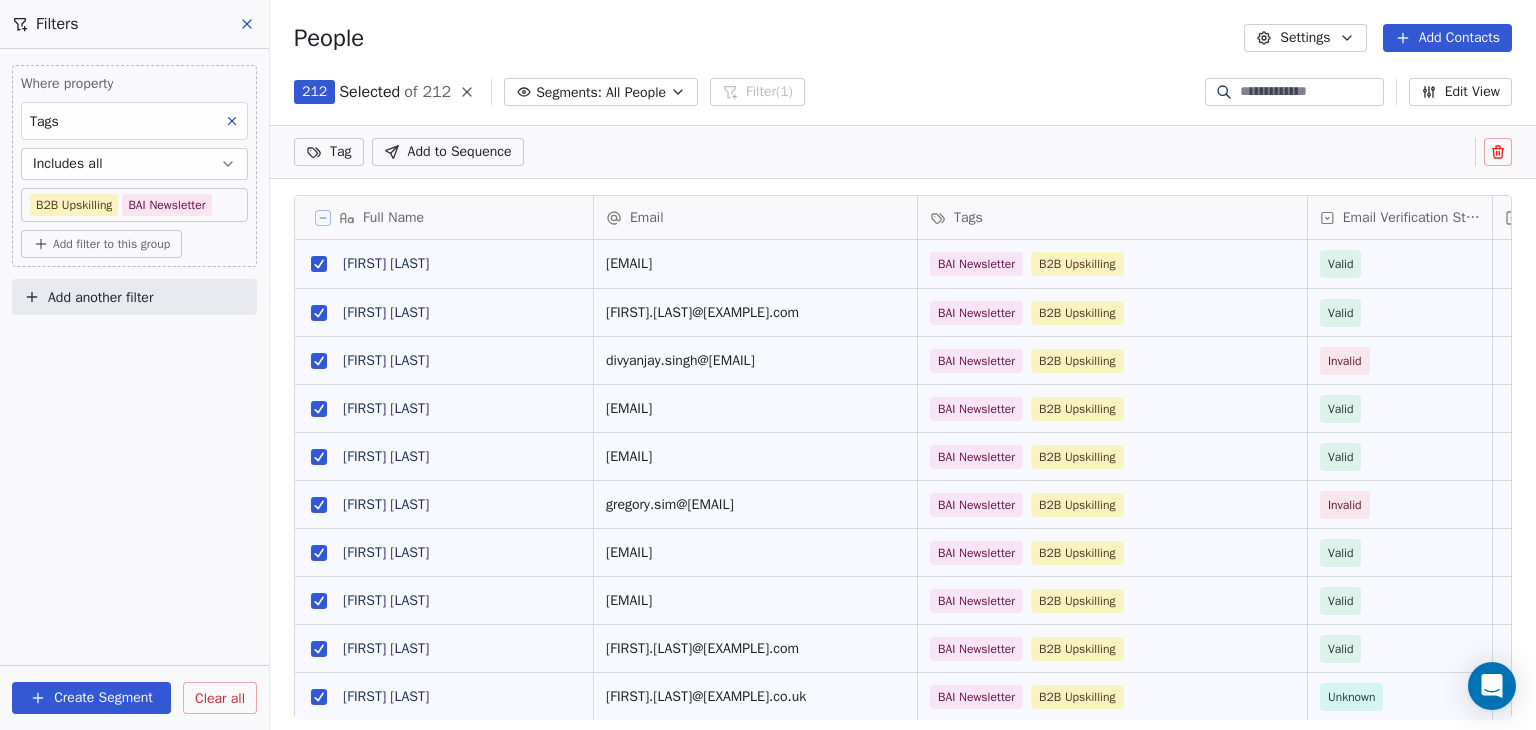 click on "Full Name" at bounding box center (442, 218) 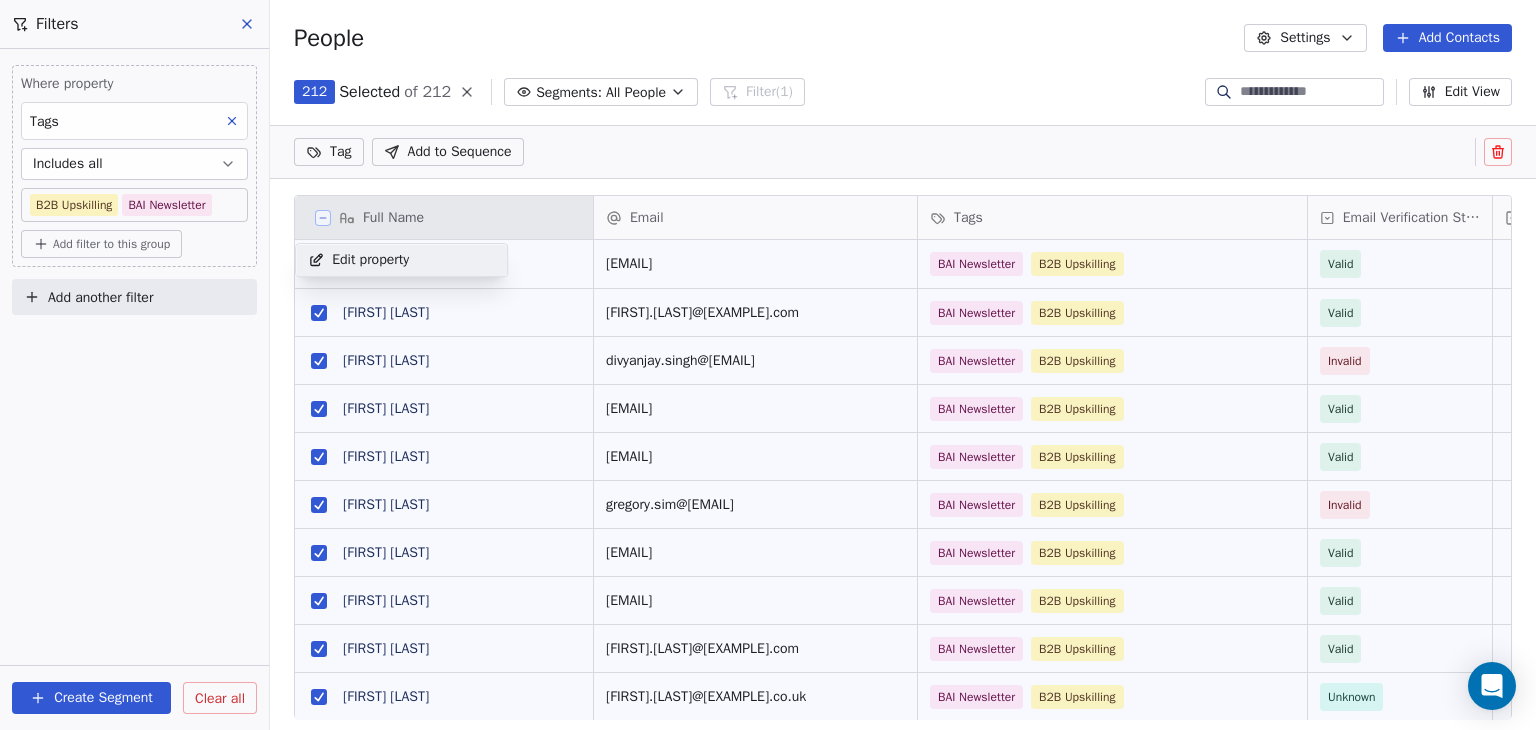 click on "BAR Contacts People Marketing Workflows Campaigns Sales Pipelines Sequences Beta Tools Apps AI Agents Help & Support Filters Where property   Tags   Includes all B2B Upskilling BAI Newsletter Add filter to this group Add another filter  Create Segment Clear all People Settings  Add Contacts 212 Selected of   212 Segments: All People Filter  (1) Edit View Tag Add to Sequence Full Name V Vidushi Singh A Amit Kumar Singh D Divyanjay Singh M MANISH SINGH A Arpit Singh G Gregory Sim U Utkarsh Shukla S Shashwat Shrivastava J JANSAN SHIVHARE N Neha Sharma G Gopal Sharma N Nawaj Shaikh Email Tags Email Verification Status Status [EMAIL] BAI Newsletter B2B Upskilling Valid [EMAIL]" at bounding box center (768, 365) 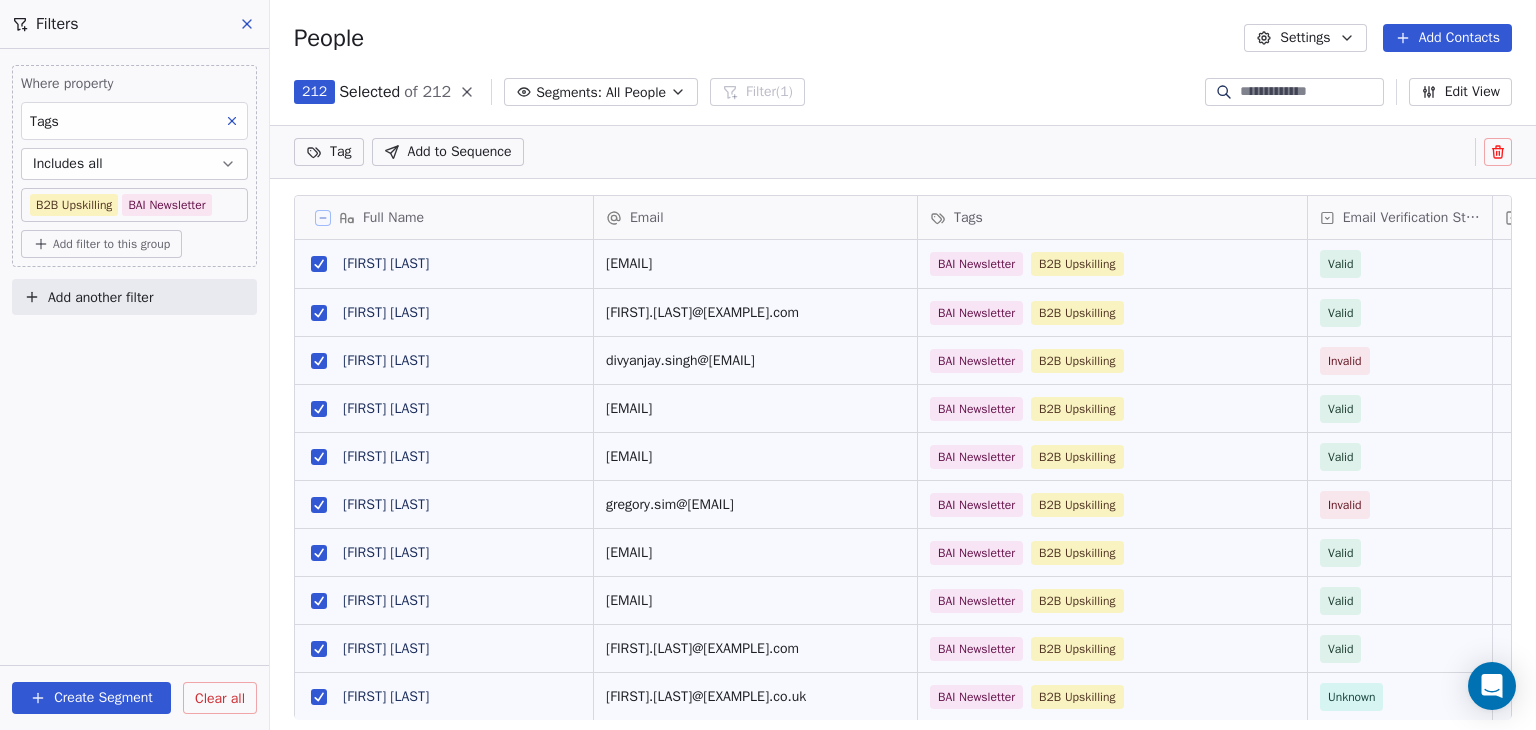 click on "Full Name" at bounding box center (442, 218) 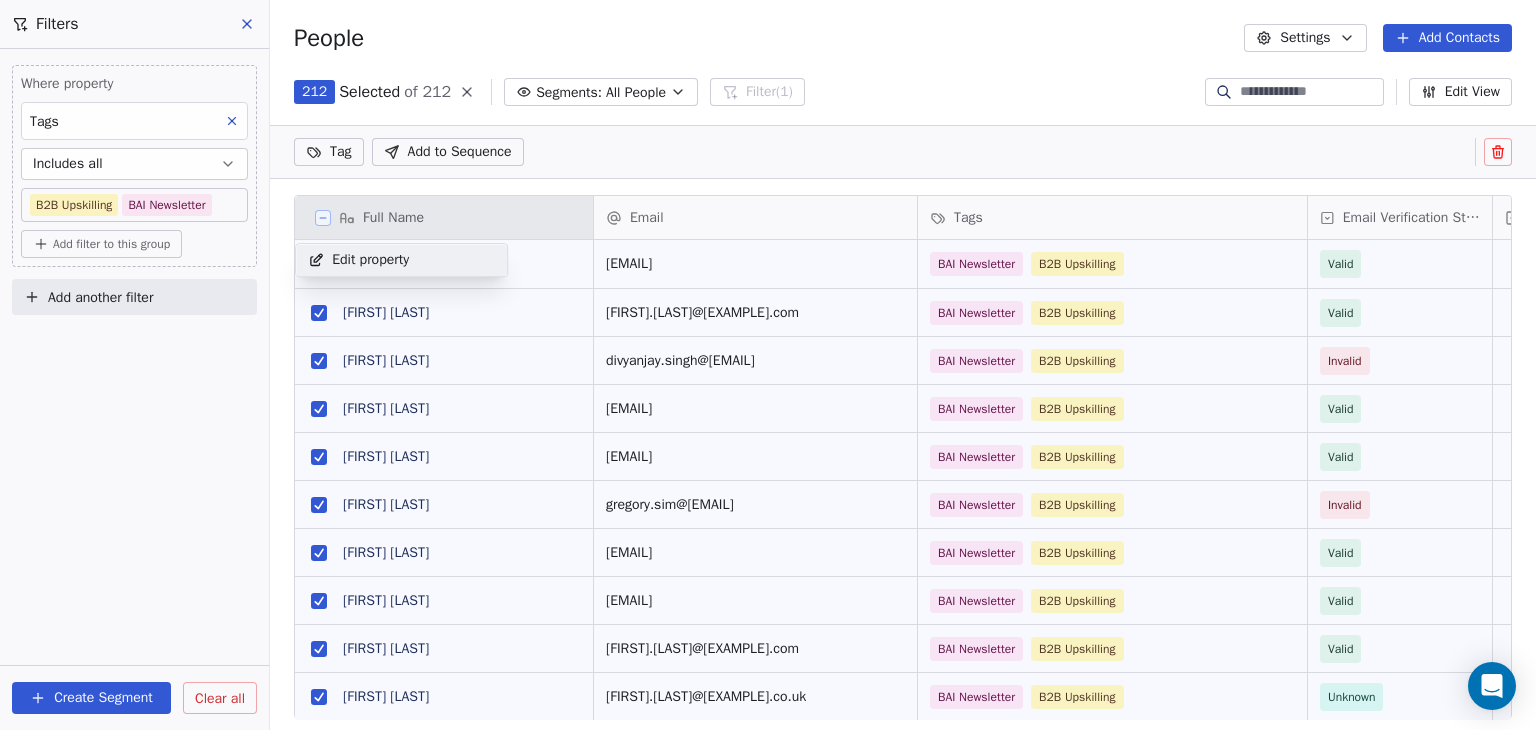 click on "BAR Contacts People Marketing Workflows Campaigns Sales Pipelines Sequences Beta Tools Apps AI Agents Help & Support Filters Where property   Tags   Includes all B2B Upskilling BAI Newsletter Add filter to this group Add another filter  Create Segment Clear all People Settings  Add Contacts 212 Selected of   212 Segments: All People Filter  (1) Edit View Tag Add to Sequence Full Name V Vidushi Singh A Amit Kumar Singh D Divyanjay Singh M MANISH SINGH A Arpit Singh G Gregory Sim U Utkarsh Shukla S Shashwat Shrivastava J JANSAN SHIVHARE N Neha Sharma G Gopal Sharma N Nawaj Shaikh Email Tags Email Verification Status Status [EMAIL] BAI Newsletter B2B Upskilling Valid [EMAIL]" at bounding box center (768, 365) 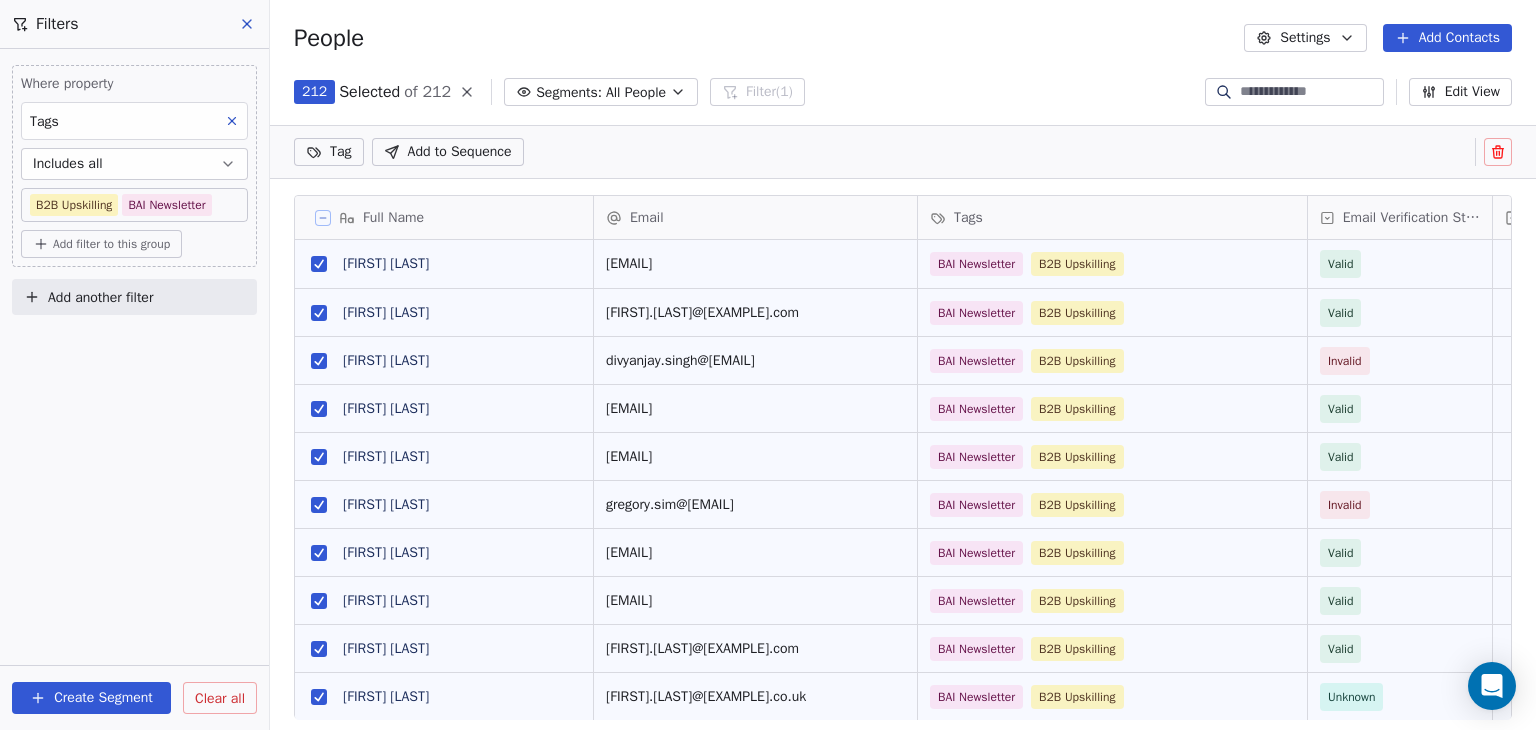 click 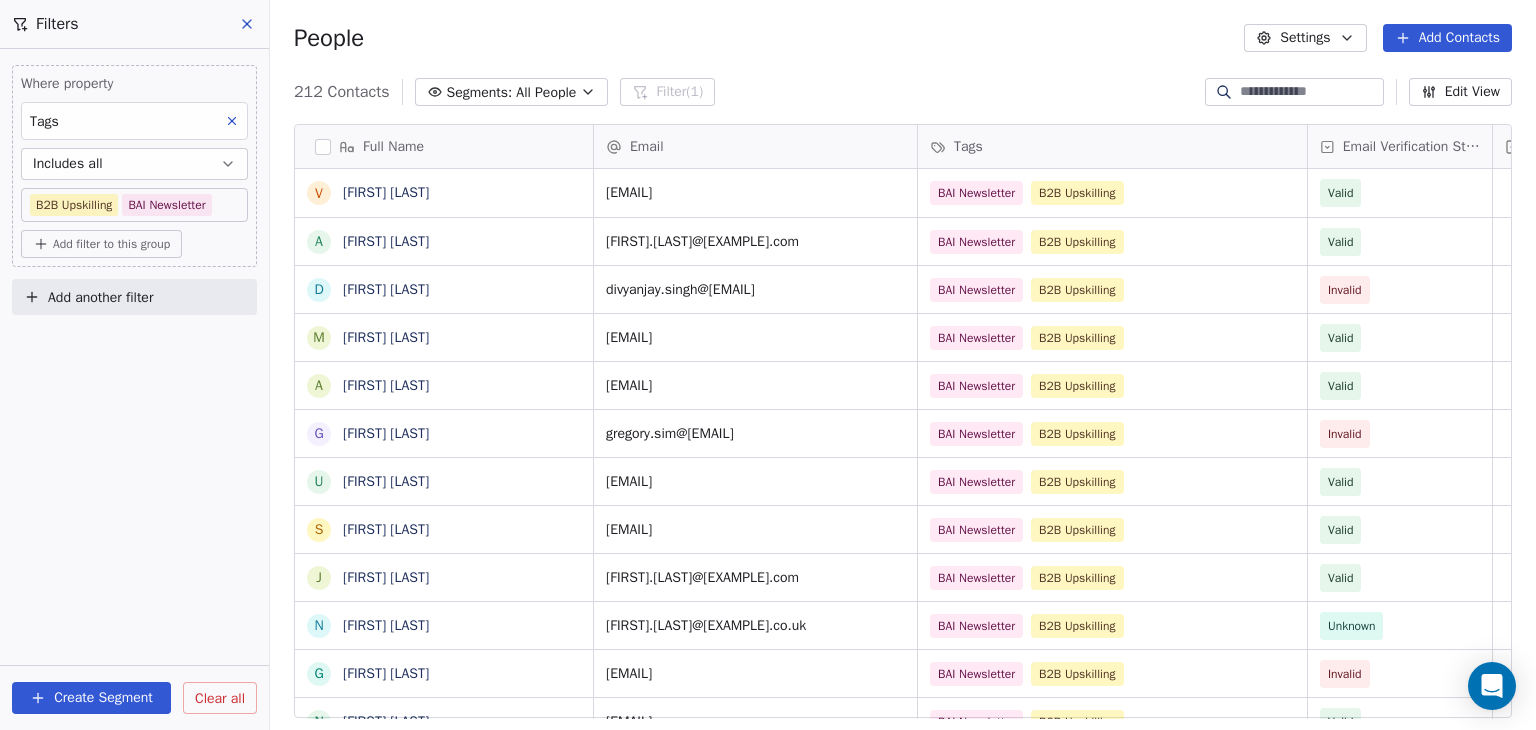 click at bounding box center [323, 147] 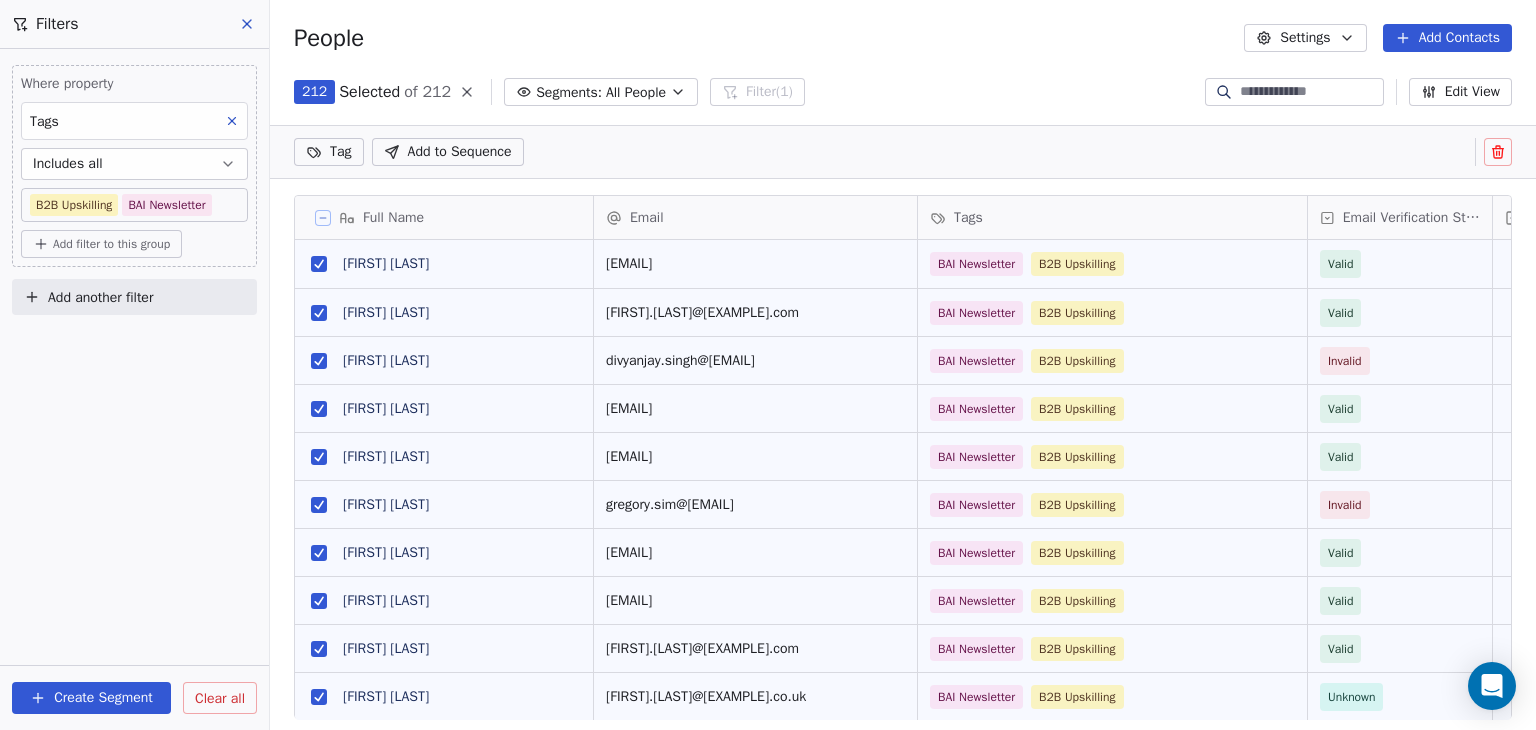 click 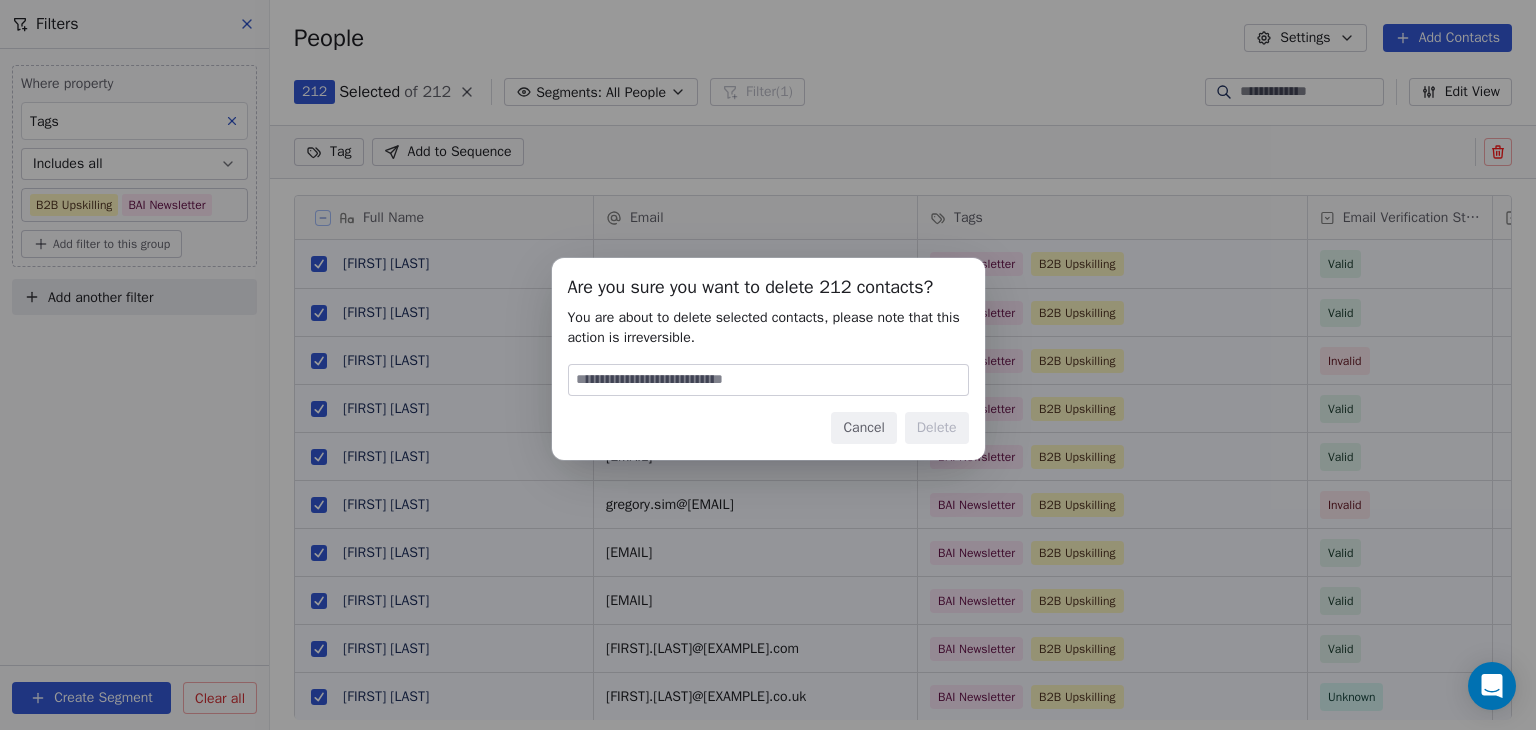 drag, startPoint x: 689, startPoint y: 384, endPoint x: 624, endPoint y: 417, distance: 72.89719 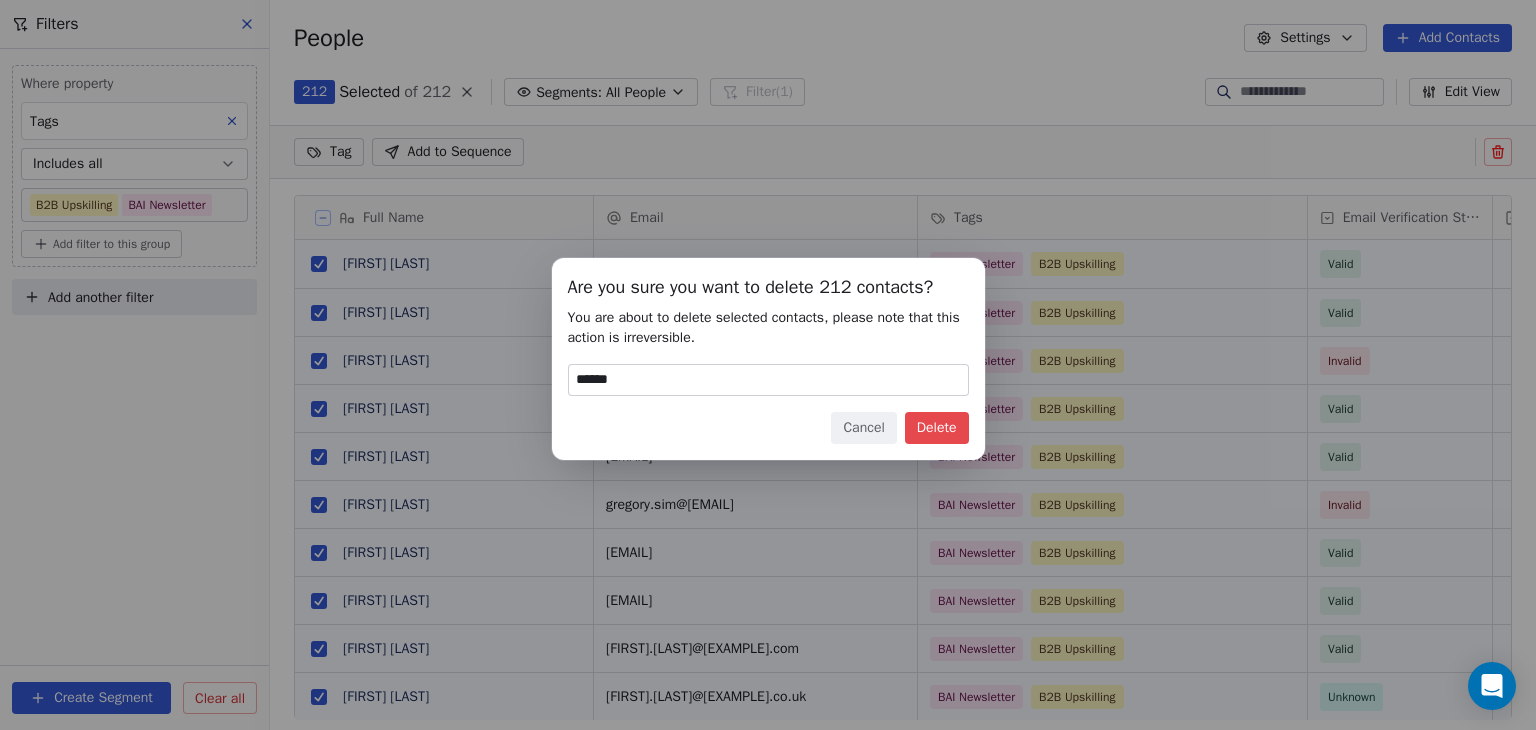 click on "Delete" at bounding box center [937, 428] 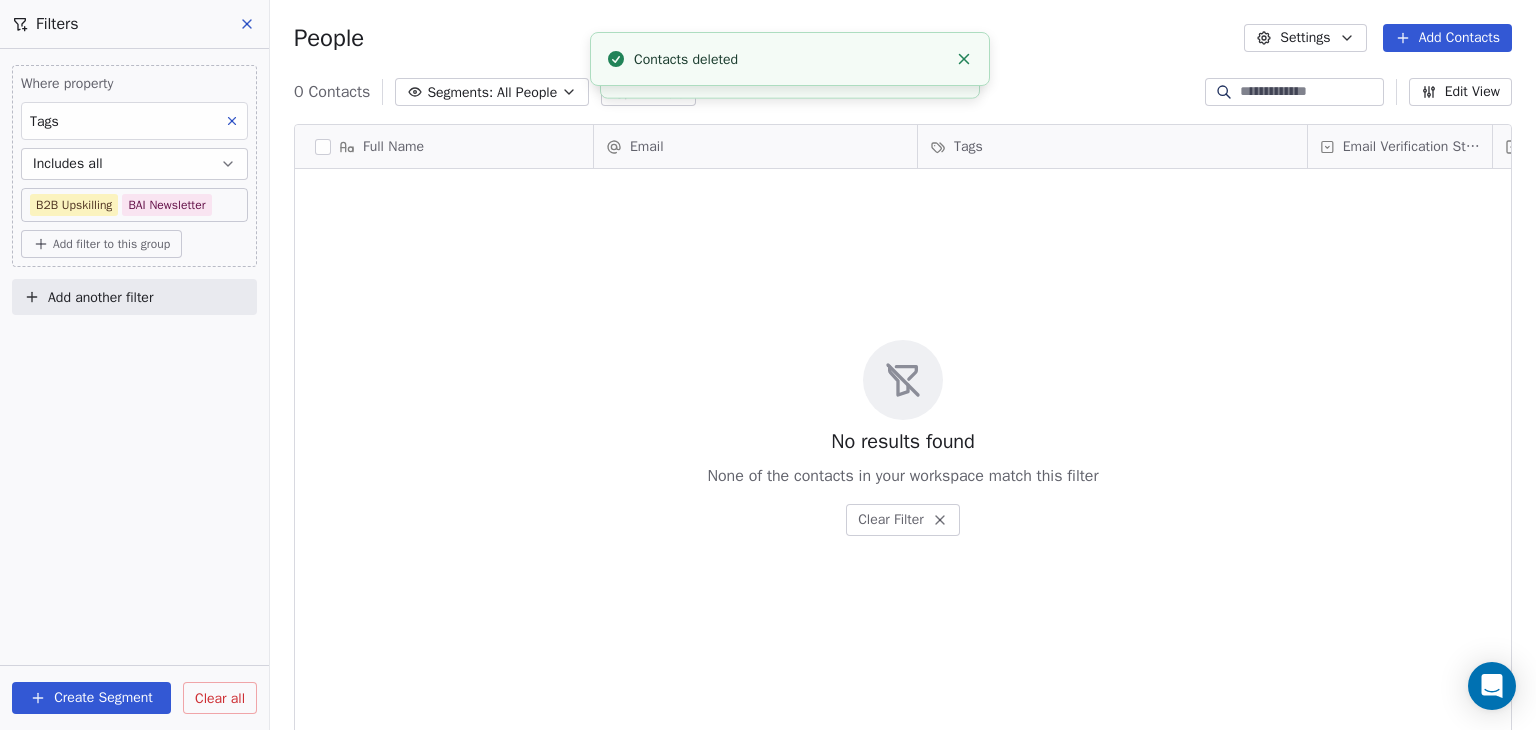 click on "Clear all" at bounding box center [220, 698] 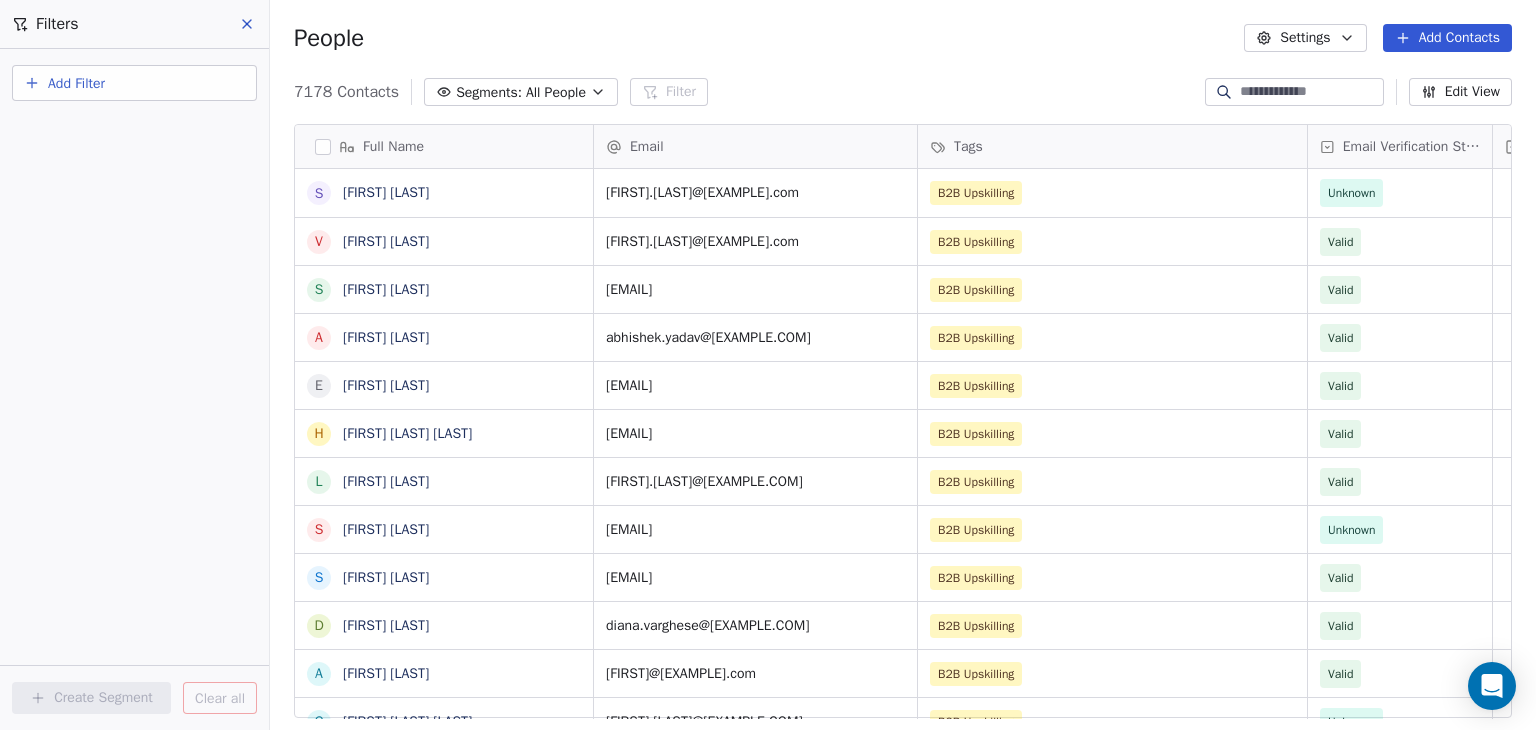 click on "Add Contacts" at bounding box center [1447, 38] 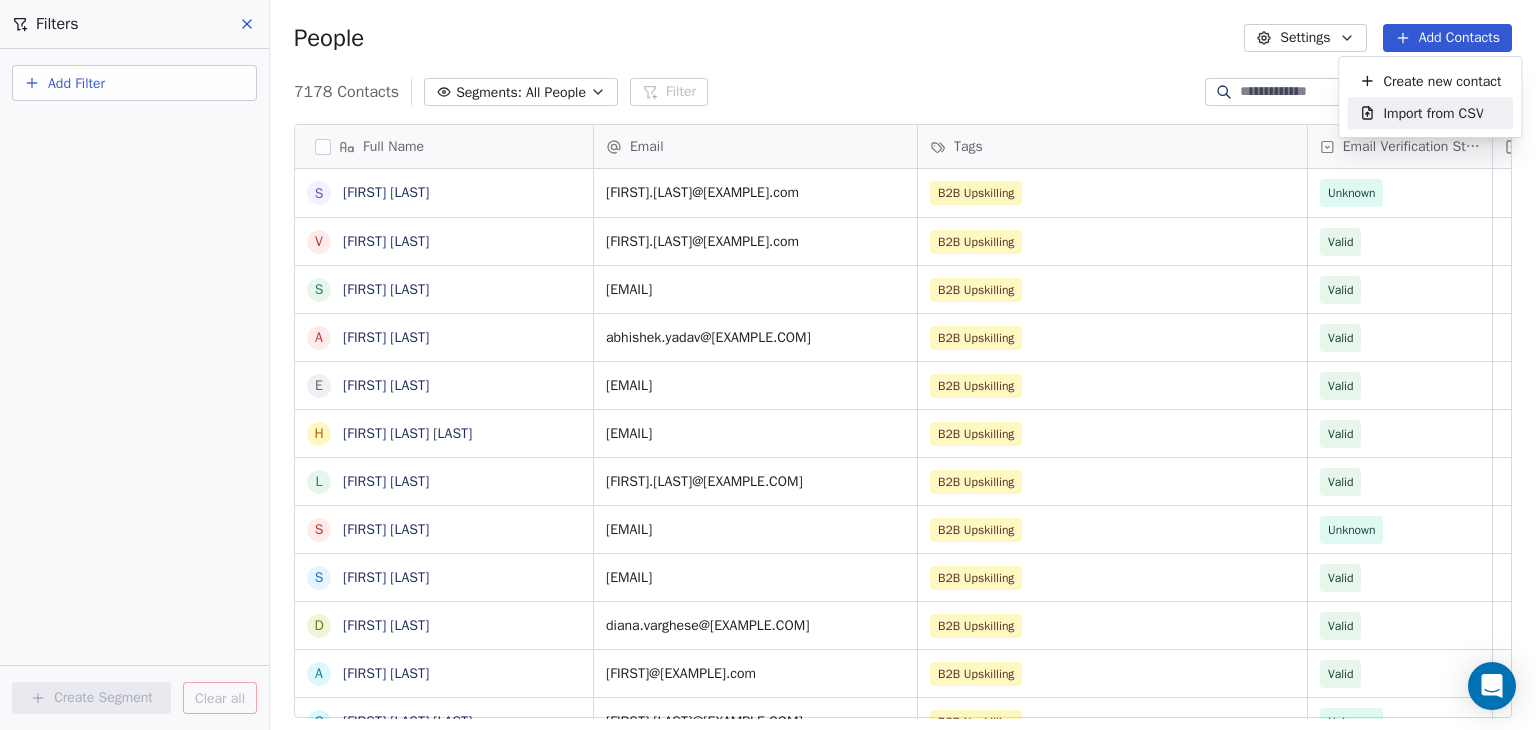 click on "Import from CSV" at bounding box center [1433, 113] 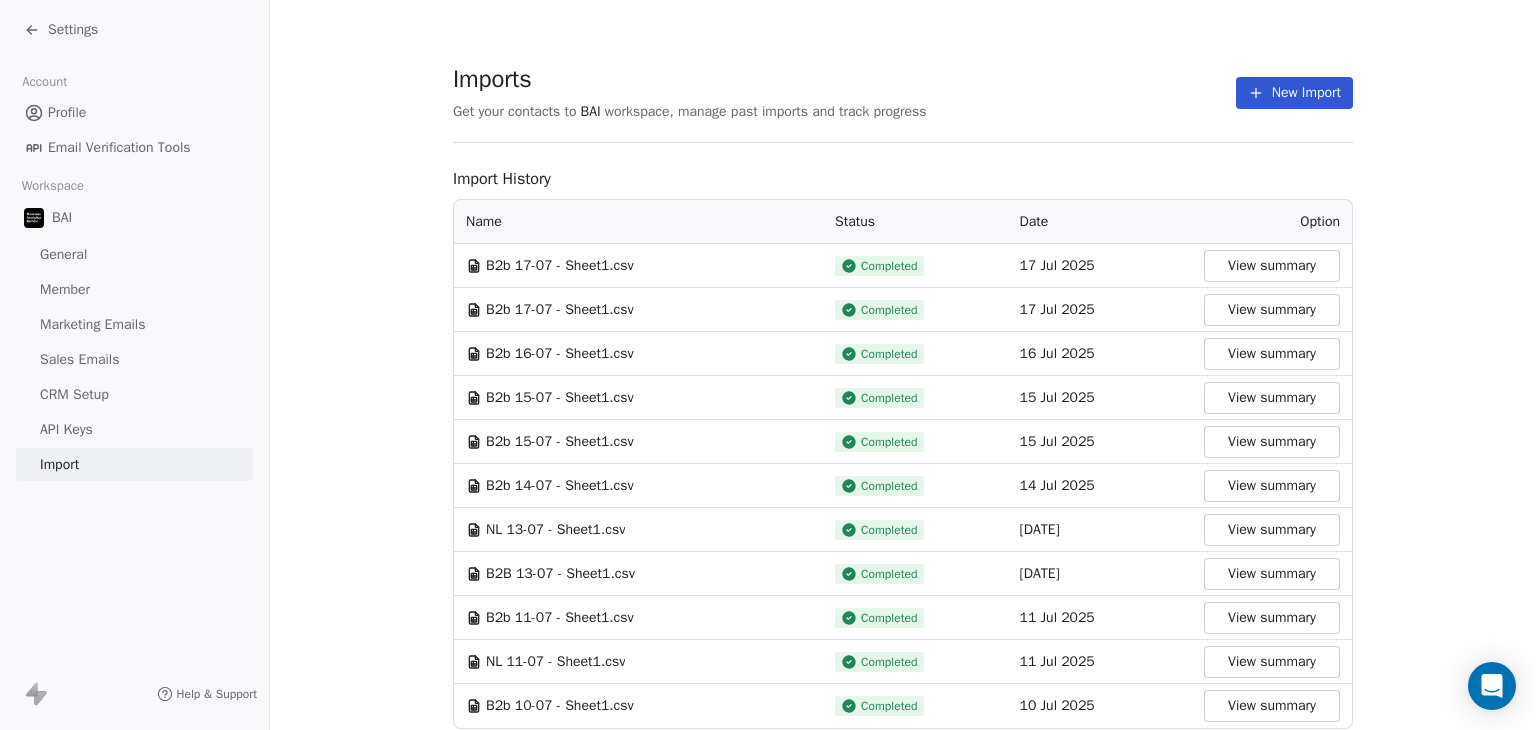 click on "New Import" at bounding box center [1294, 93] 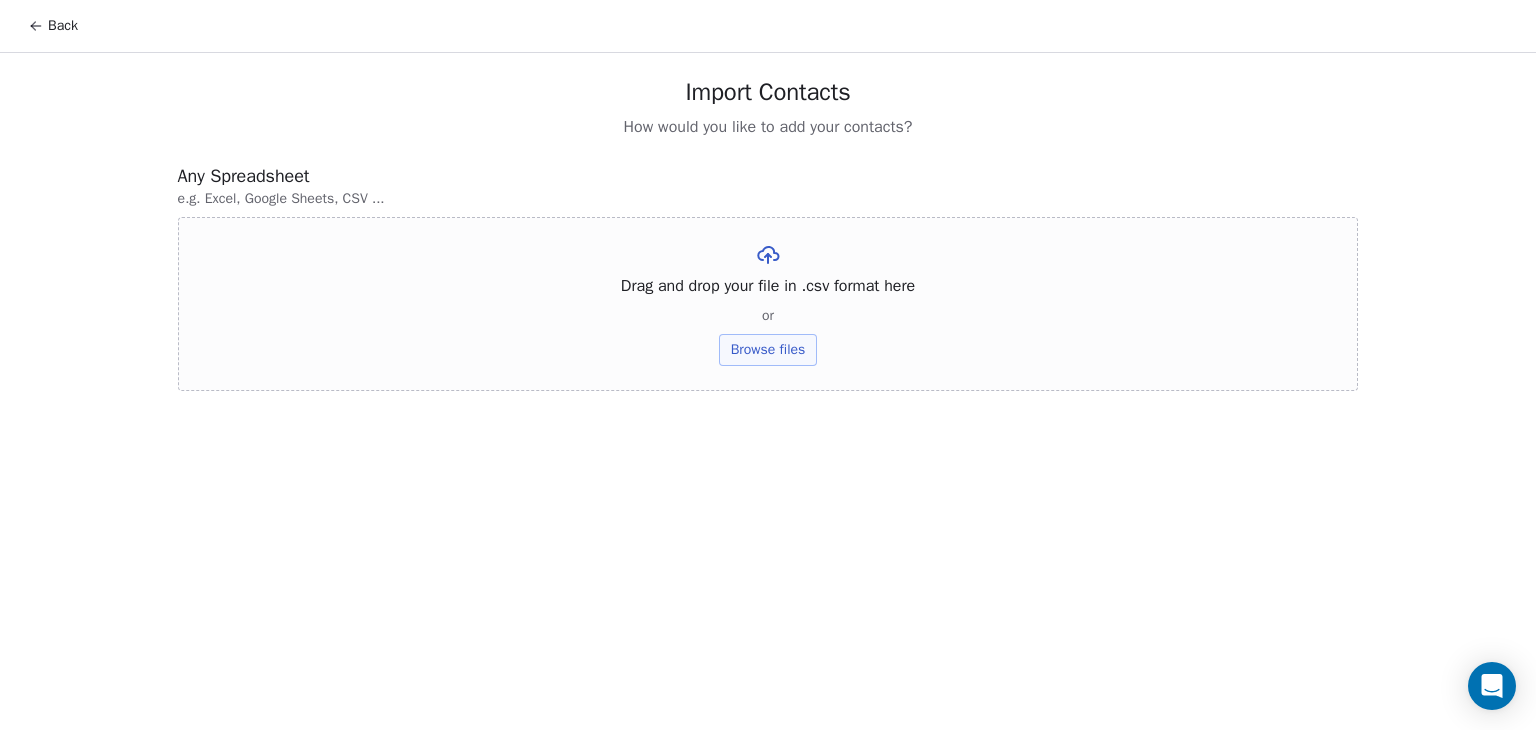 click on "Browse files" at bounding box center [768, 350] 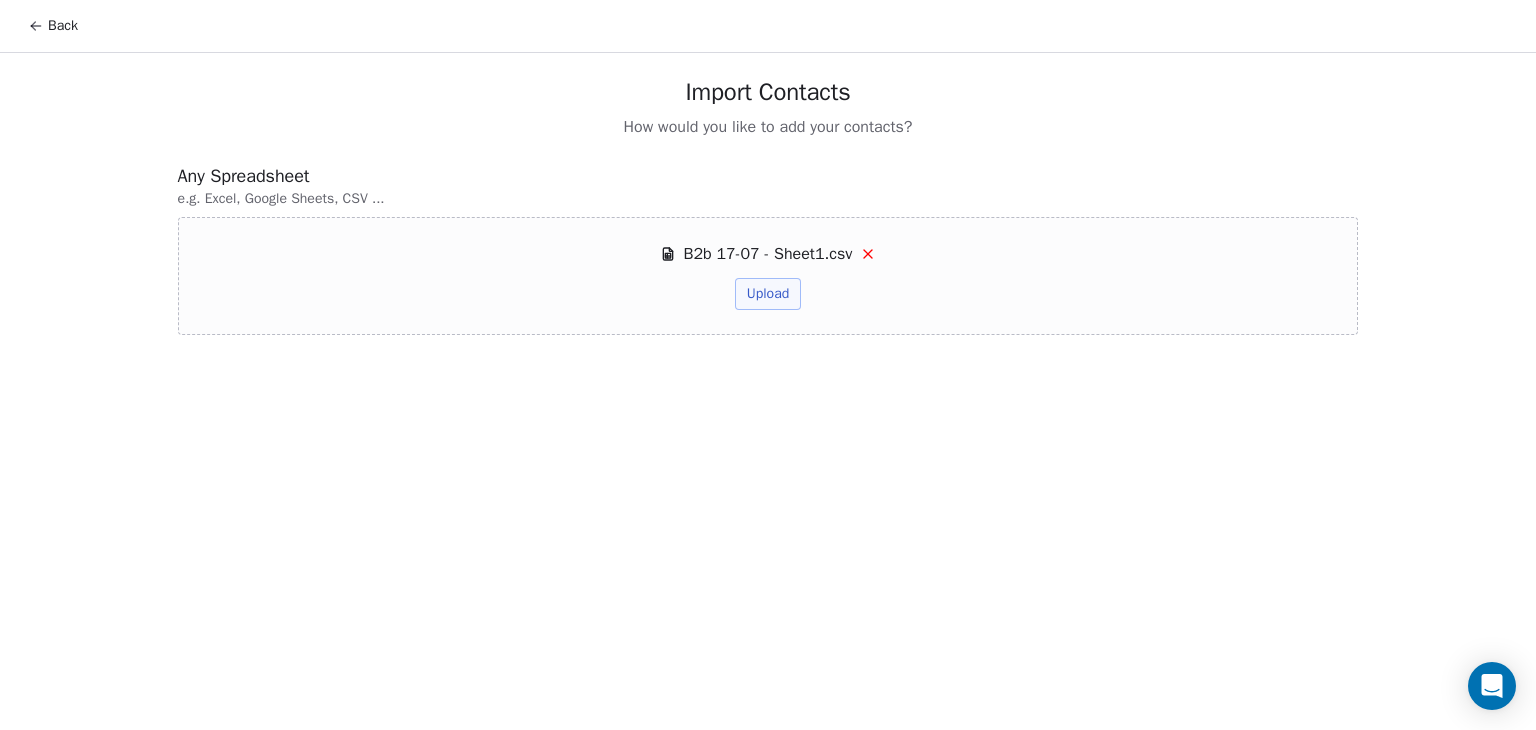 click on "Upload" at bounding box center (768, 294) 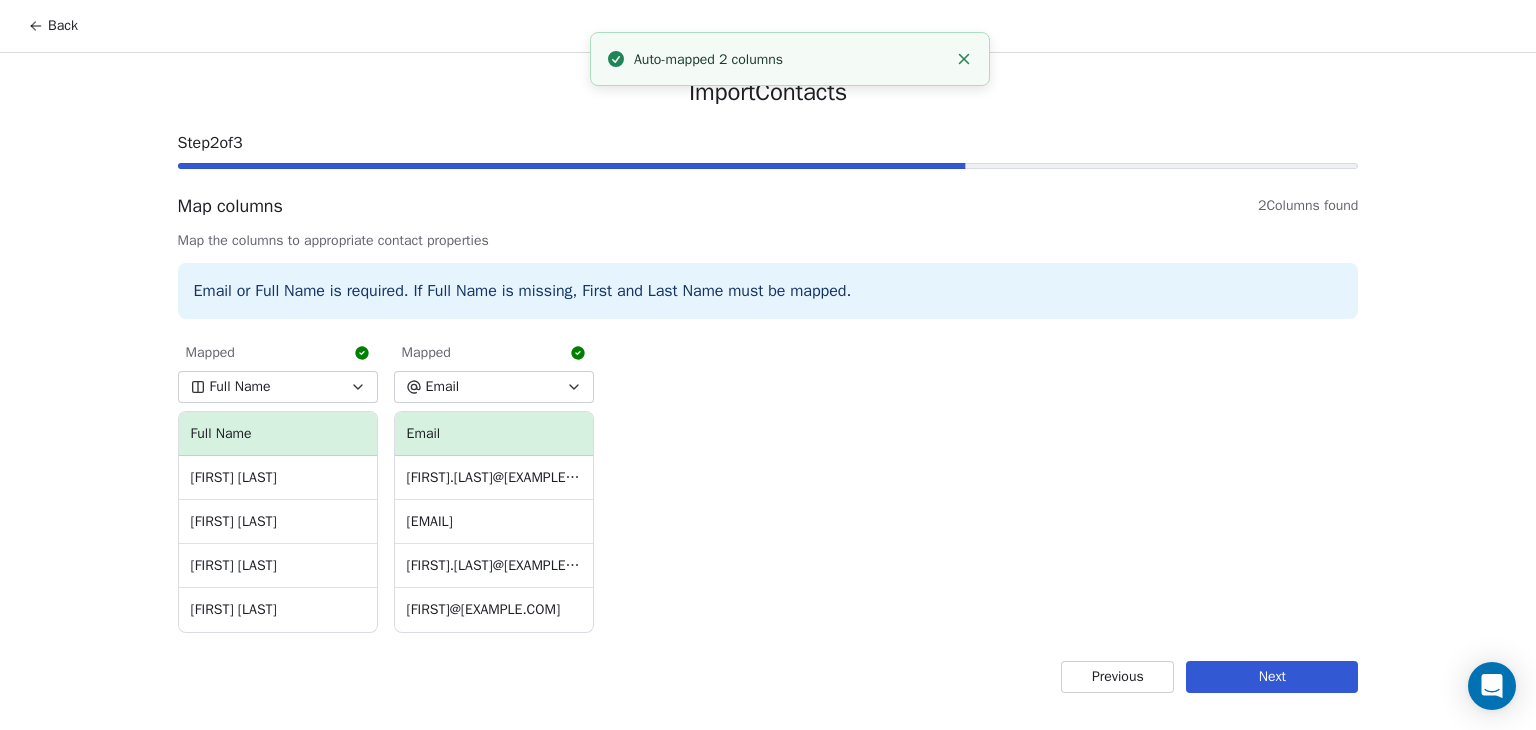 click on "Next" at bounding box center [1272, 677] 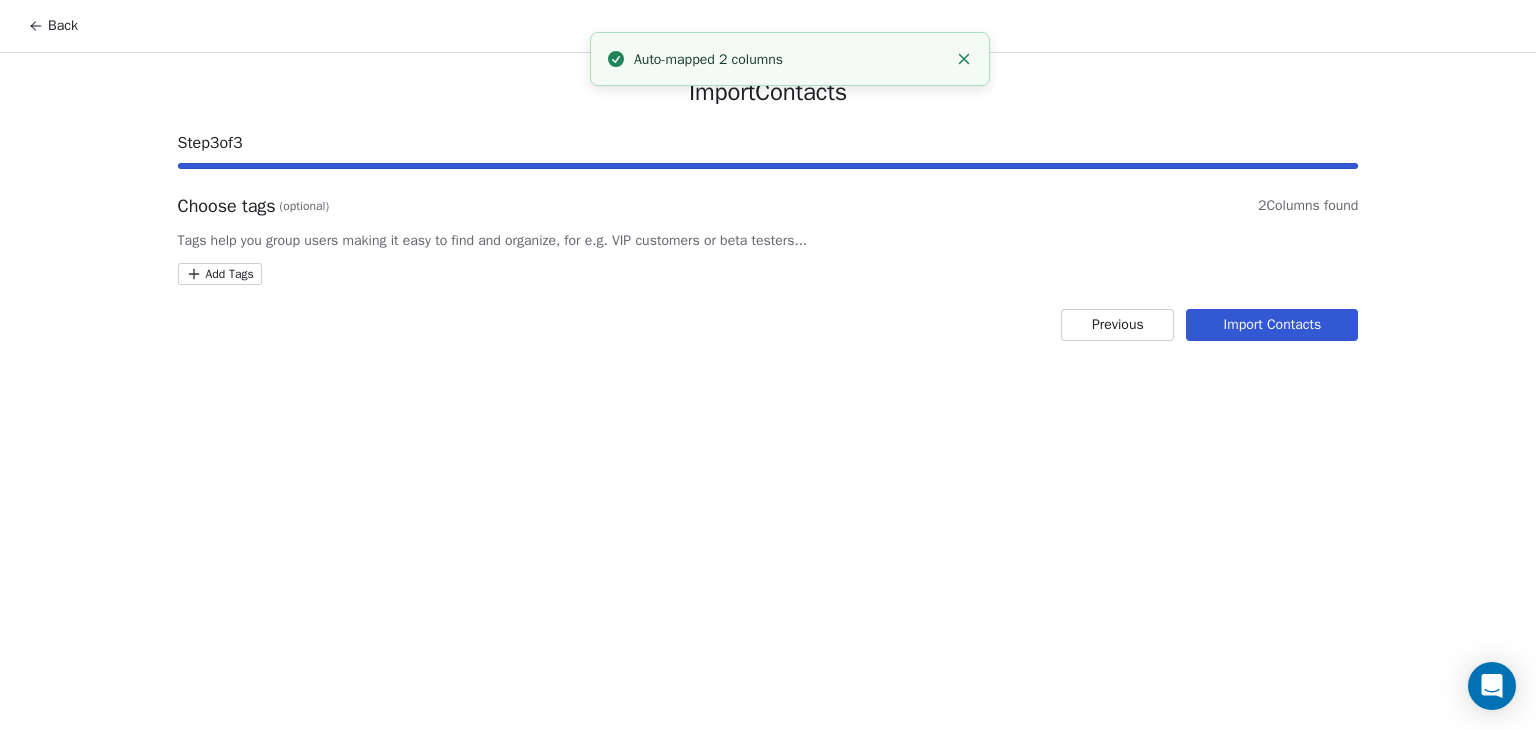 click on "Back Import  Contacts Step  3  of  3 Choose tags (optional) 2  Columns found Tags help you group users making it easy to find and organize, for e.g. VIP customers or beta testers...  Add Tags Previous Import Contacts   Auto-mapped 2 columns" at bounding box center [768, 365] 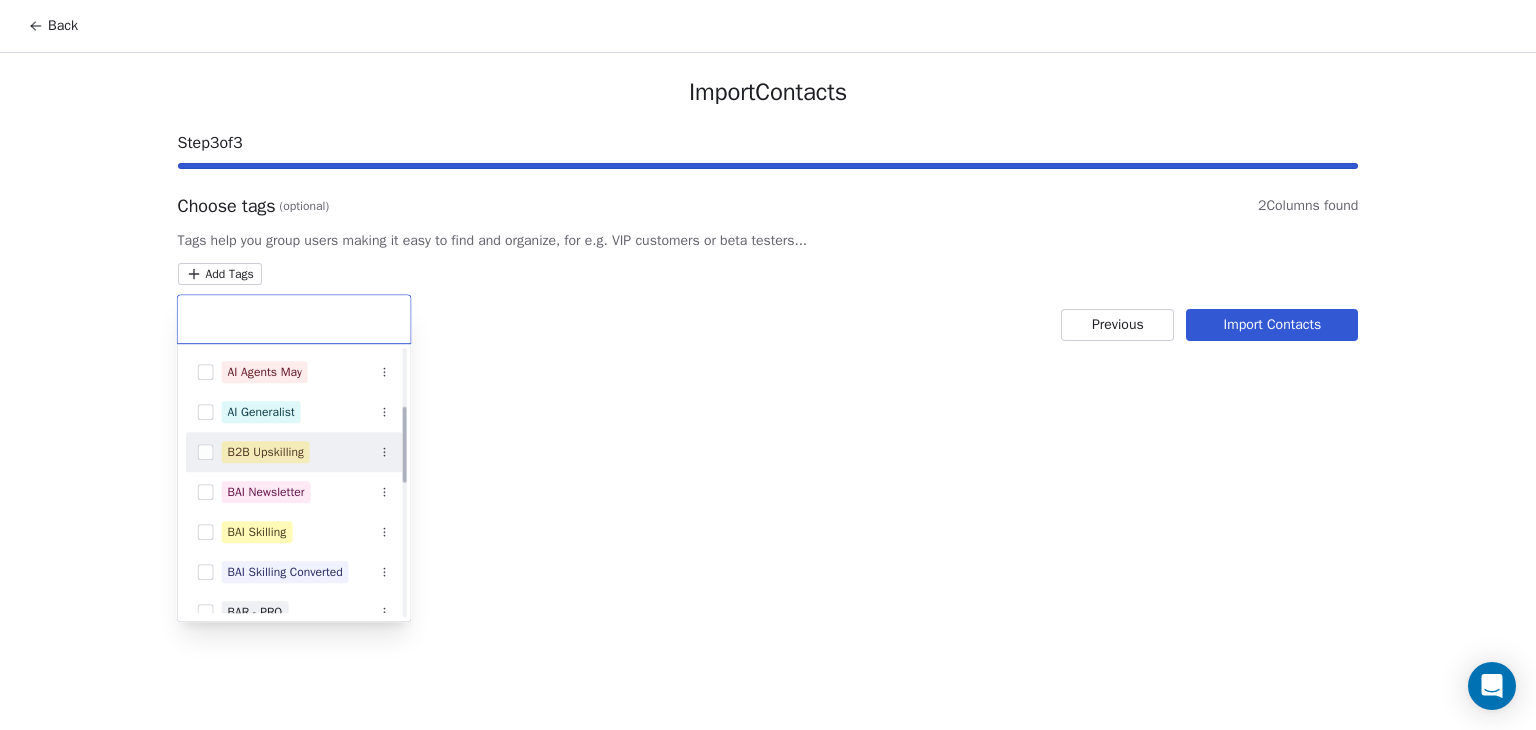 click on "B2B Upskilling" at bounding box center [266, 452] 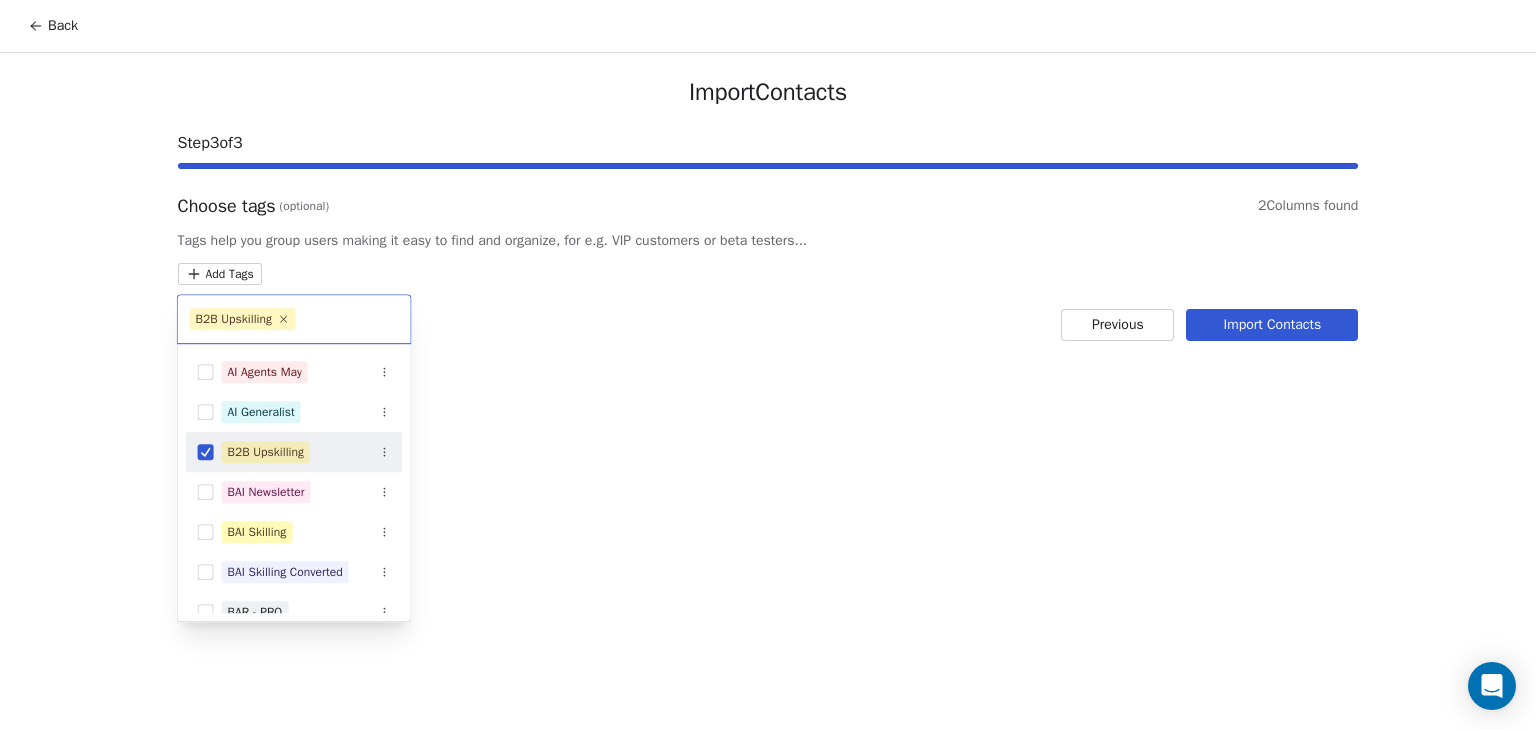 click on "Back Import  Contacts Step  3  of  3 Choose tags (optional) 2  Columns found Tags help you group users making it easy to find and organize, for e.g. VIP customers or beta testers...  Add Tags Previous Import Contacts
B2B Upskilling Advanced Sales Automation Agent Masterclass AI Agents April AI Agents Brochure Download AI Agents July AI Agents Marketing 1 AI Agents May AI Generalist B2B Upskilling BAI Newsletter BAI Skilling BAI Skilling Converted BAR - PRO bsr- pro Email Course (AI Agents) Generative AI Bootcamp - April 25 Generative AI Student Feb 25 Marketin Leads" at bounding box center (768, 365) 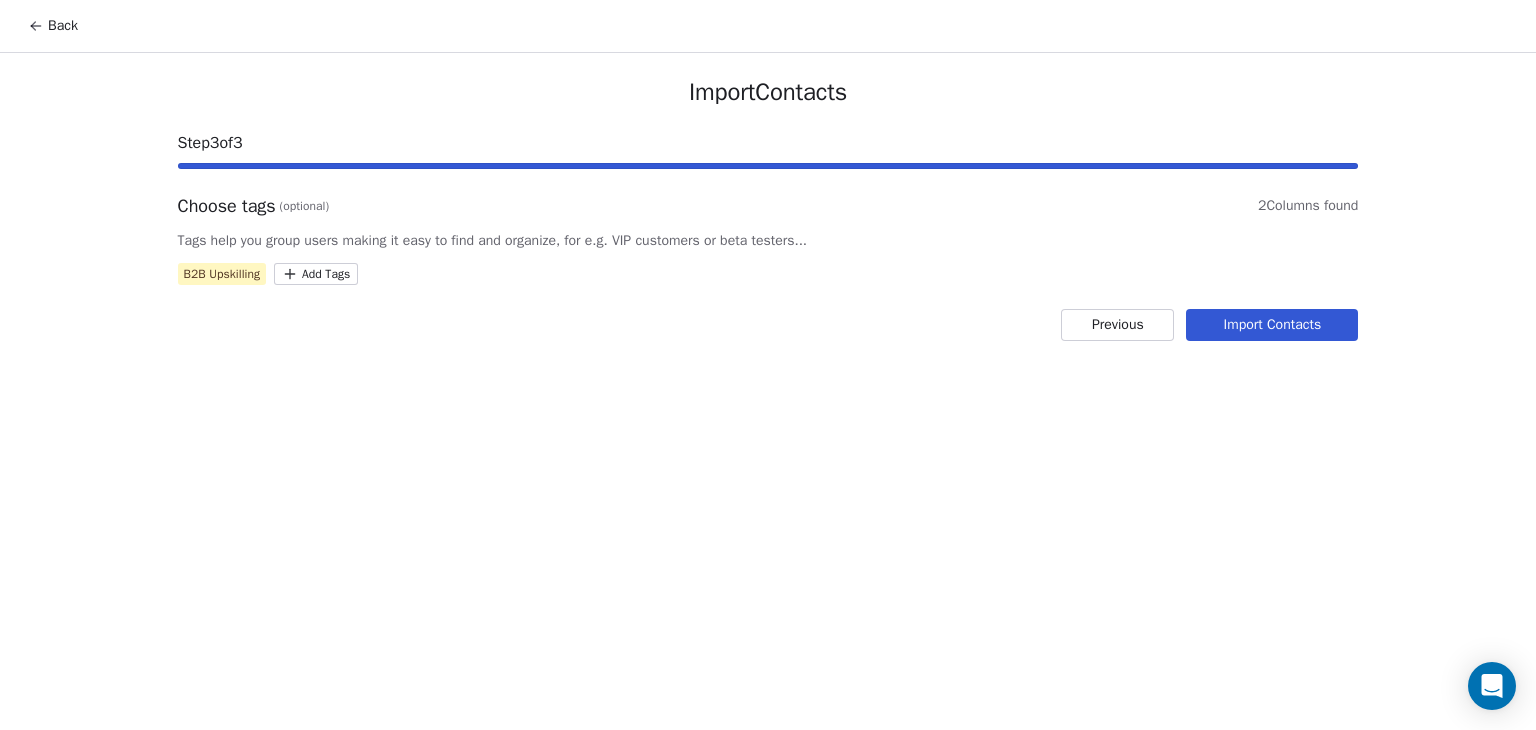 click on "Import  Contacts Step  3  of  3 Choose tags (optional) 2  Columns found Tags help you group users making it easy to find and organize, for e.g. VIP customers or beta testers... B2B Upskilling  Add Tags Previous Import Contacts" at bounding box center (768, 209) 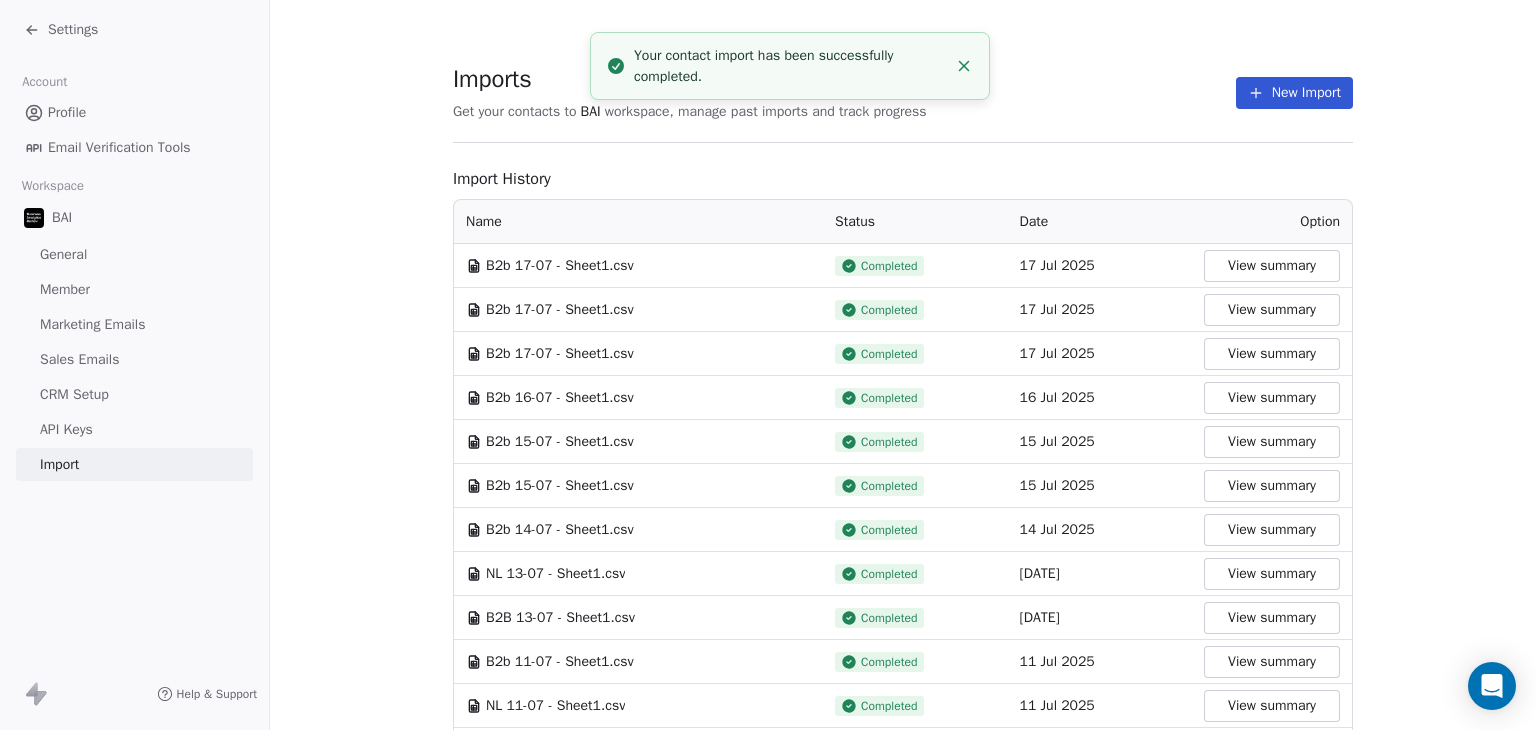 click 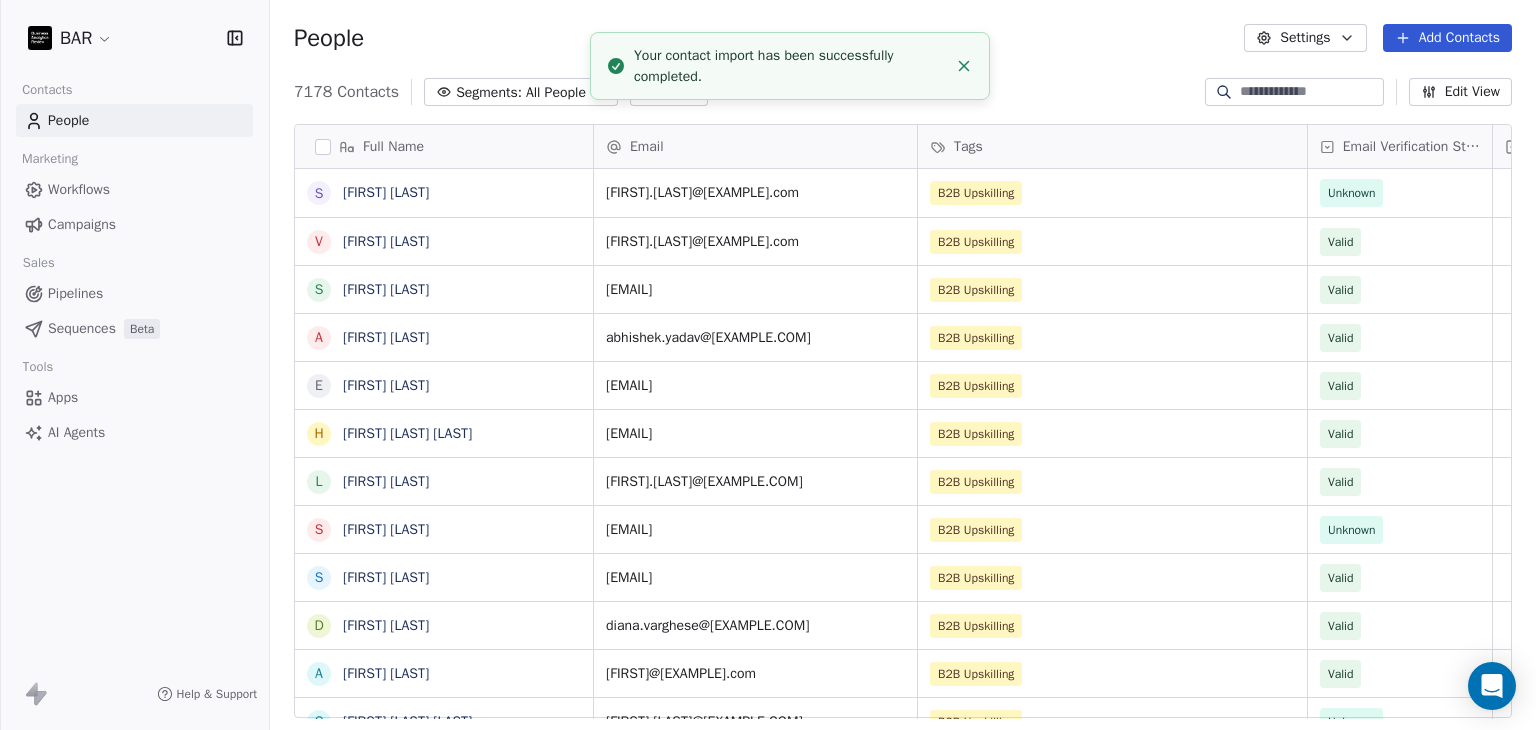 scroll, scrollTop: 16, scrollLeft: 16, axis: both 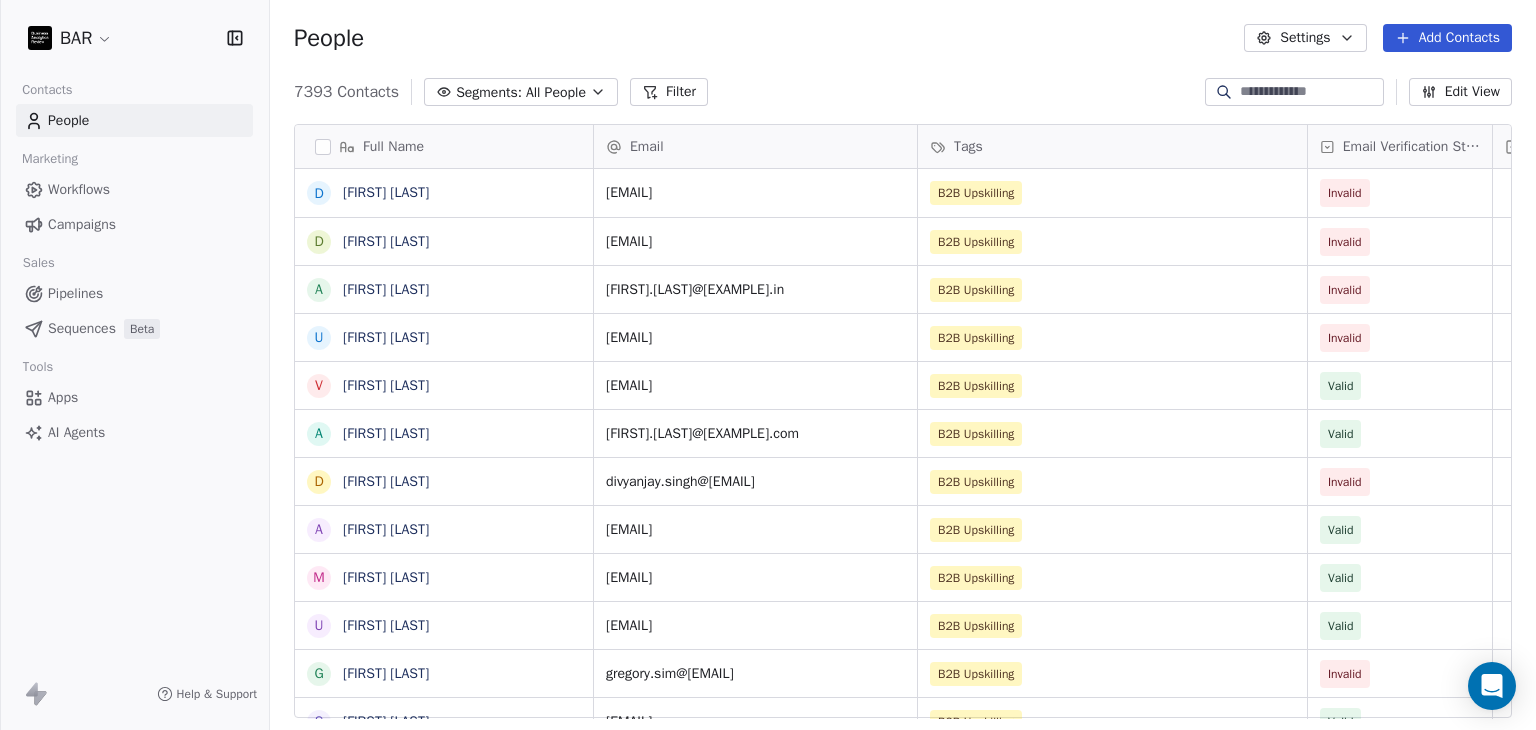 click on "Filter" at bounding box center [669, 92] 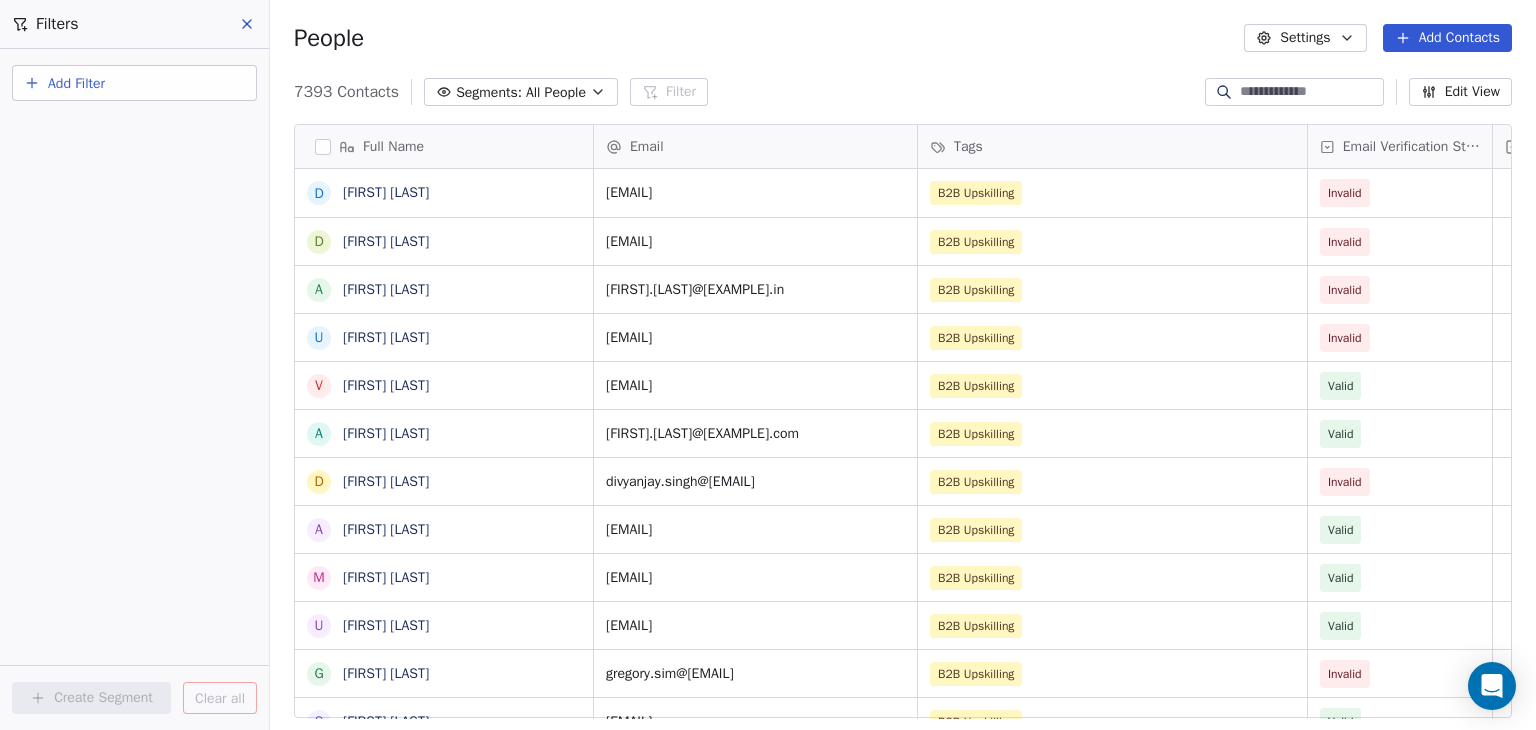 click on "Add Filter" at bounding box center (134, 83) 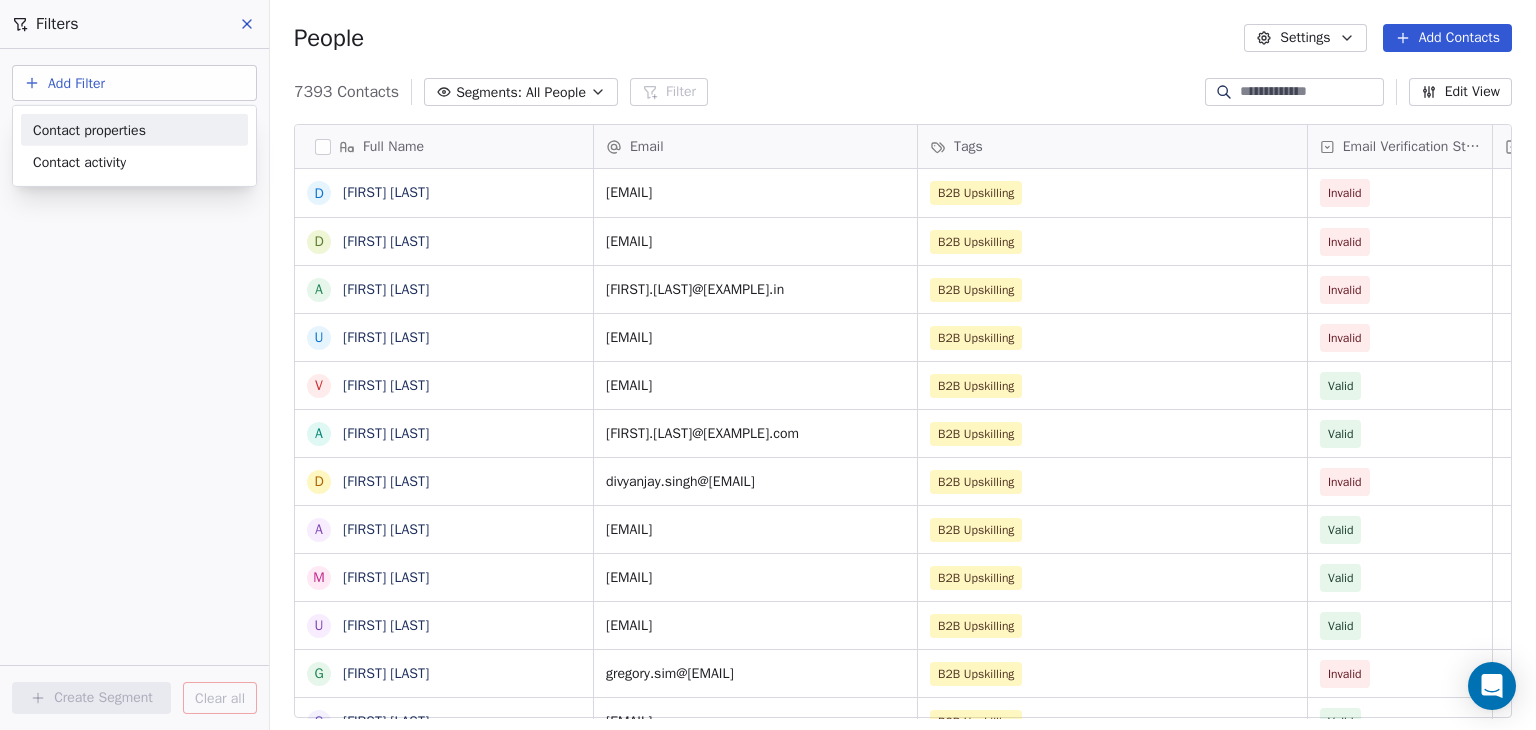 click on "Contact properties" at bounding box center (89, 129) 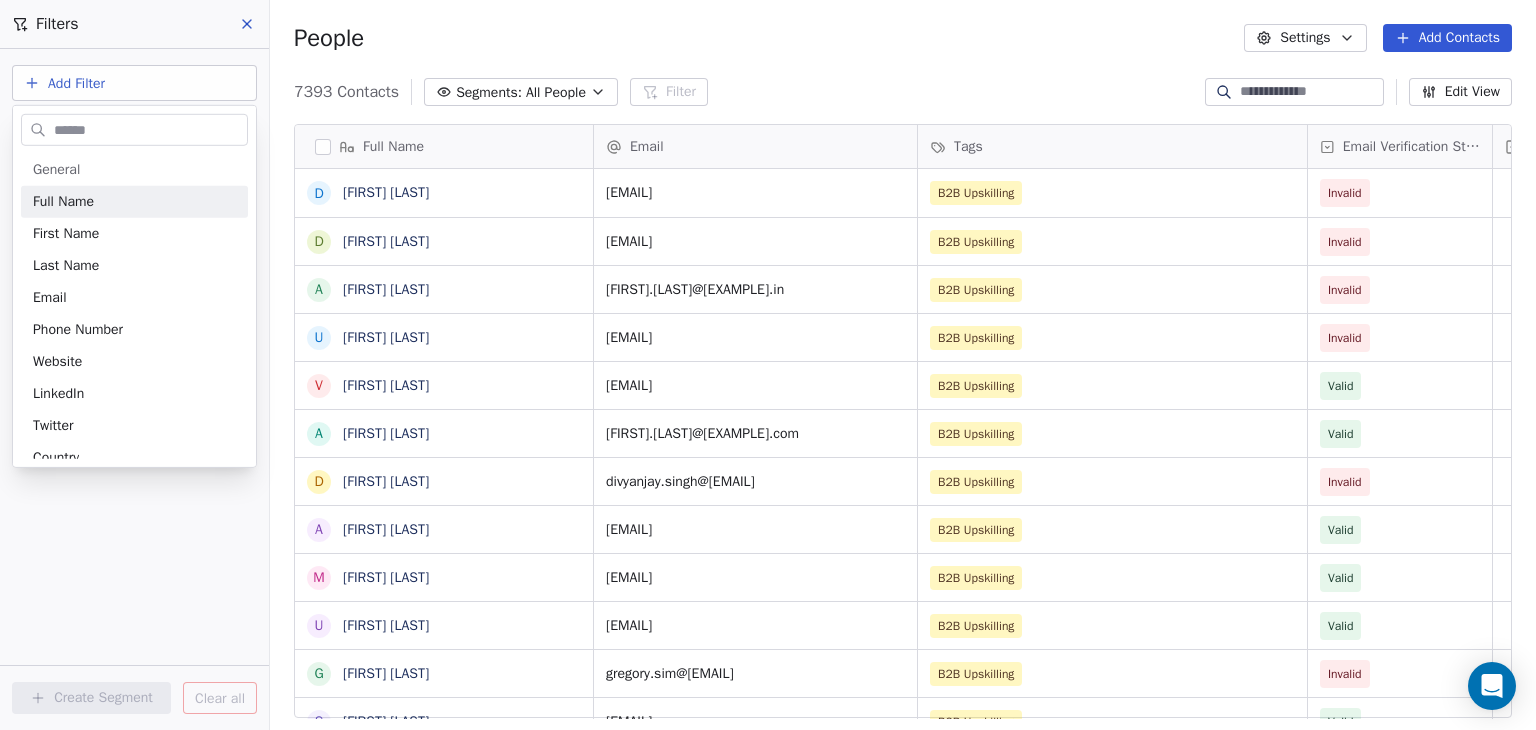 click at bounding box center (148, 129) 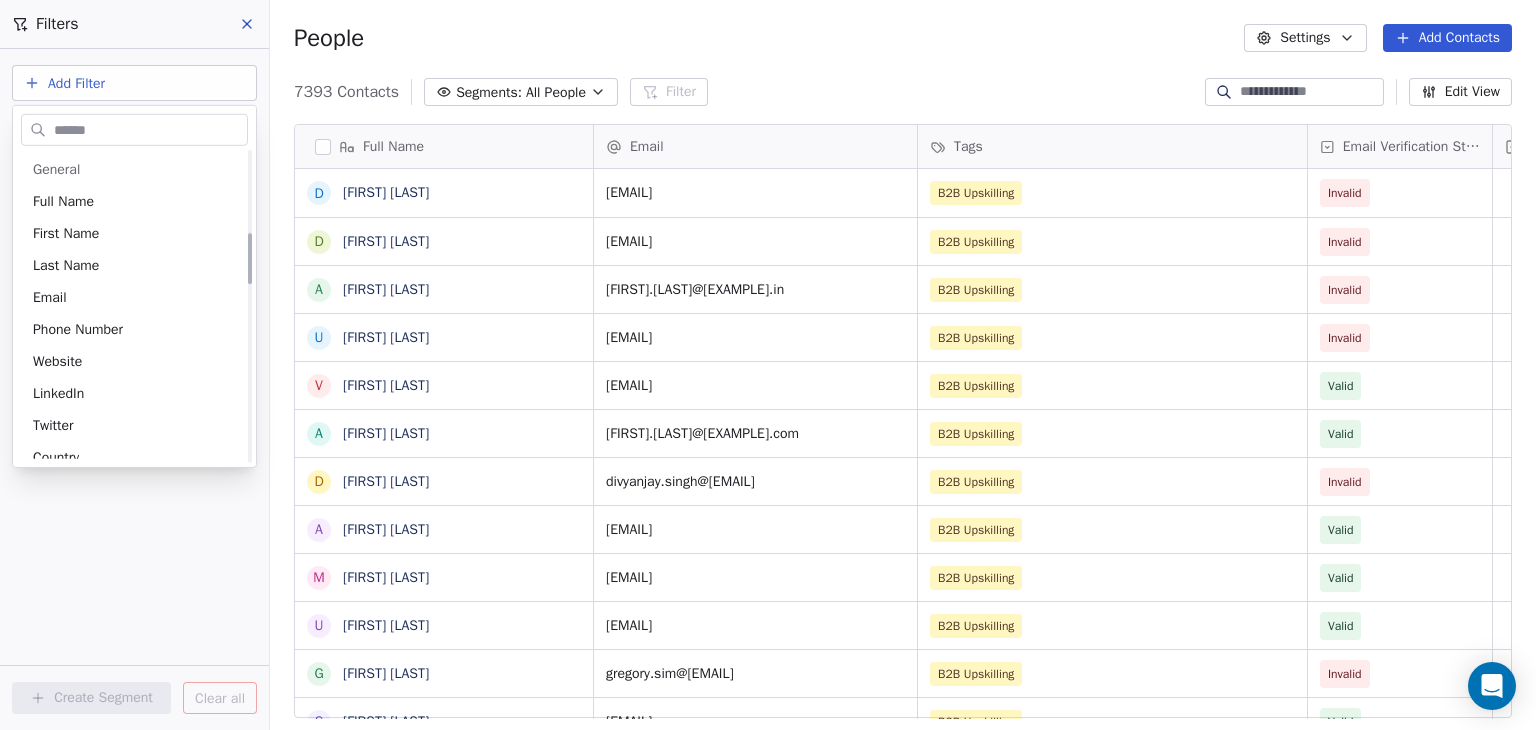 scroll, scrollTop: 500, scrollLeft: 0, axis: vertical 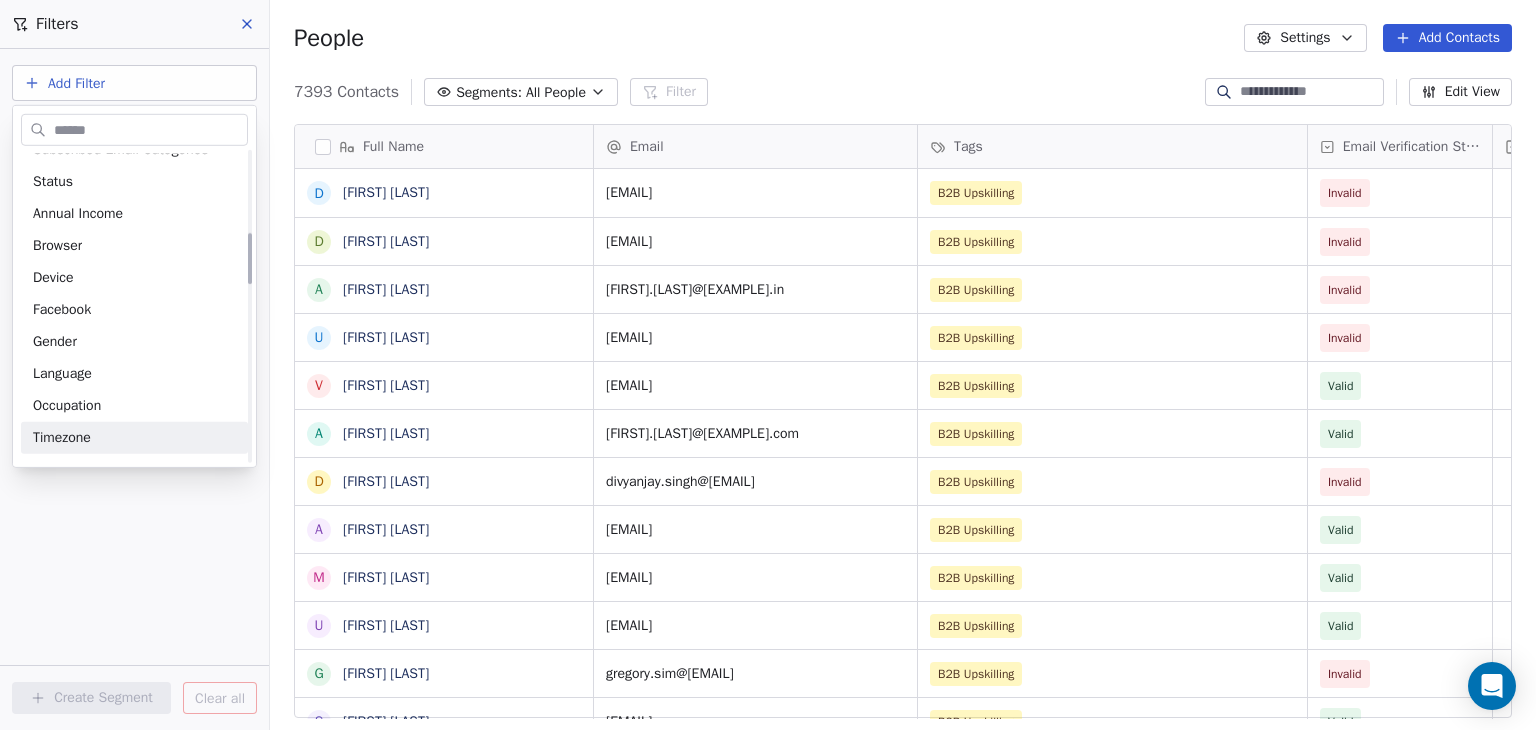 drag, startPoint x: 151, startPoint y: 545, endPoint x: 121, endPoint y: 291, distance: 255.76552 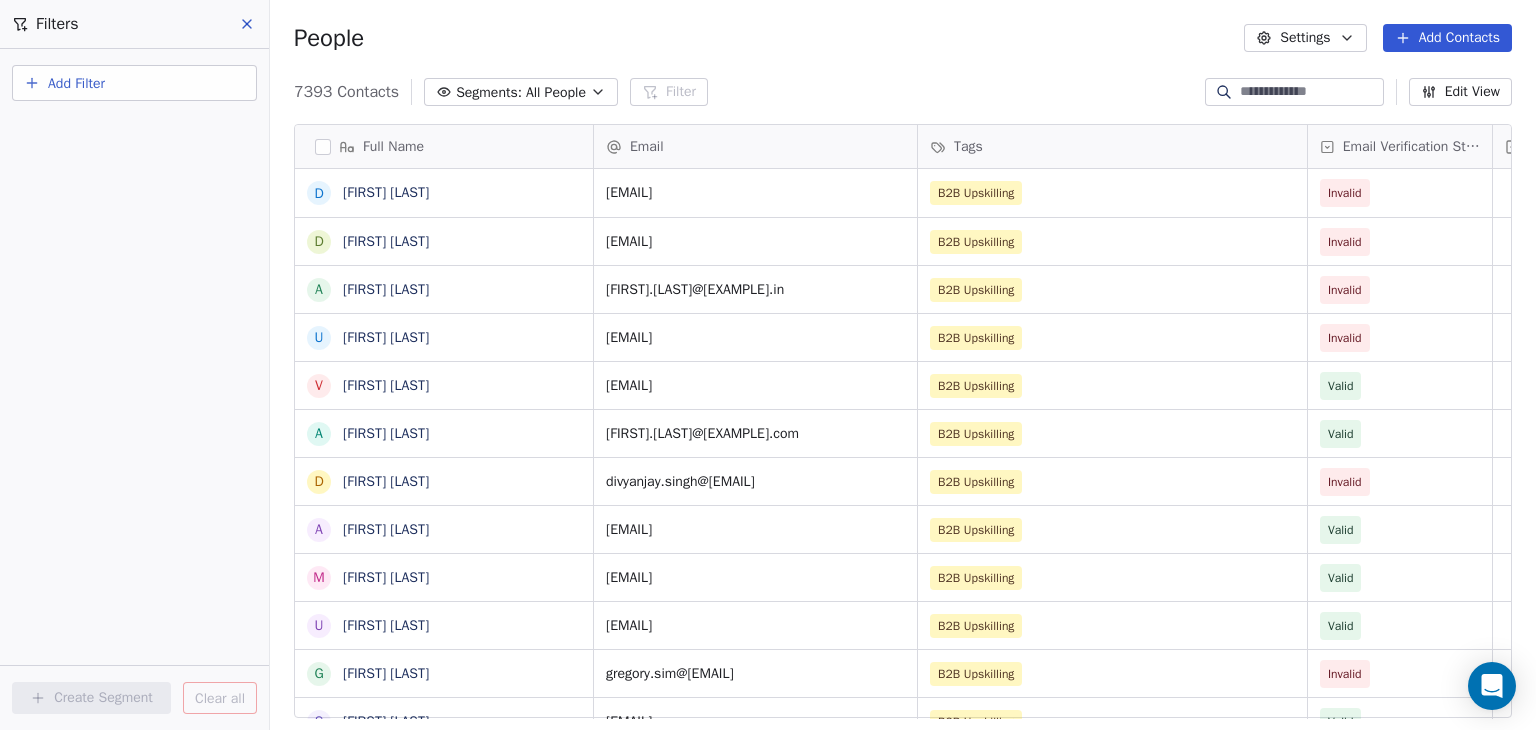 click on "Add Filter" at bounding box center [134, 83] 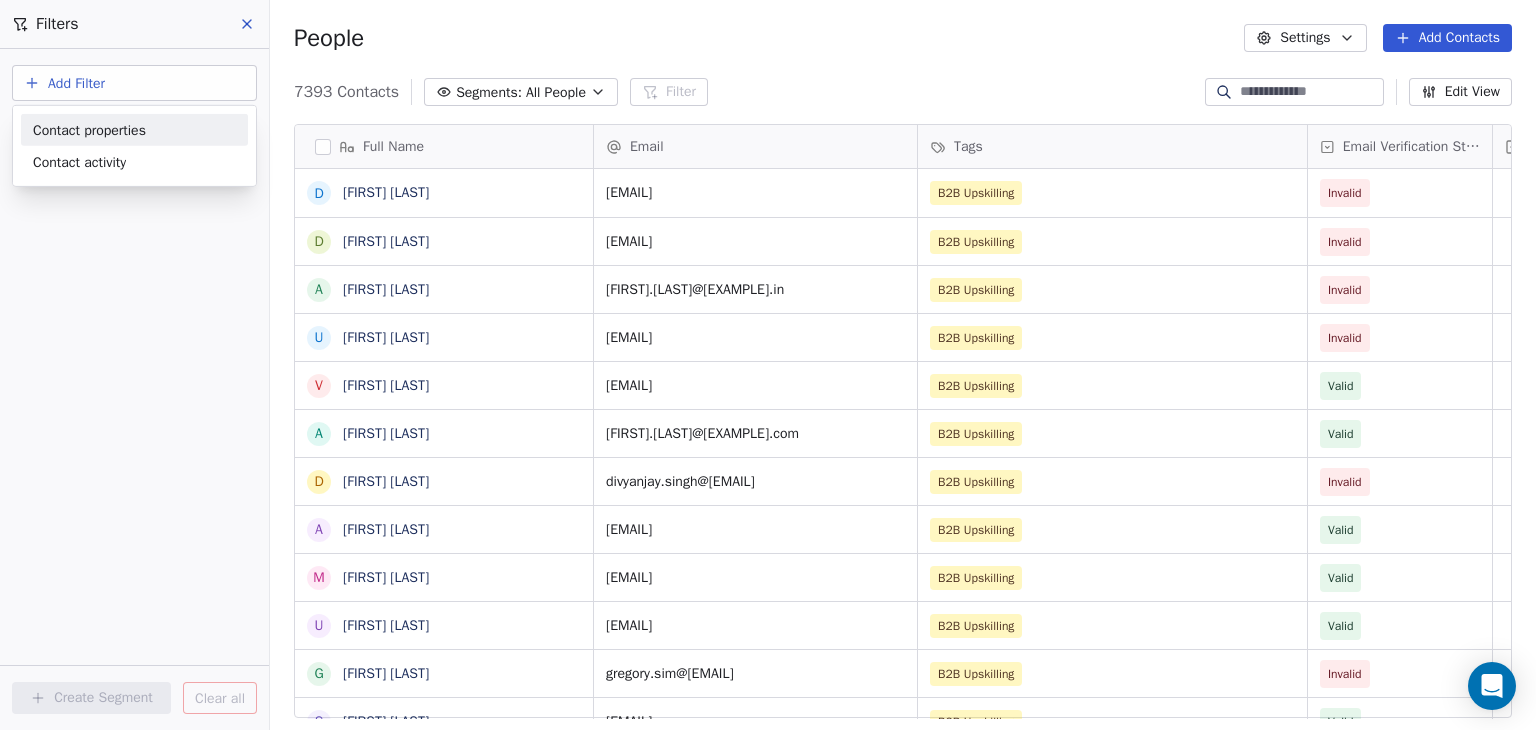 click on "Contact properties" at bounding box center [89, 129] 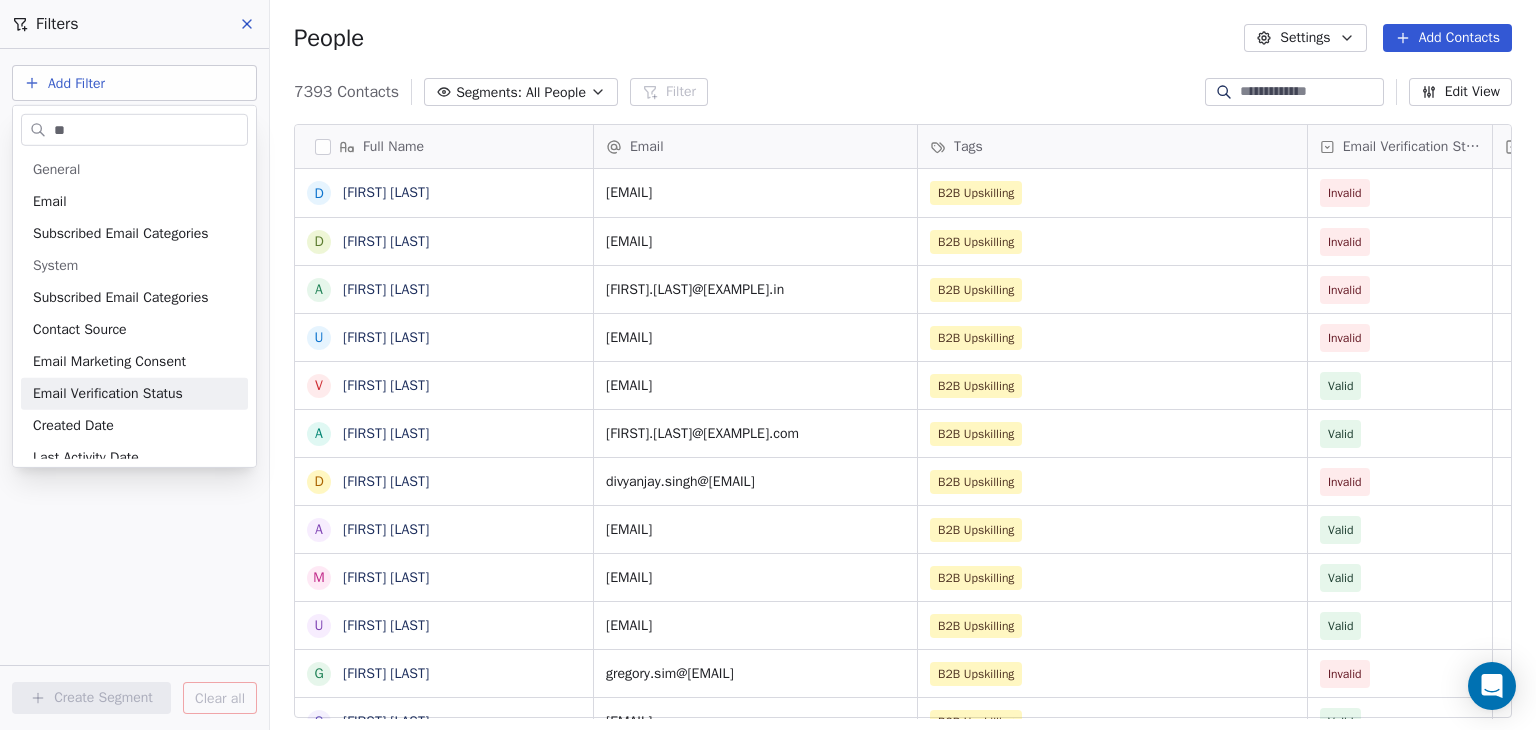 type on "**" 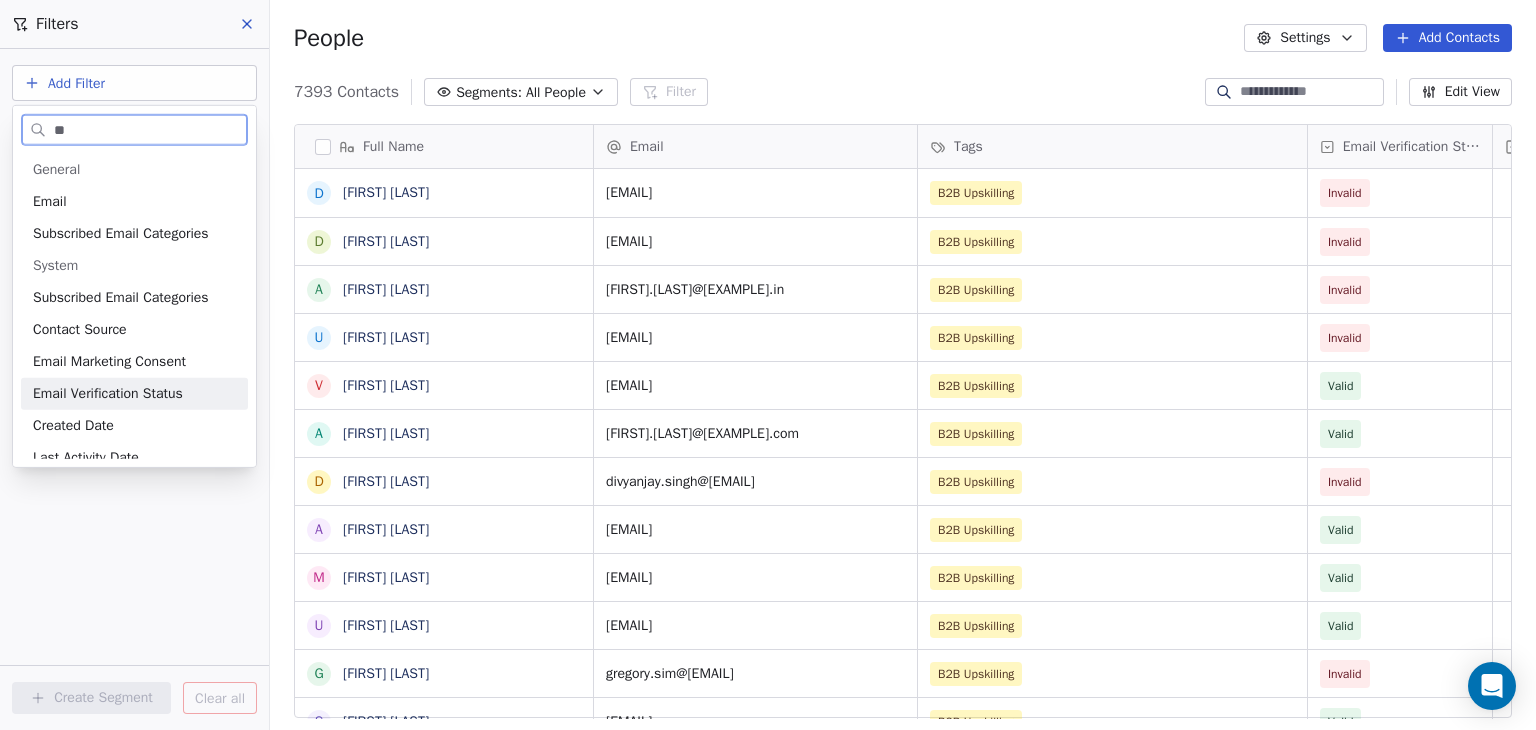 click on "Email Verification Status" at bounding box center [134, 394] 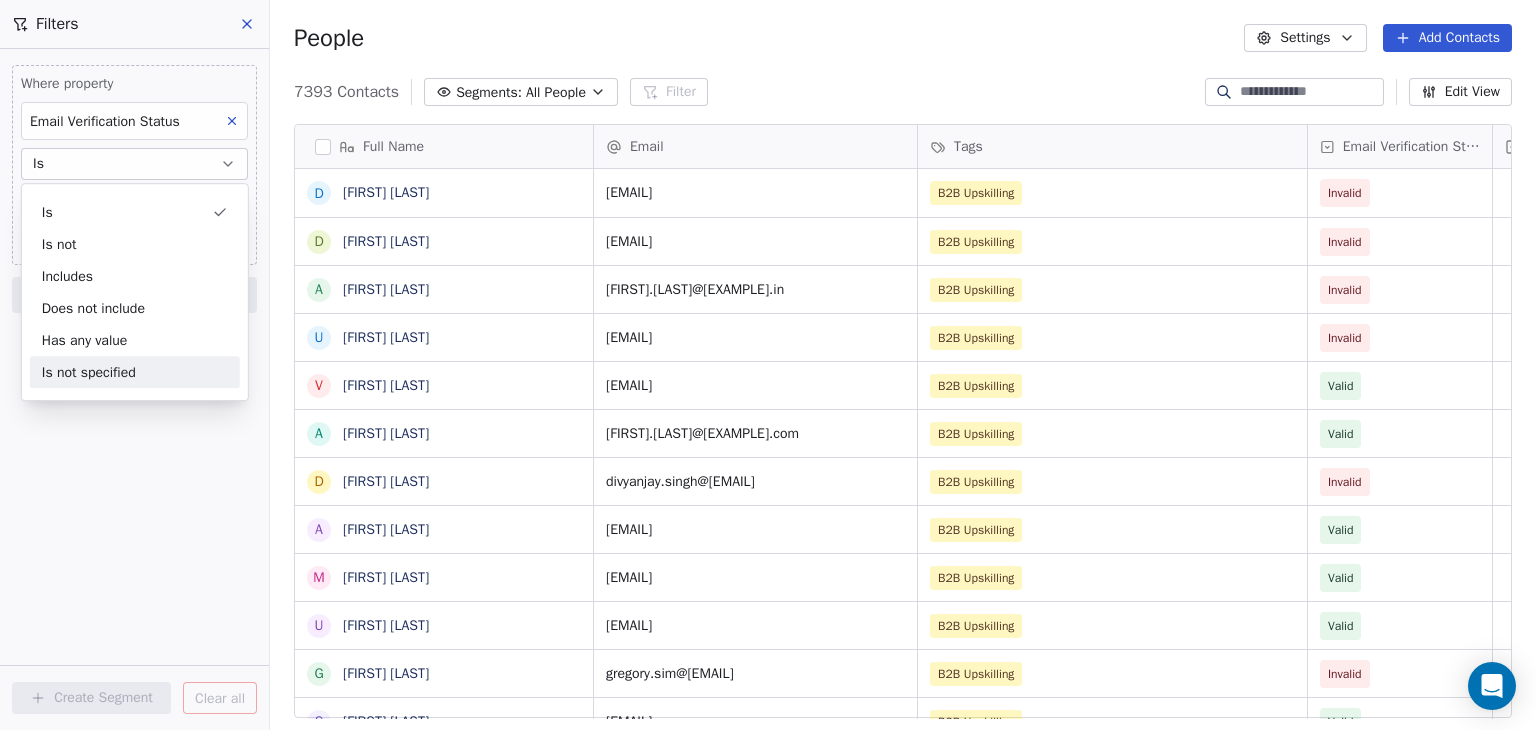 click on "Where property   Email Verification Status   Is Select  Email Verification Status Add filter to this group Add another filter  Create Segment Clear all" at bounding box center [134, 389] 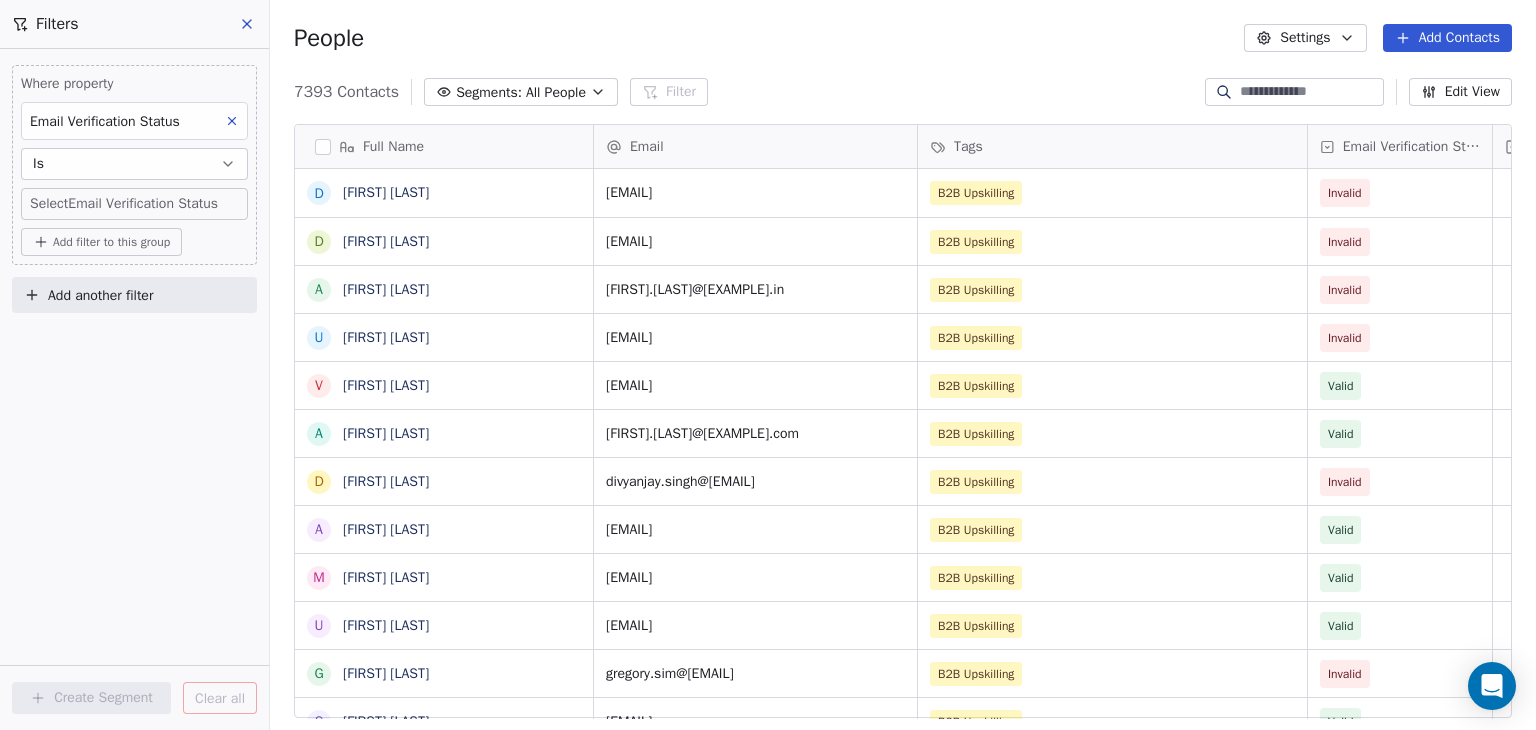click on "BAR Contacts People Marketing Workflows Campaigns Sales Pipelines Sequences Beta Tools Apps AI Agents Help & Support Filters Where property   Email Verification Status   Is Select  Email Verification Status Add filter to this group Add another filter  Create Segment Clear all People Settings  Add Contacts 7393 Contacts Segments: All People Filter  Edit View Tag Add to Sequence Full Name D Dheeraj Yadav D Drew Teo a apurva srivastava U Utsav Soni V Vidushi Singh A Amit Kumar Singh D Divyanjay Singh A Arpit Singh M MANISH SINGH U Utkarsh Shukla G Gregory Sim S Shashwat Shrivastava J JANSAN SHIVHARE N Neha Sharma G Gopal Sharma N Nawaj Shaikh R Ravindra Sharma H Hussain Shaik N Nayab Shaik A Ashish Shah S Sachin Shah S Souradeep Sengupta A Akhilesh Sawant P Poonam Moriaya Sakpal A Ajay Satpute M Mohammed Saad A Aravind s v vinita rustagi M Mohd Rizwan C ChSai Vignan Reddy M Manu Ramachandran A Abhishek Rathi Email Tags Email Verification Status Status [EMAIL] B2B Upskilling Invalid Invalid" at bounding box center (768, 365) 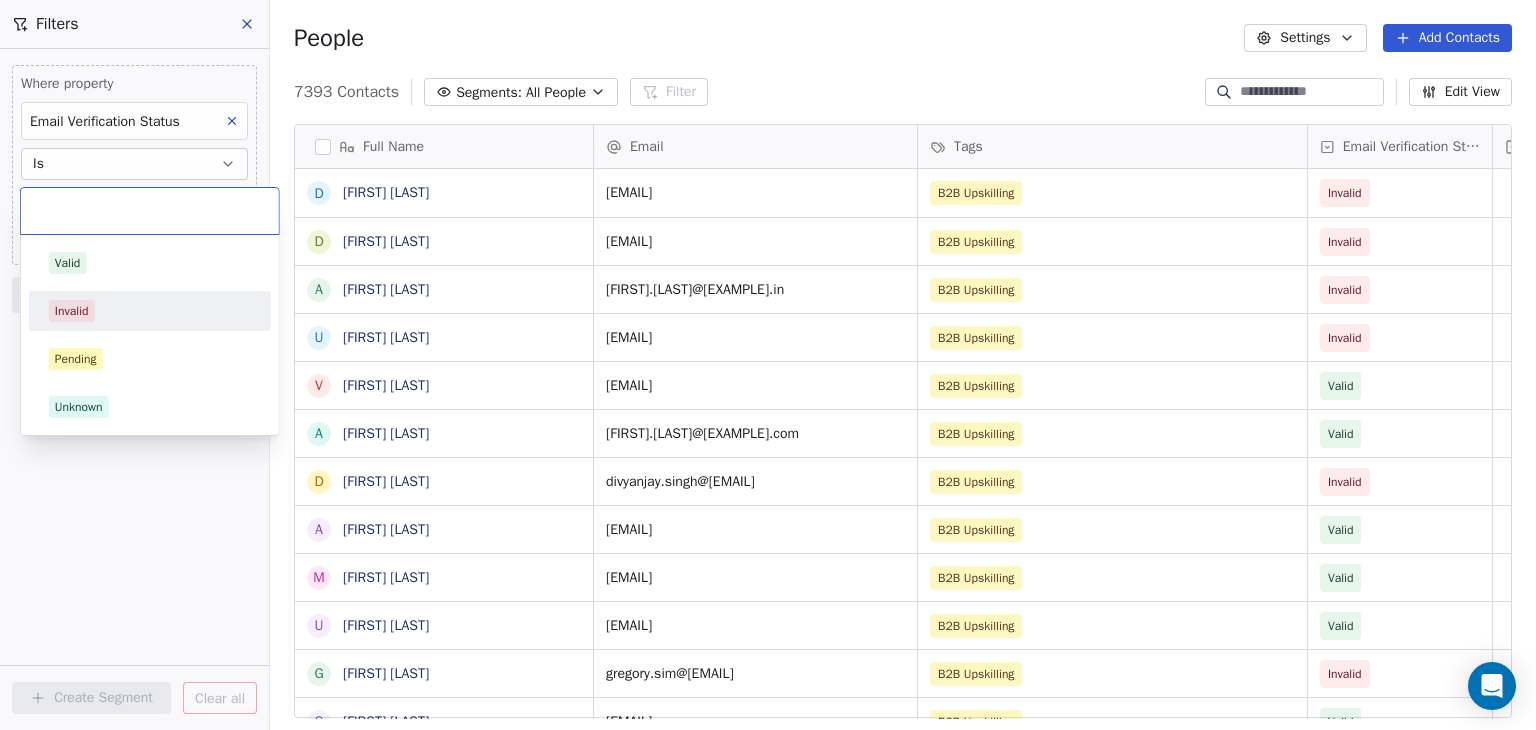 click on "Invalid" at bounding box center (72, 311) 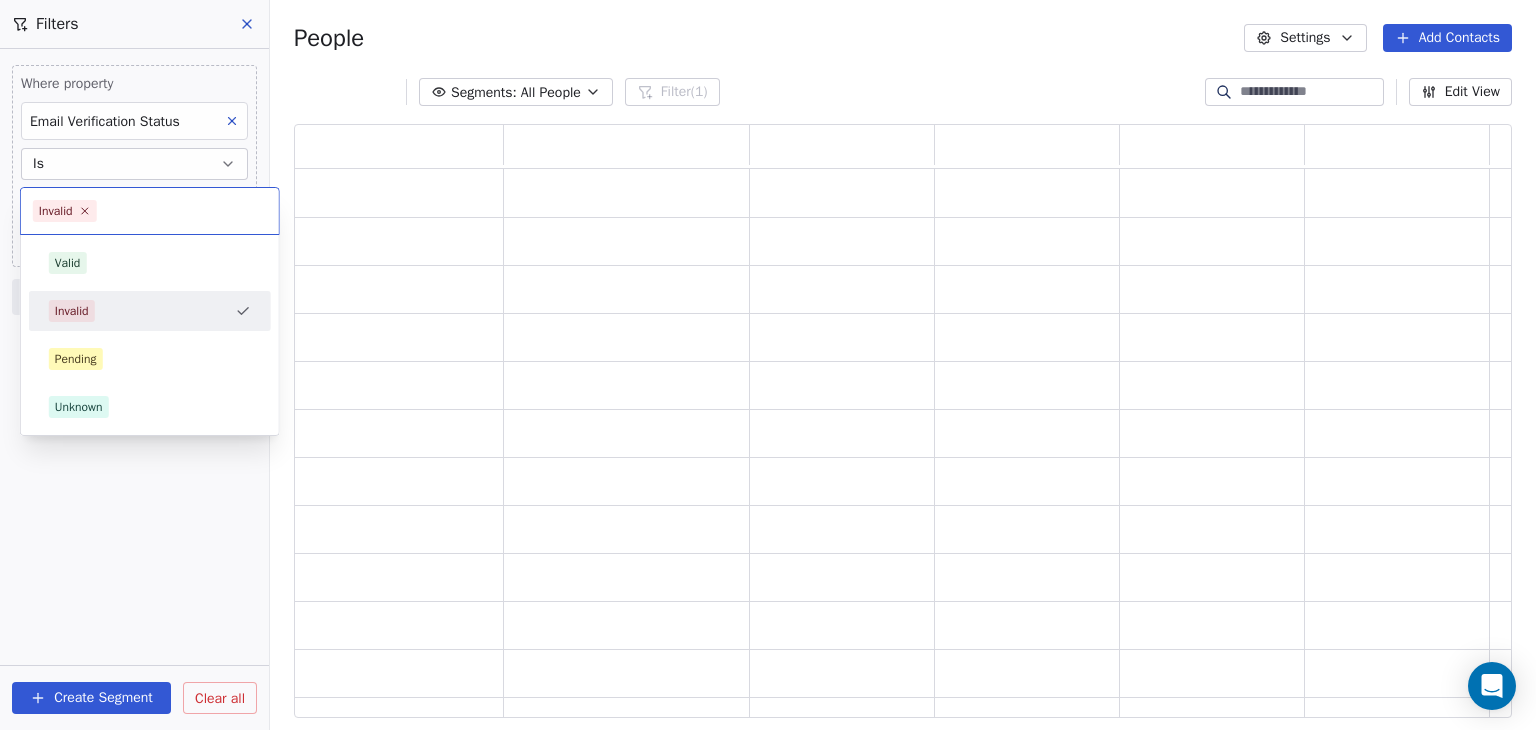 scroll, scrollTop: 16, scrollLeft: 16, axis: both 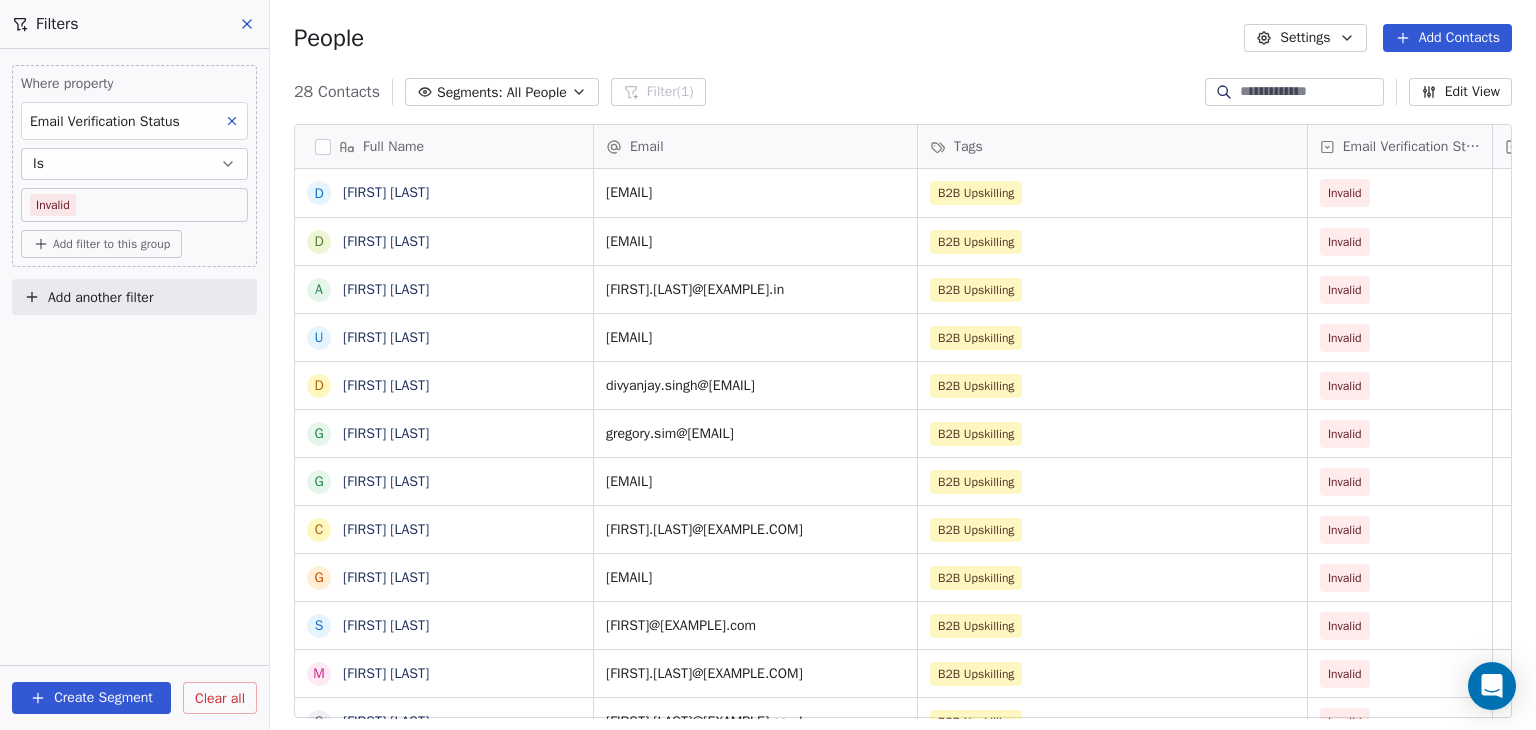 drag, startPoint x: 327, startPoint y: 145, endPoint x: 726, endPoint y: 265, distance: 416.65454 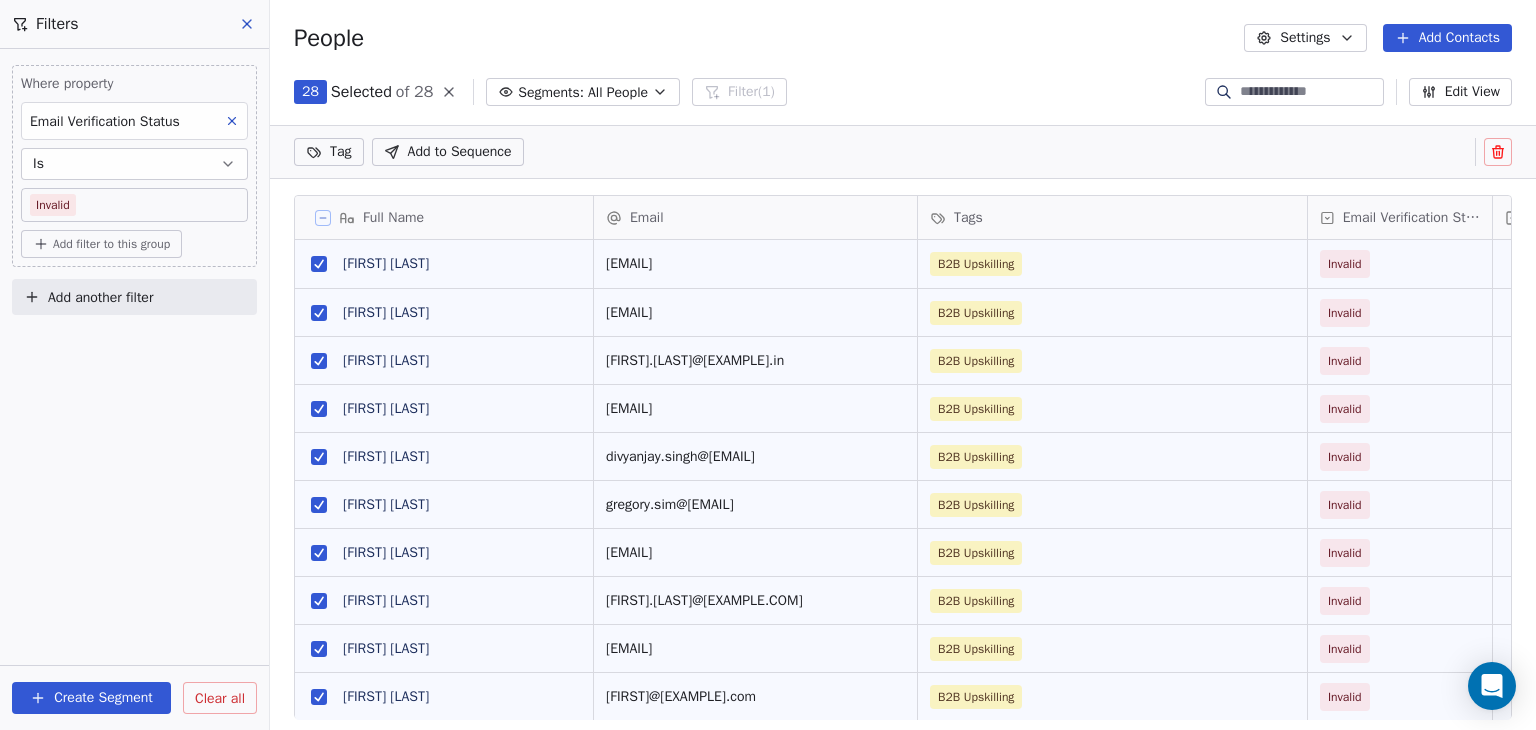 scroll, scrollTop: 556, scrollLeft: 1250, axis: both 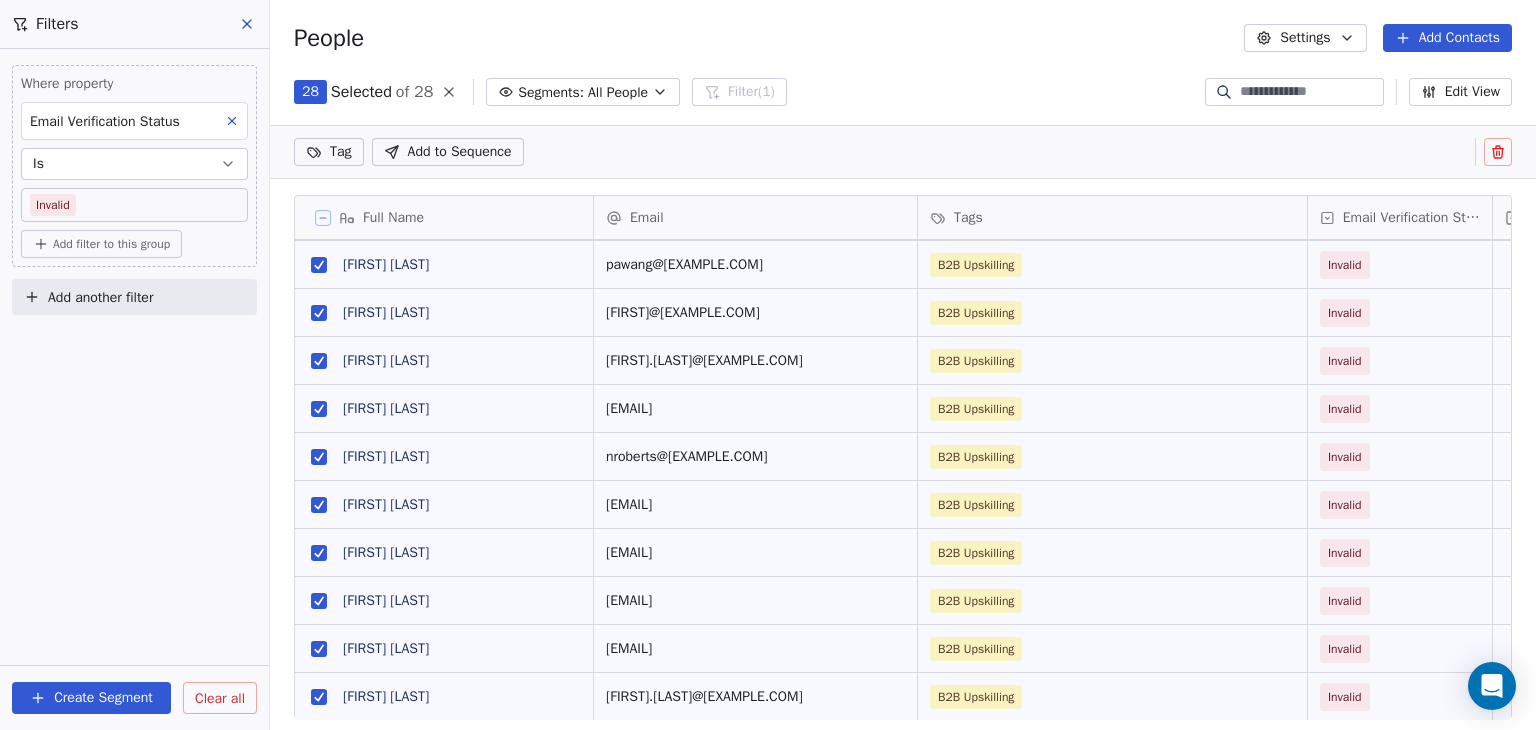click at bounding box center [1498, 152] 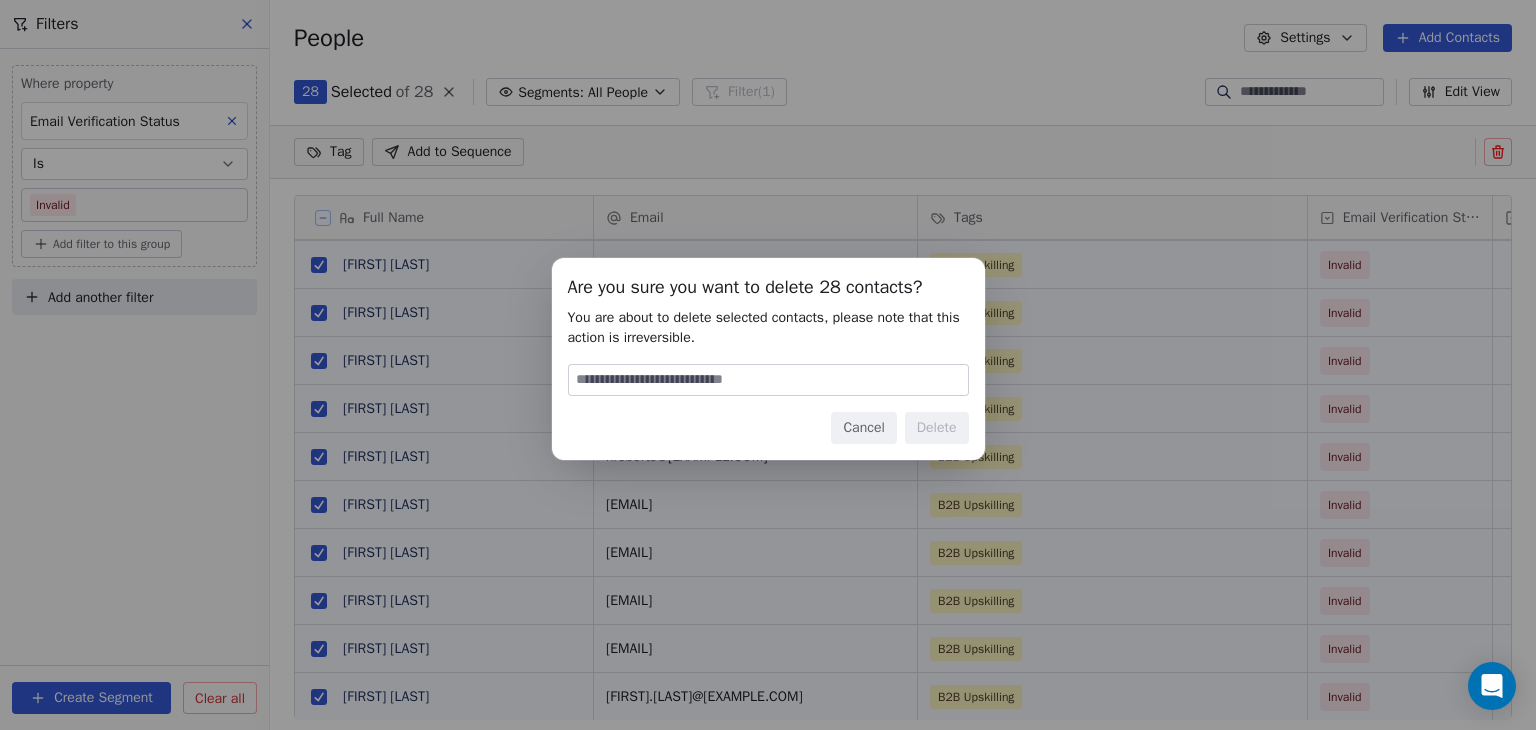 click at bounding box center [768, 380] 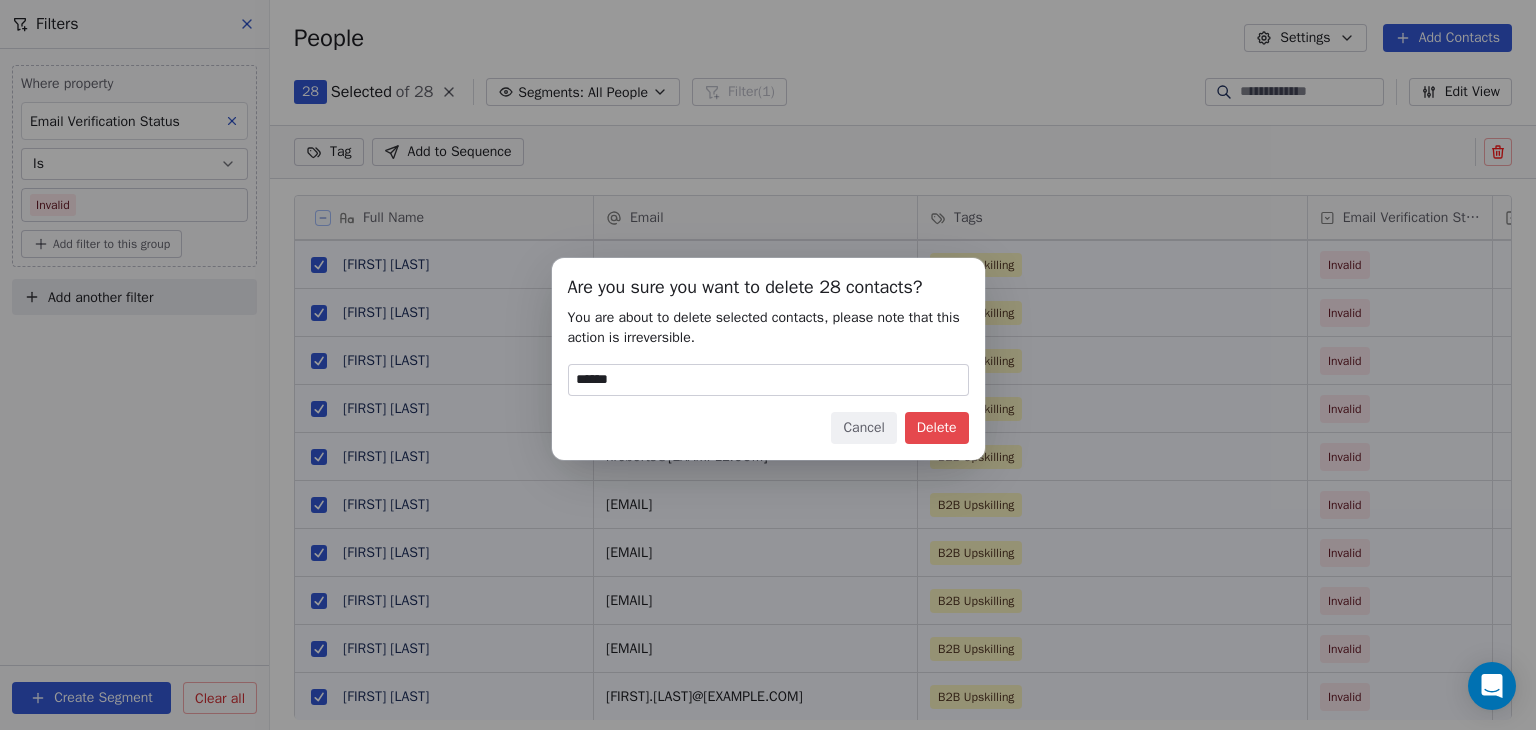 click on "Delete" at bounding box center [937, 428] 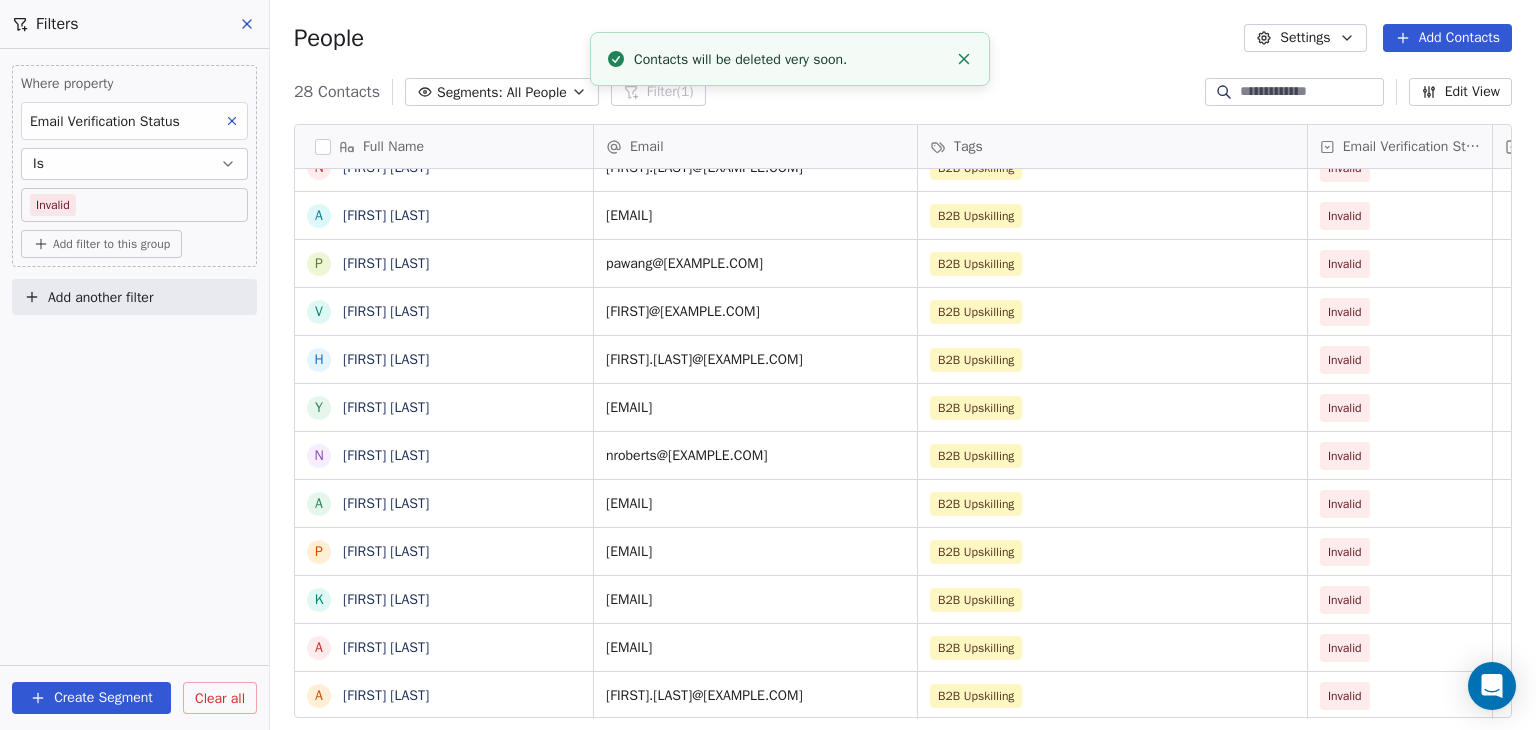 scroll, scrollTop: 16, scrollLeft: 16, axis: both 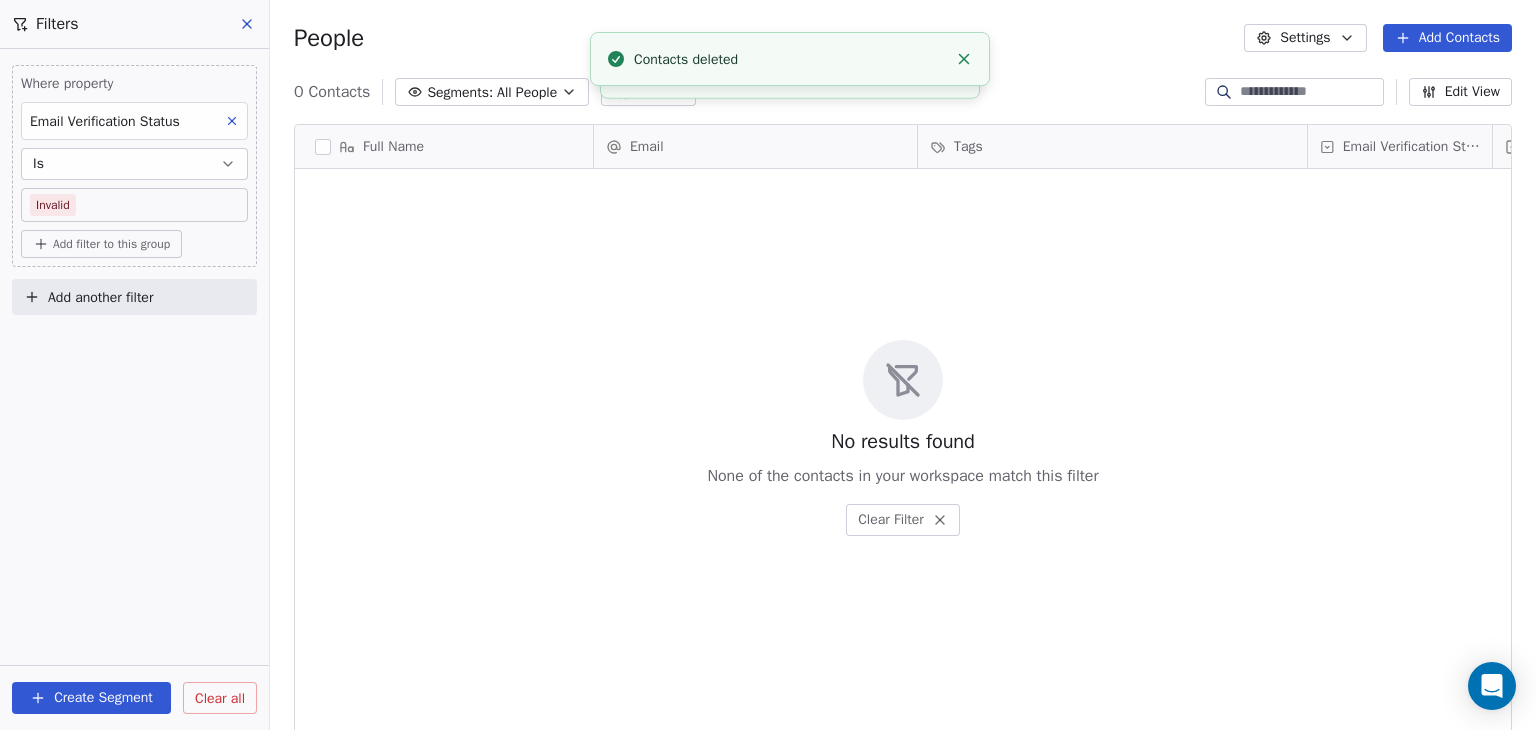 drag, startPoint x: 234, startPoint y: 703, endPoint x: 253, endPoint y: 345, distance: 358.50385 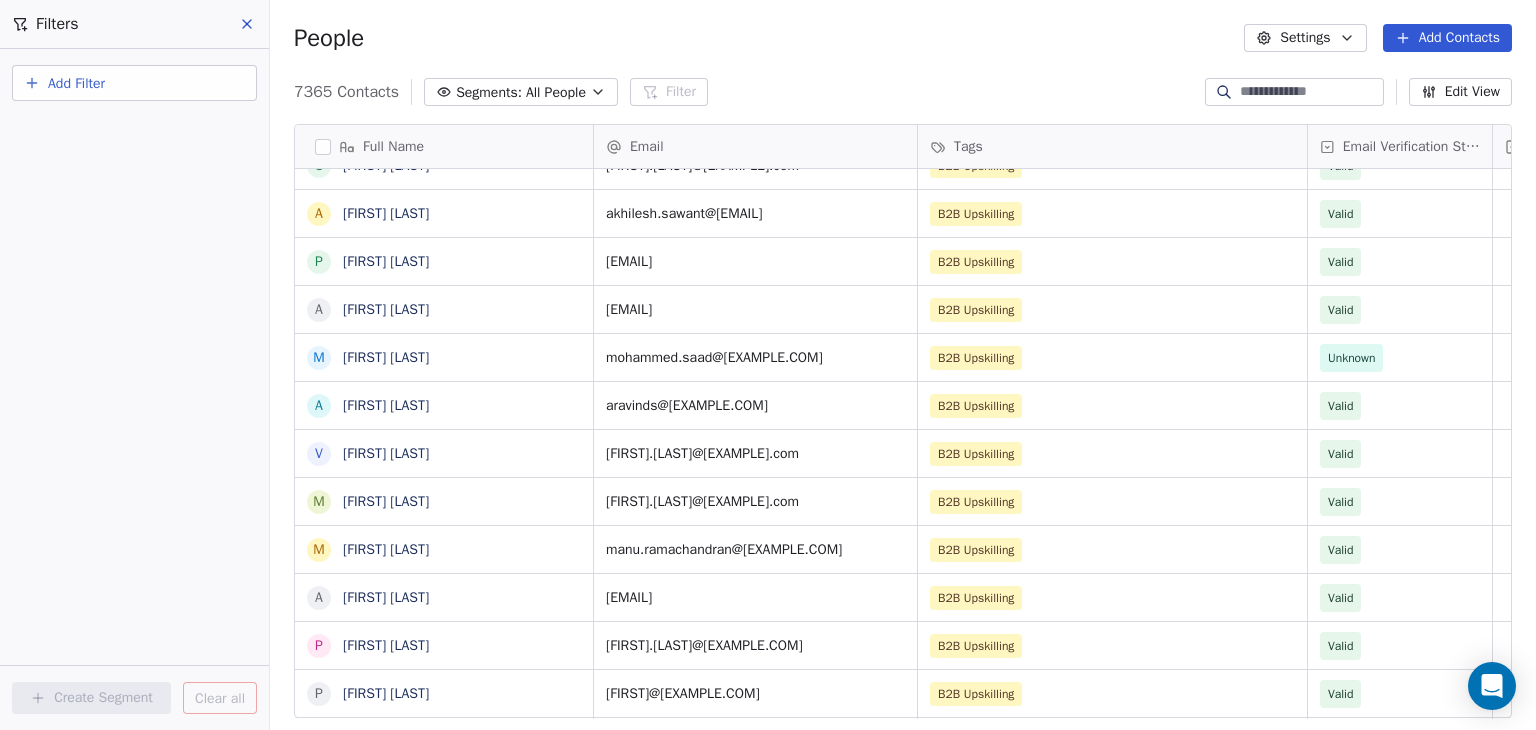 click on "7365 Contacts Segments: All People Filter  Edit View" at bounding box center (903, 92) 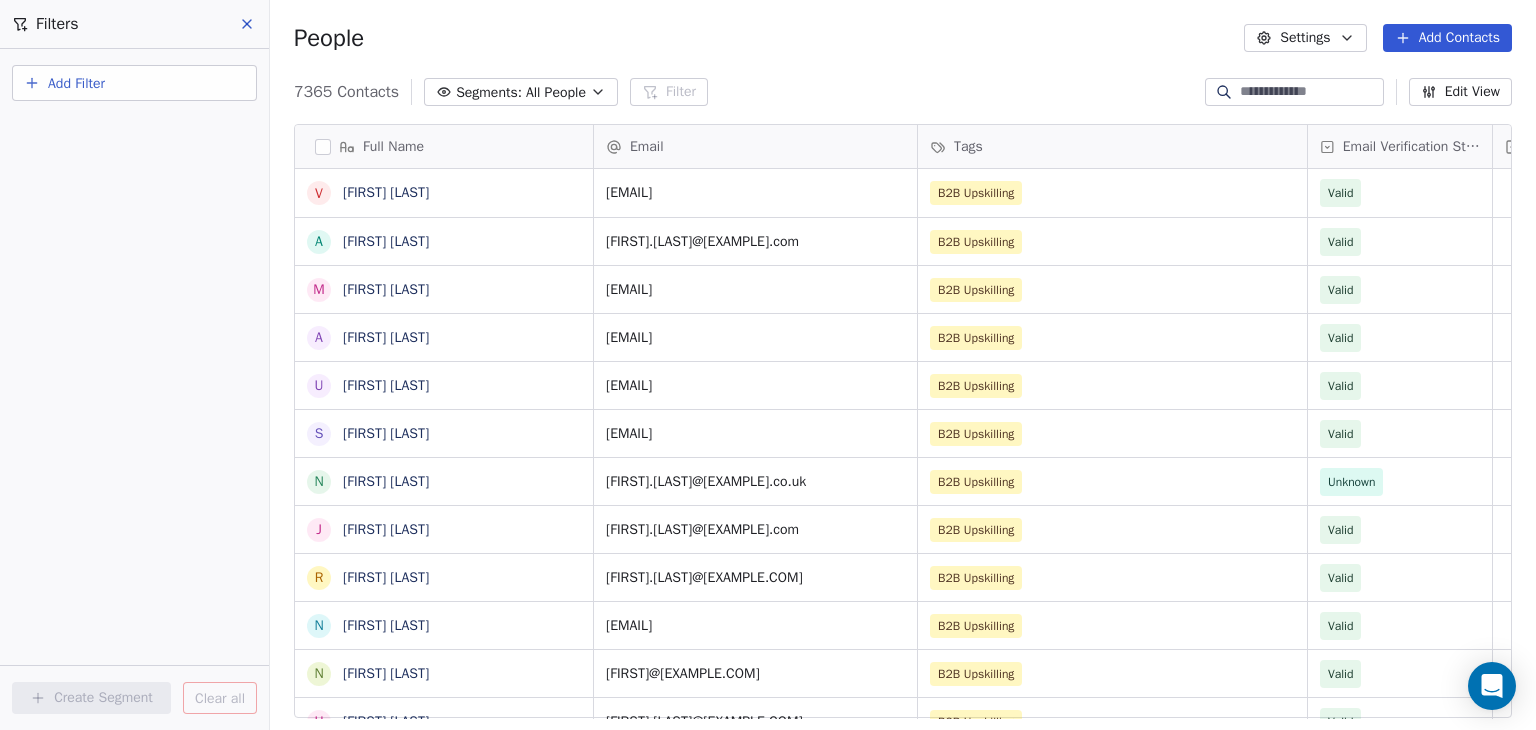 scroll, scrollTop: 652, scrollLeft: 0, axis: vertical 